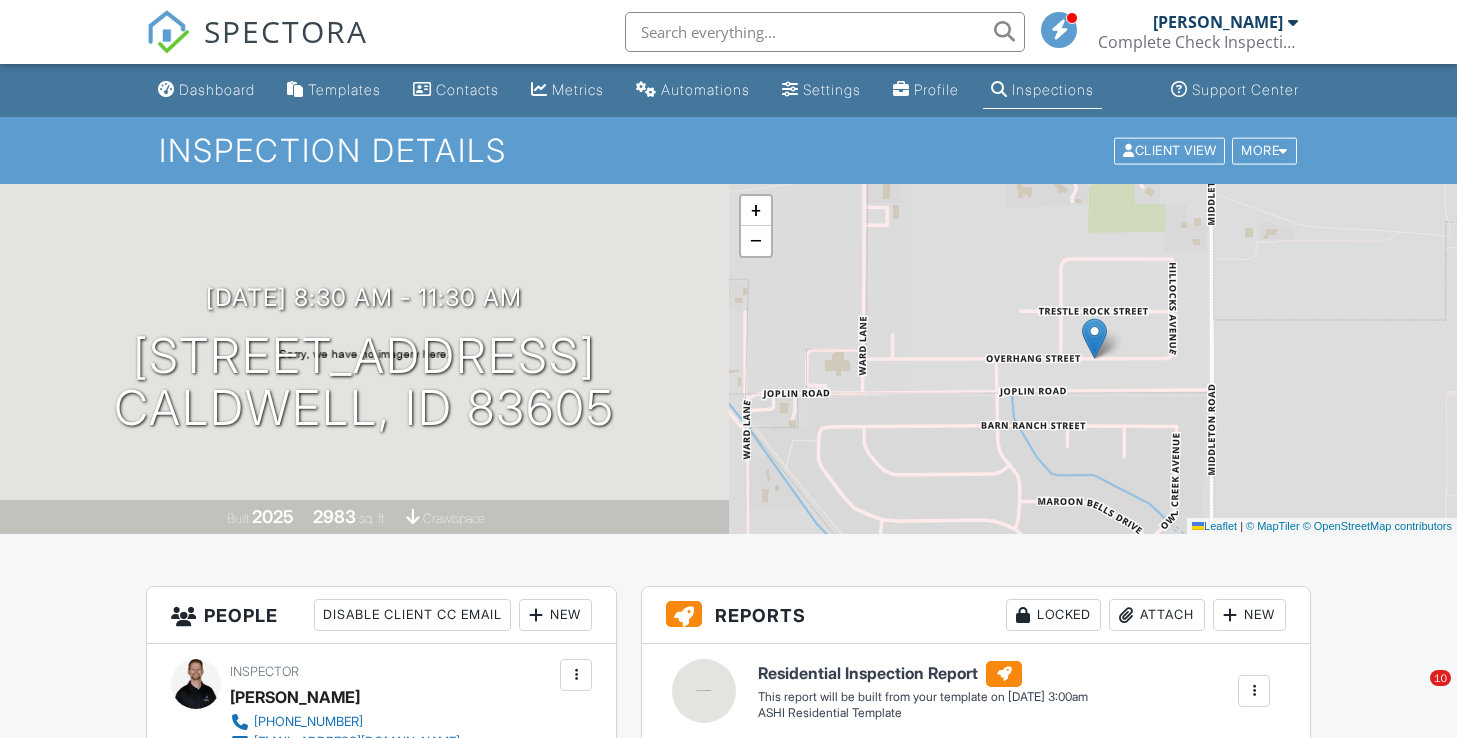 scroll, scrollTop: 1279, scrollLeft: 0, axis: vertical 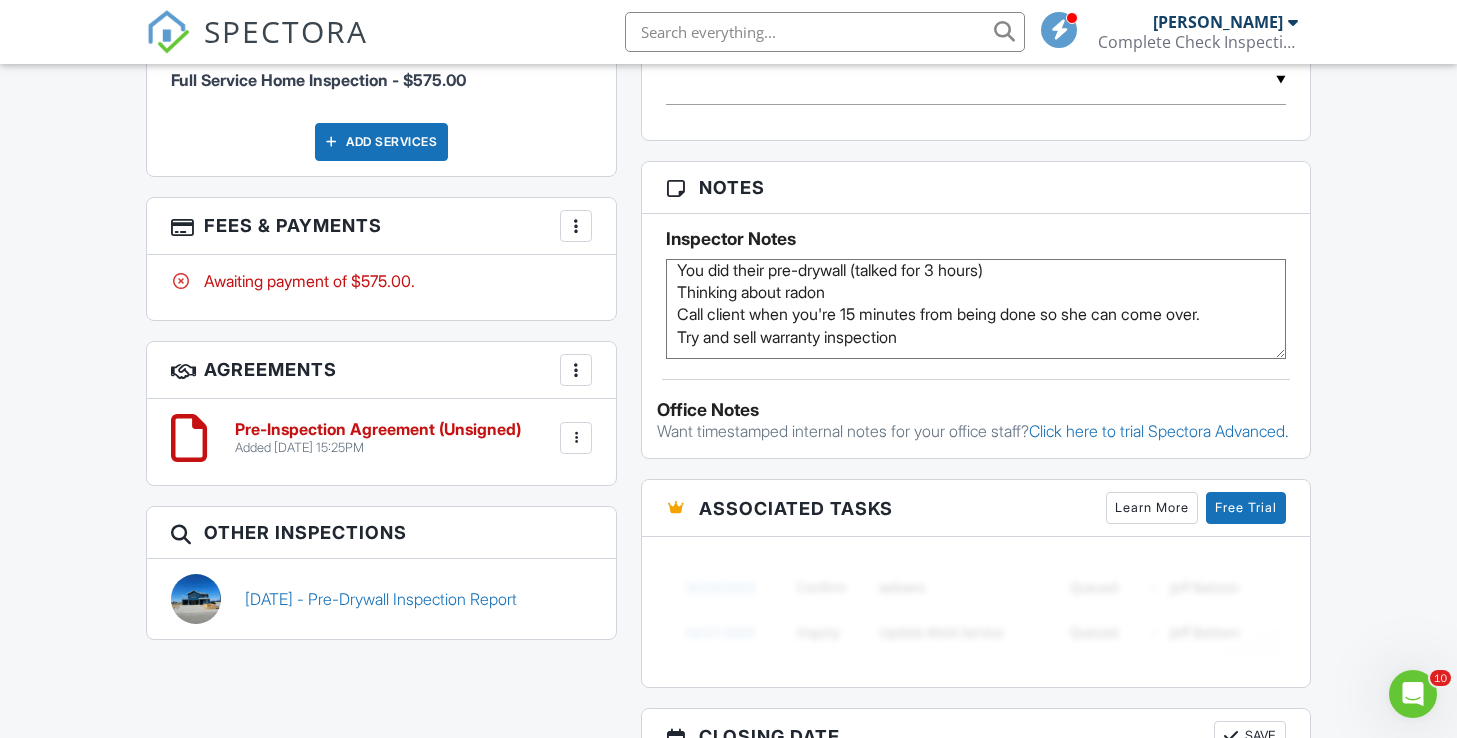 click on "Dashboard
Templates
Contacts
Metrics
Automations
Settings
Profile
Inspections
Support Center
Inspection Details
Client View
More
Property Details
Reschedule
Reorder / Copy
Share
Cancel
[GEOGRAPHIC_DATA]
Print Order
Convert to V9
Enable Pass on CC Fees
View Change Log
[DATE]  8:30 am
- 11:30 am
[STREET_ADDRESS]
[GEOGRAPHIC_DATA], ID 83605
Built
2025
2983
sq. ft.
crawlspace
+ −  Leaflet   |   © MapTiler   © OpenStreetMap contributors
All emails and texts are disabled for this inspection!
Turn on emails and texts
Turn on and Requeue Notifications
Reports
Locked
Attach
New
Residential Inspection Report
ASHI Residential Template
Edit" at bounding box center [728, 486] 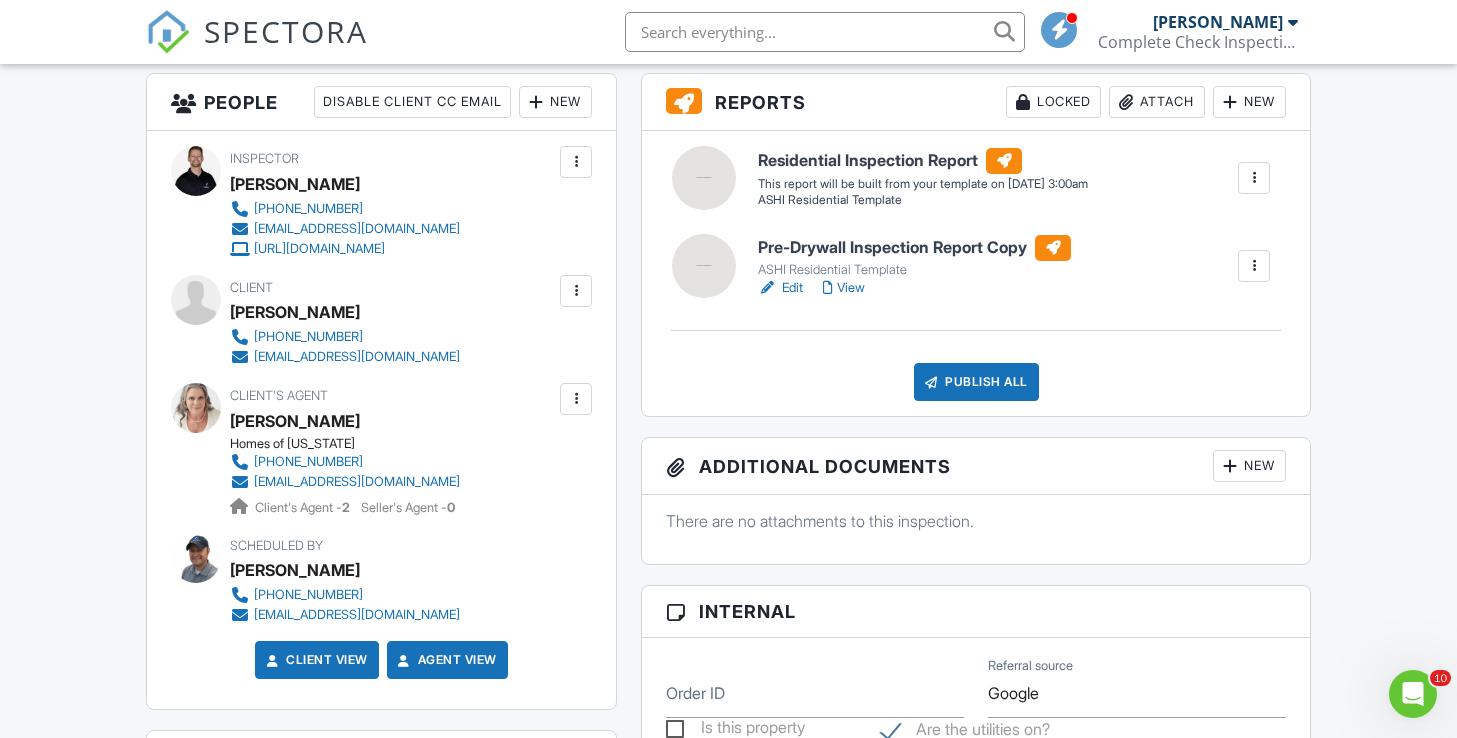 scroll, scrollTop: 0, scrollLeft: 0, axis: both 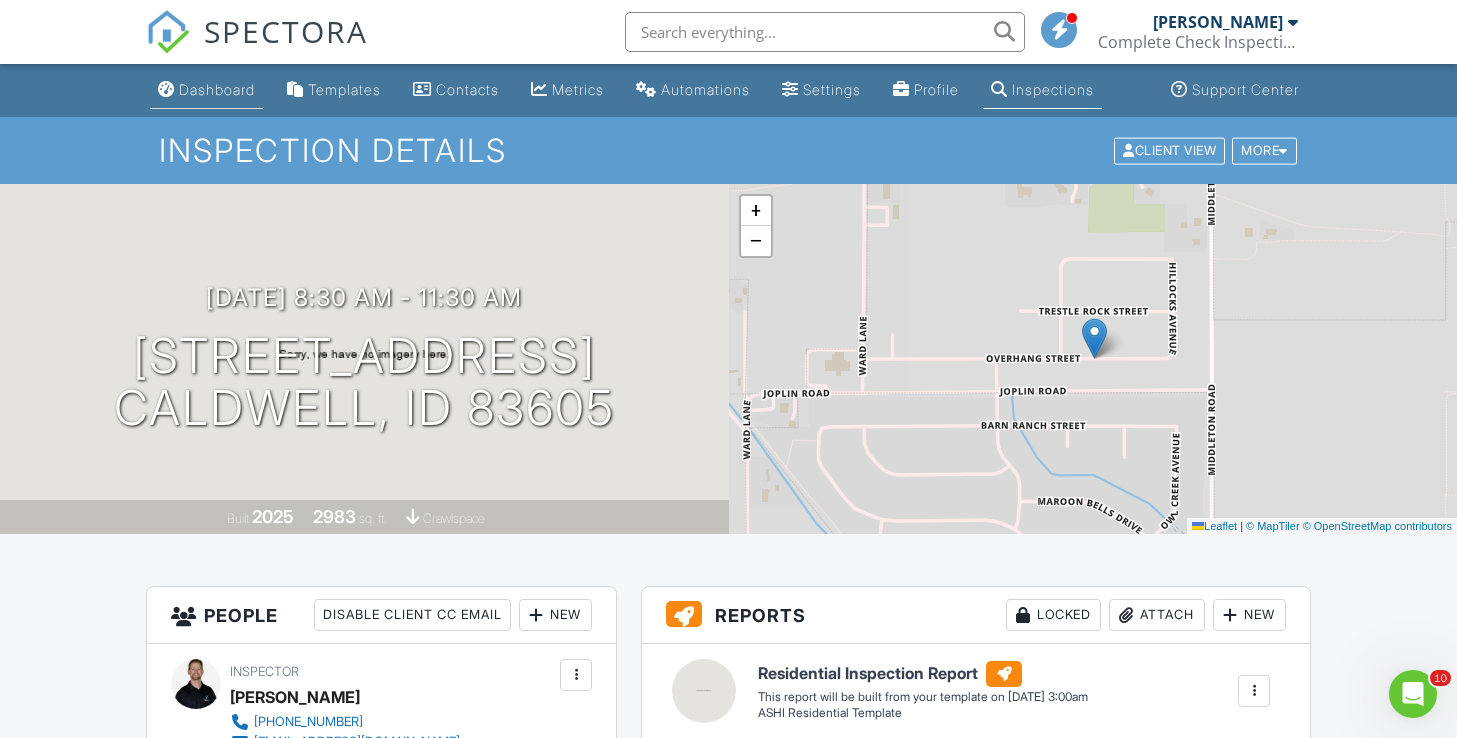 click on "Dashboard" at bounding box center [217, 89] 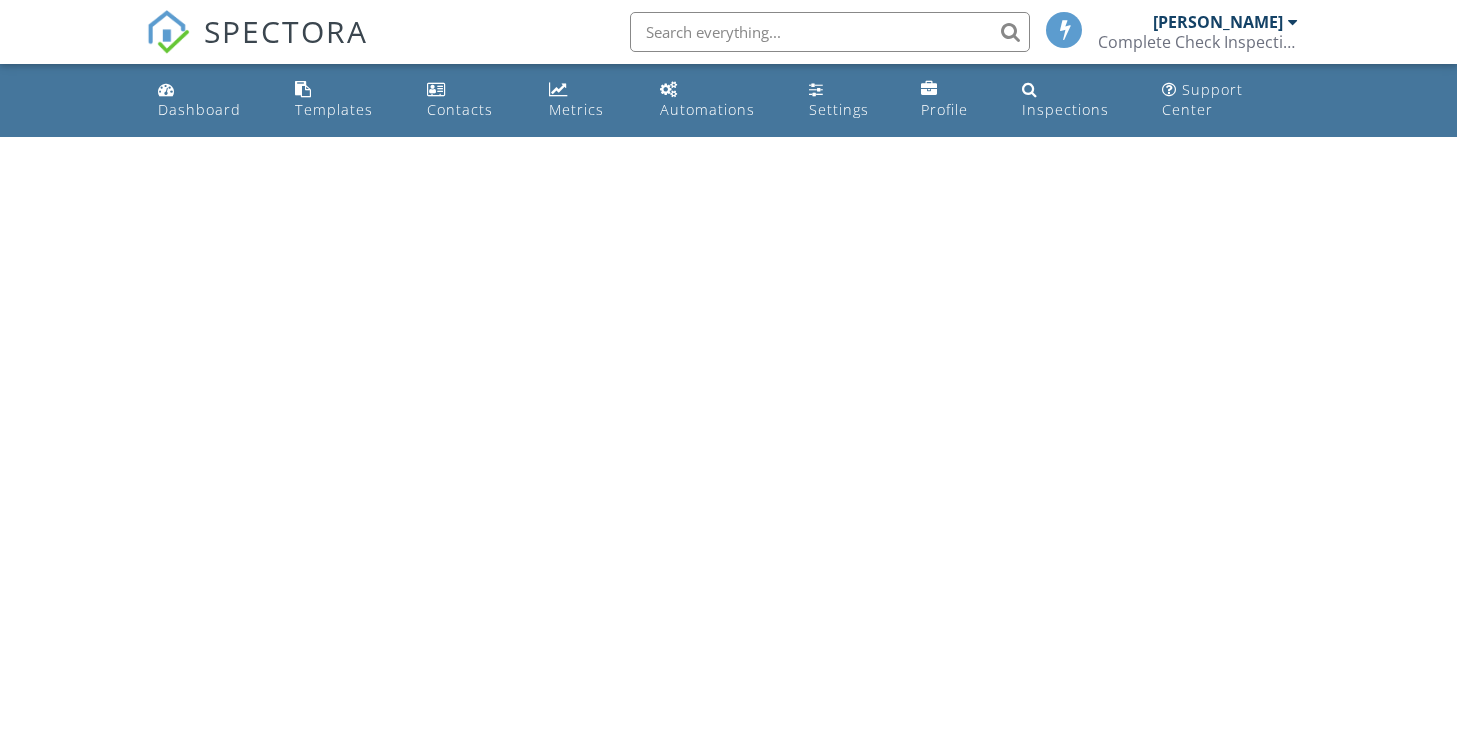 scroll, scrollTop: 0, scrollLeft: 0, axis: both 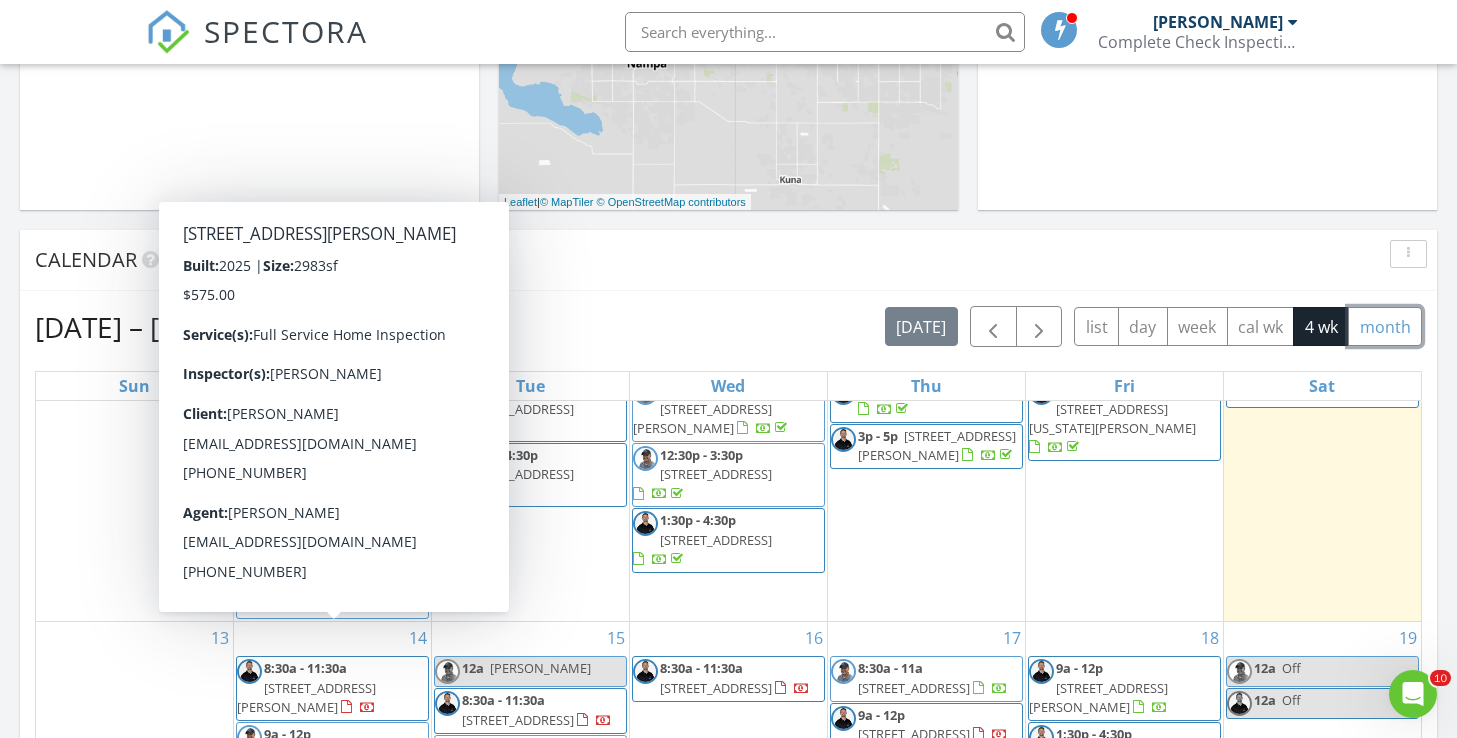 click on "month" at bounding box center [1385, 326] 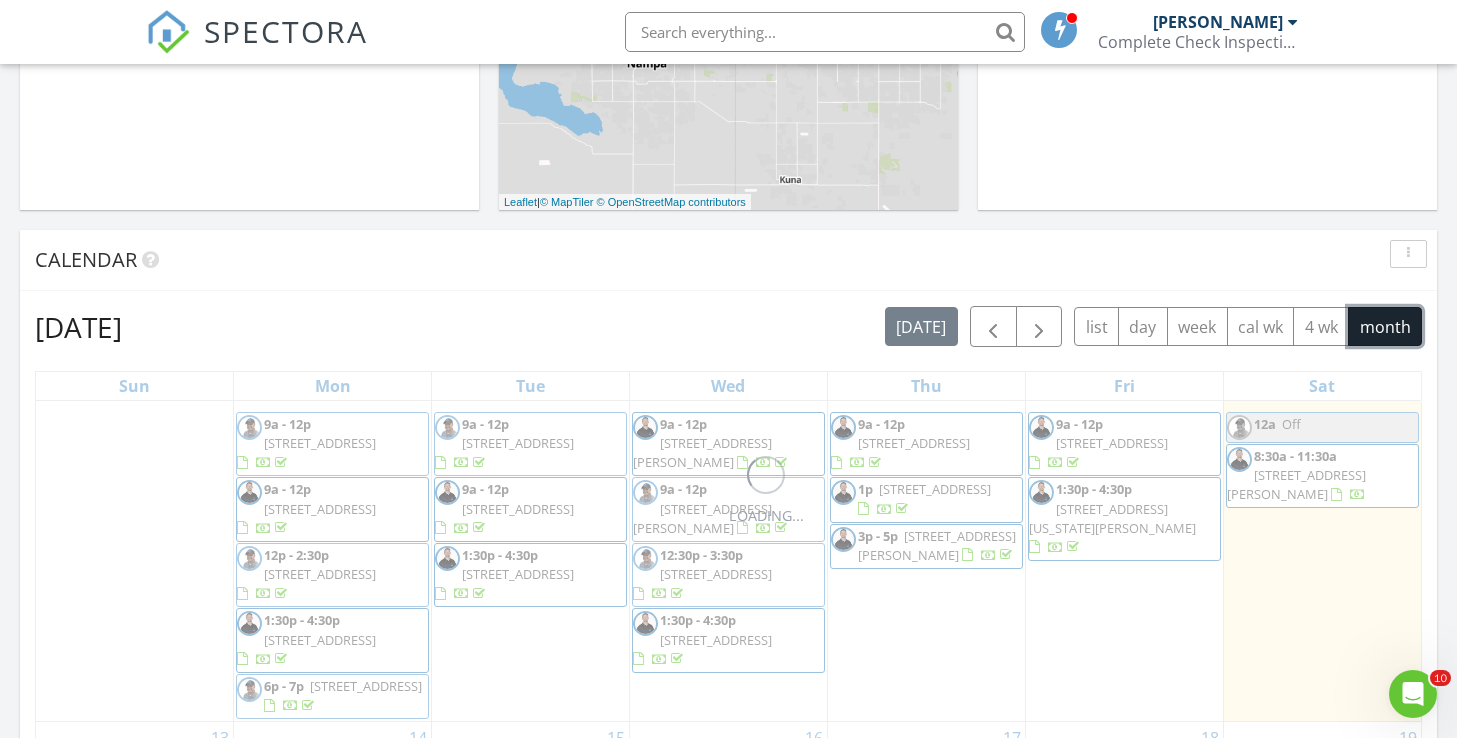 scroll, scrollTop: 0, scrollLeft: 0, axis: both 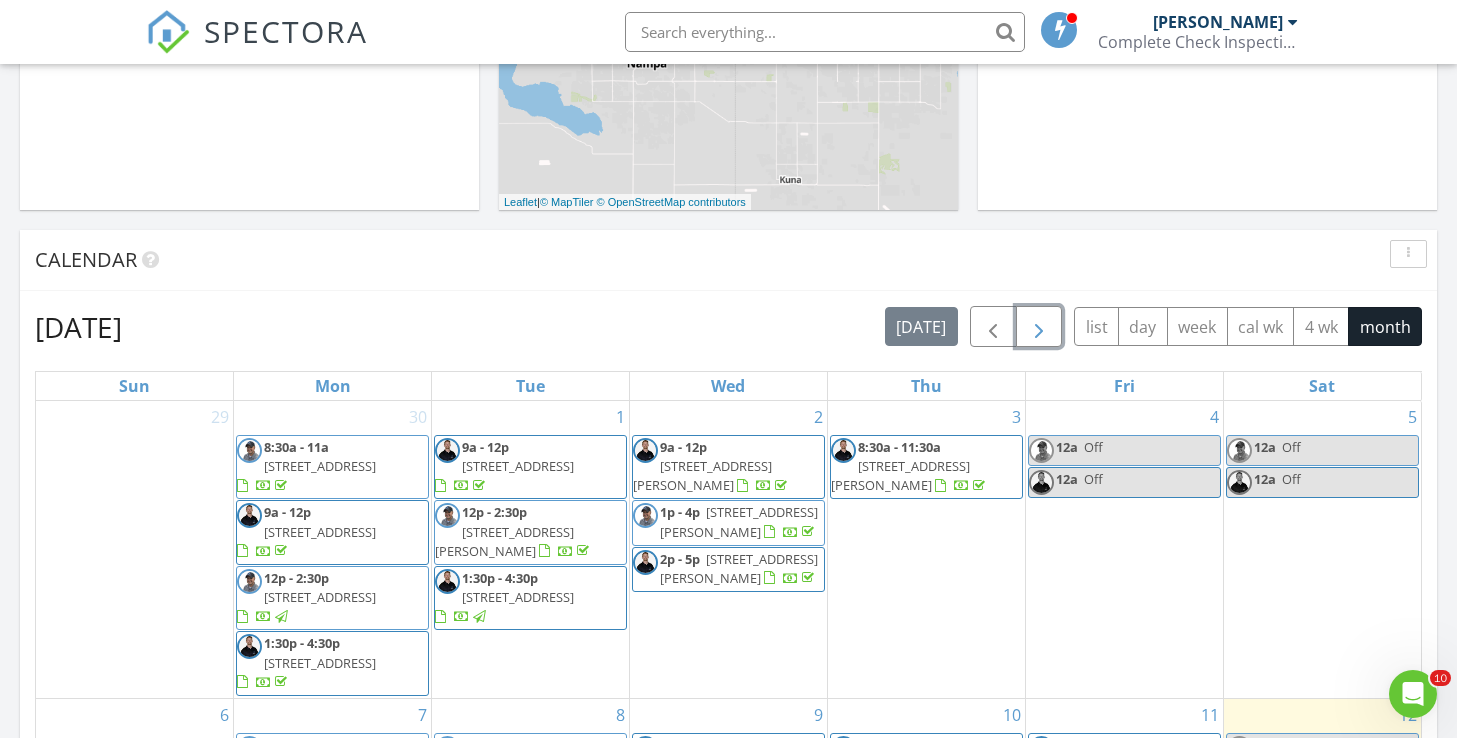 click at bounding box center [1039, 327] 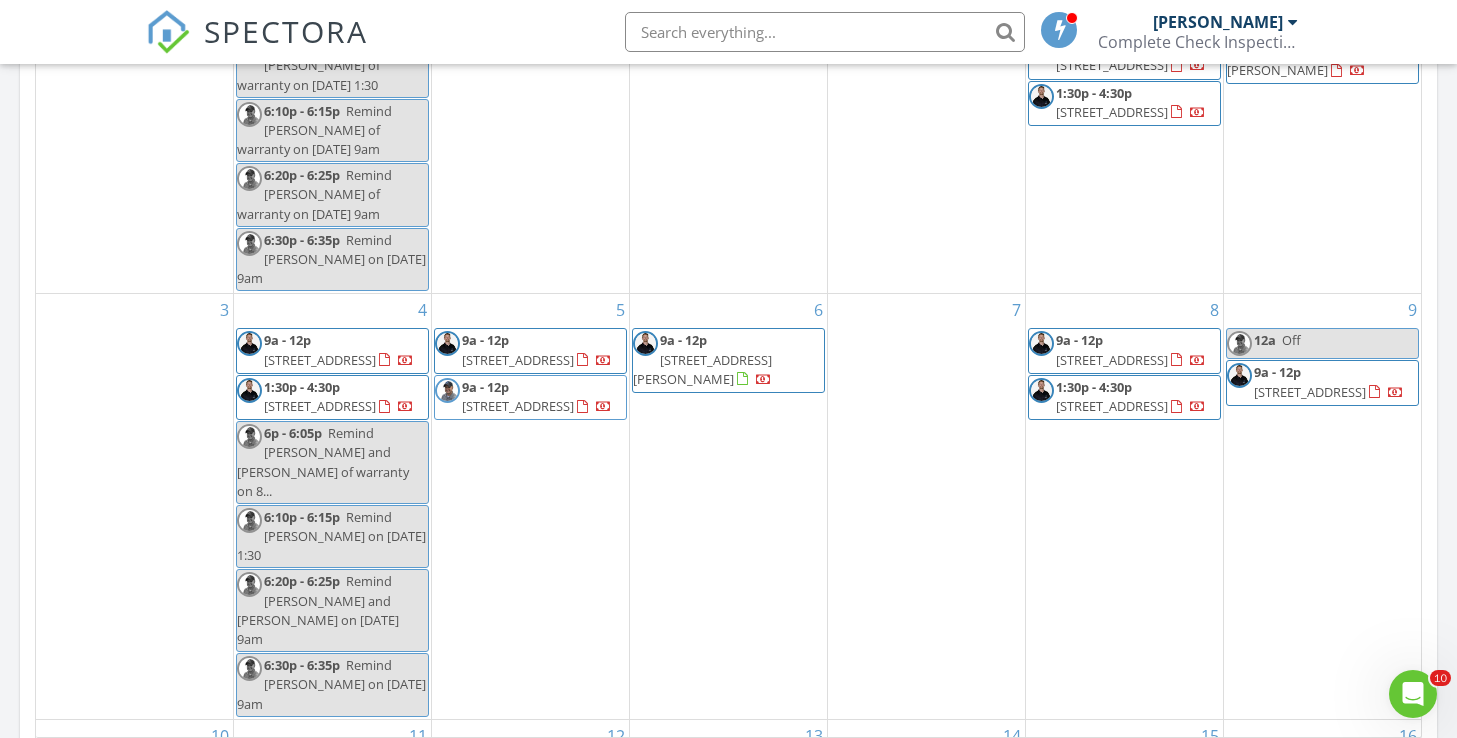 scroll, scrollTop: 1129, scrollLeft: 0, axis: vertical 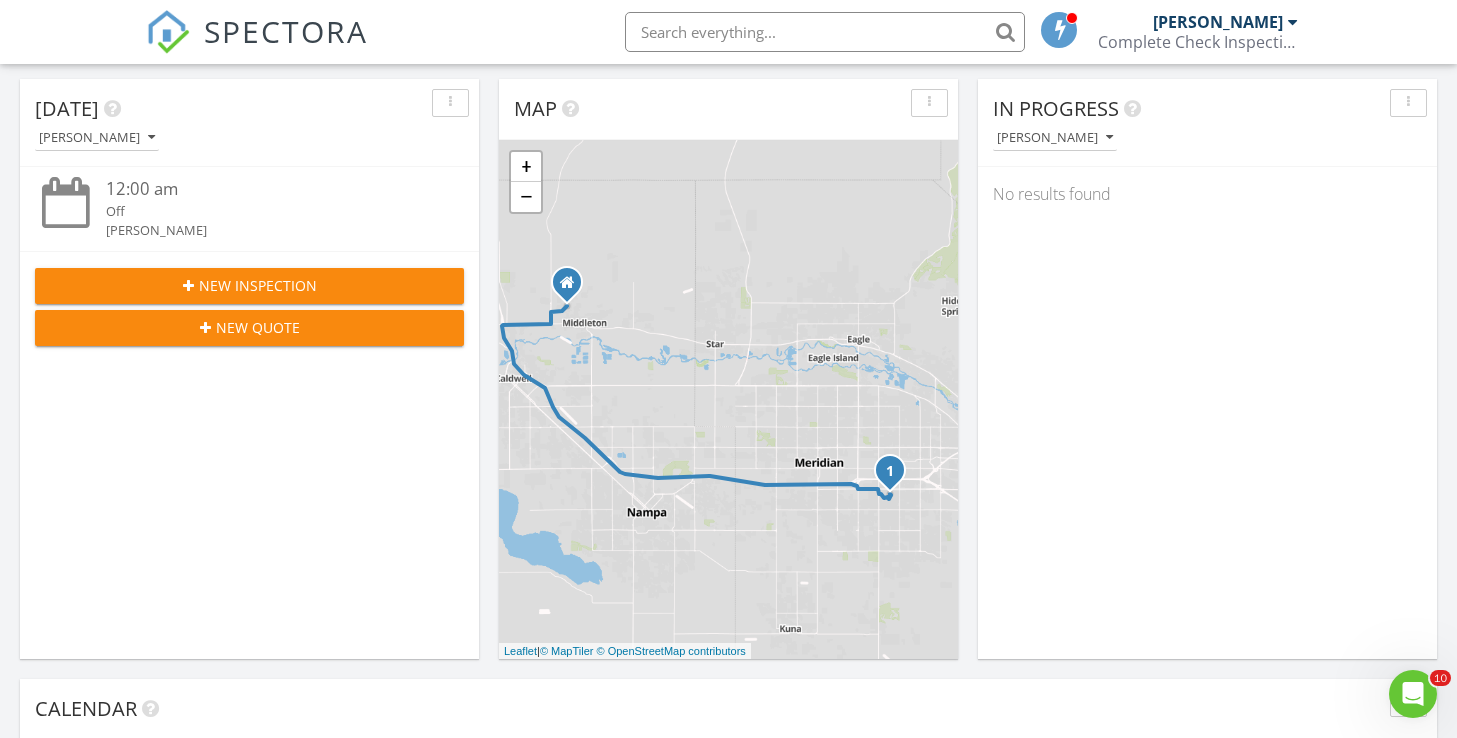 click on "New Inspection" at bounding box center (249, 286) 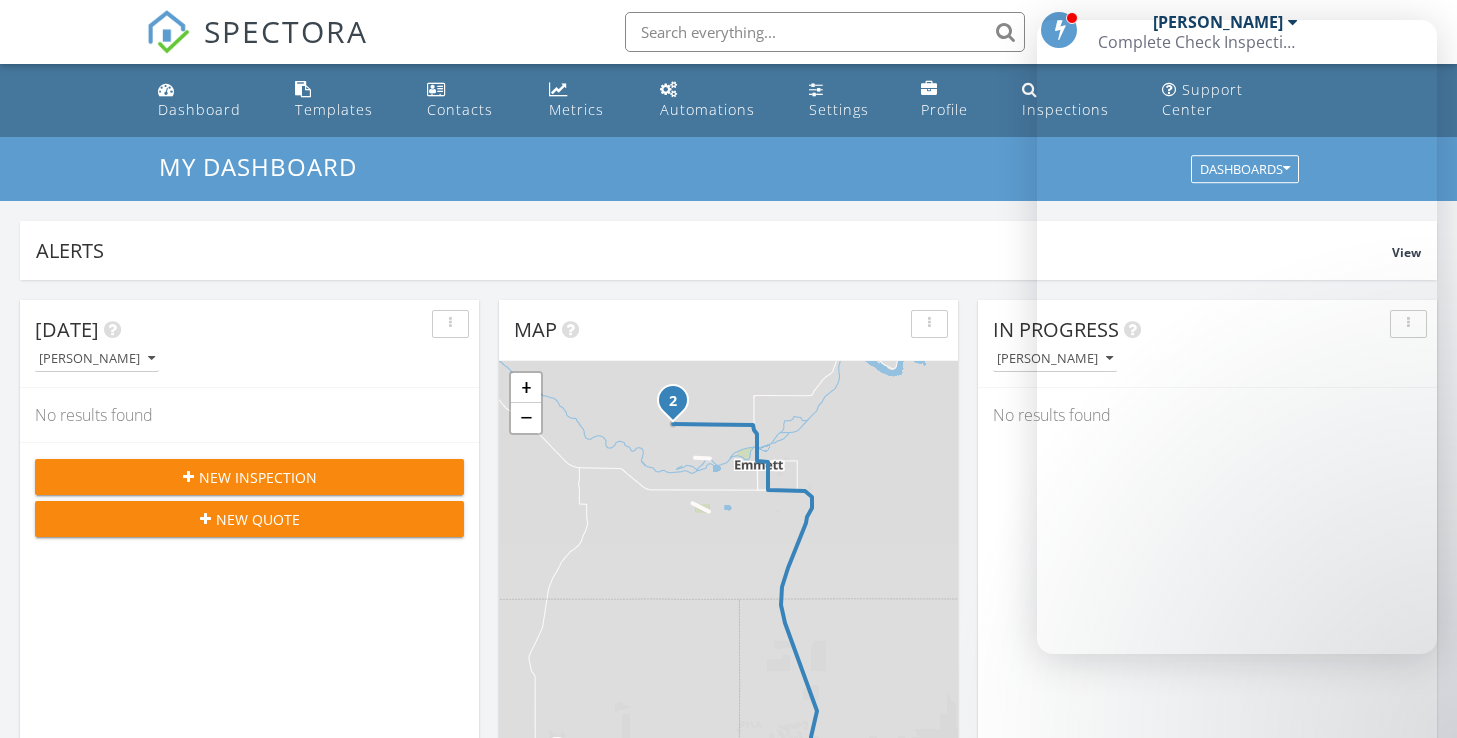 scroll, scrollTop: 0, scrollLeft: 0, axis: both 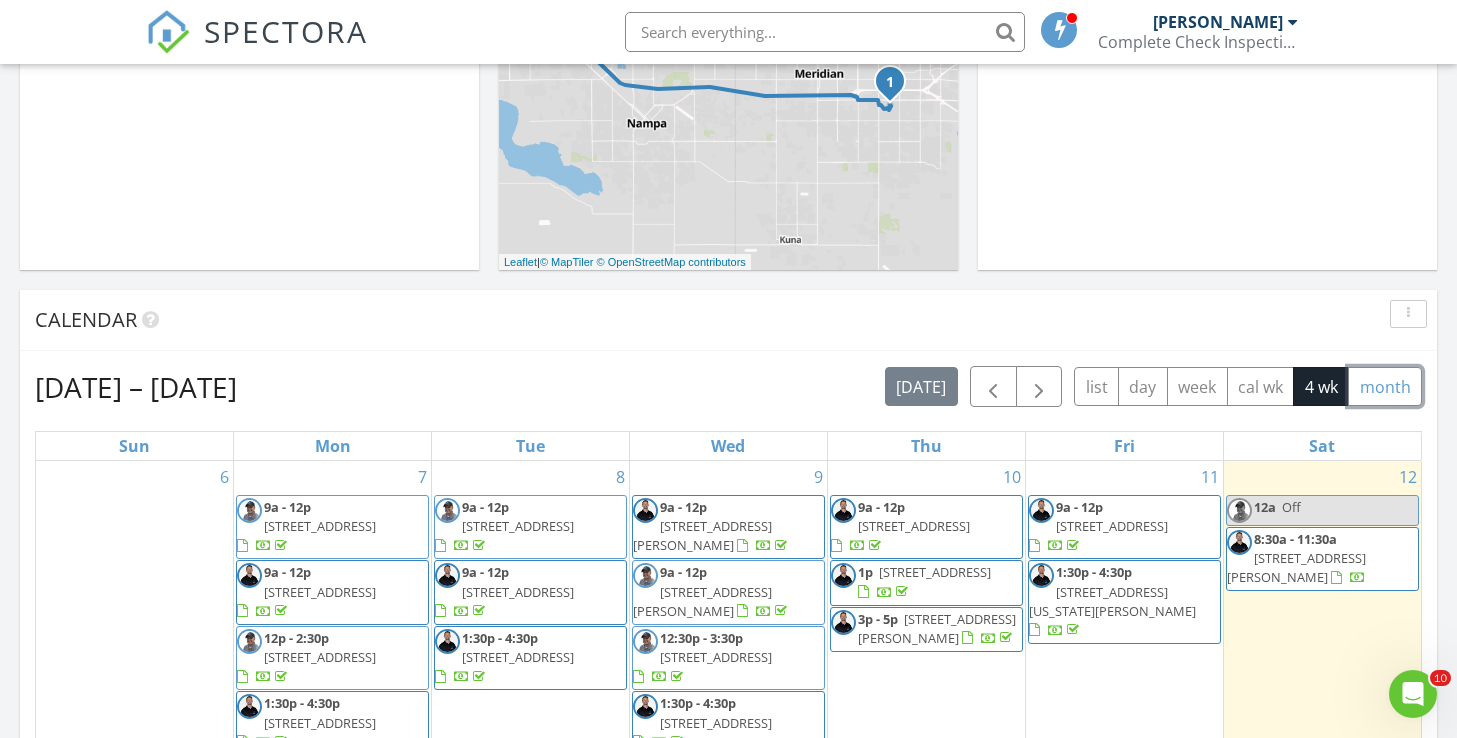 click on "month" at bounding box center [1385, 386] 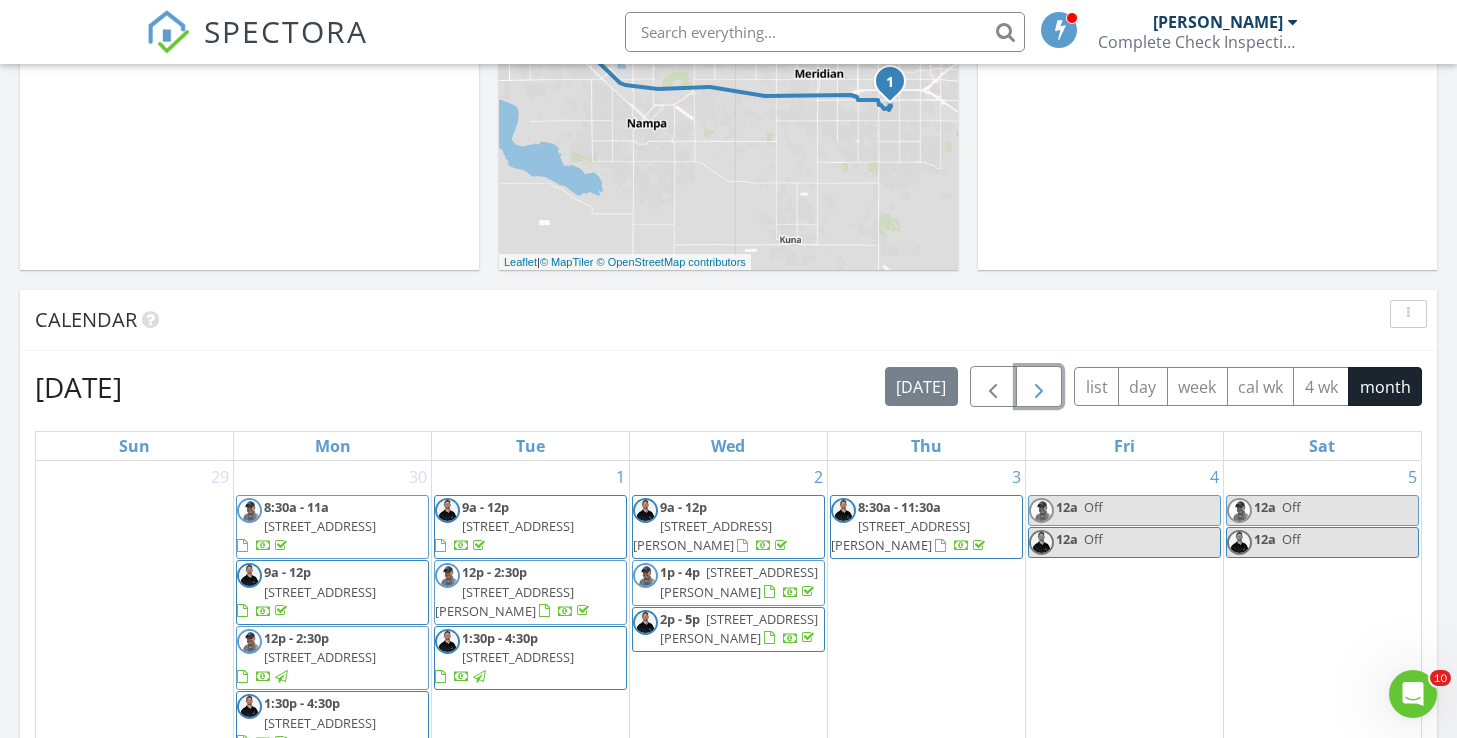 click at bounding box center (1039, 387) 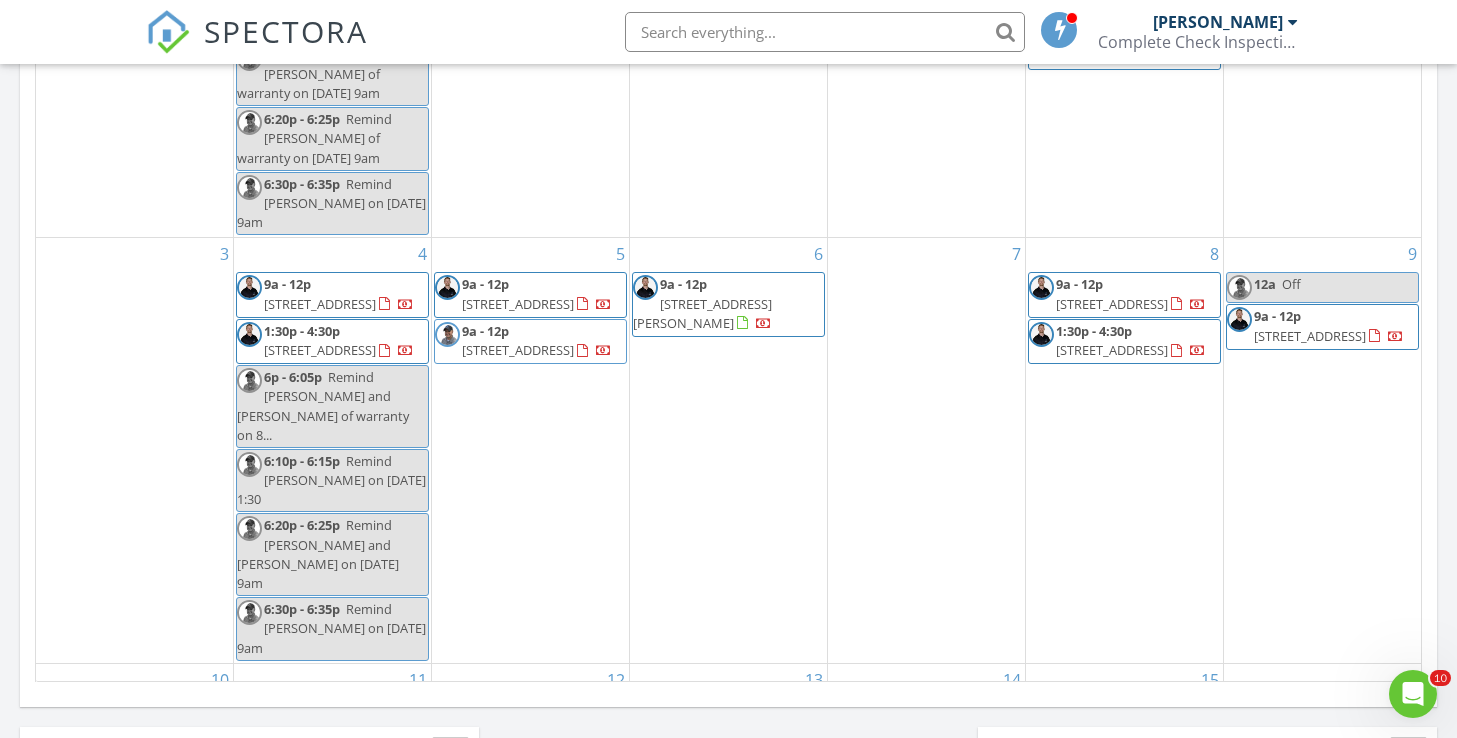 scroll, scrollTop: 1165, scrollLeft: 0, axis: vertical 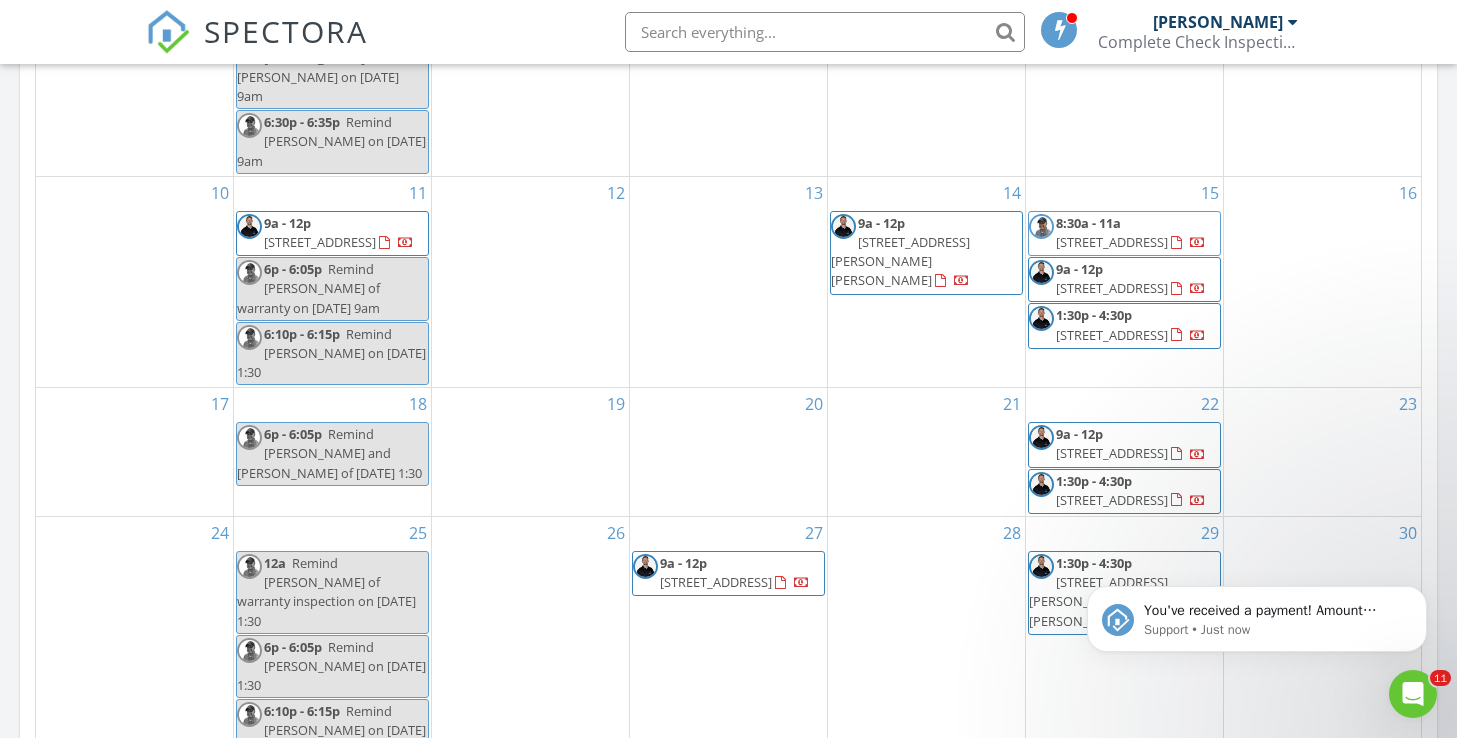 type 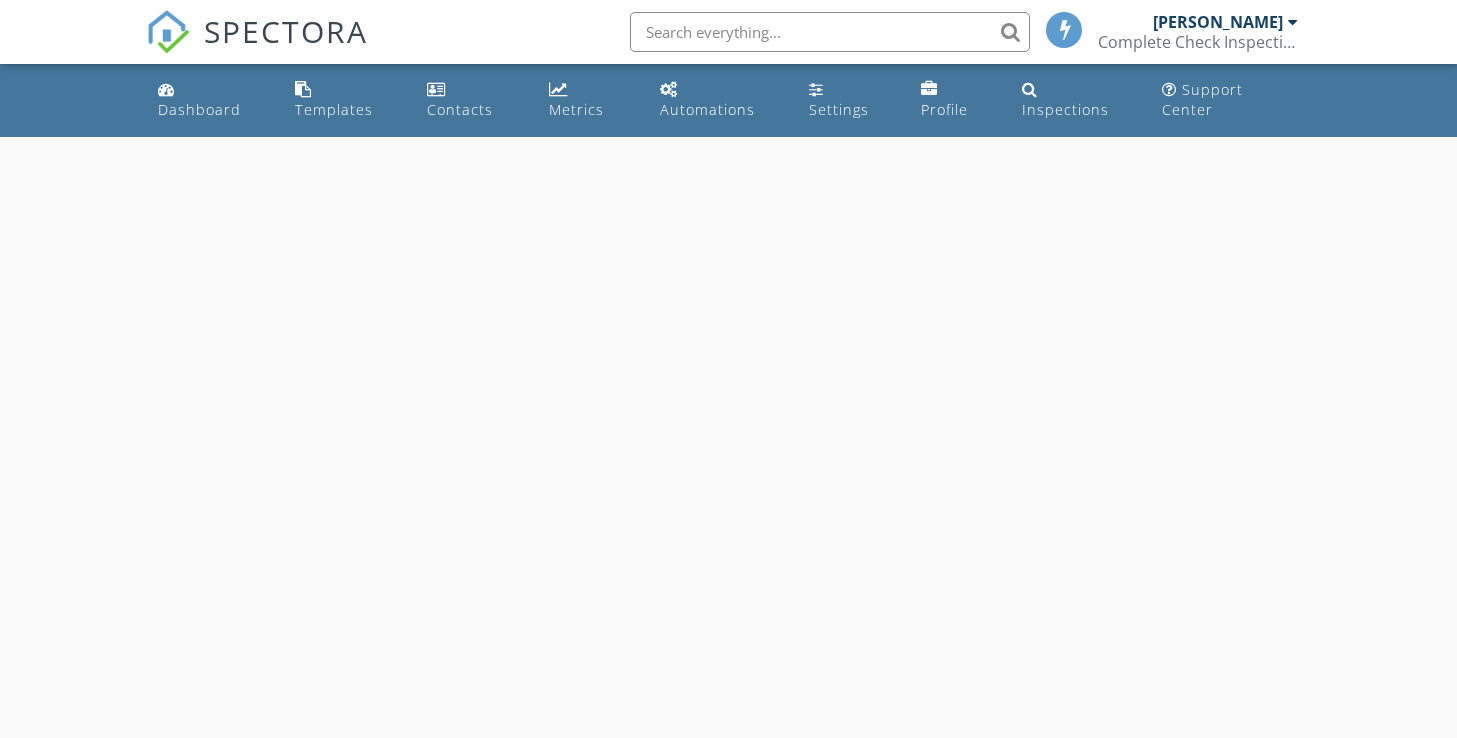 scroll, scrollTop: 0, scrollLeft: 0, axis: both 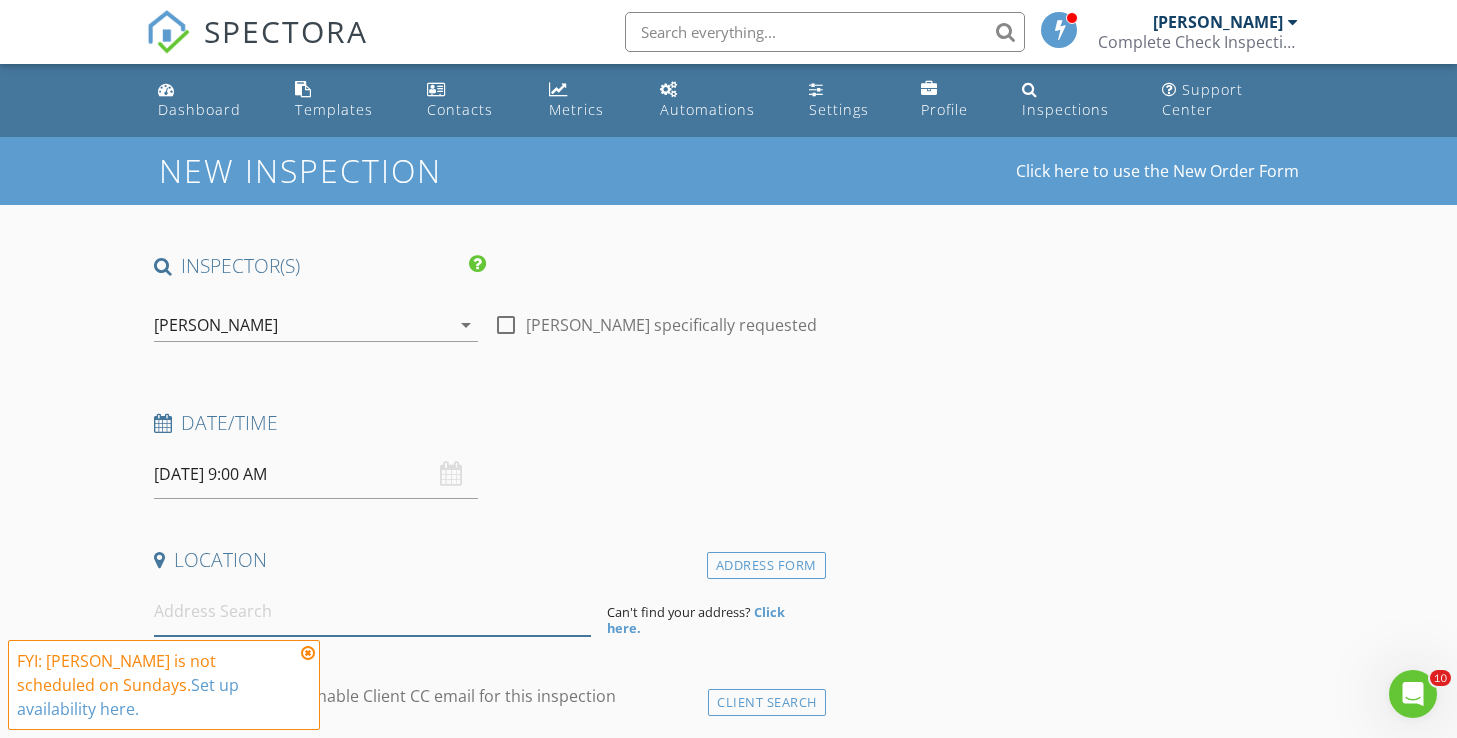 click at bounding box center [372, 611] 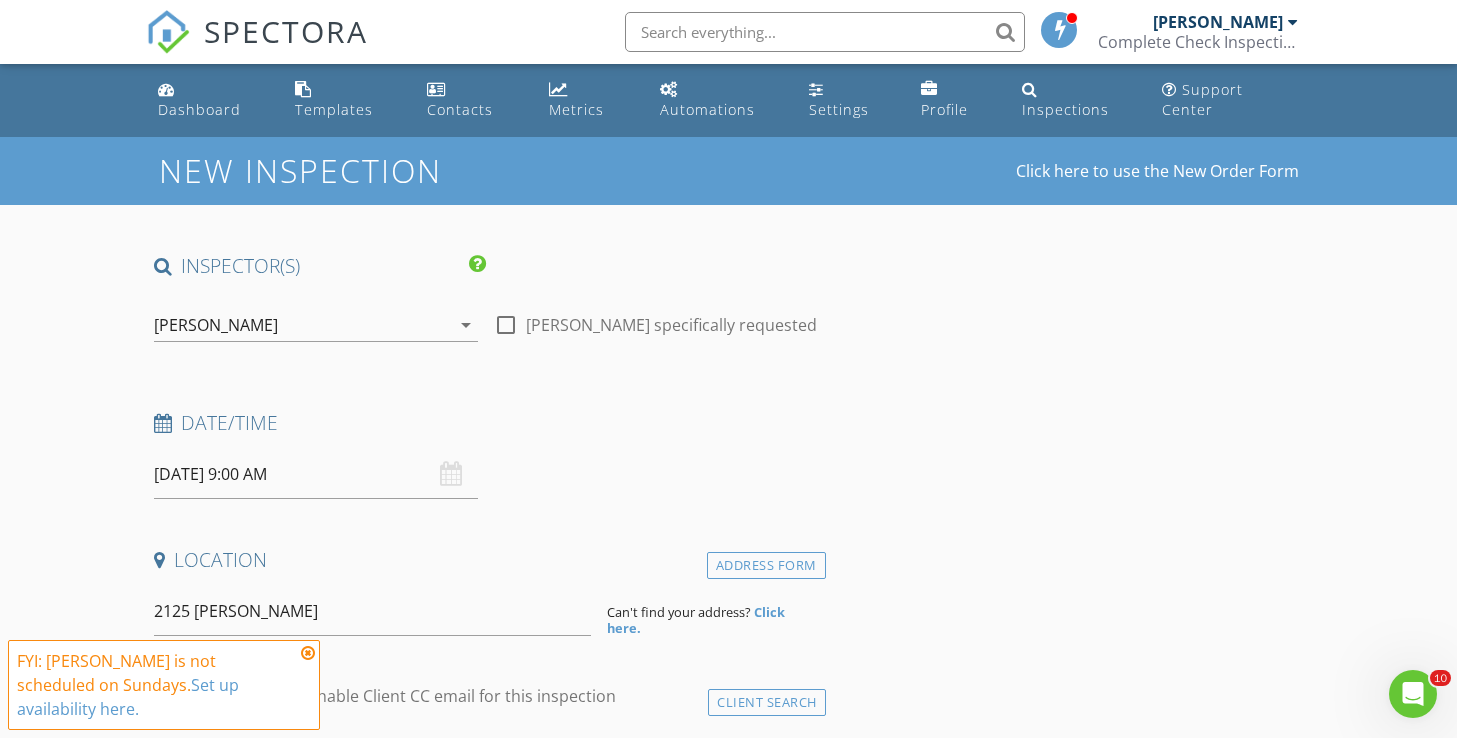 click at bounding box center [308, 653] 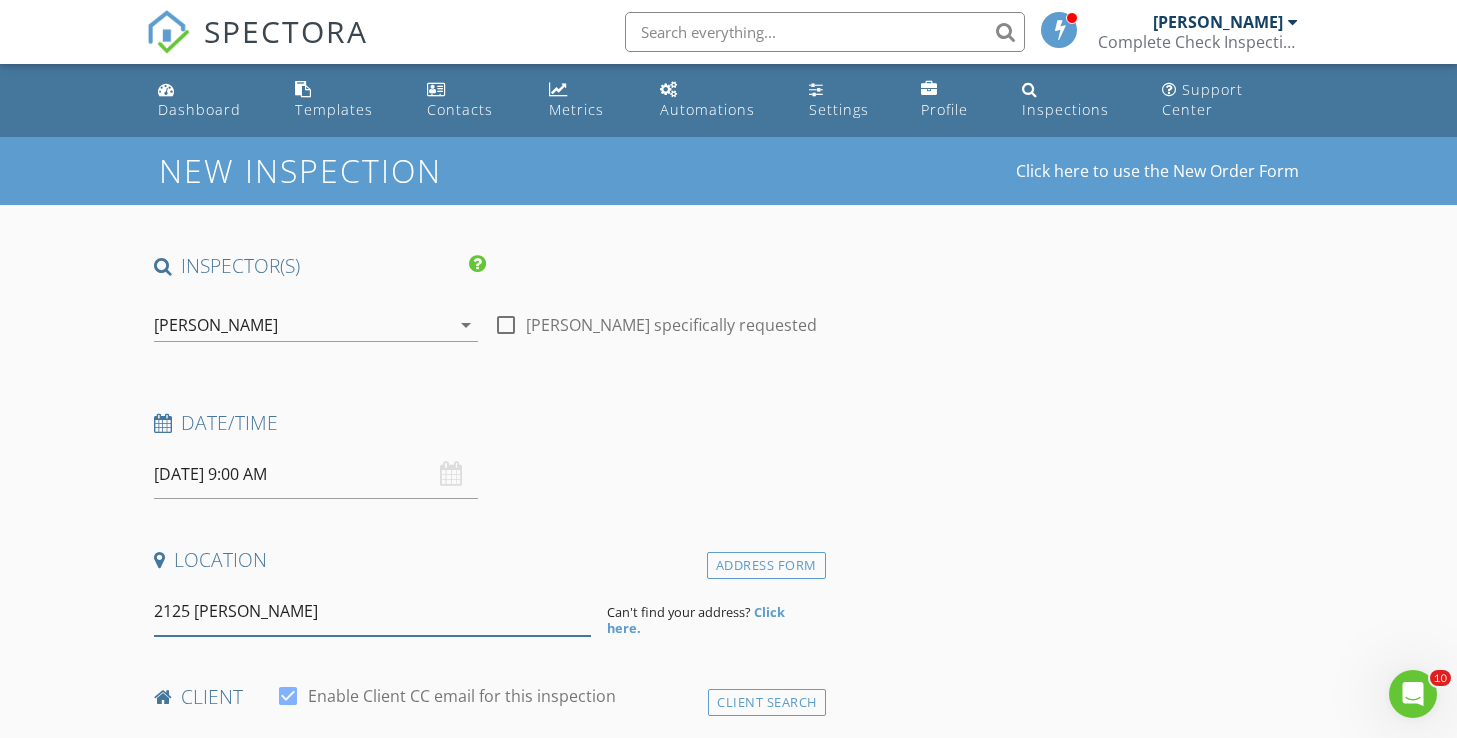 click on "2125 [PERSON_NAME]" at bounding box center [372, 611] 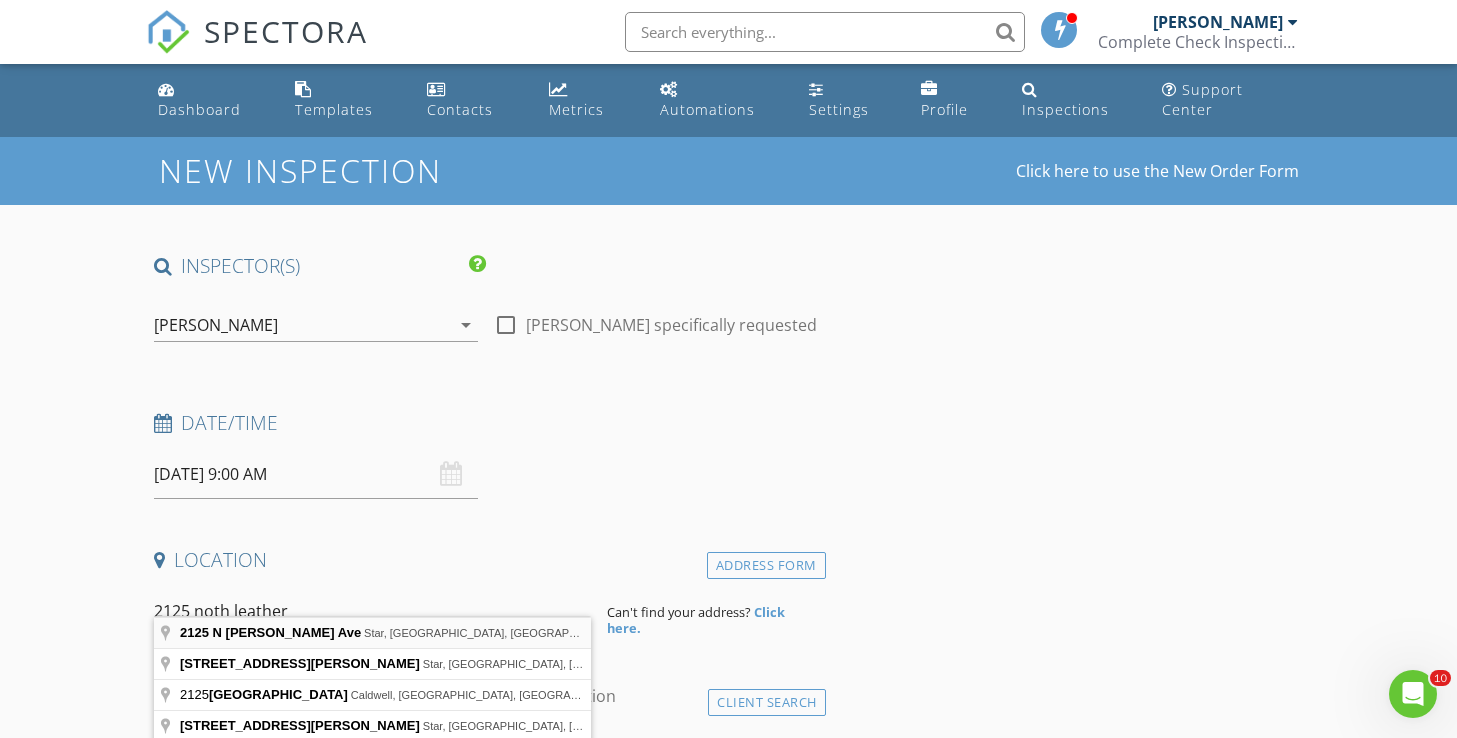 type on "[STREET_ADDRESS][PERSON_NAME]" 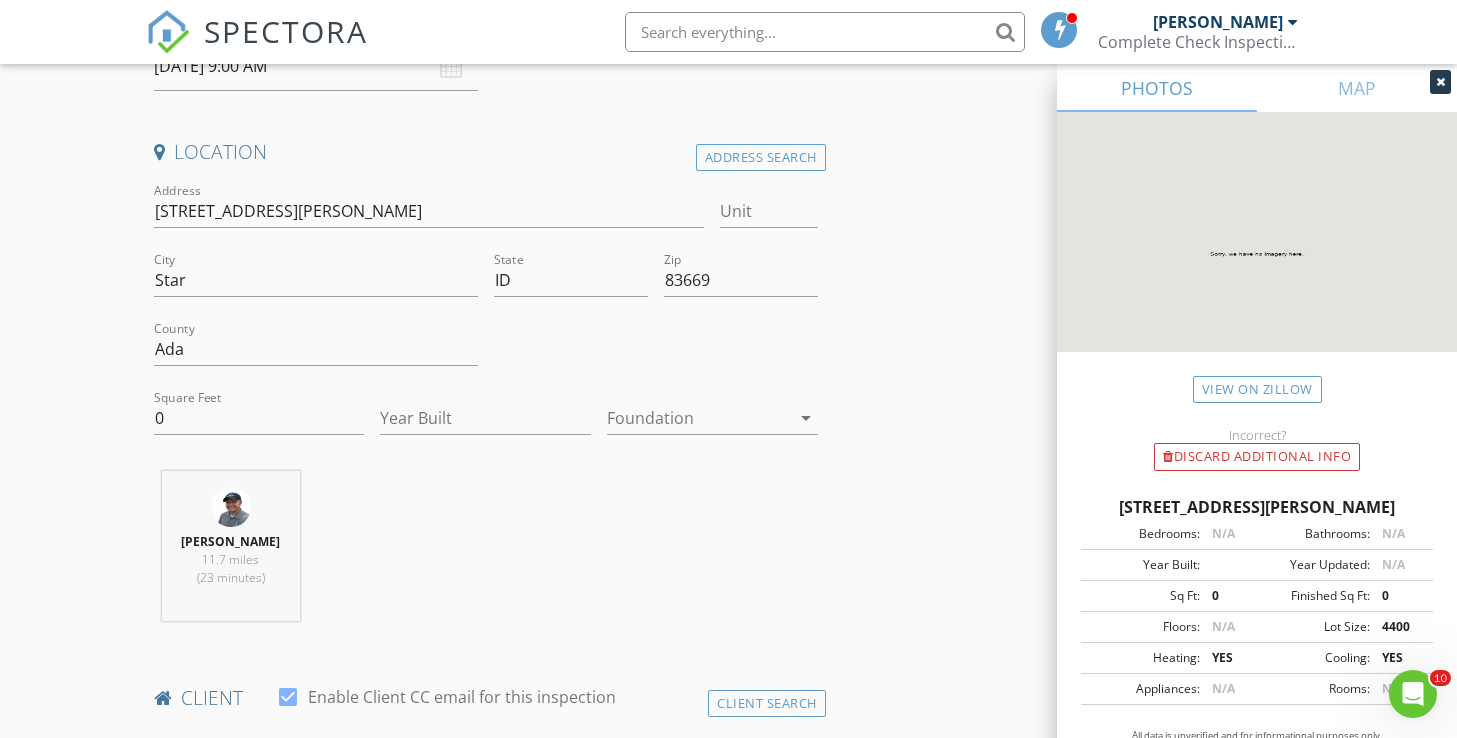 scroll, scrollTop: 432, scrollLeft: 0, axis: vertical 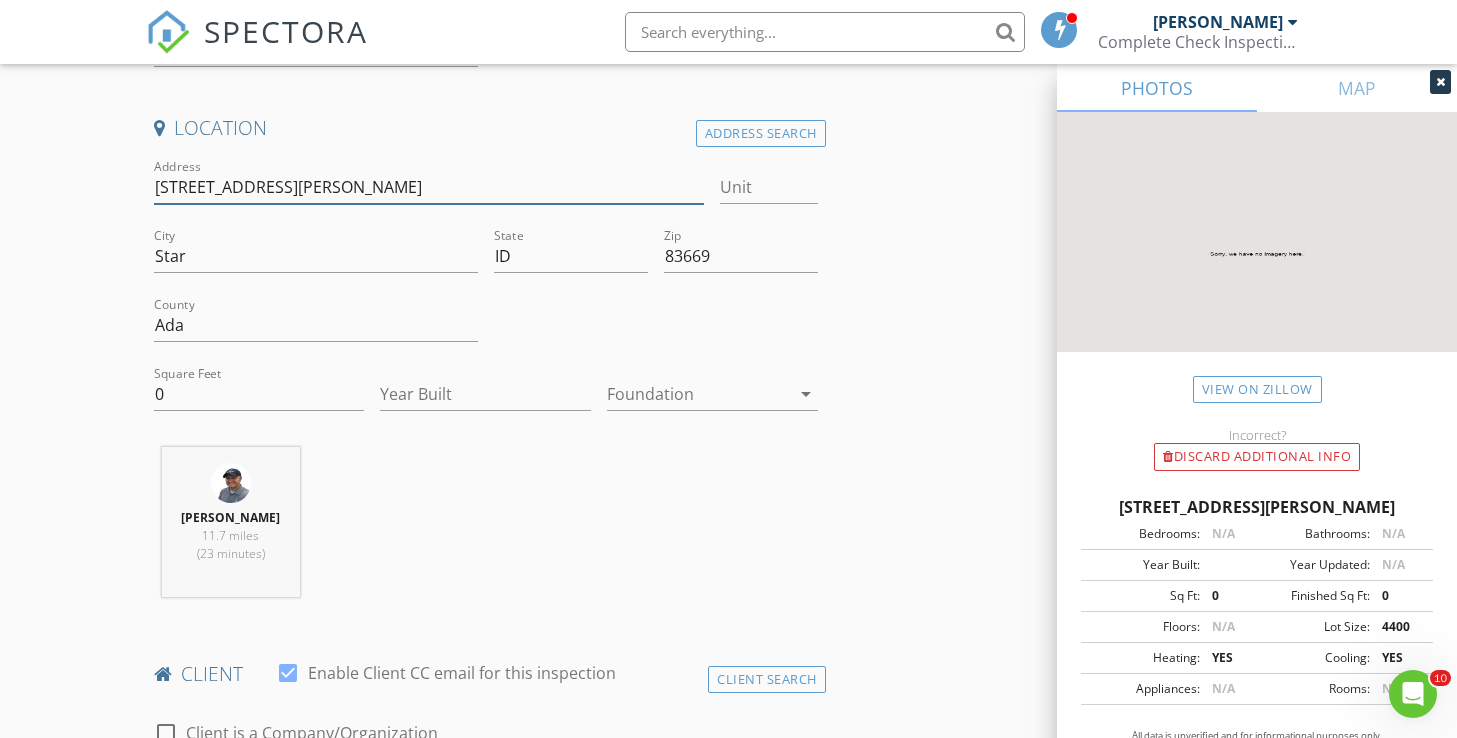 click on "[STREET_ADDRESS][PERSON_NAME]" at bounding box center (429, 187) 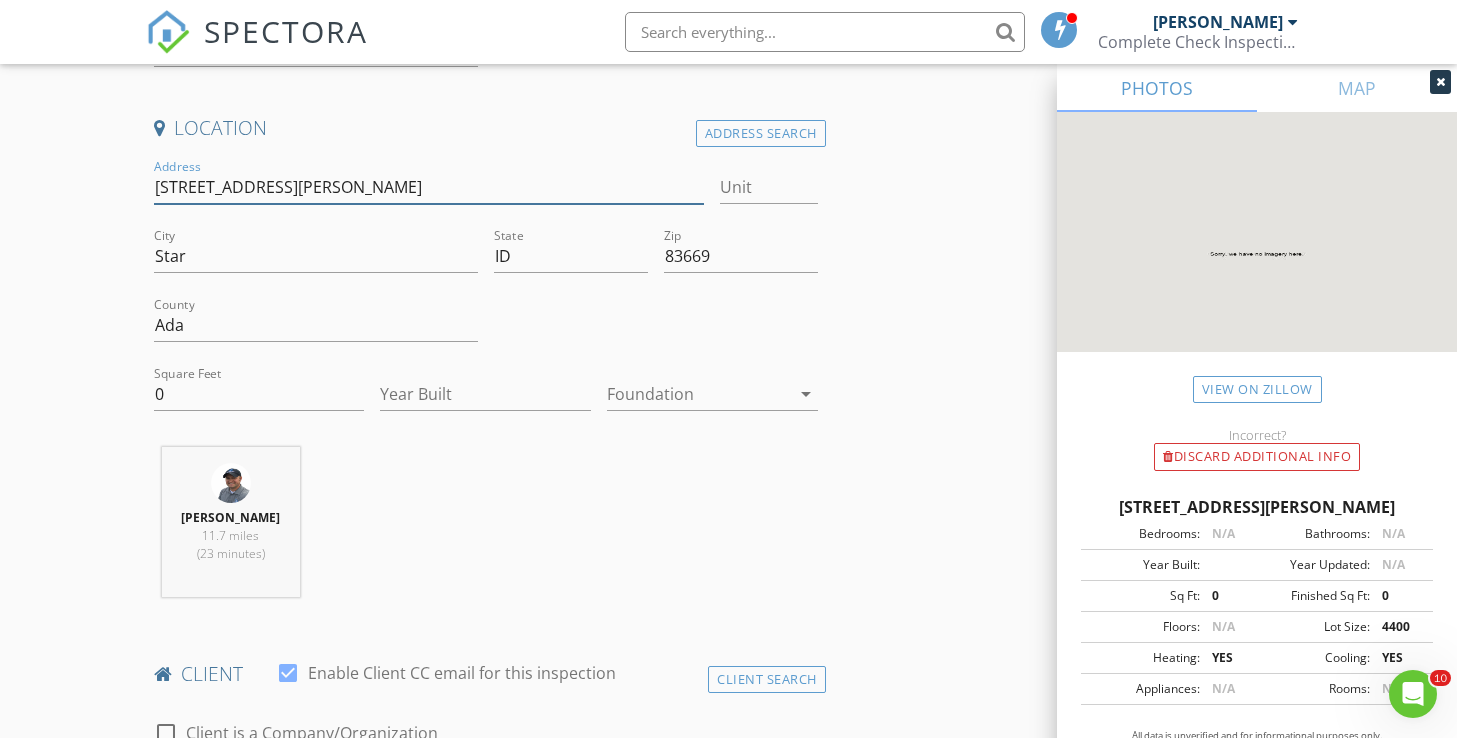 click on "[STREET_ADDRESS][PERSON_NAME]" at bounding box center (429, 187) 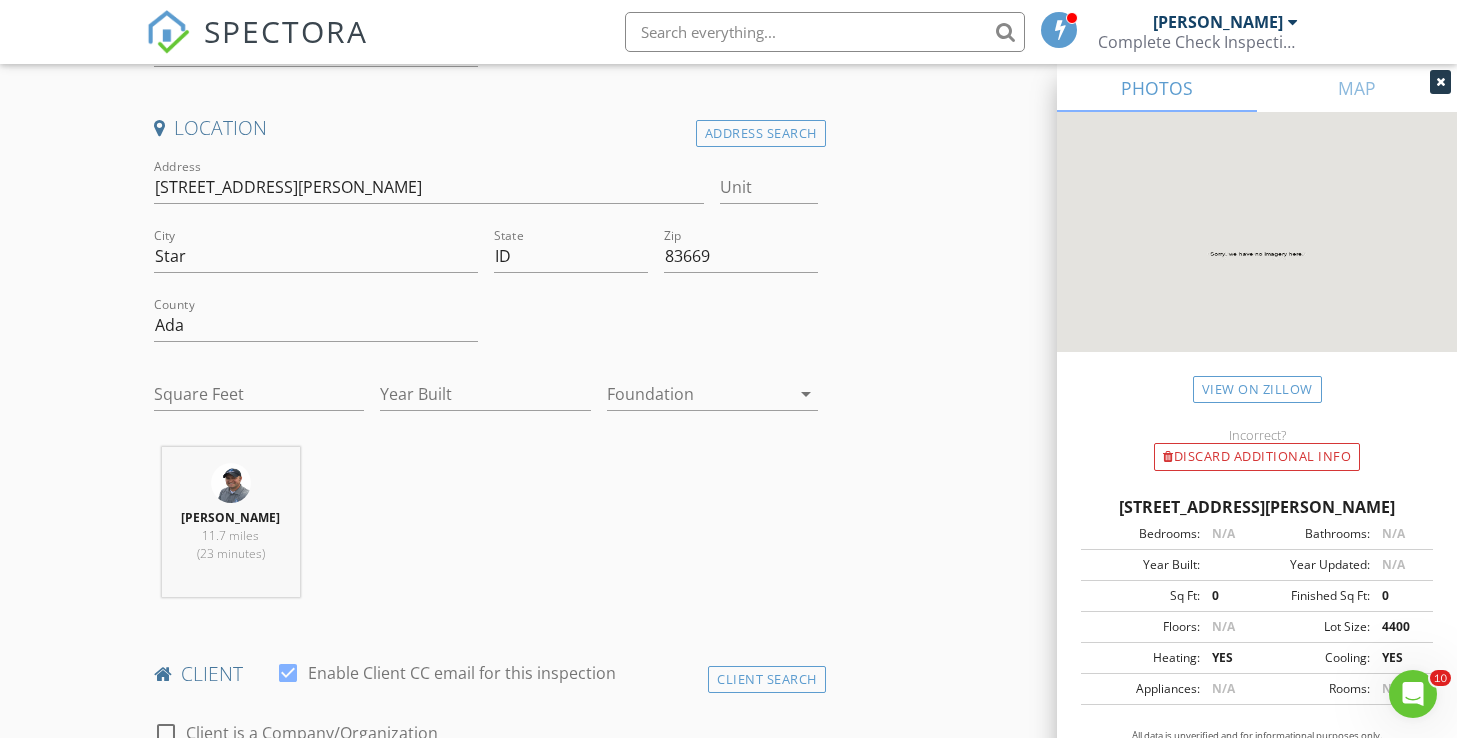 type on "0" 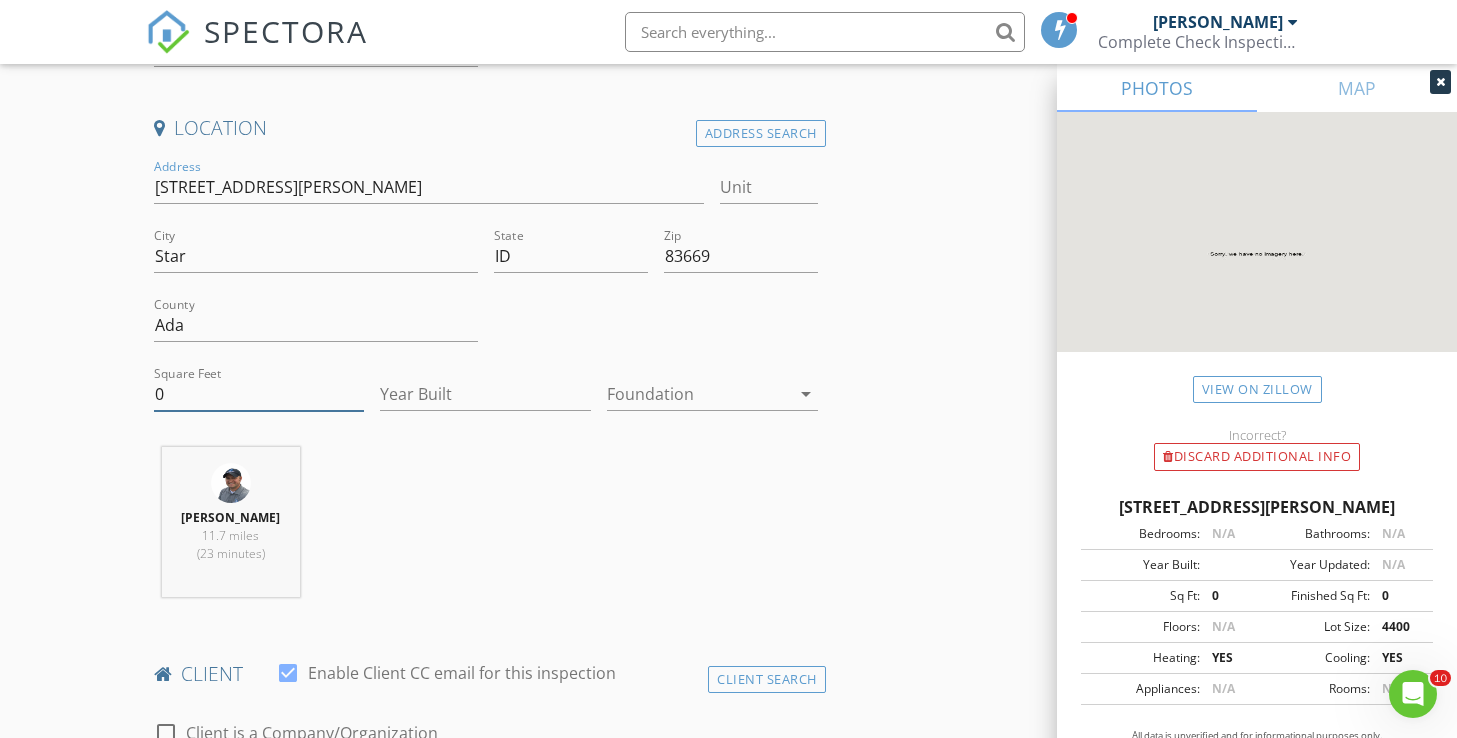 click on "0" at bounding box center [259, 394] 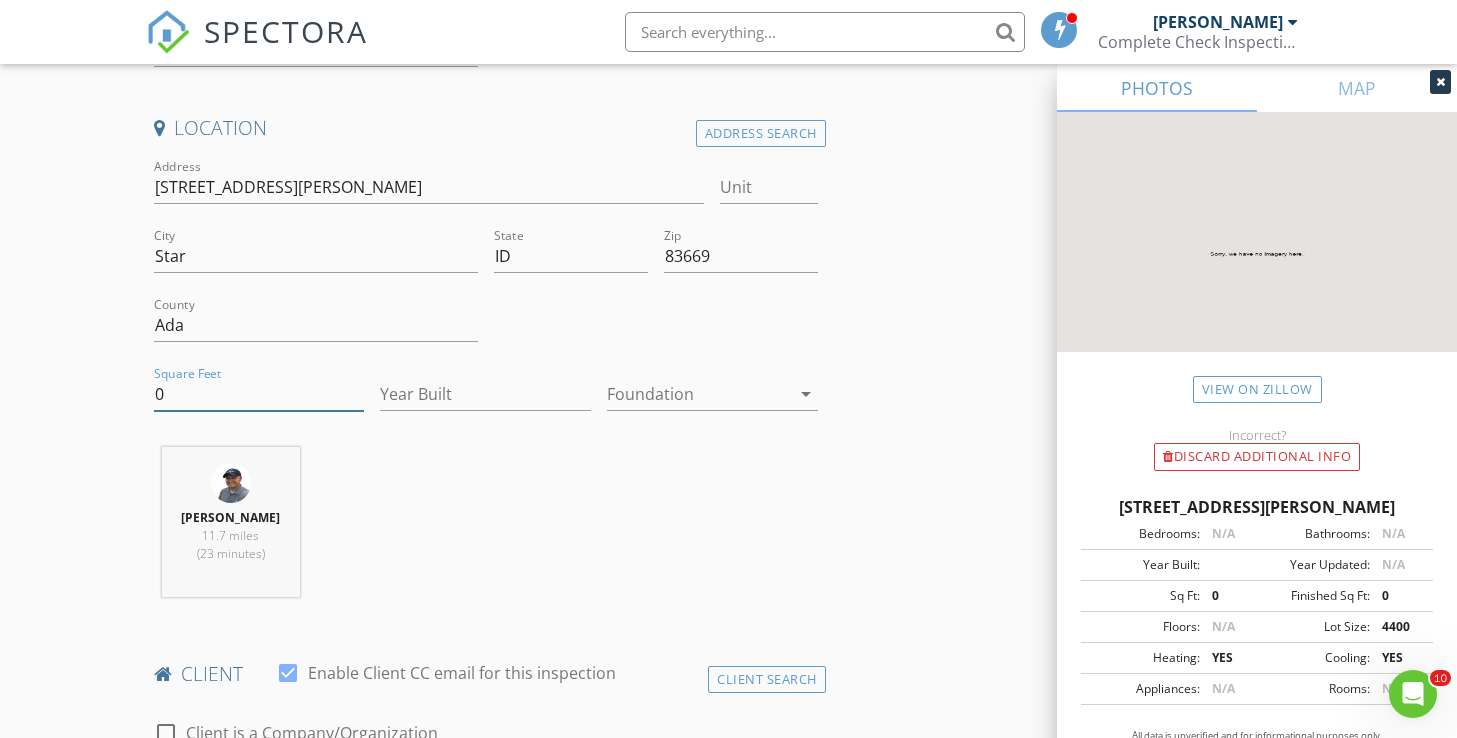 click on "0" at bounding box center [259, 394] 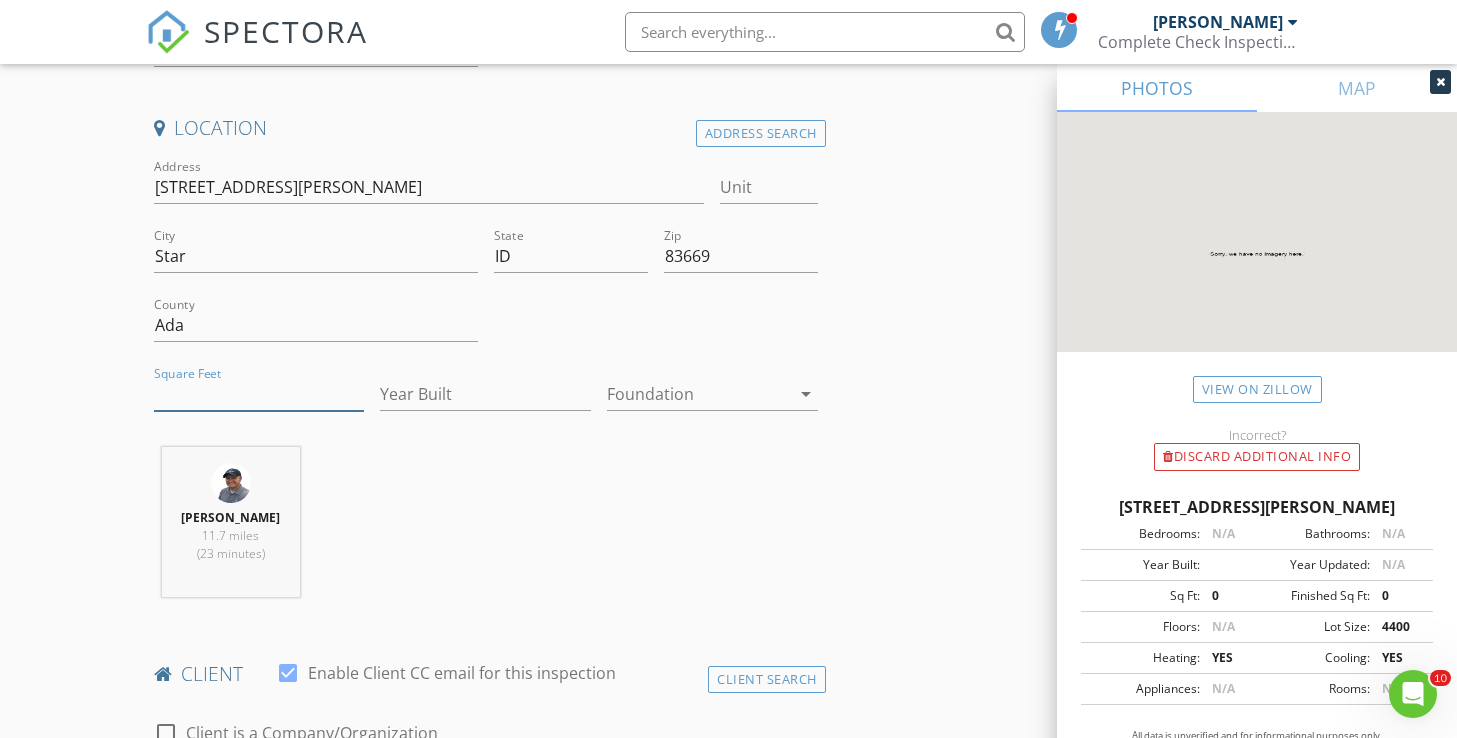 paste on "1741" 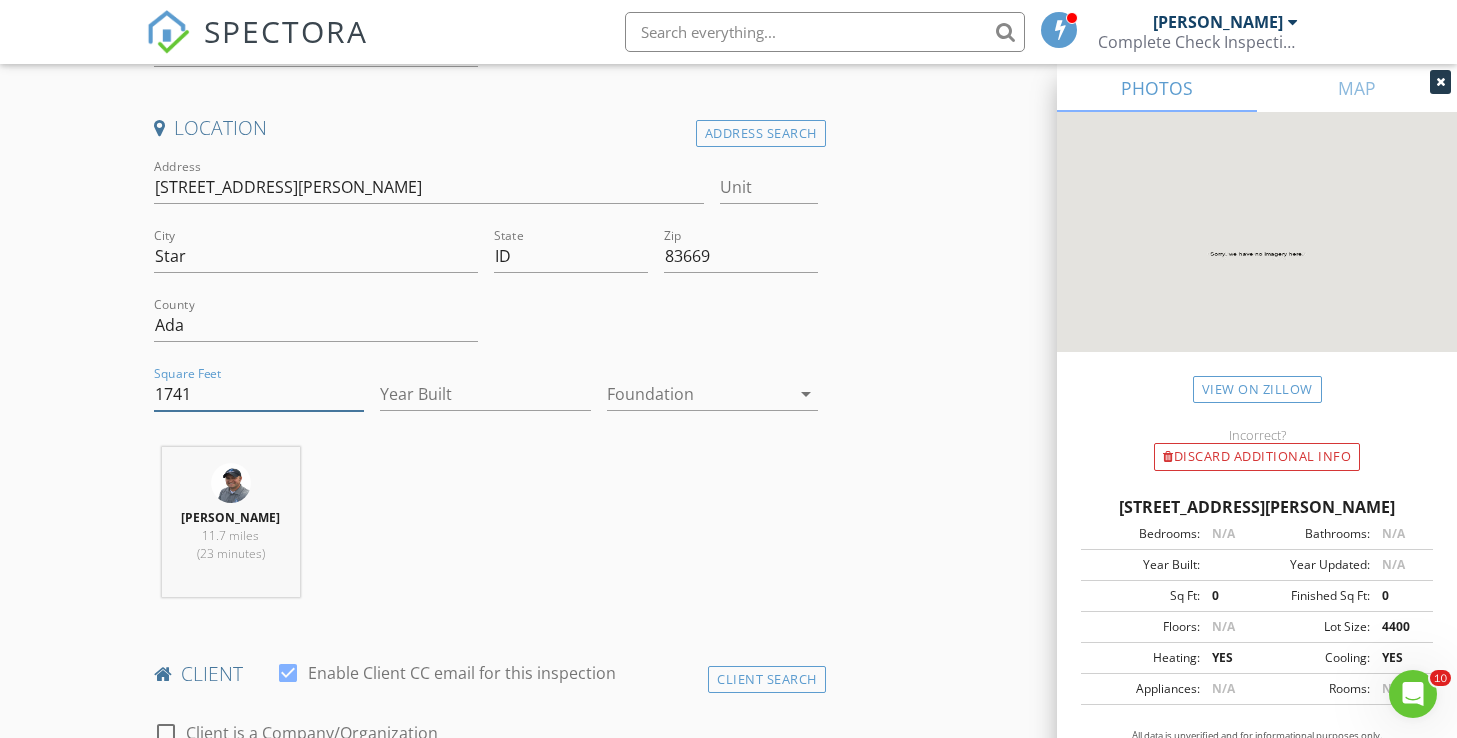 type on "1741" 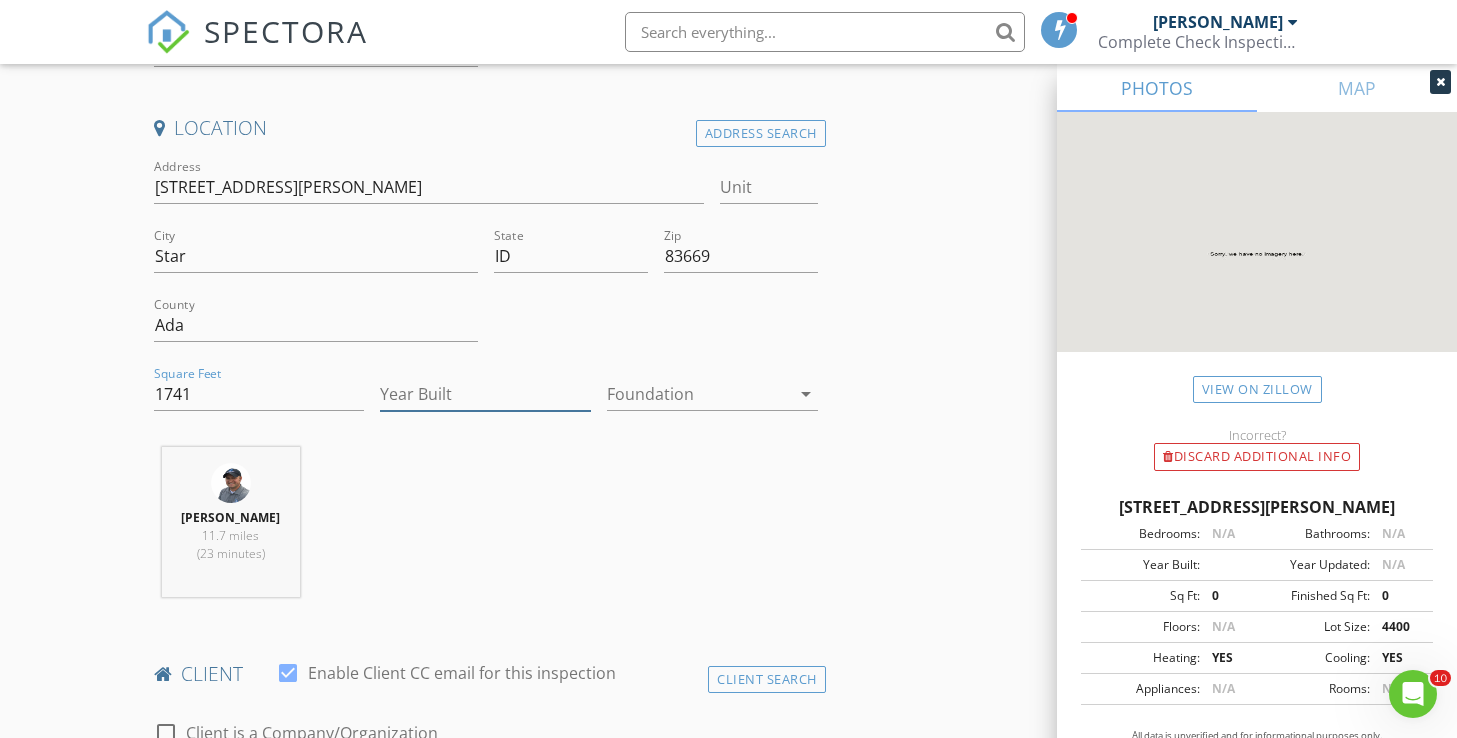 click on "Year Built" at bounding box center (485, 394) 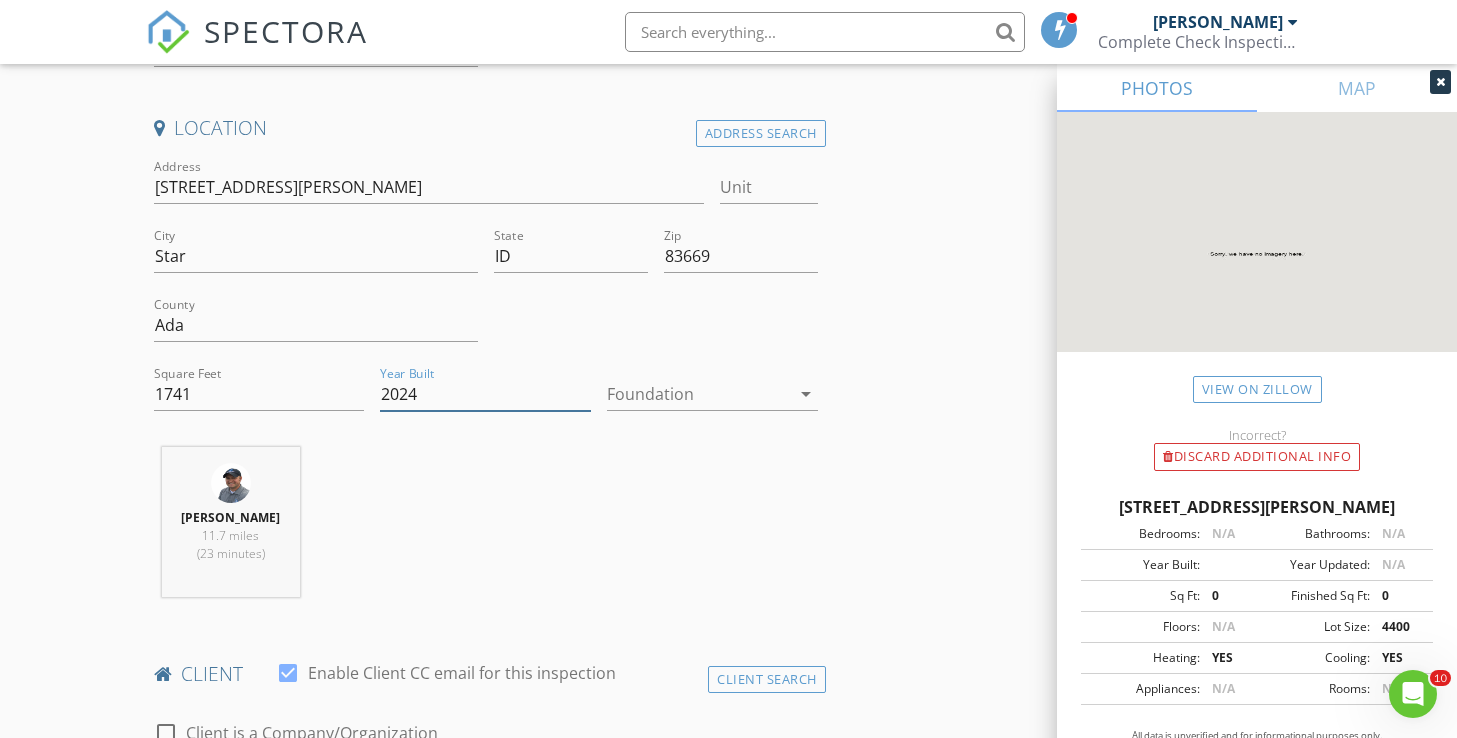 type on "2024" 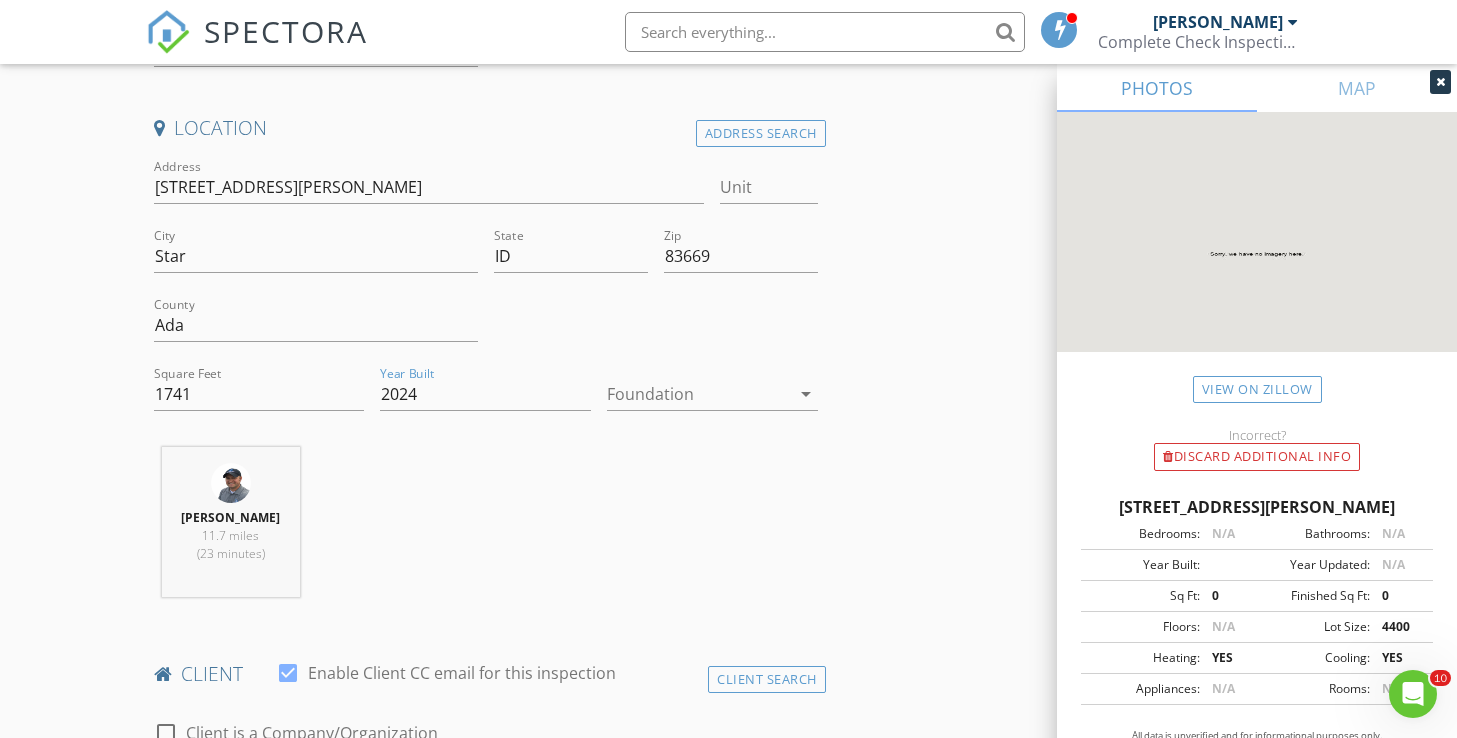 click on "INSPECTOR(S)
check_box   Michael Hasson   PRIMARY   check_box_outline_blank   Steve Taylor     Michael Hasson arrow_drop_down   check_box_outline_blank Michael Hasson specifically requested
Date/Time
07/13/2025 9:00 AM
Location
Address Search       Address 2125 N Leatherwood Ave   Unit   City Star   State ID   Zip 83669   County Ada     Square Feet 1741   Year Built 2024   Foundation arrow_drop_down     Michael Hasson     11.7 miles     (23 minutes)
client
check_box Enable Client CC email for this inspection   Client Search     check_box_outline_blank Client is a Company/Organization     First Name   Last Name   Email   CC Email   Phone           Notes   Private Notes
ADD ADDITIONAL client
SERVICES
arrow_drop_down     Select Discount Code arrow_drop_down    Charges" at bounding box center [729, 1494] 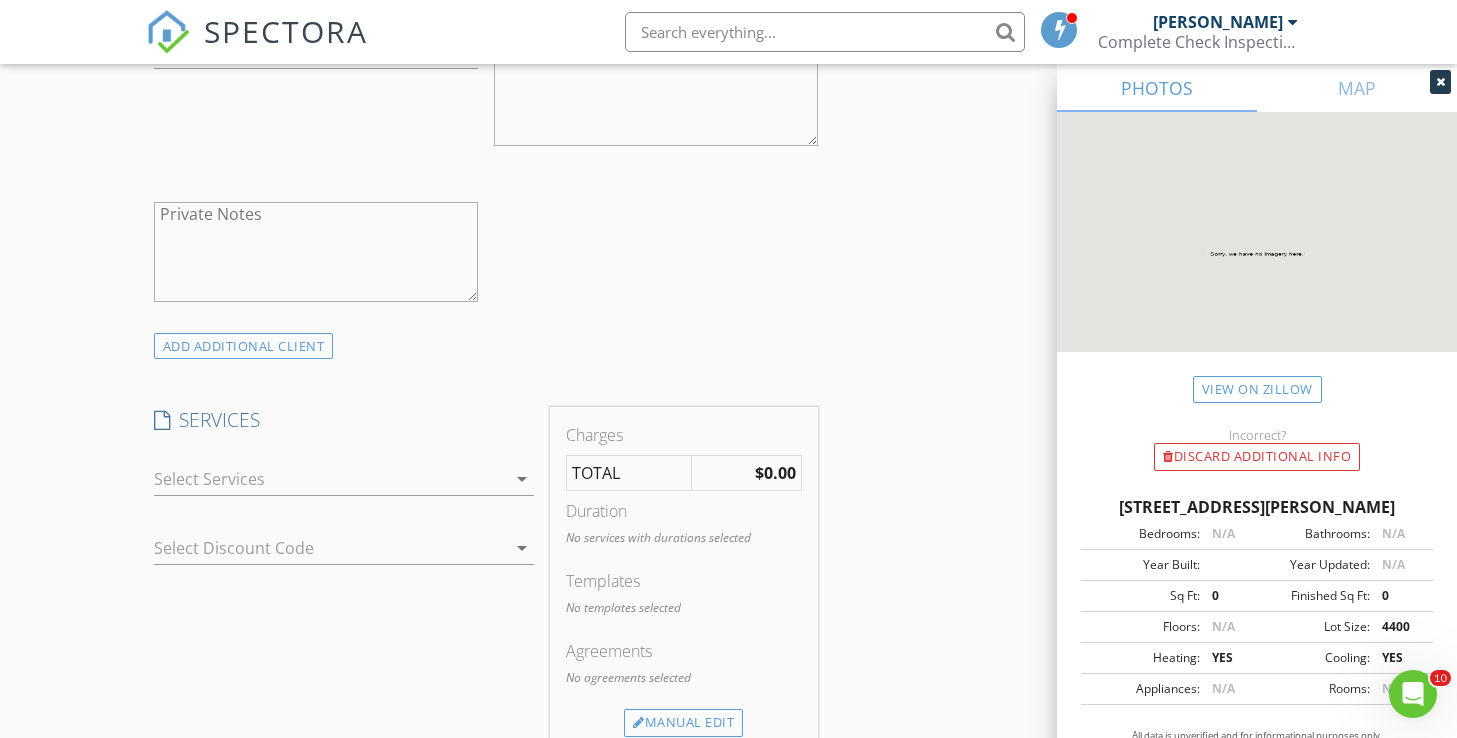 scroll, scrollTop: 1352, scrollLeft: 0, axis: vertical 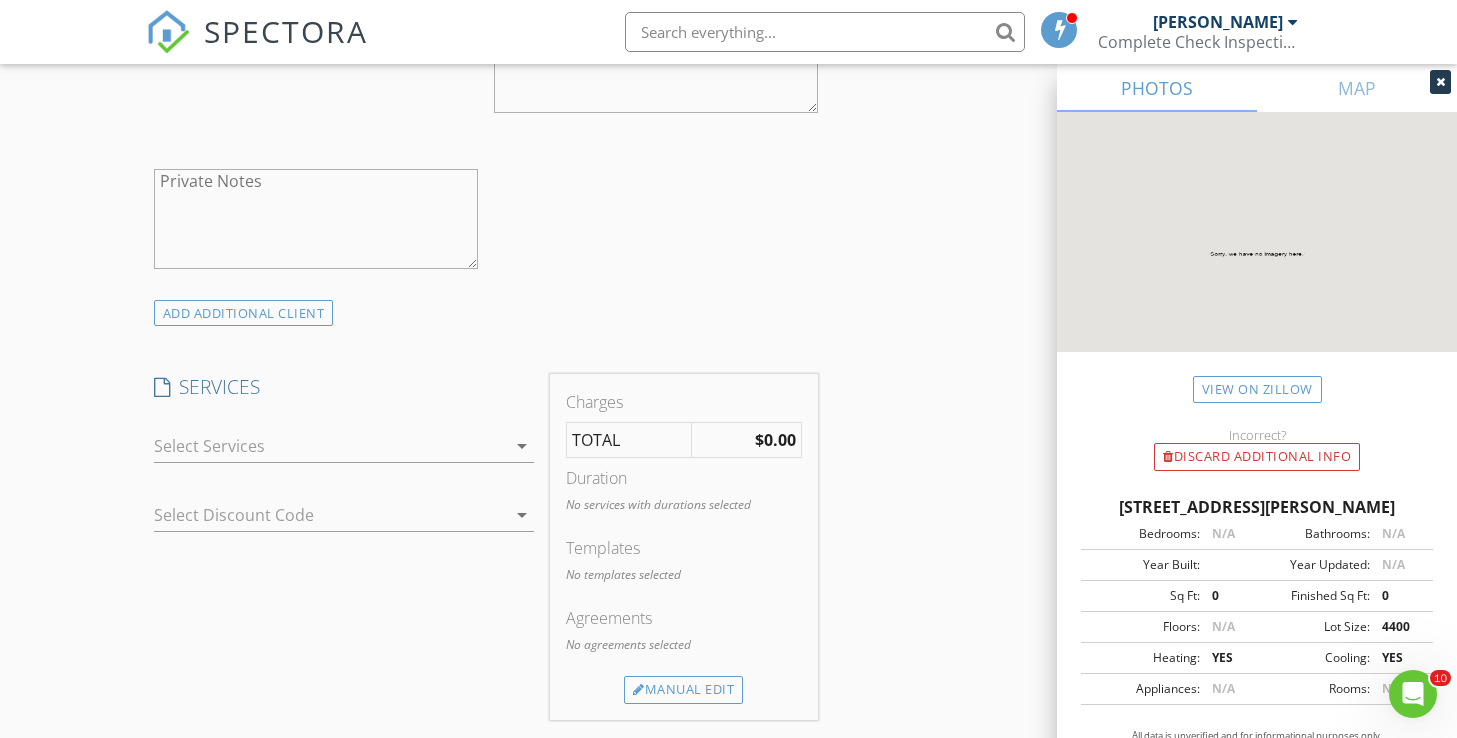click at bounding box center [330, 446] 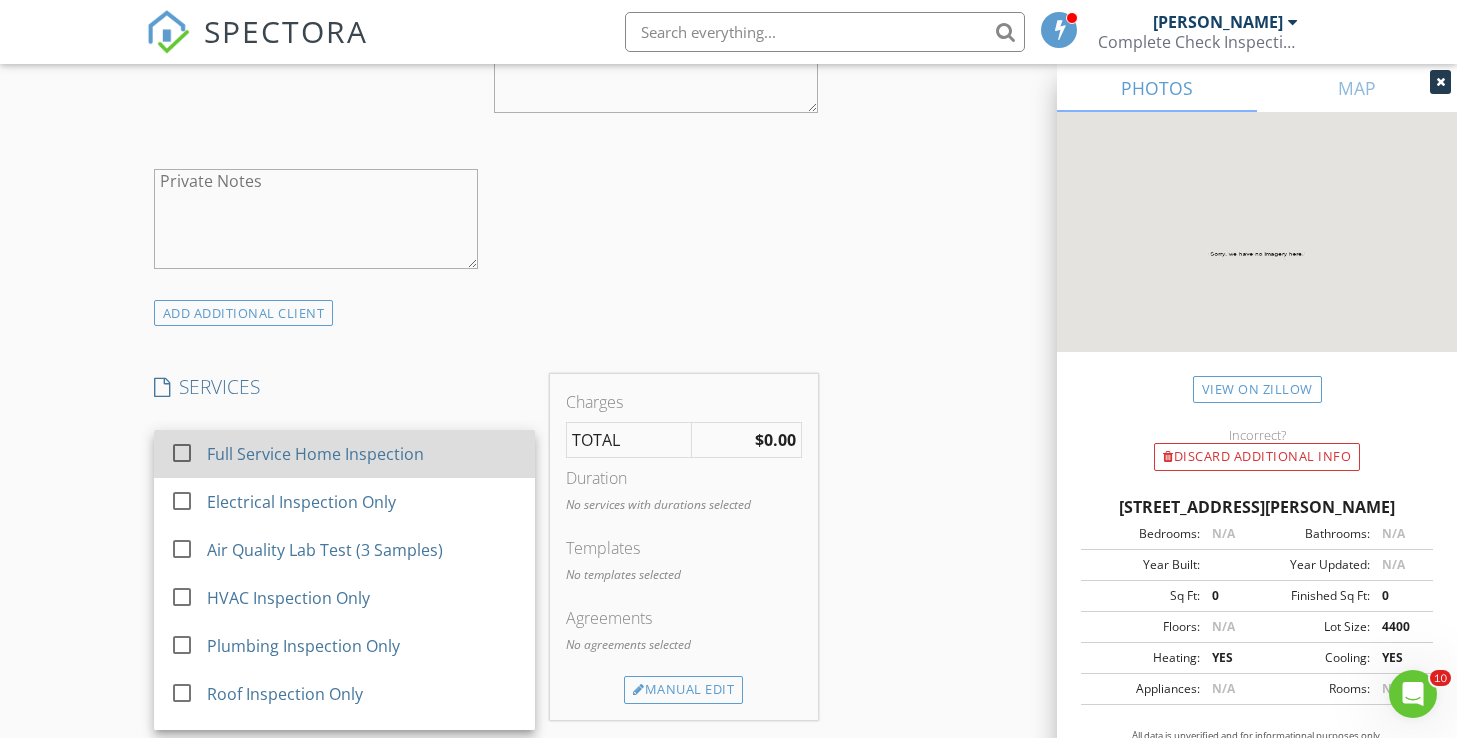 click on "Full Service Home Inspection" at bounding box center [363, 454] 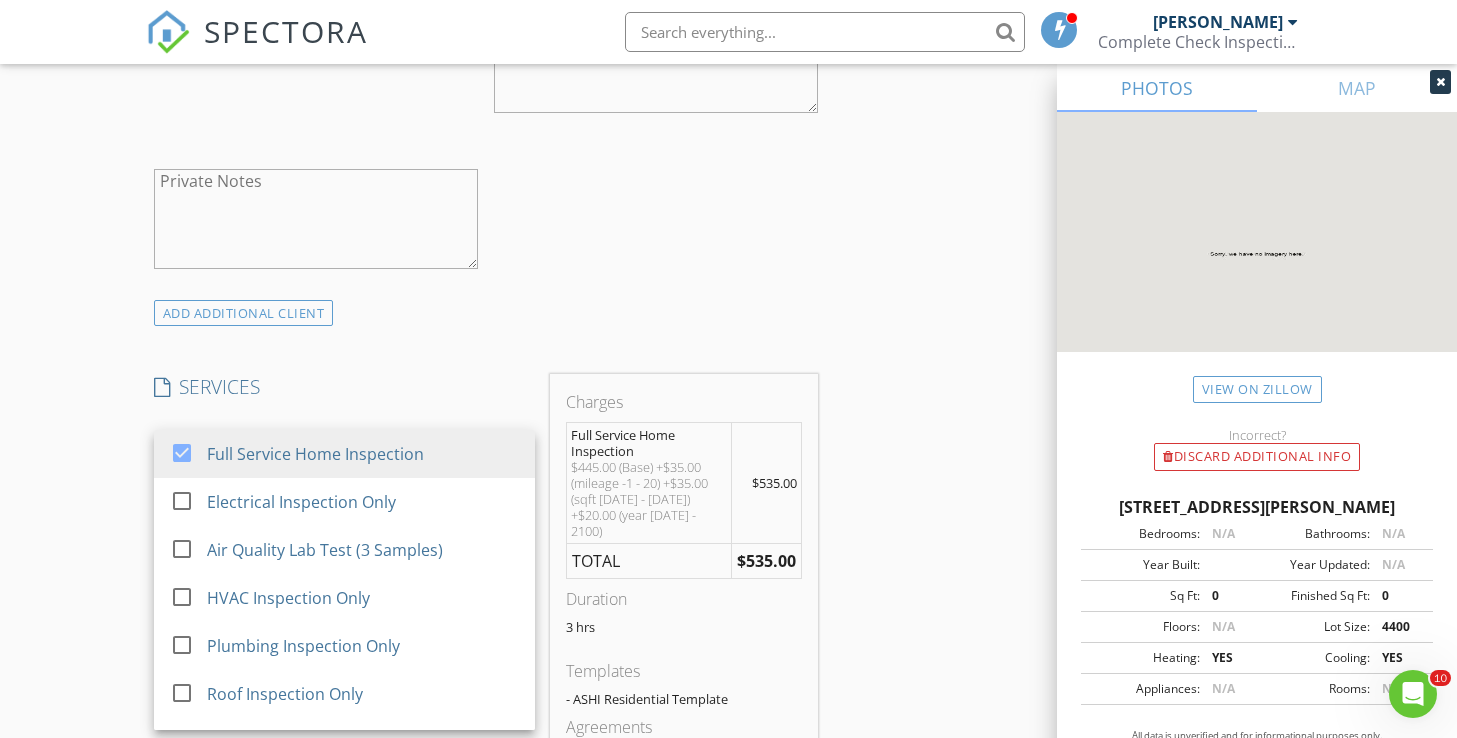 click on "INSPECTOR(S)
check_box   Michael Hasson   PRIMARY   check_box_outline_blank   Steve Taylor     Michael Hasson arrow_drop_down   check_box_outline_blank Michael Hasson specifically requested
Date/Time
07/13/2025 9:00 AM
Location
Address Search       Address 2125 N Leatherwood Ave   Unit   City Star   State ID   Zip 83669   County Ada     Square Feet 1741   Year Built 2024   Foundation arrow_drop_down     Michael Hasson     11.7 miles     (23 minutes)
client
check_box Enable Client CC email for this inspection   Client Search     check_box_outline_blank Client is a Company/Organization     First Name   Last Name   Email   CC Email   Phone           Notes   Private Notes
ADD ADDITIONAL client
SERVICES
check_box   Full Service Home Inspection   check_box_outline_blank" at bounding box center [729, 621] 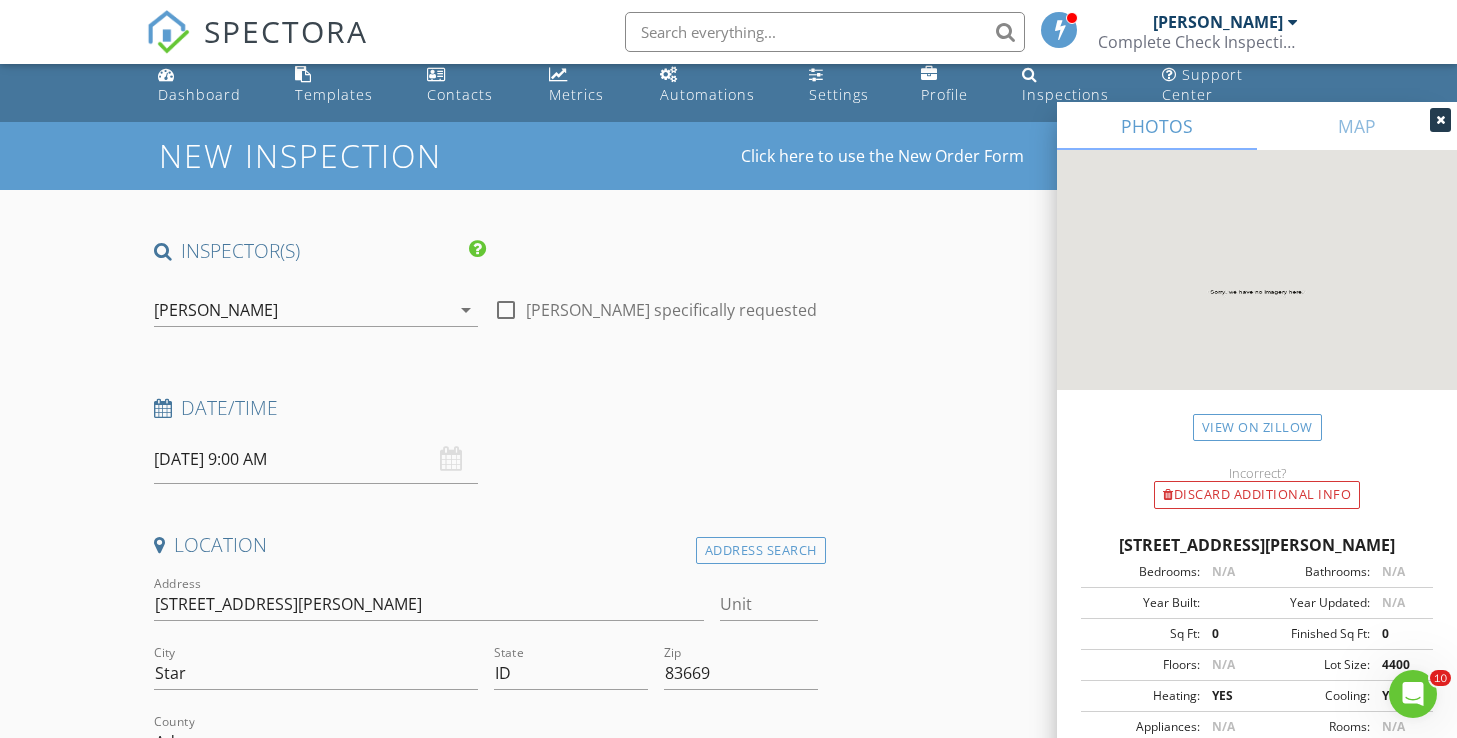 scroll, scrollTop: 17, scrollLeft: 0, axis: vertical 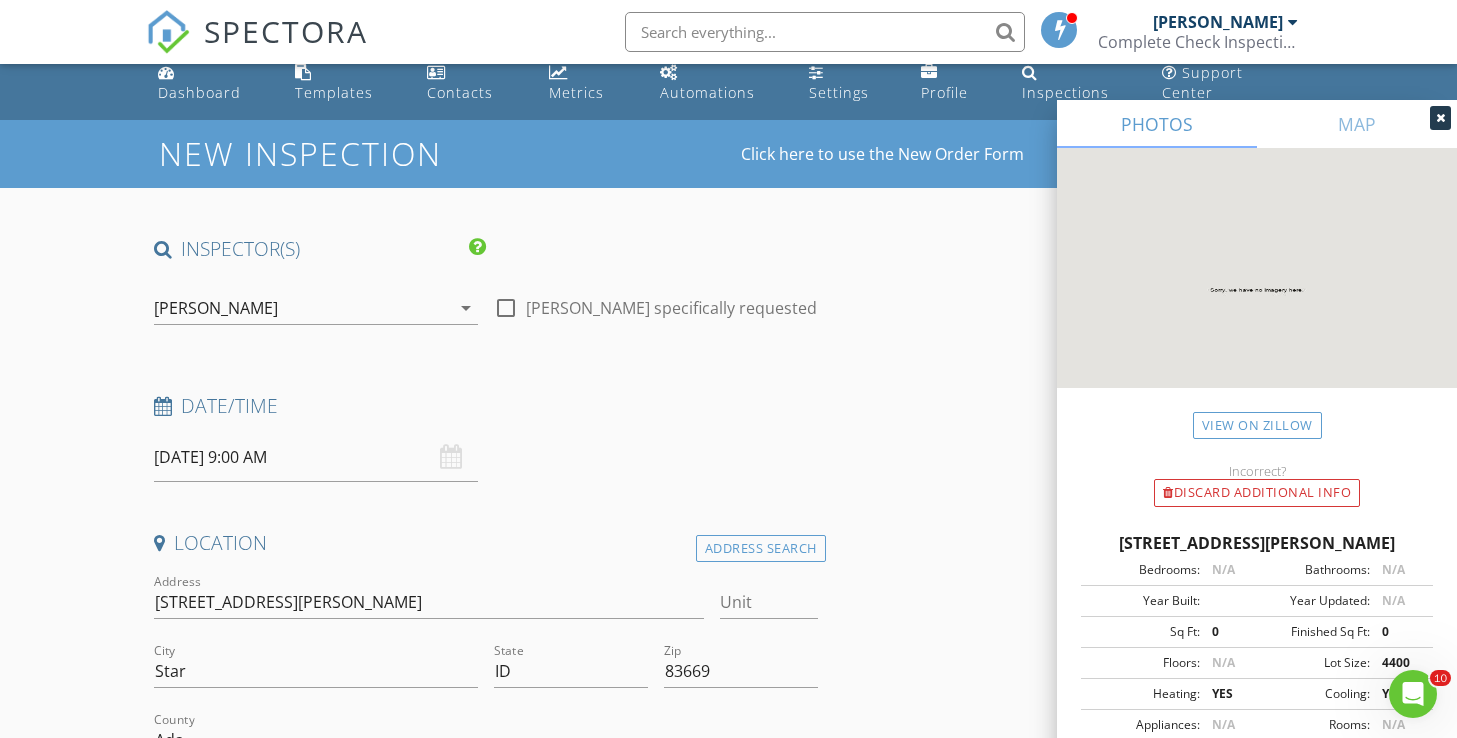 click on "INSPECTOR(S)
check_box   Michael Hasson   PRIMARY   check_box_outline_blank   Steve Taylor     Michael Hasson arrow_drop_down   check_box_outline_blank Michael Hasson specifically requested
Date/Time
07/13/2025 9:00 AM
Location
Address Search       Address 2125 N Leatherwood Ave   Unit   City Star   State ID   Zip 83669   County Ada     Square Feet 1741   Year Built 2024   Foundation arrow_drop_down     Michael Hasson     11.7 miles     (23 minutes)
client
check_box Enable Client CC email for this inspection   Client Search     check_box_outline_blank Client is a Company/Organization     First Name   Last Name   Email   CC Email   Phone           Notes   Private Notes
ADD ADDITIONAL client
SERVICES
check_box   Full Service Home Inspection   check_box_outline_blank" at bounding box center (729, 1956) 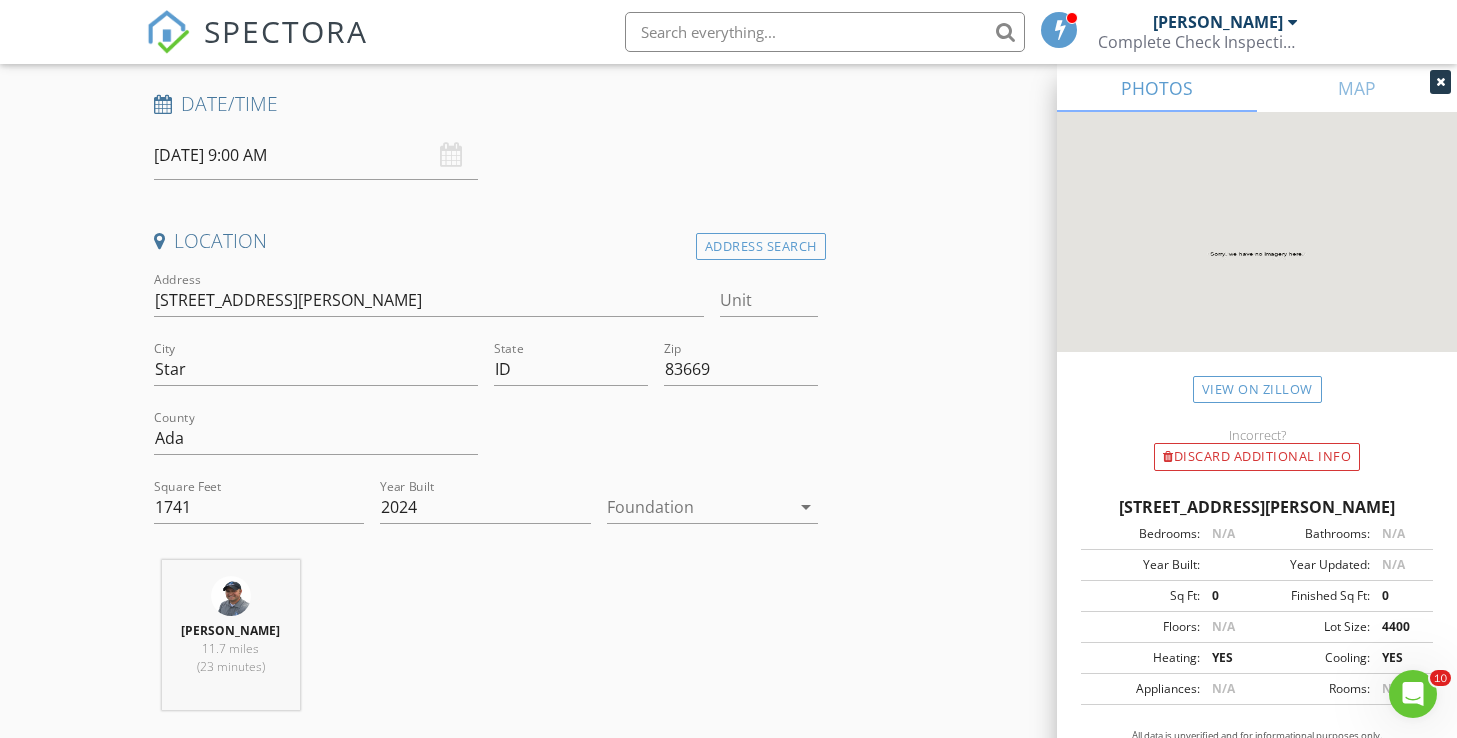 scroll, scrollTop: 320, scrollLeft: 0, axis: vertical 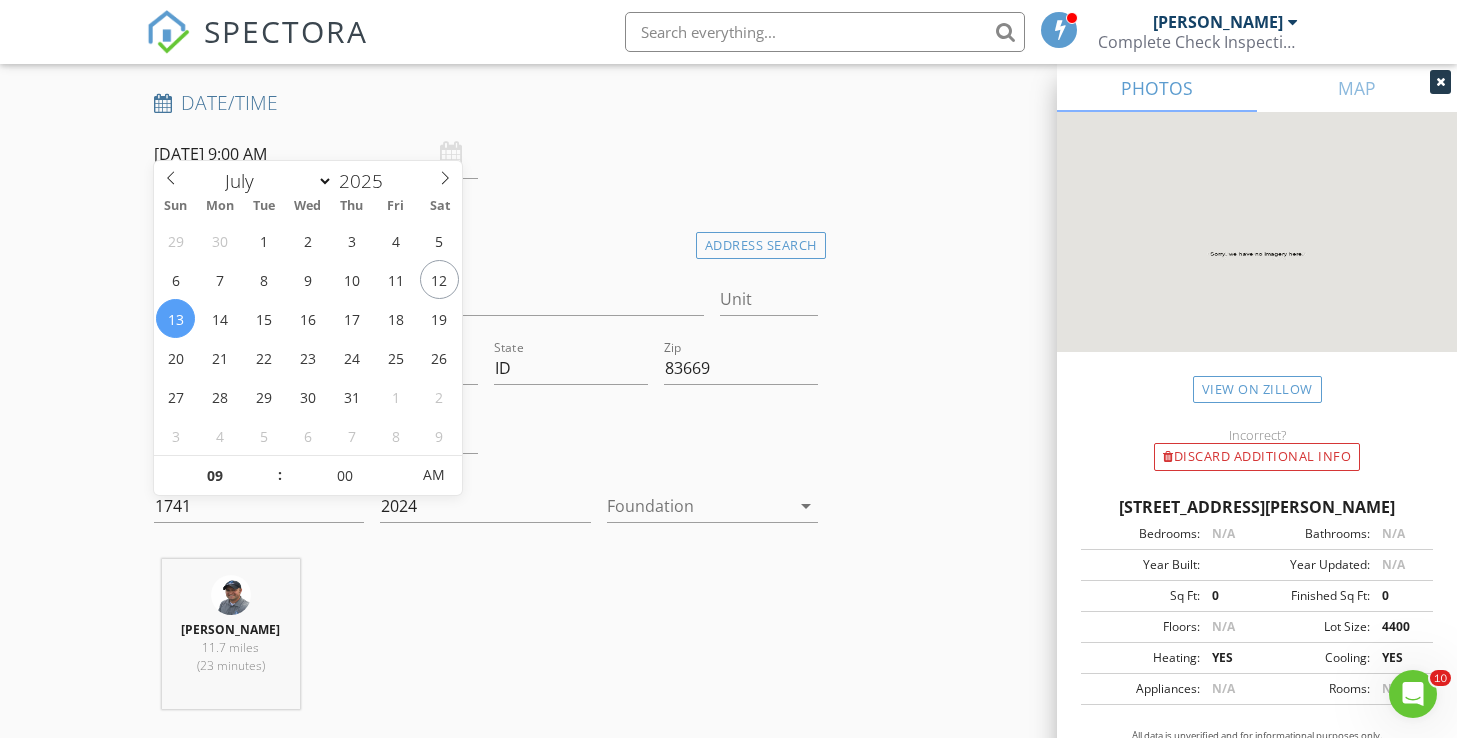 click on "07/13/2025 9:00 AM" at bounding box center (316, 154) 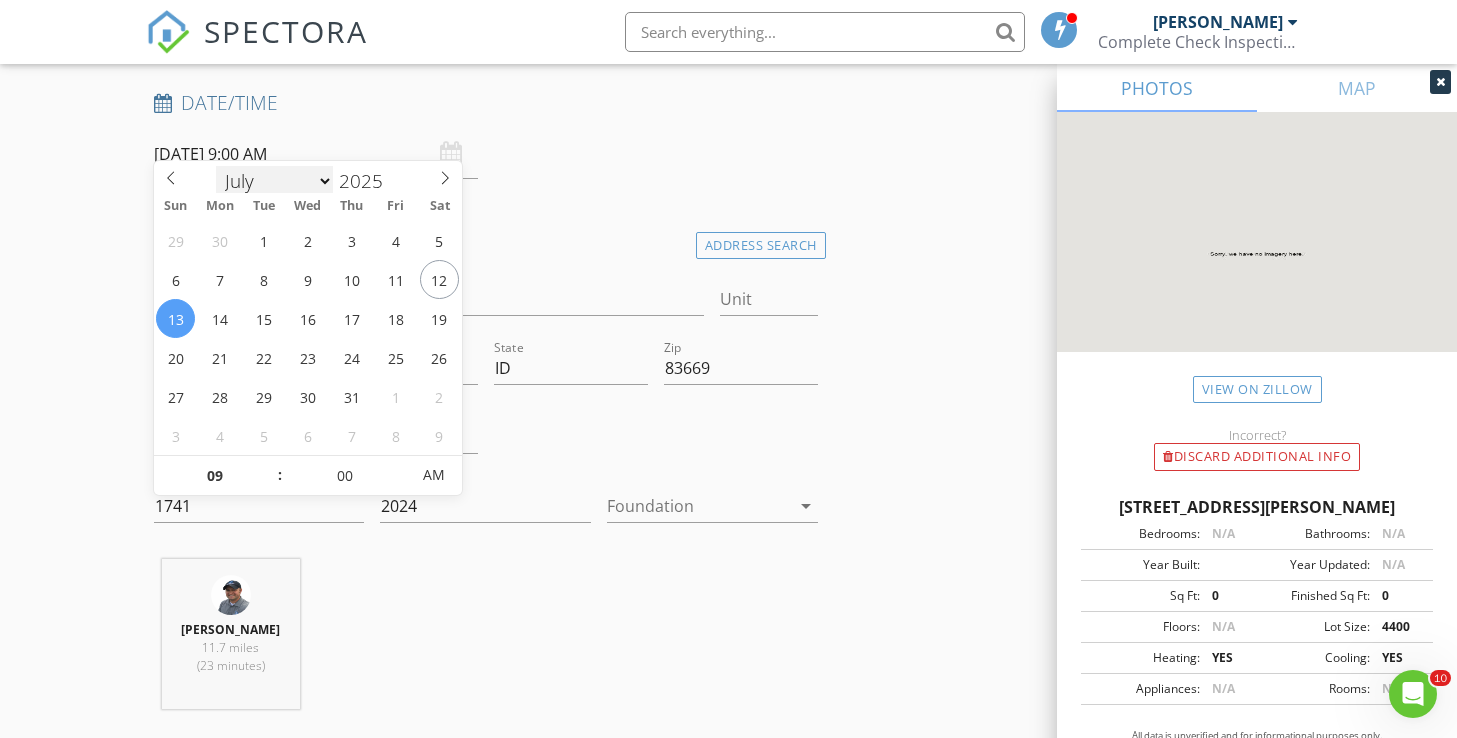 click on "January February March April May June July August September October November December" at bounding box center (275, 181) 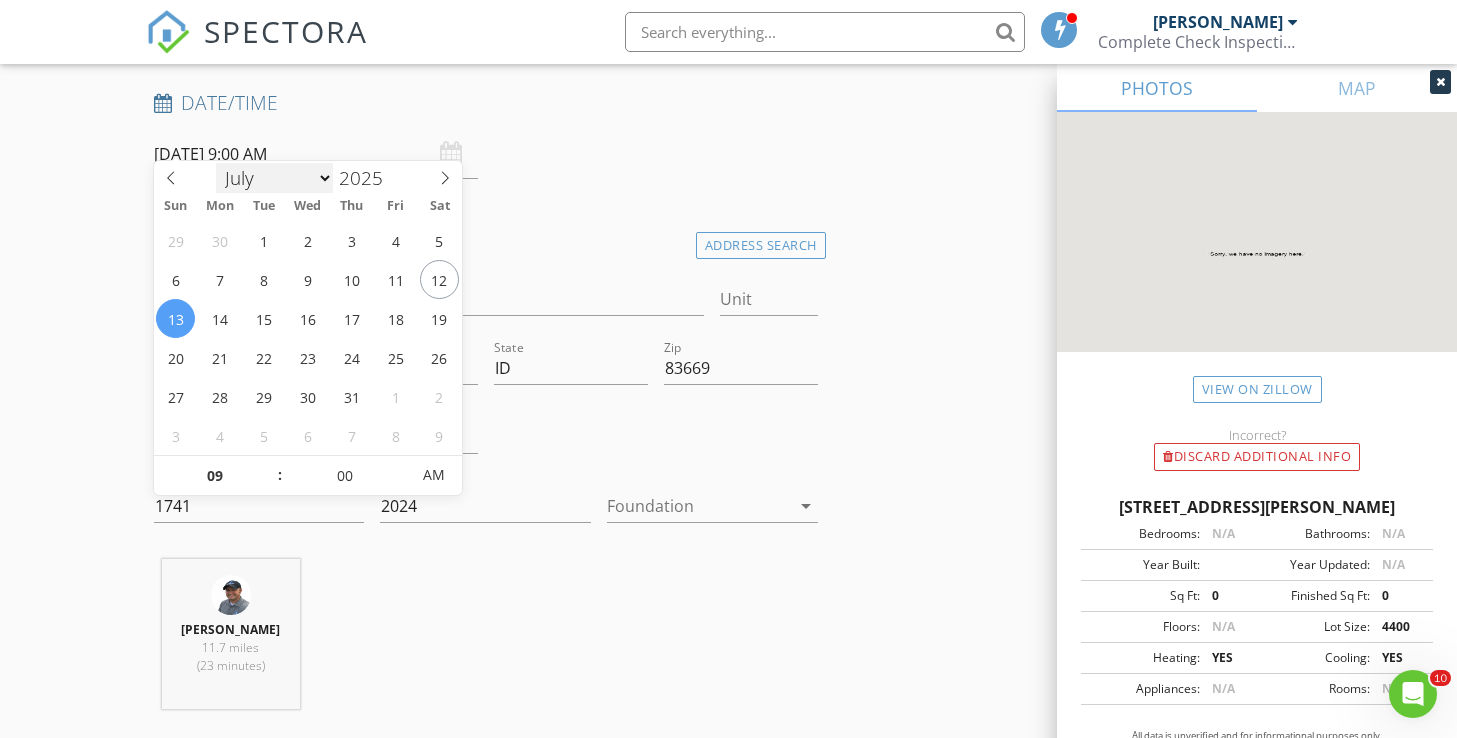 select on "7" 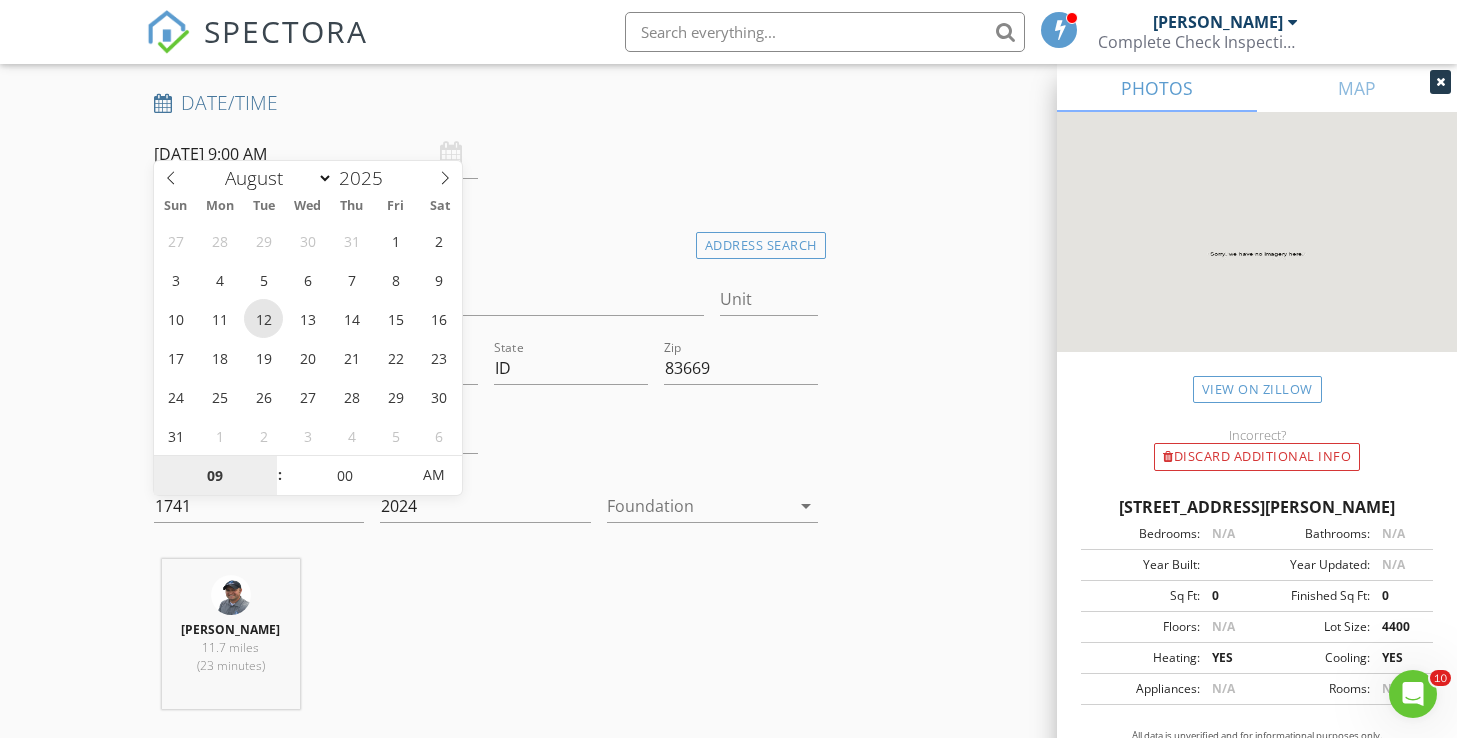 type on "08/12/2025 9:00 AM" 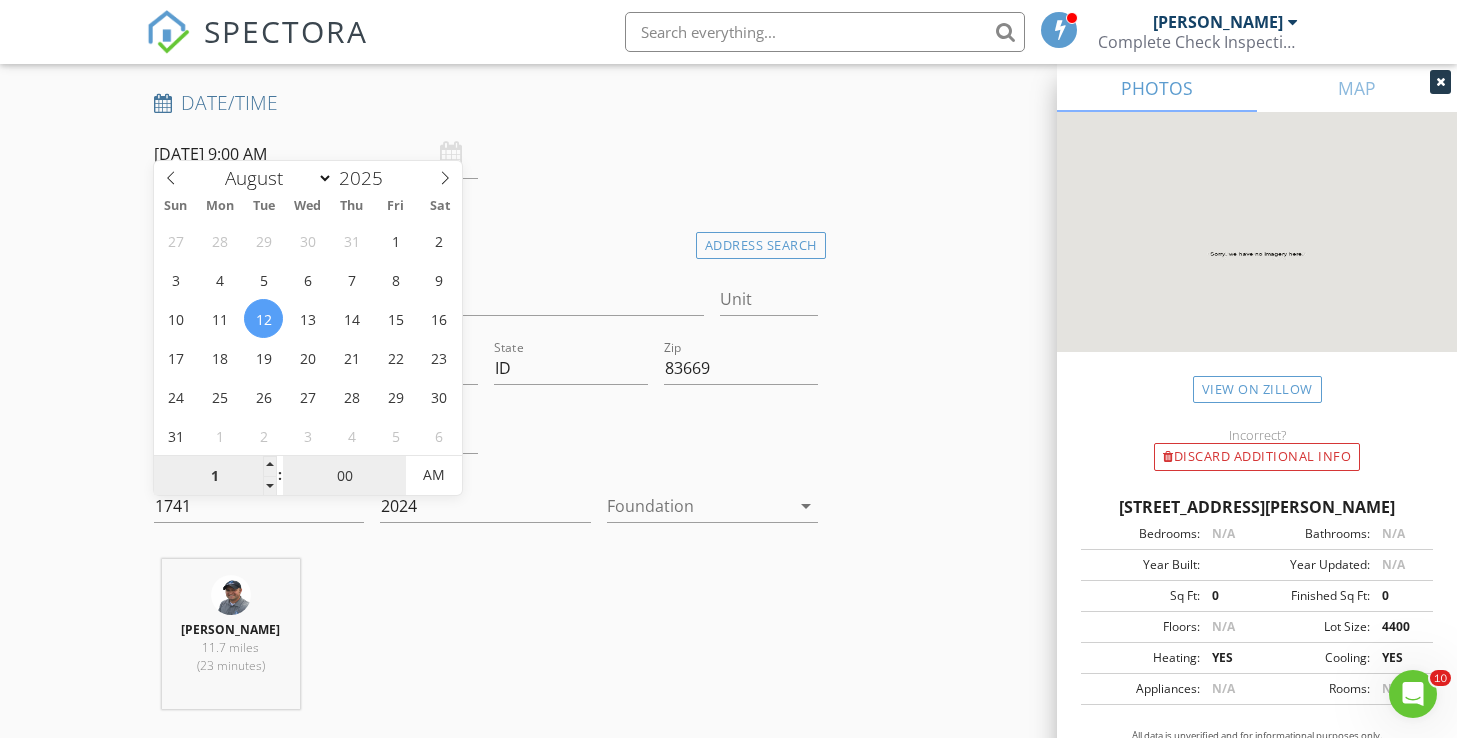 type on "01" 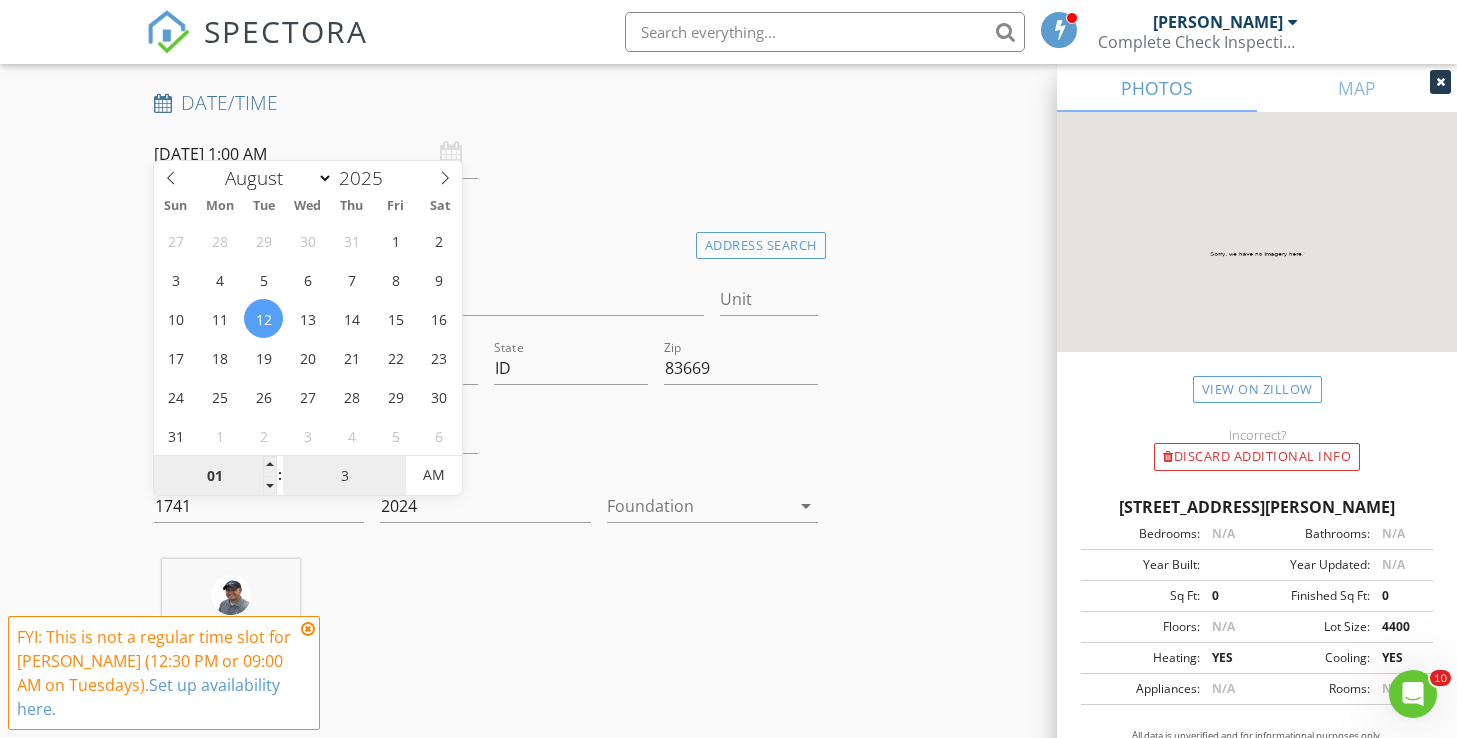 type on "30" 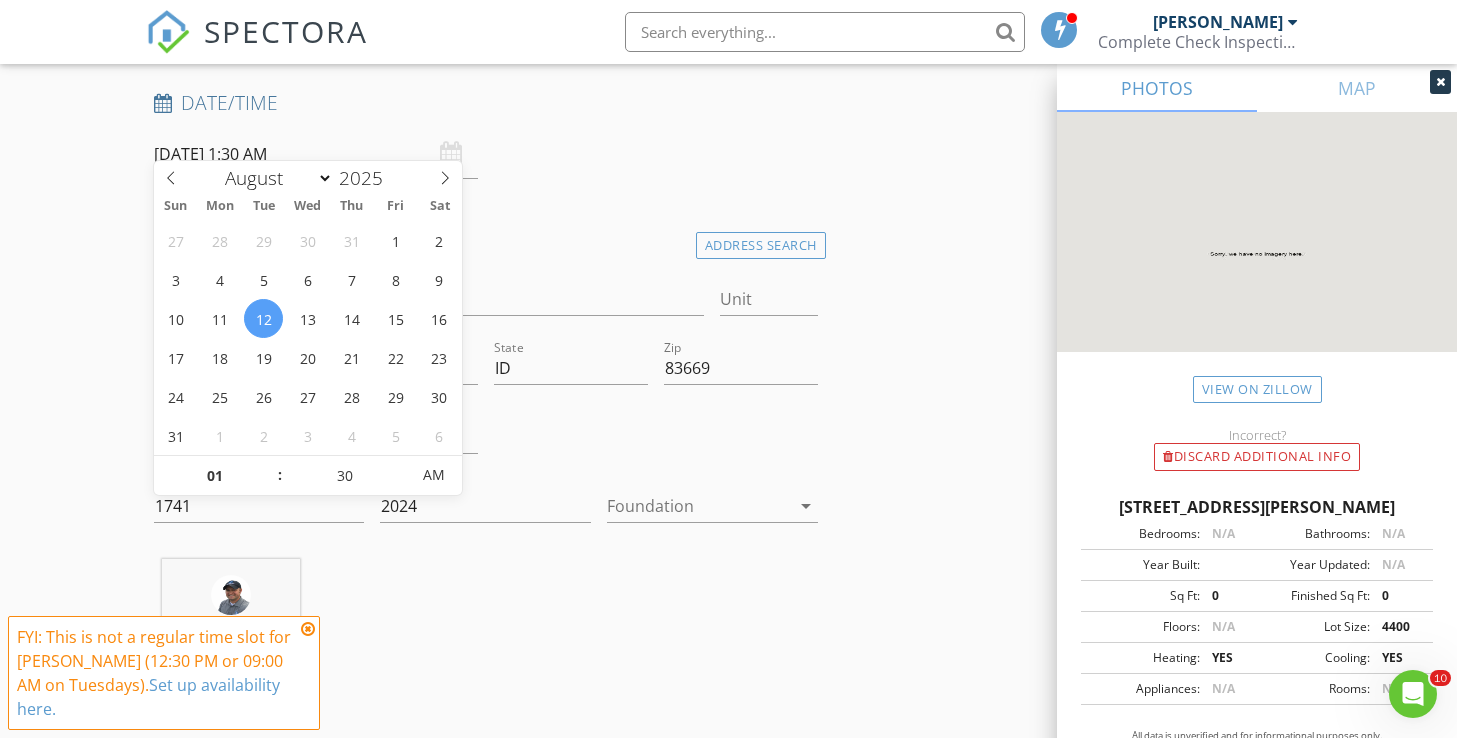 click on "New Inspection
Click here to use the New Order Form
INSPECTOR(S)
check_box   Michael Hasson   PRIMARY   check_box_outline_blank   Steve Taylor     Michael Hasson arrow_drop_down   check_box_outline_blank Michael Hasson specifically requested
Date/Time
08/12/2025 1:30 AM
Location
Address Search       Address 2125 N Leatherwood Ave   Unit   City Star   State ID   Zip 83669   County Ada     Square Feet 1741   Year Built 2024   Foundation arrow_drop_down     Michael Hasson     11.7 miles     (23 minutes)
client
check_box Enable Client CC email for this inspection   Client Search     check_box_outline_blank Client is a Company/Organization     First Name   Last Name   Email   CC Email   Phone           Notes   Private Notes
ADD ADDITIONAL client
SERVICES
check_box" at bounding box center (728, 1619) 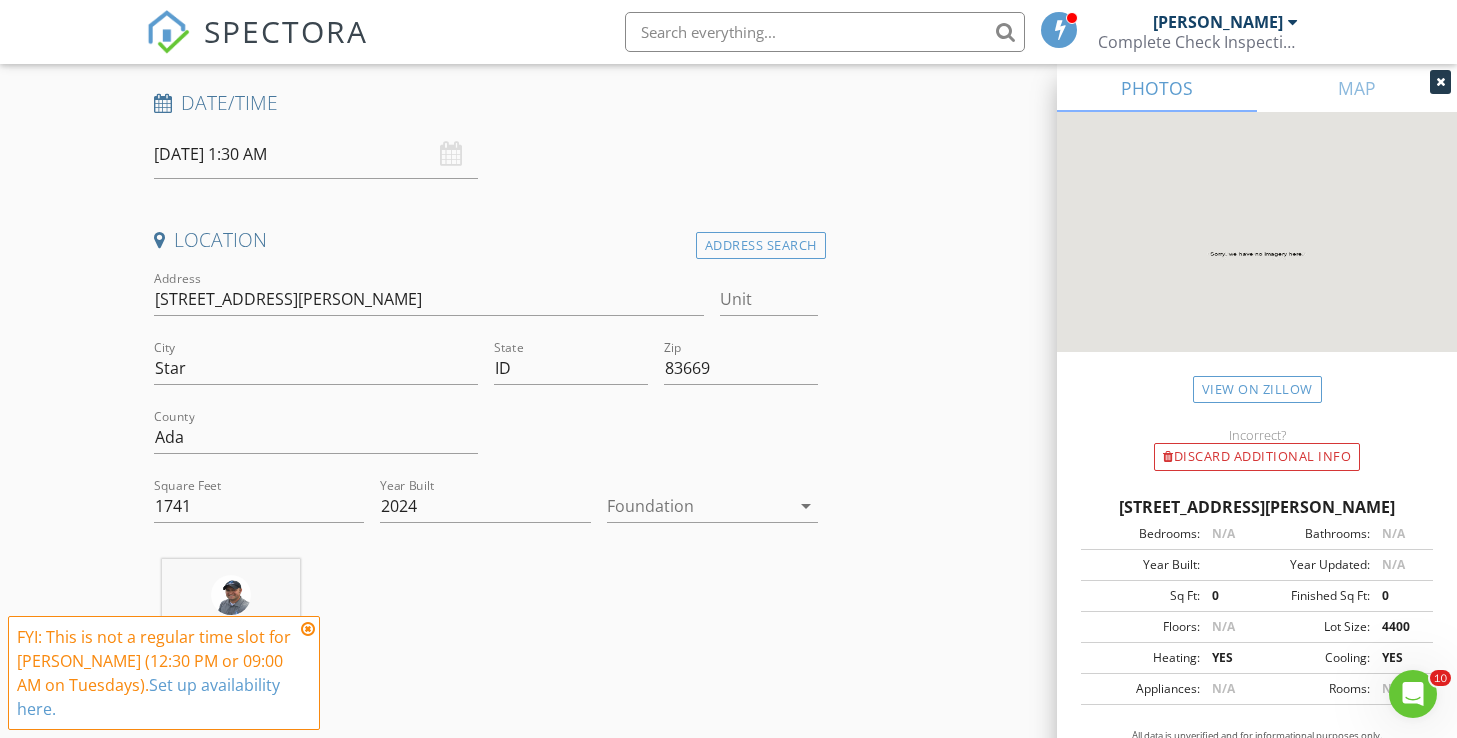 click on "08/12/2025 1:30 AM" at bounding box center [316, 154] 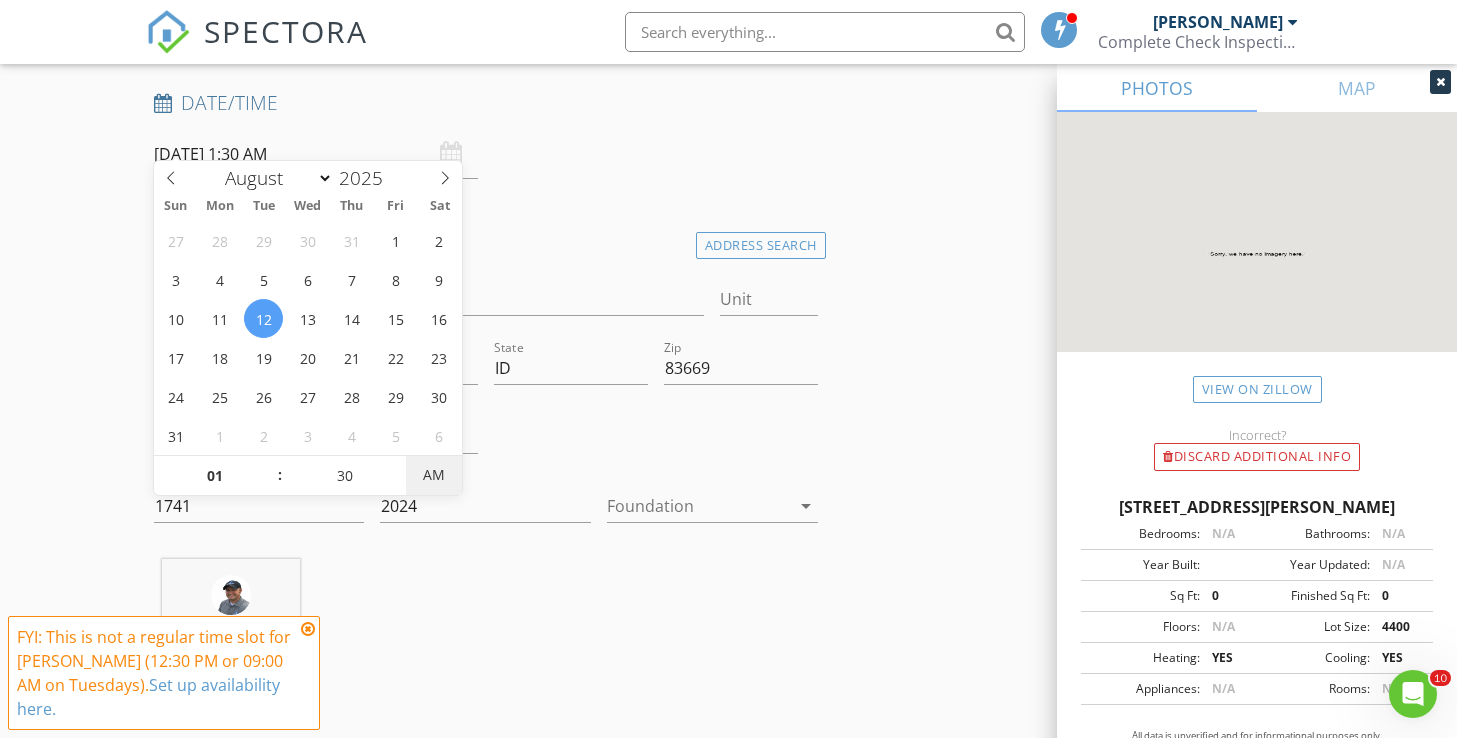 type on "08/12/2025 1:30 PM" 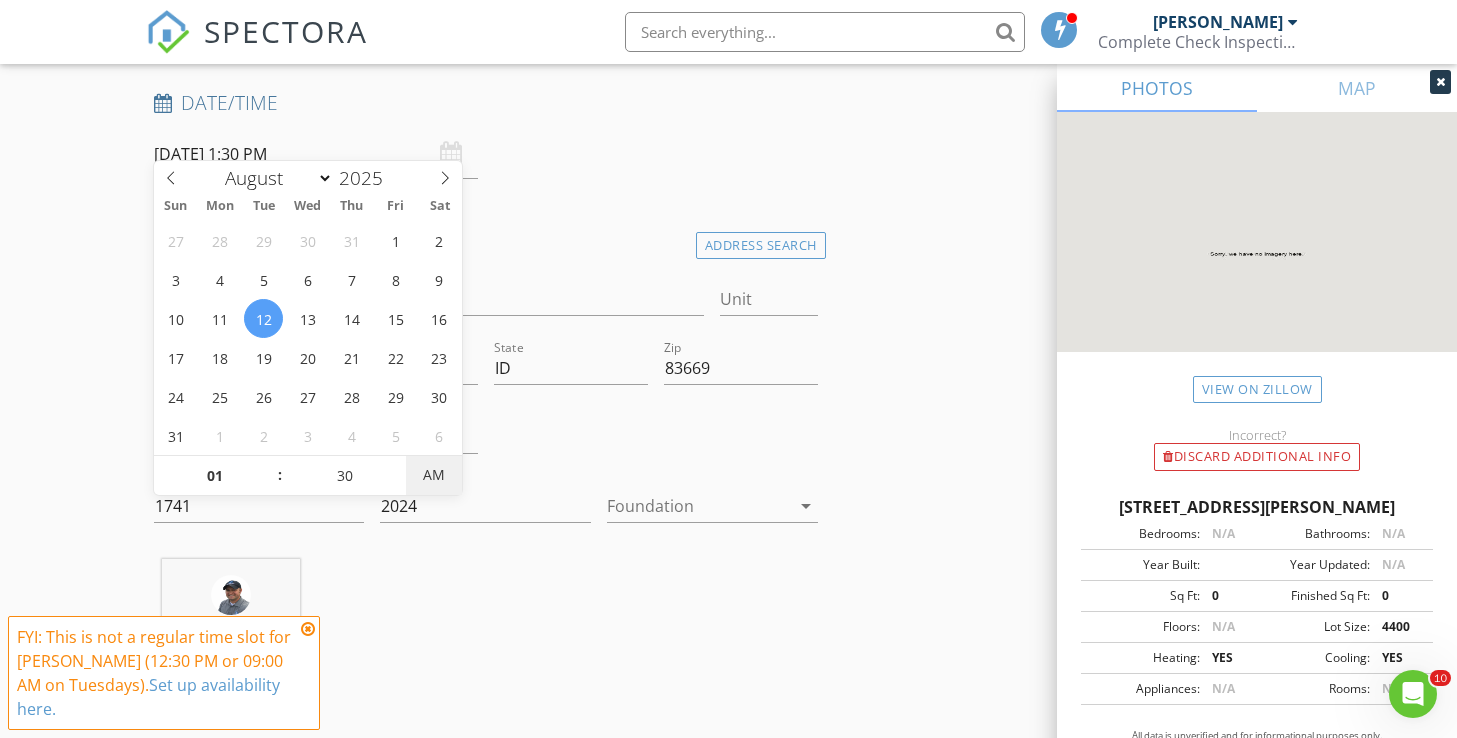 click on "AM" at bounding box center [433, 475] 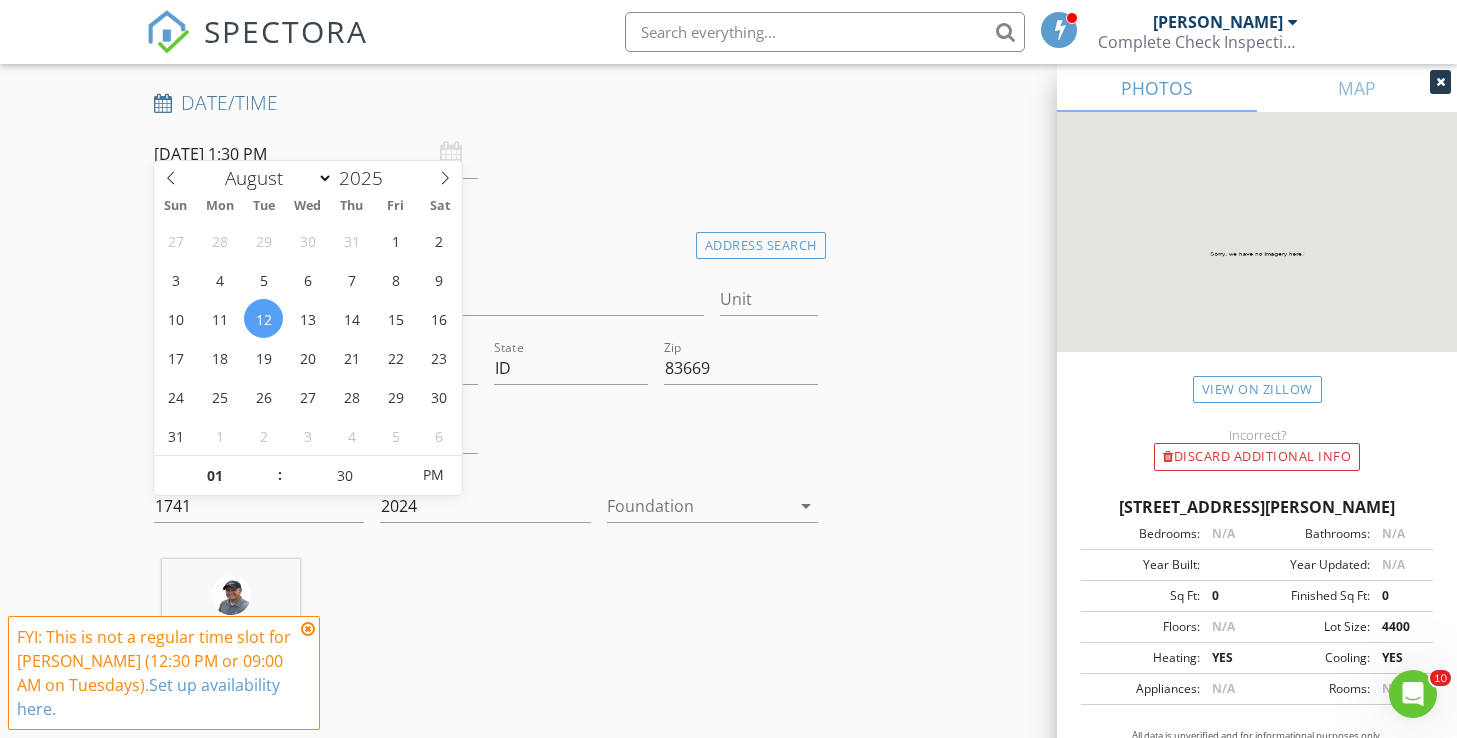 click on "New Inspection
Click here to use the New Order Form
INSPECTOR(S)
check_box   Michael Hasson   PRIMARY   check_box_outline_blank   Steve Taylor     Michael Hasson arrow_drop_down   check_box_outline_blank Michael Hasson specifically requested
Date/Time
08/12/2025 1:30 PM
Location
Address Search       Address 2125 N Leatherwood Ave   Unit   City Star   State ID   Zip 83669   County Ada     Square Feet 1741   Year Built 2024   Foundation arrow_drop_down     Michael Hasson     11.7 miles     (23 minutes)
client
check_box Enable Client CC email for this inspection   Client Search     check_box_outline_blank Client is a Company/Organization     First Name   Last Name   Email   CC Email   Phone           Notes   Private Notes
ADD ADDITIONAL client
SERVICES
check_box" at bounding box center (728, 1619) 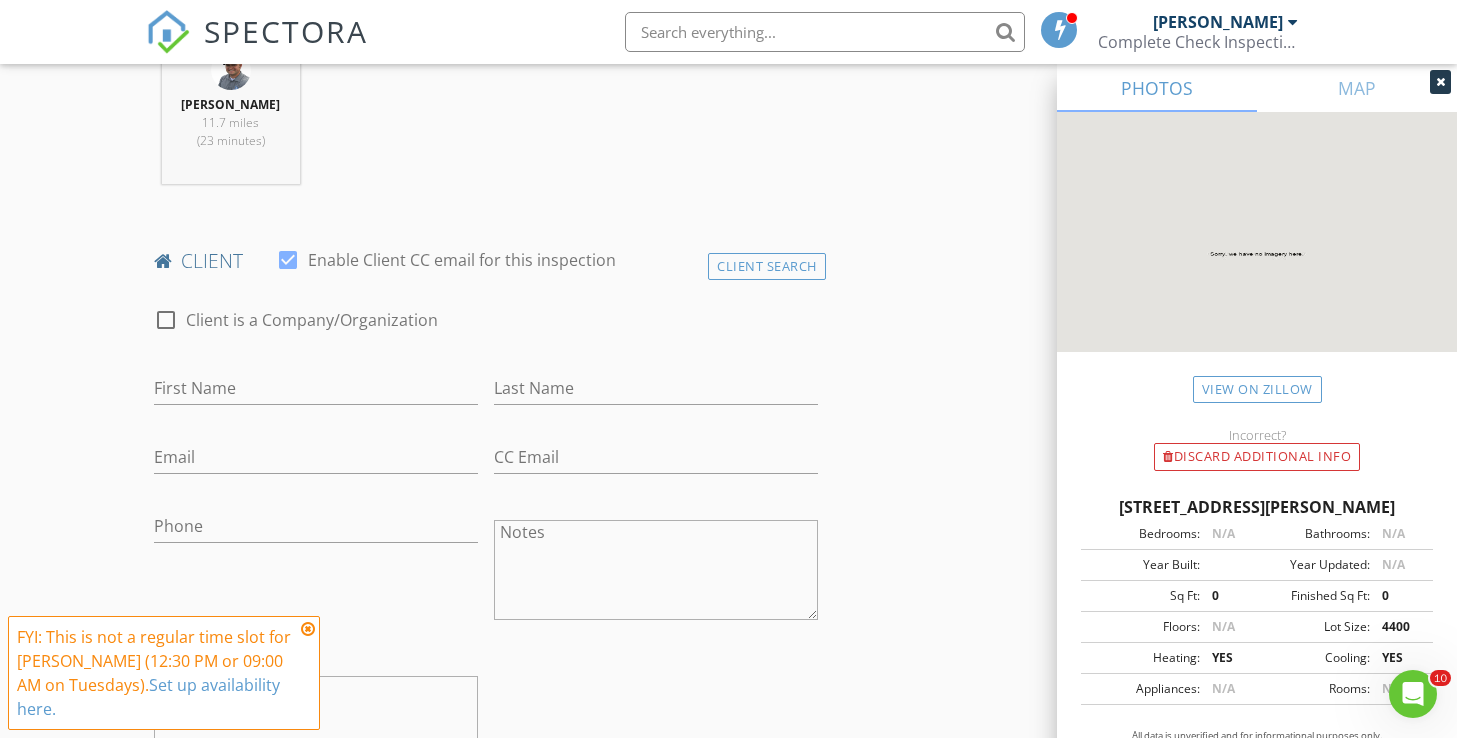scroll, scrollTop: 848, scrollLeft: 0, axis: vertical 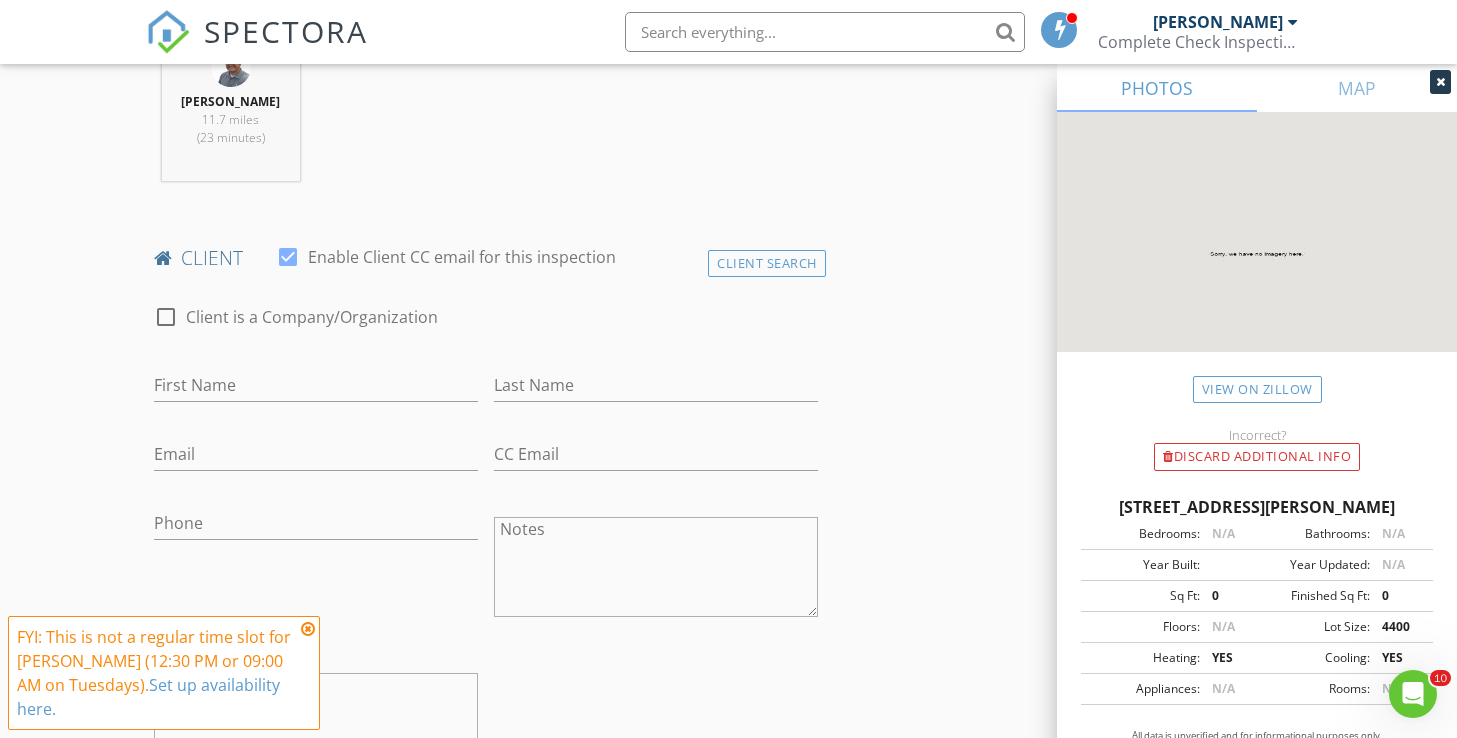 click at bounding box center (308, 629) 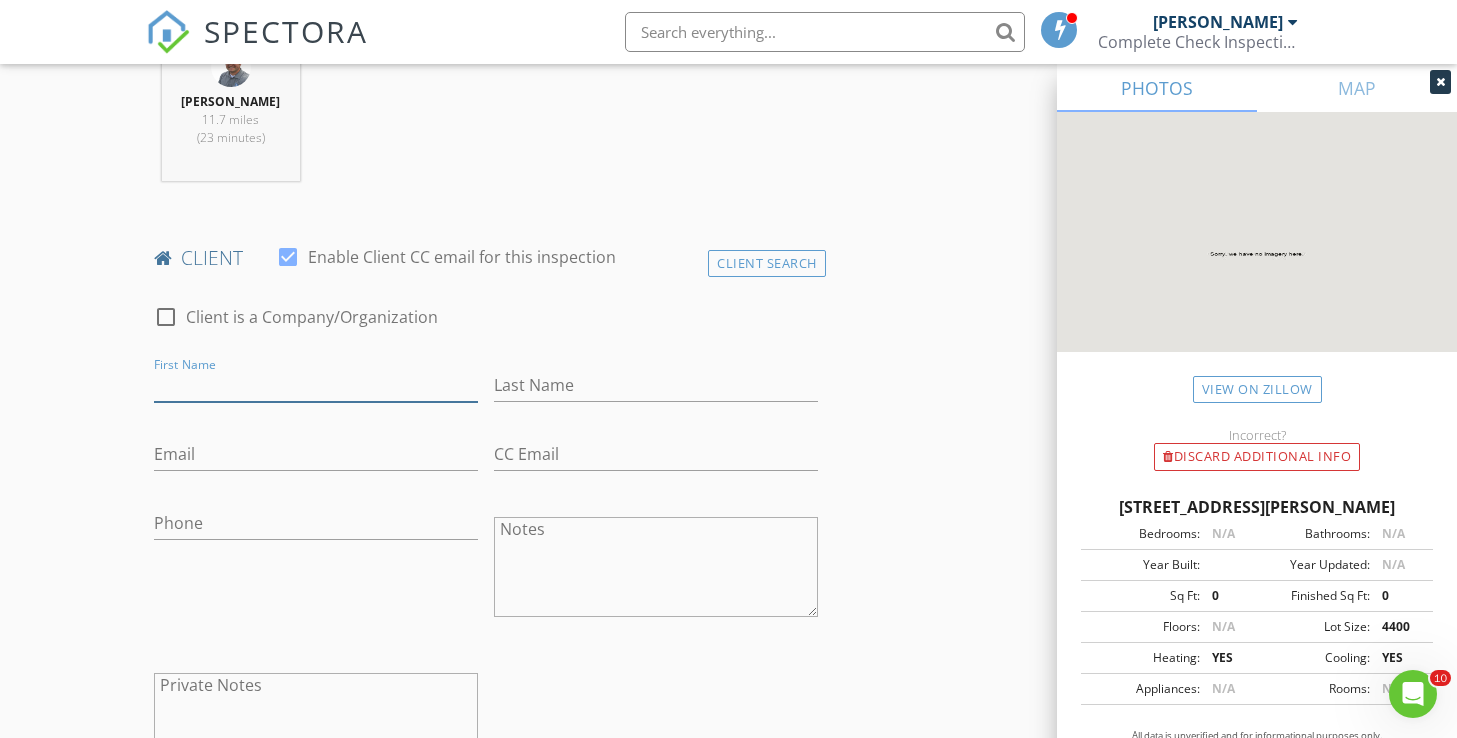 click on "First Name" at bounding box center [316, 385] 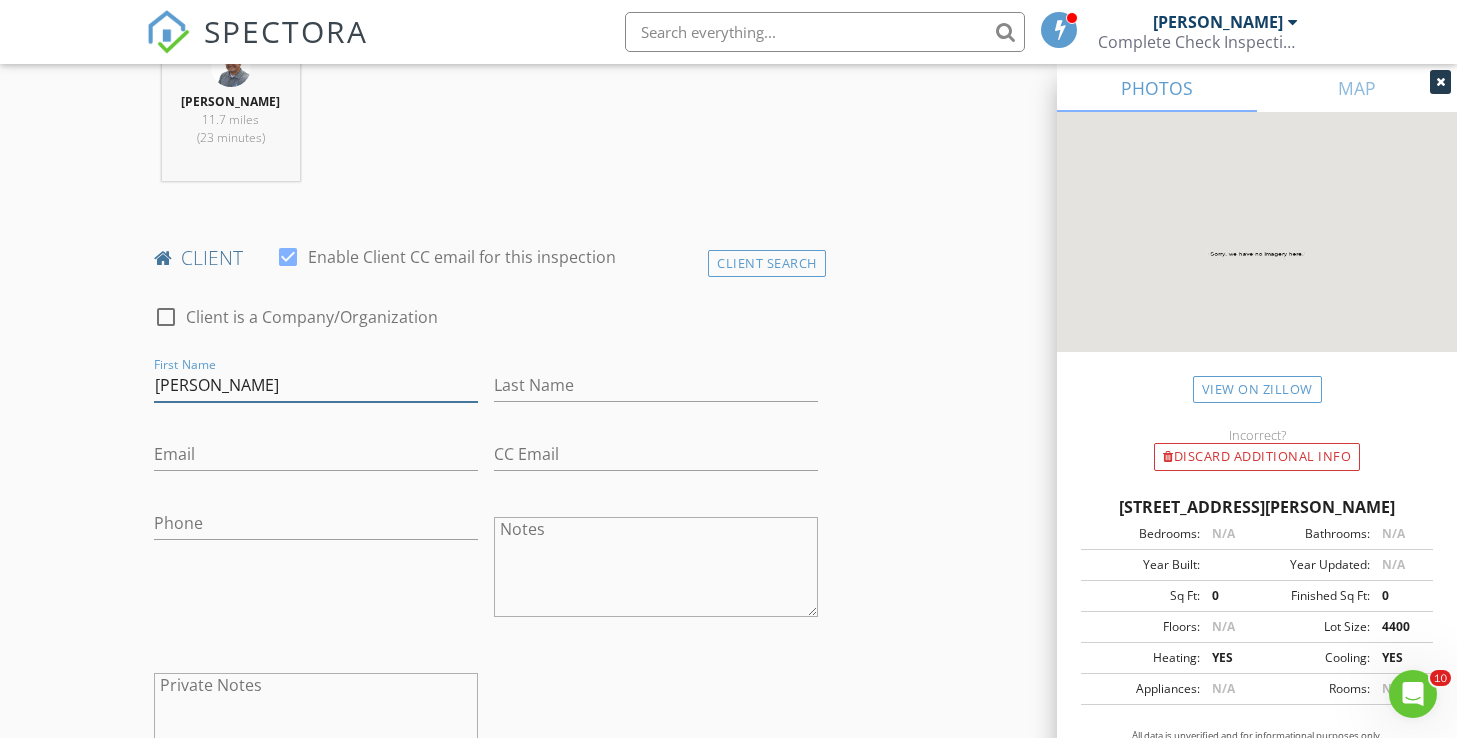 click on "Ken" at bounding box center (316, 385) 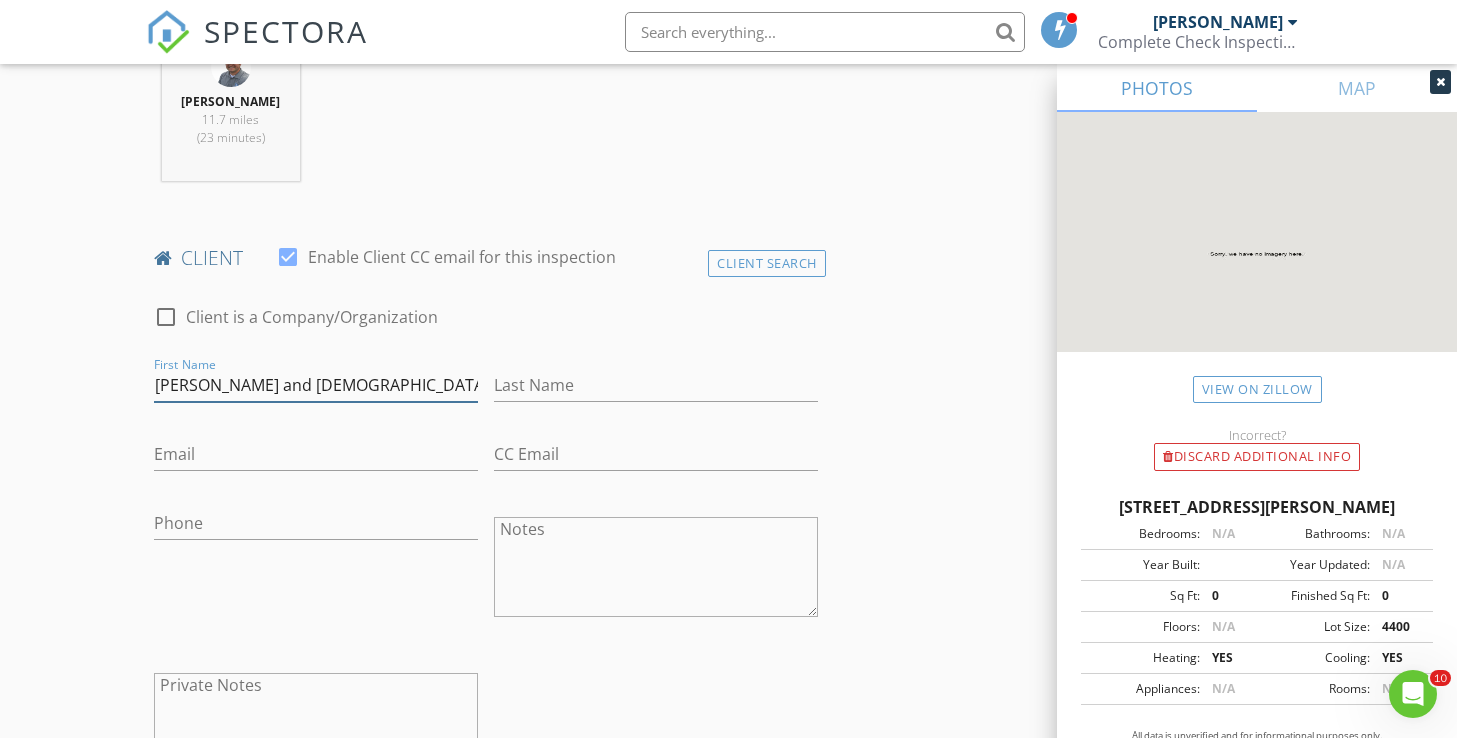 type on "Ken and Christ" 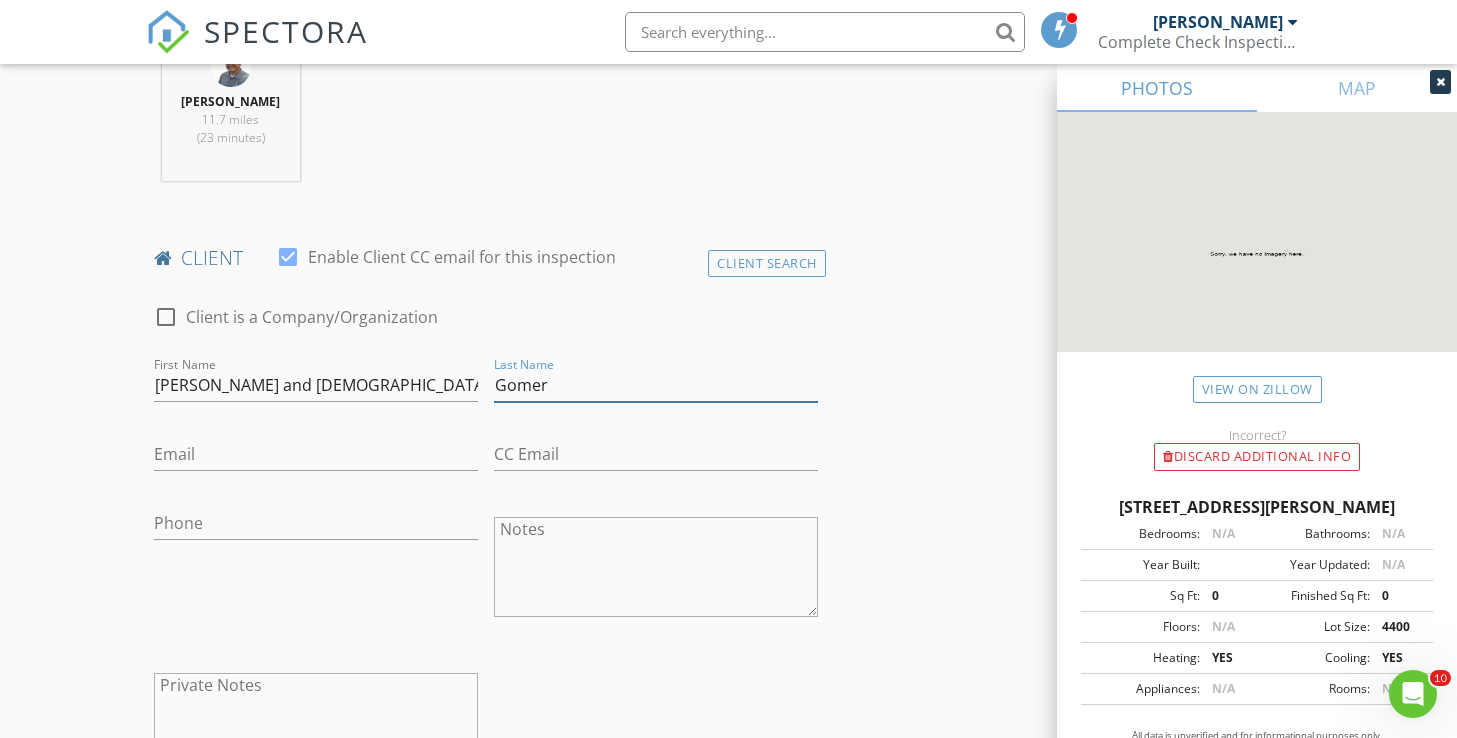 type on "Gomer" 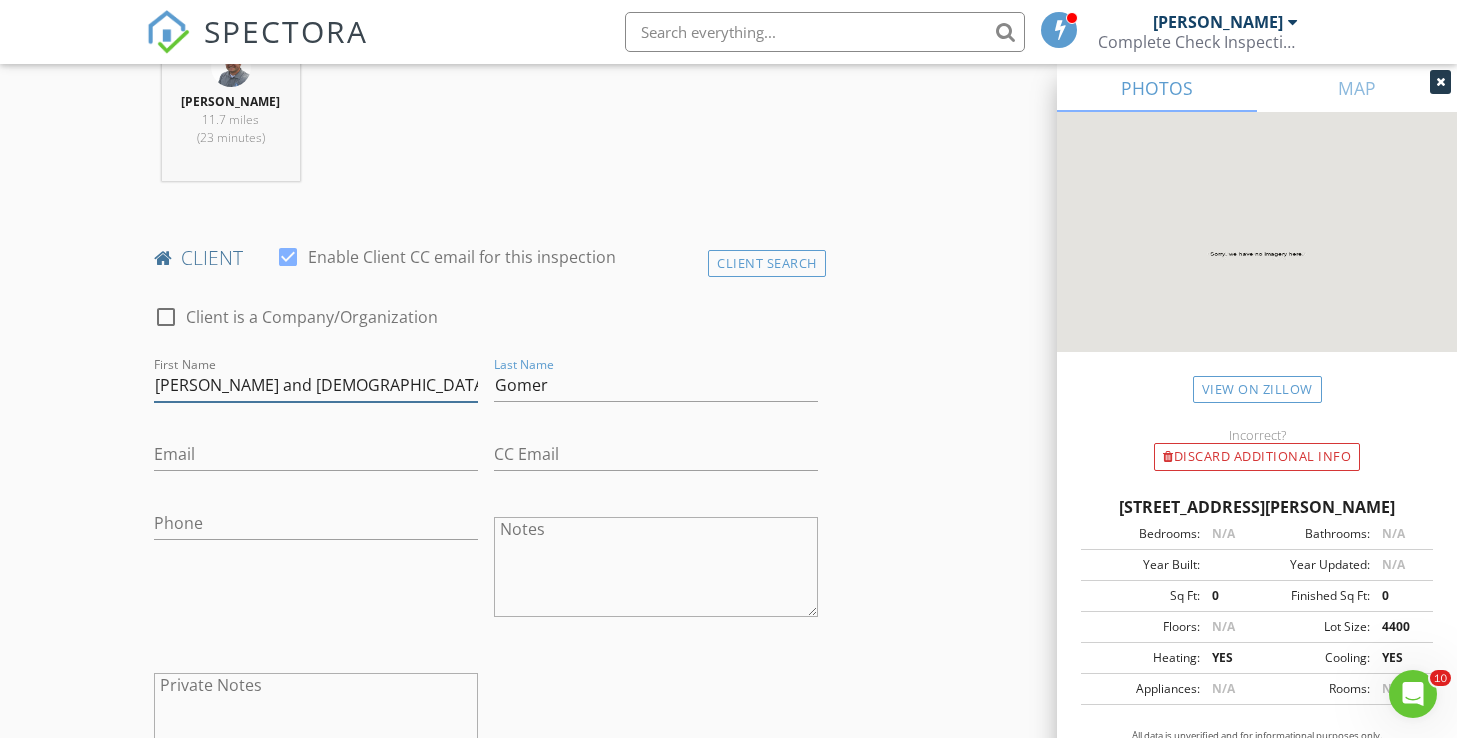 click on "Ken and Christ" at bounding box center [316, 385] 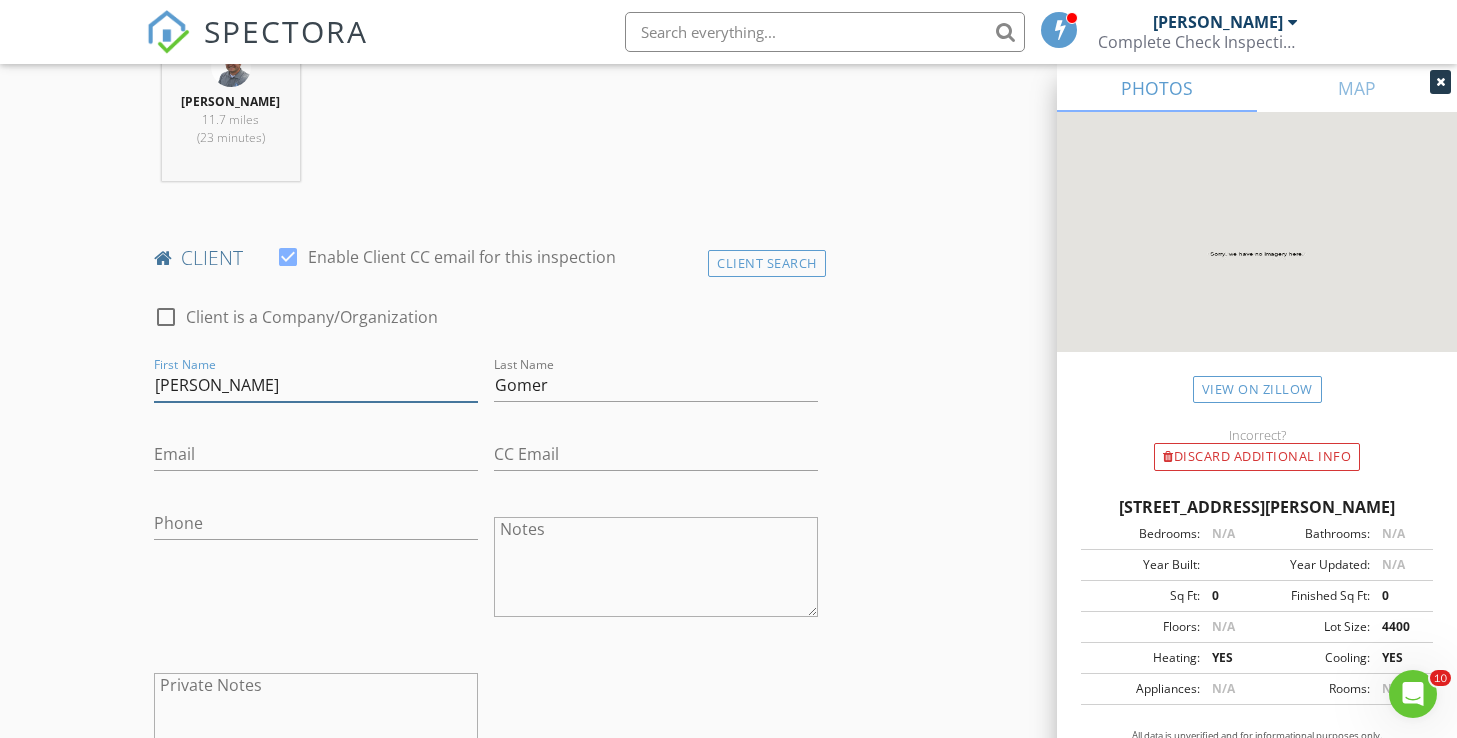 type on "Ken" 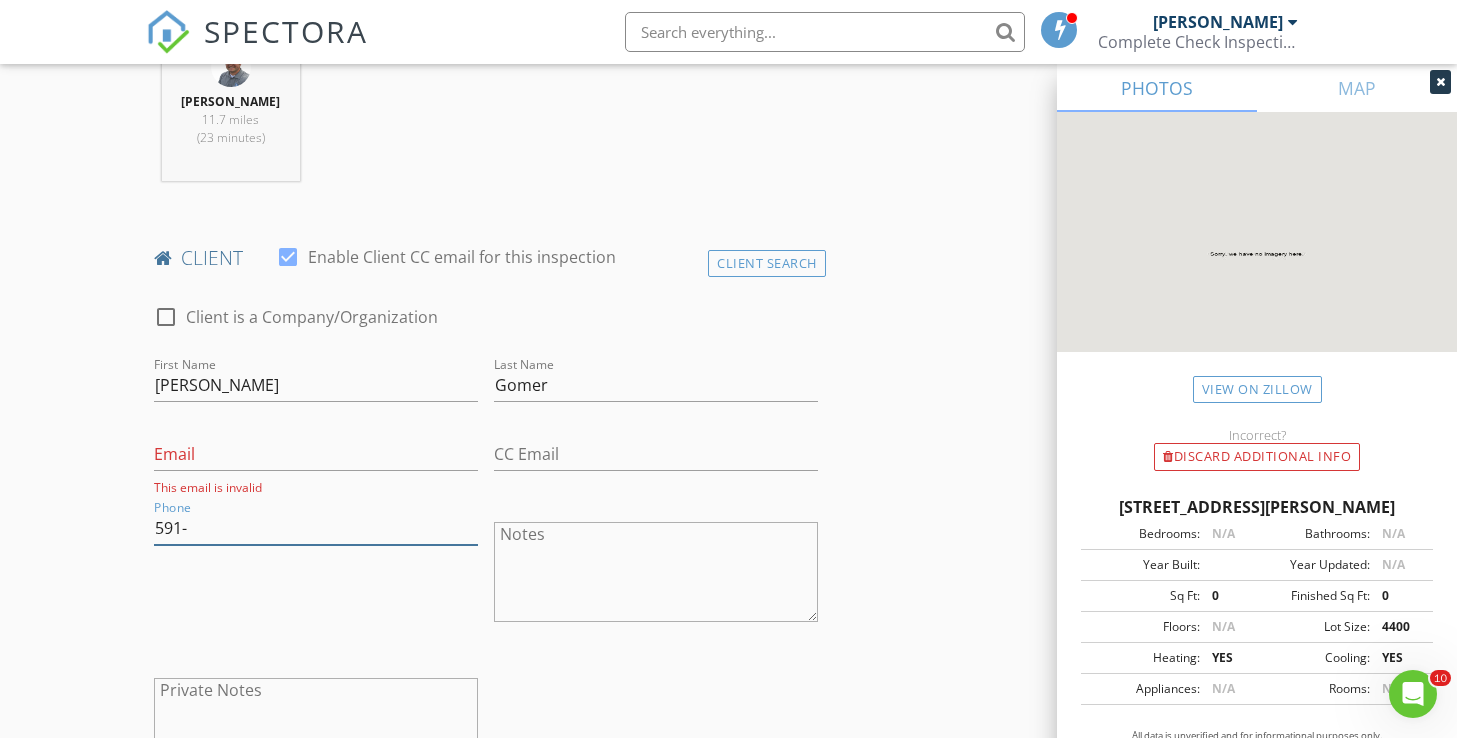 type on "591-" 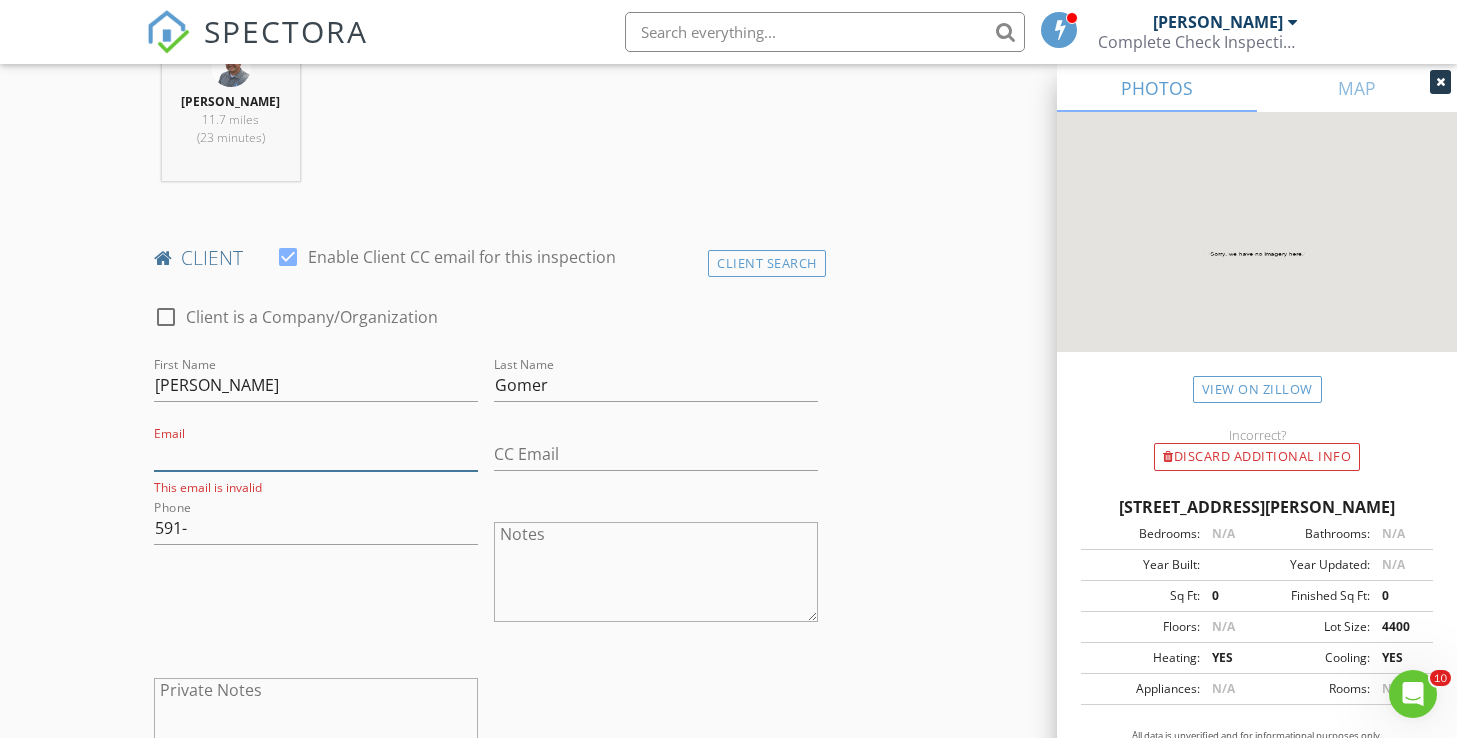 click on "Email" at bounding box center [316, 454] 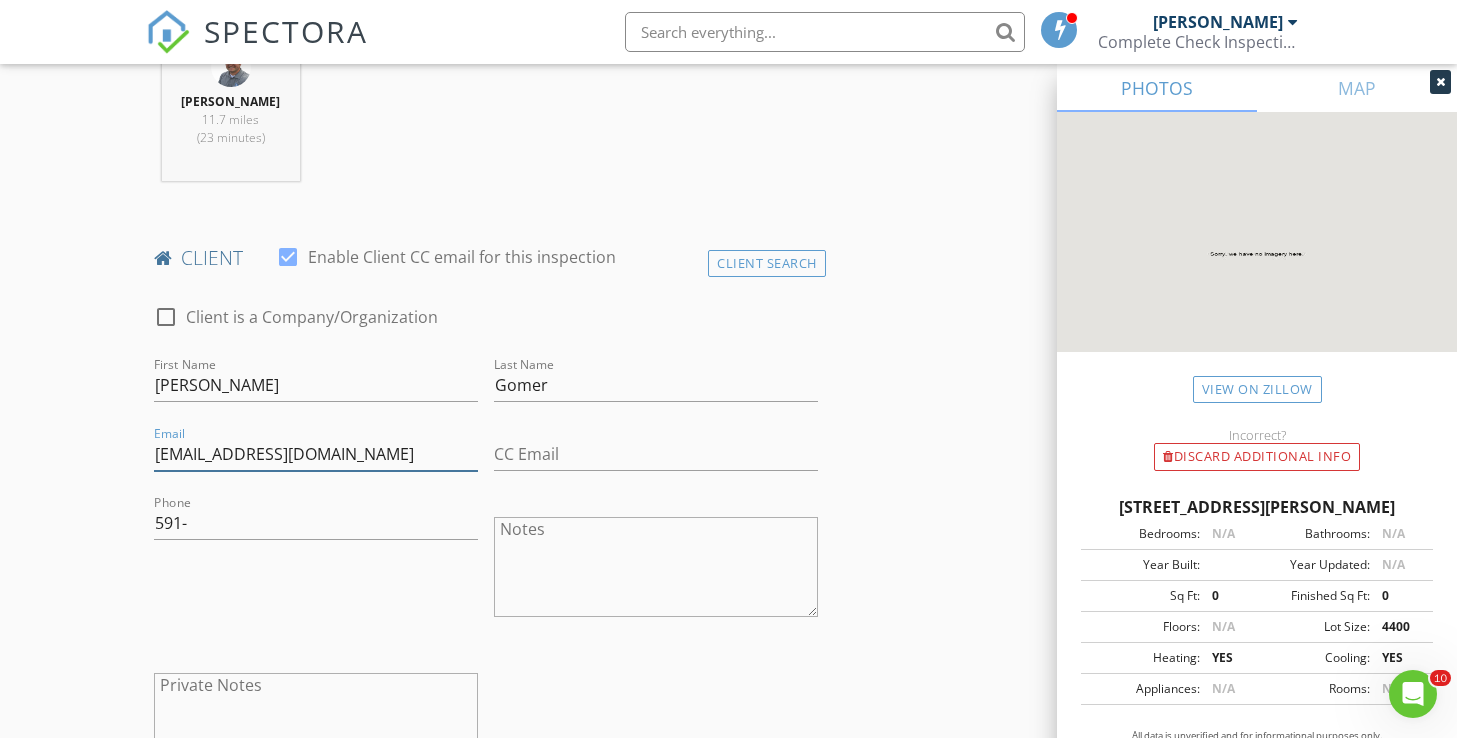 type on "kcgomer@verizon.net" 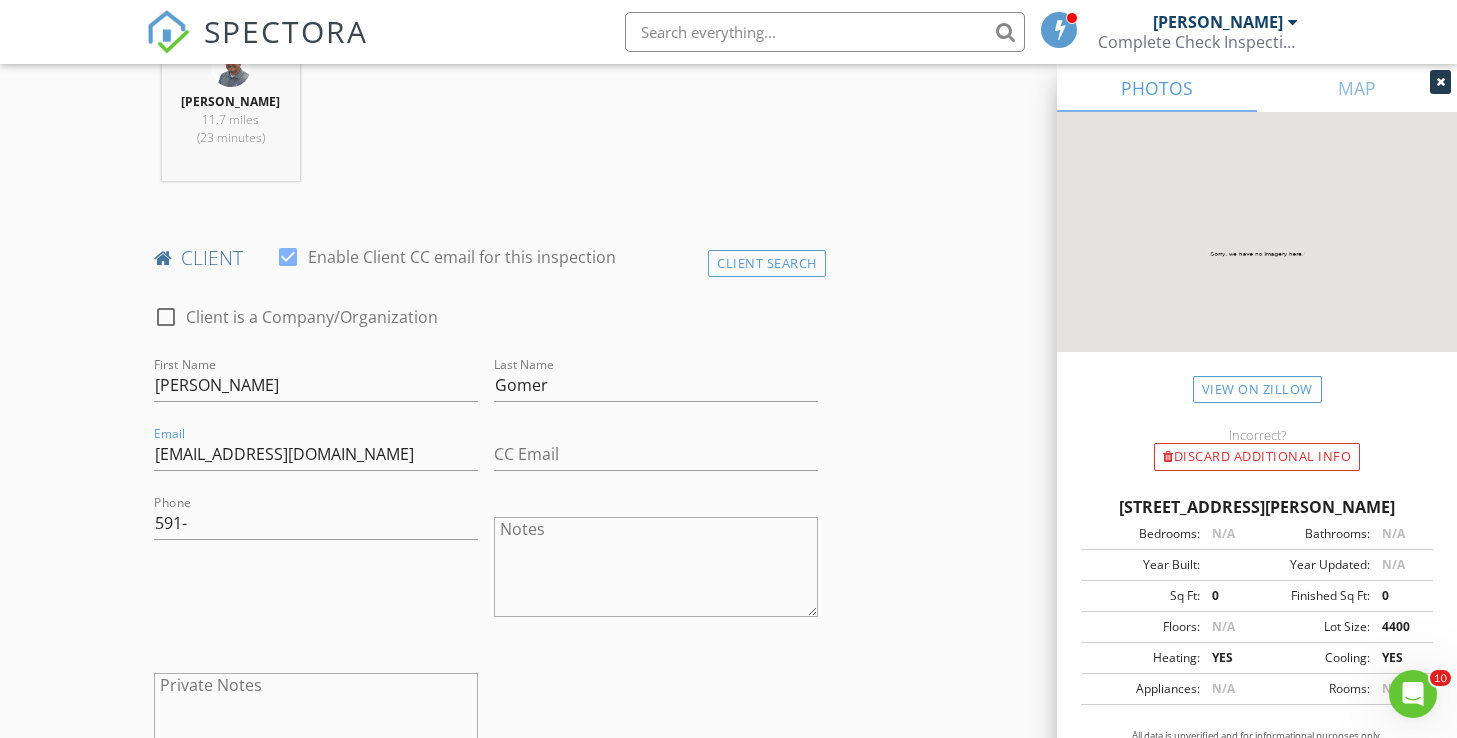 click on "New Inspection
Click here to use the New Order Form
INSPECTOR(S)
check_box   Michael Hasson   PRIMARY   check_box_outline_blank   Steve Taylor     Michael Hasson arrow_drop_down   check_box_outline_blank Michael Hasson specifically requested
Date/Time
08/12/2025 1:30 PM
Location
Address Search       Address 2125 N Leatherwood Ave   Unit   City Star   State ID   Zip 83669   County Ada     Square Feet 1741   Year Built 2024   Foundation arrow_drop_down     Michael Hasson     11.7 miles     (23 minutes)
client
check_box Enable Client CC email for this inspection   Client Search     check_box_outline_blank Client is a Company/Organization     First Name Ken   Last Name Gomer   Email kcgomer@verizon.net   CC Email   Phone 591-           Notes   Private Notes
ADD ADDITIONAL client
check_box" at bounding box center [728, 1091] 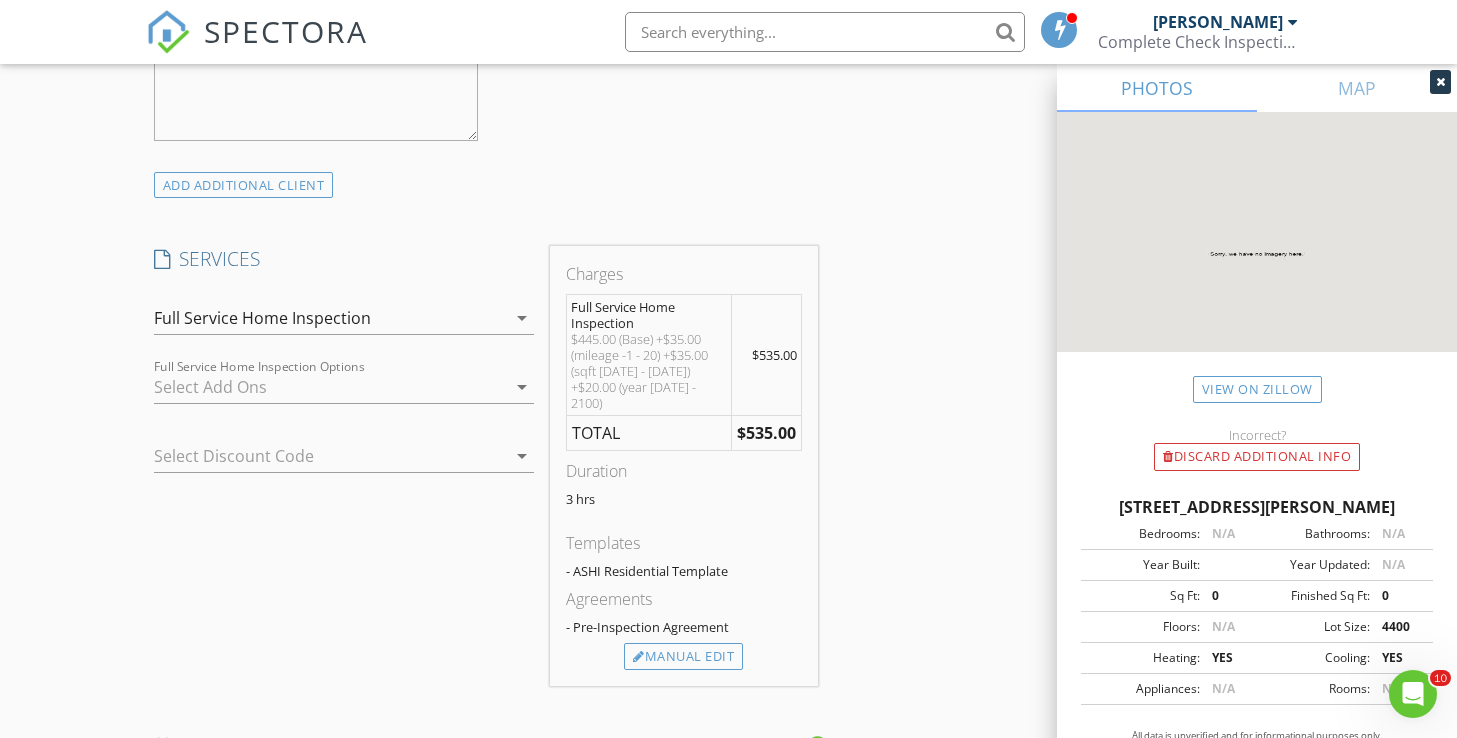 scroll, scrollTop: 1451, scrollLeft: 0, axis: vertical 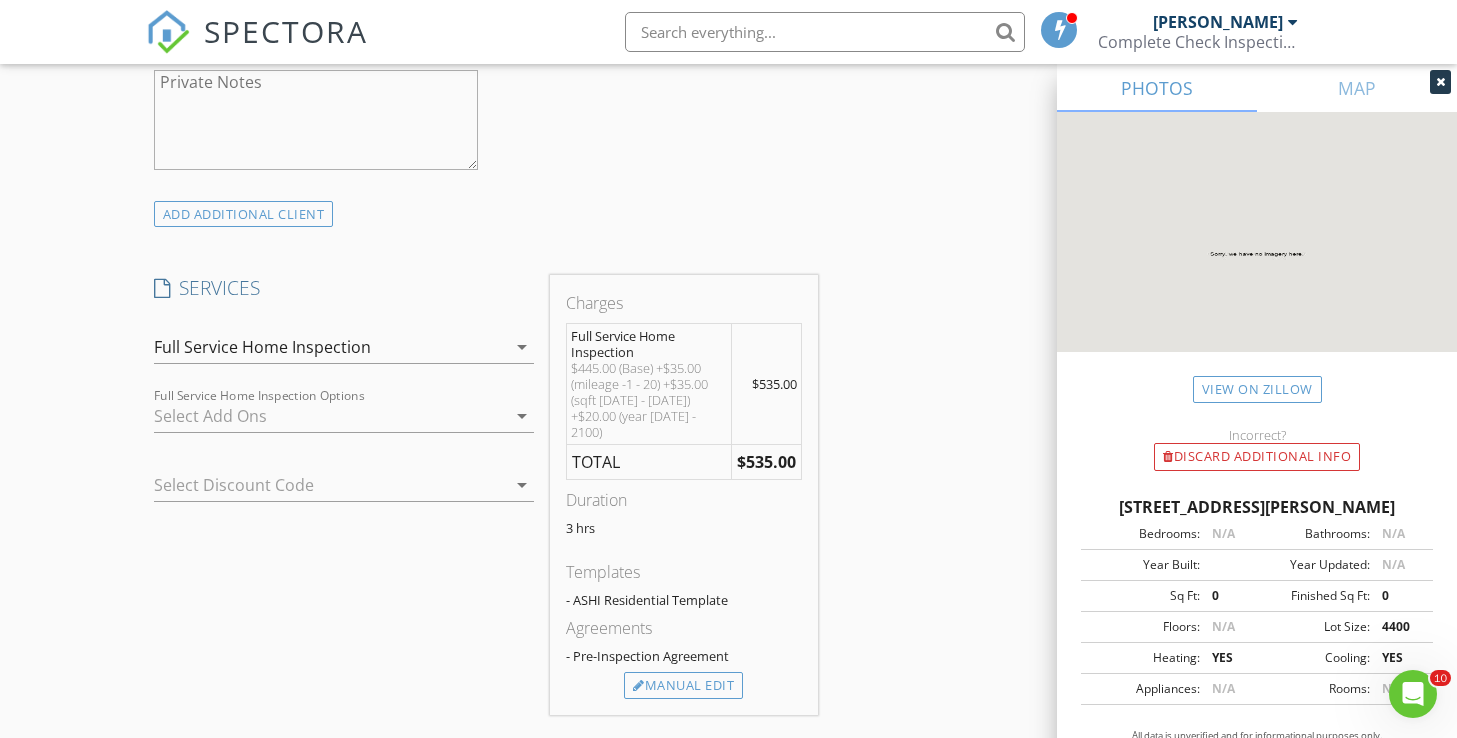 click on "INSPECTOR(S)
check_box   Michael Hasson   PRIMARY   check_box_outline_blank   Steve Taylor     Michael Hasson arrow_drop_down   check_box_outline_blank Michael Hasson specifically requested
Date/Time
08/12/2025 1:30 PM
Location
Address Search       Address 2125 N Leatherwood Ave   Unit   City Star   State ID   Zip 83669   County Ada     Square Feet 1741   Year Built 2024   Foundation arrow_drop_down     Michael Hasson     11.7 miles     (23 minutes)
client
check_box Enable Client CC email for this inspection   Client Search     check_box_outline_blank Client is a Company/Organization     First Name Ken   Last Name Gomer   Email kcgomer@verizon.net   CC Email   Phone 591-           Notes   Private Notes
ADD ADDITIONAL client
SERVICES
check_box   Full Service Home Inspection" at bounding box center (729, 522) 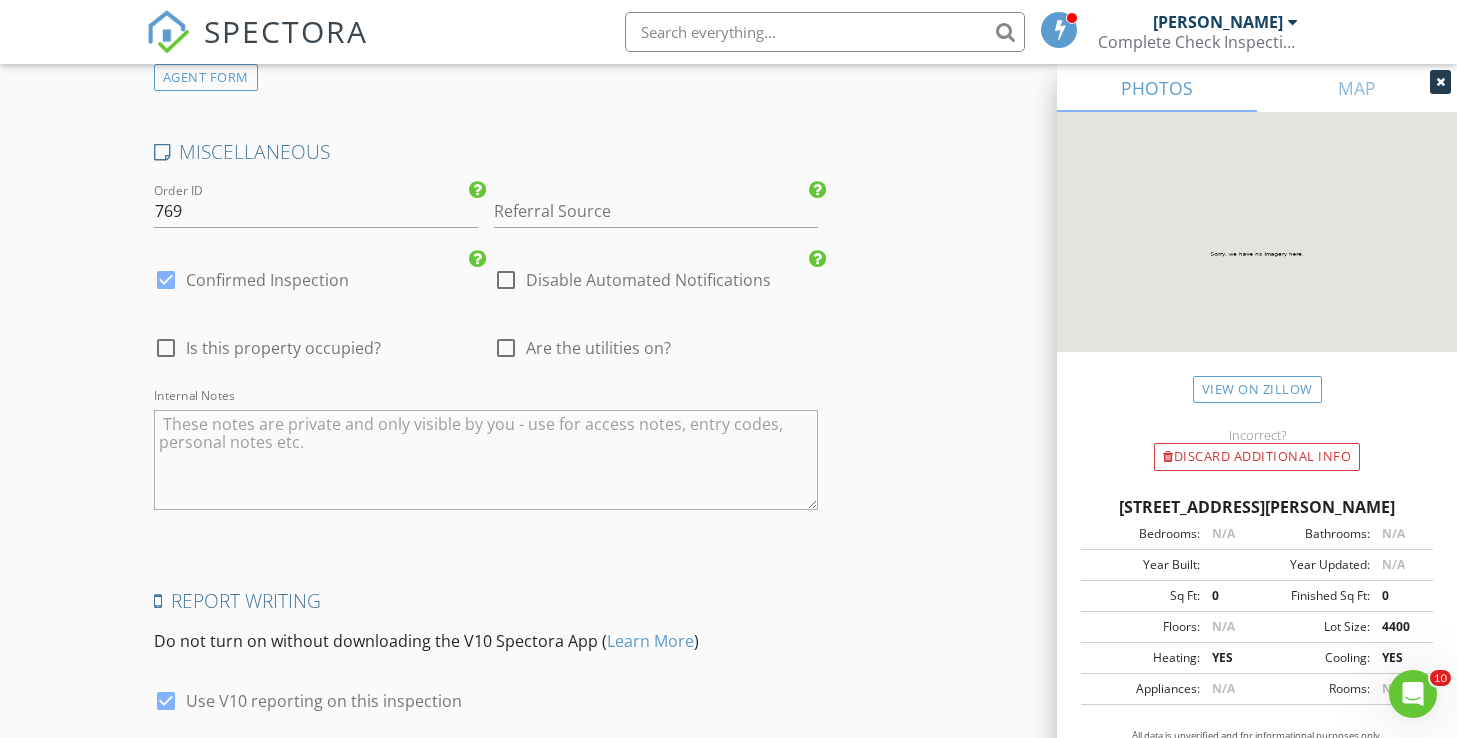 scroll, scrollTop: 2852, scrollLeft: 0, axis: vertical 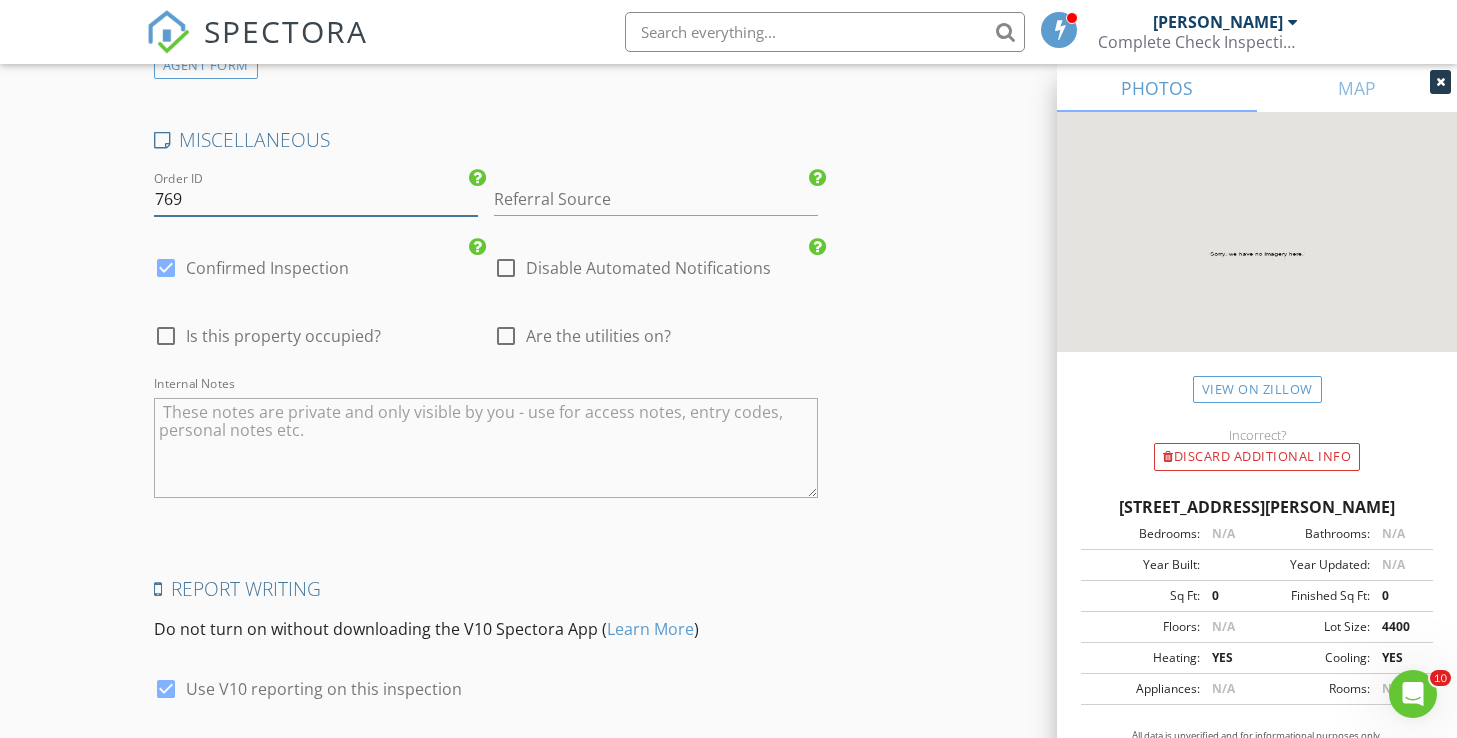 click on "769" at bounding box center [316, 199] 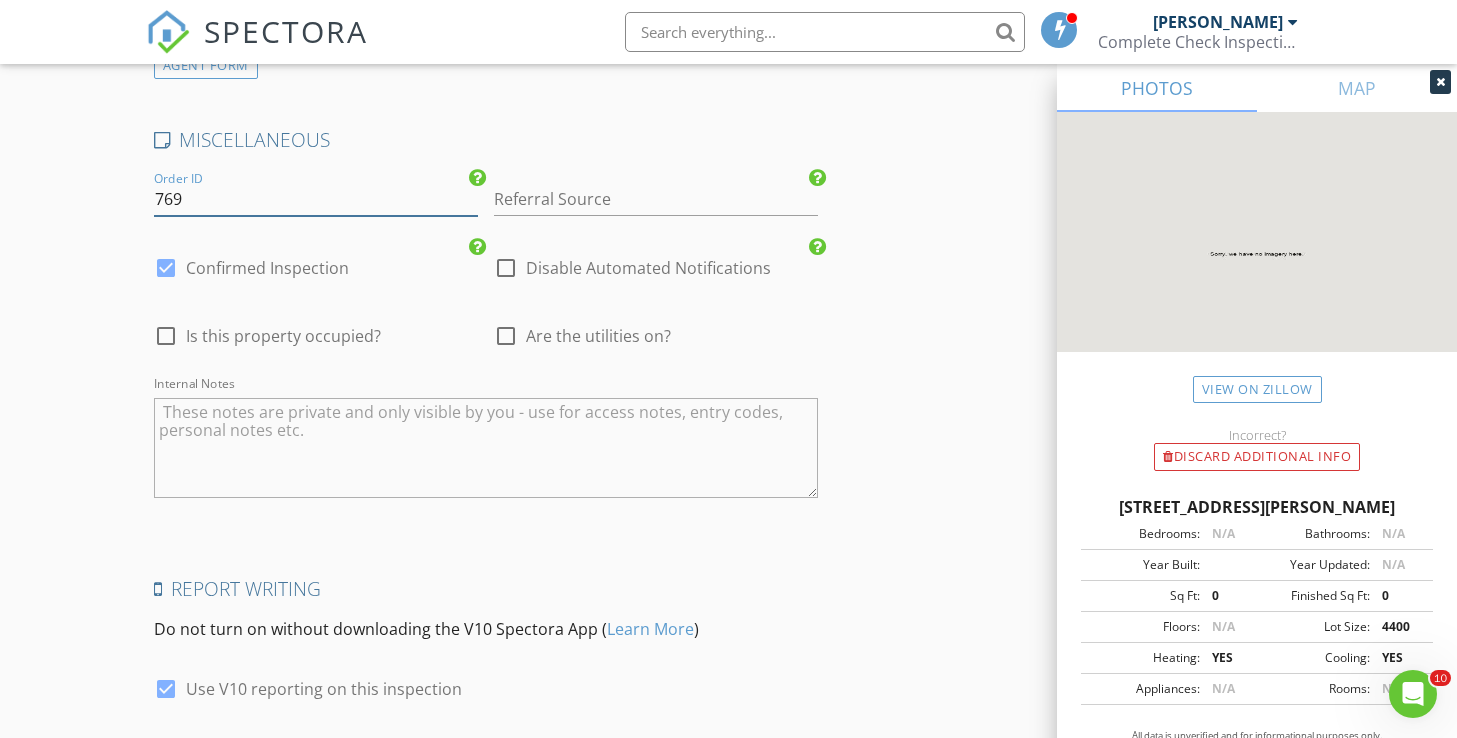 click on "769" at bounding box center (316, 199) 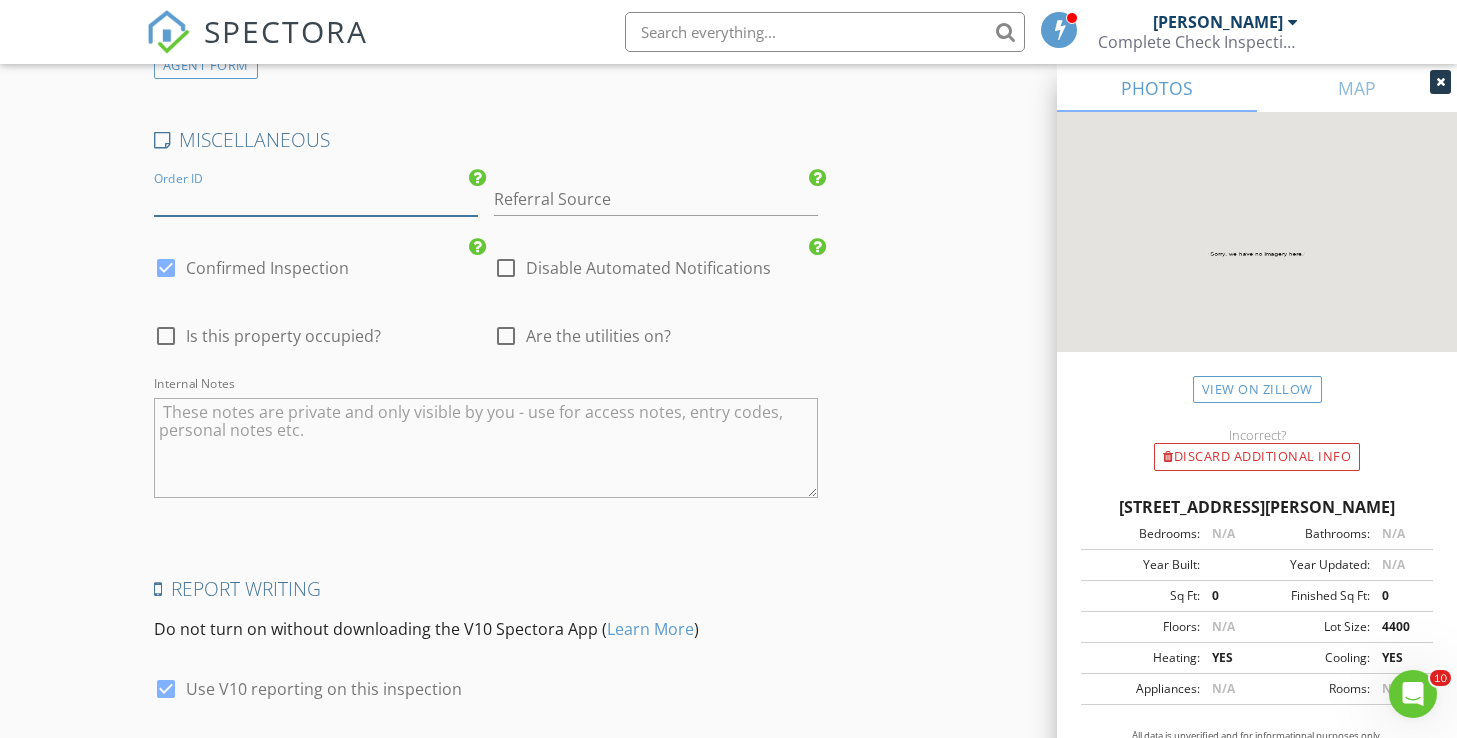 type 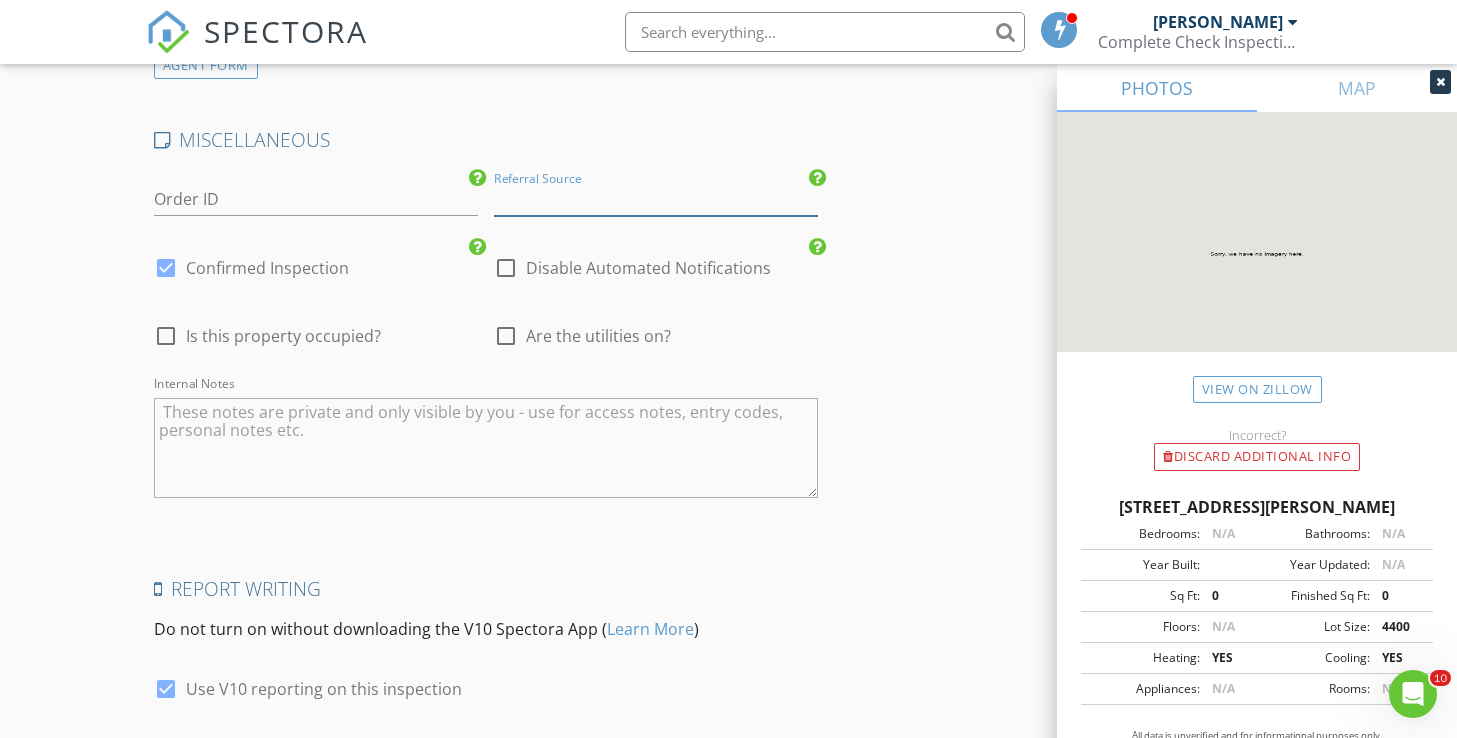 click at bounding box center (656, 199) 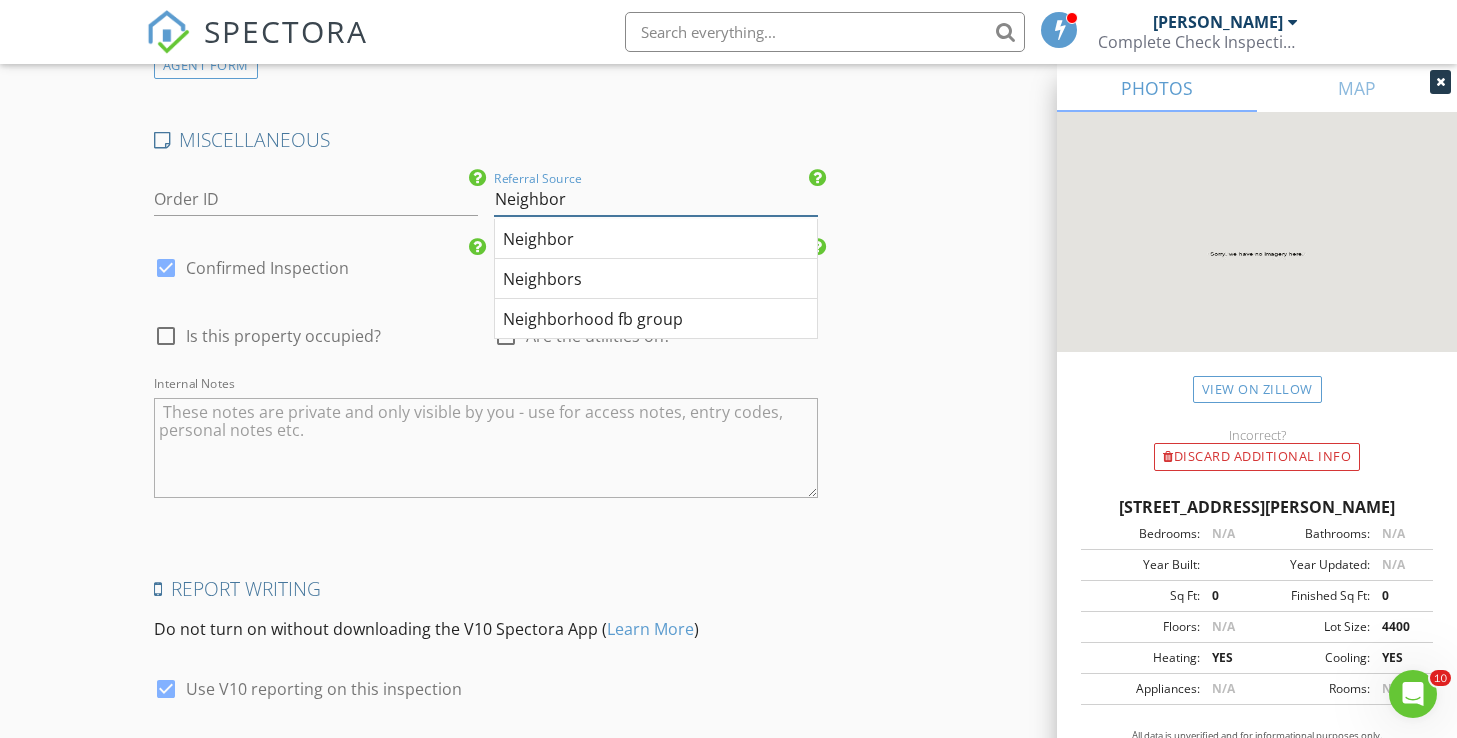 type on "Neighbor" 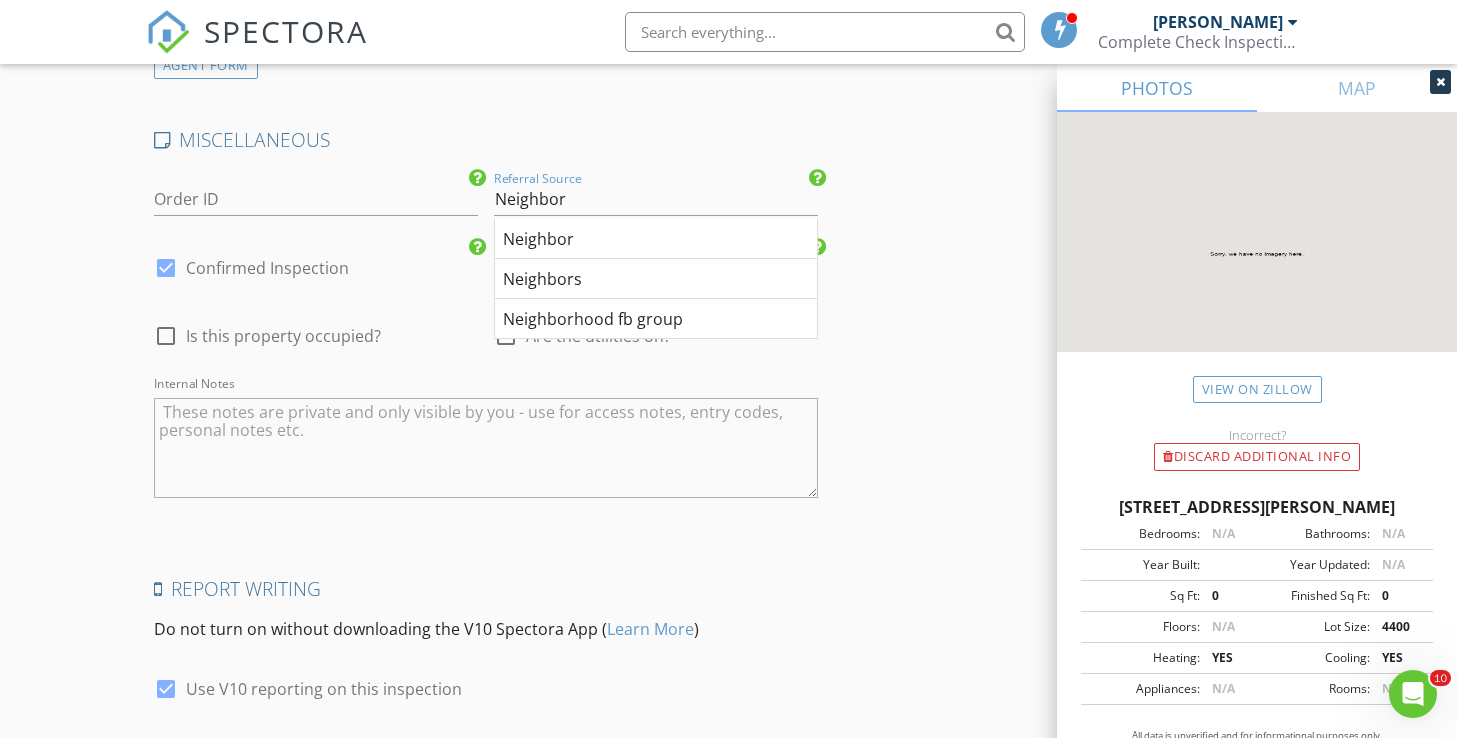 click on "INSPECTOR(S)
check_box   Michael Hasson   PRIMARY   check_box_outline_blank   Steve Taylor     Michael Hasson arrow_drop_down   check_box_outline_blank Michael Hasson specifically requested
Date/Time
08/12/2025 1:30 PM
Location
Address Search       Address 2125 N Leatherwood Ave   Unit   City Star   State ID   Zip 83669   County Ada     Square Feet 1741   Year Built 2024   Foundation arrow_drop_down     Michael Hasson     11.7 miles     (23 minutes)
client
check_box Enable Client CC email for this inspection   Client Search     check_box_outline_blank Client is a Company/Organization     First Name Ken   Last Name Gomer   Email kcgomer@verizon.net   CC Email   Phone 591-           Notes   Private Notes
ADD ADDITIONAL client
SERVICES
check_box   Full Service Home Inspection" at bounding box center (729, -879) 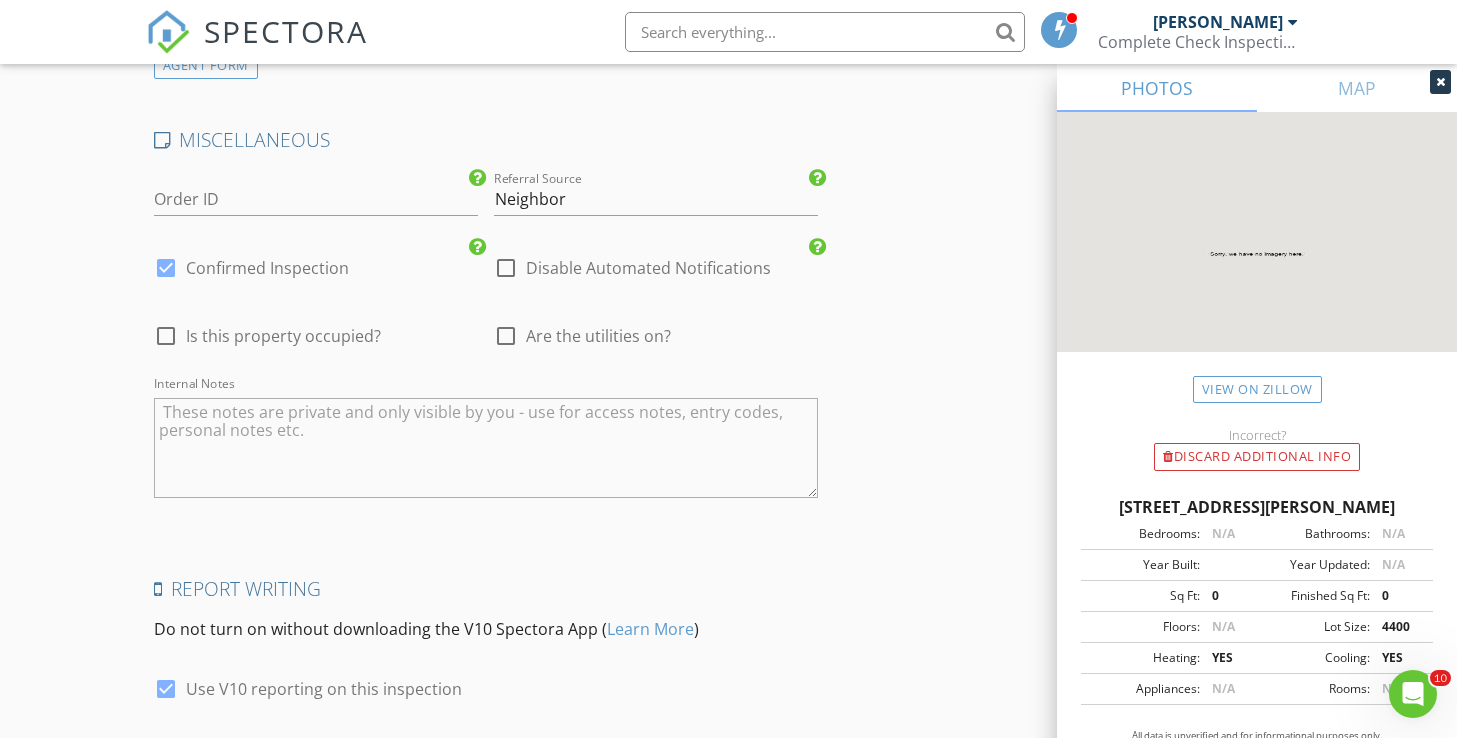scroll, scrollTop: 2877, scrollLeft: 0, axis: vertical 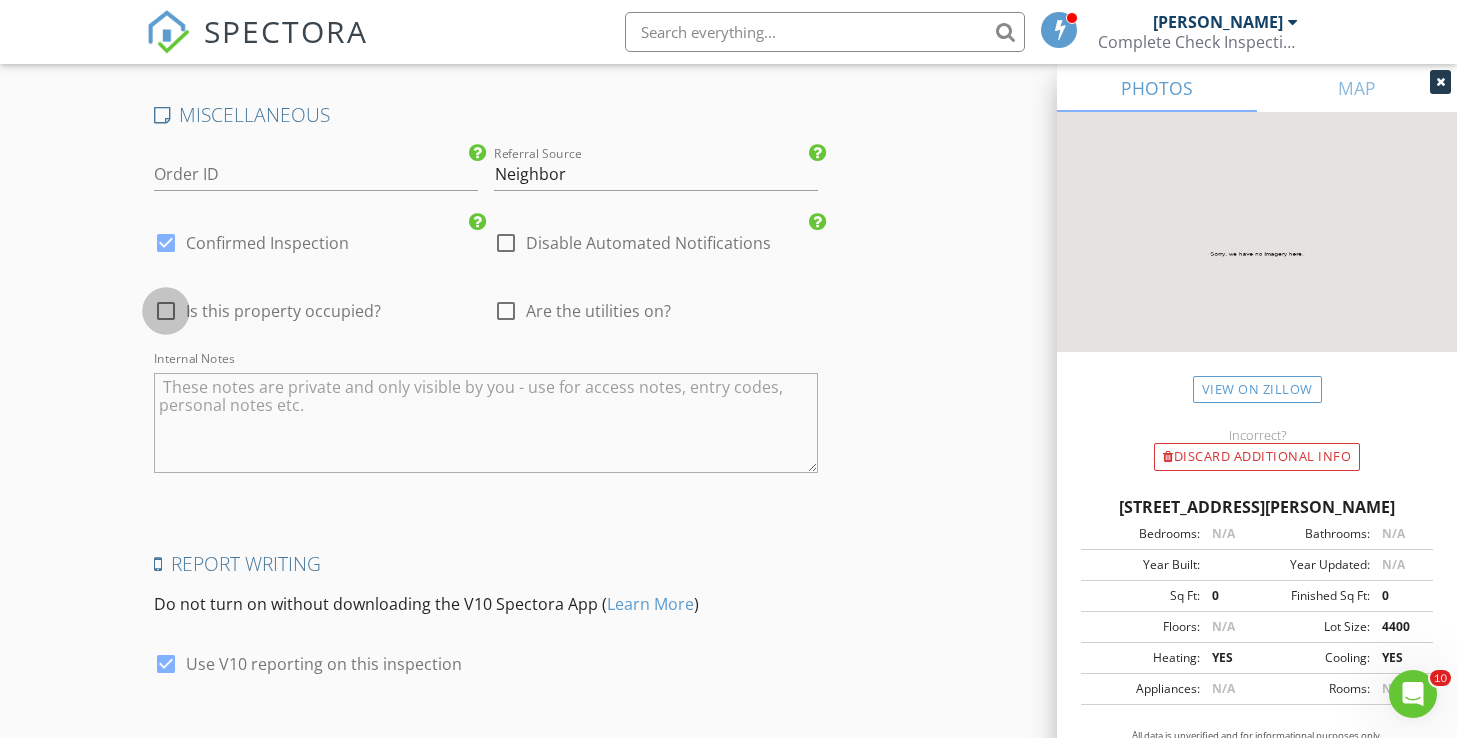 click at bounding box center [166, 311] 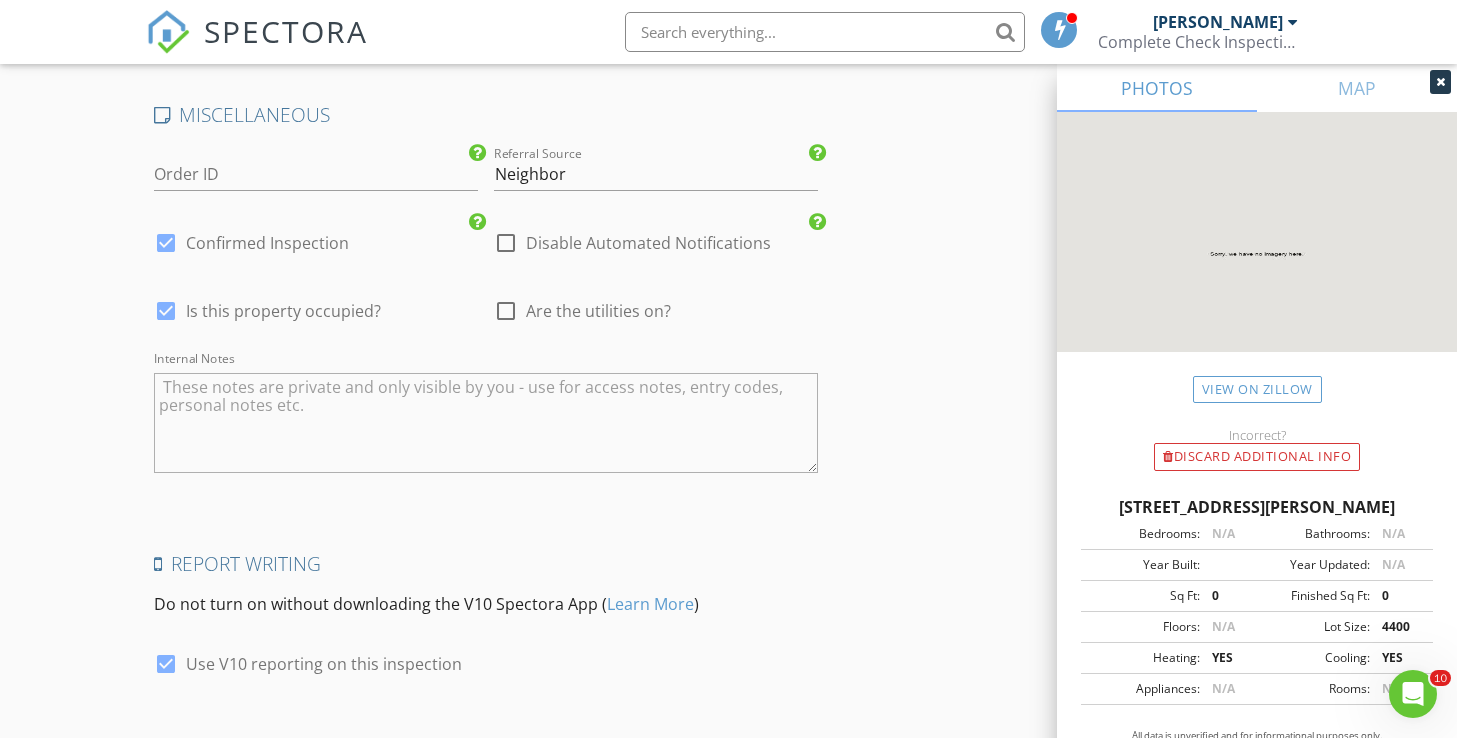 click at bounding box center (506, 311) 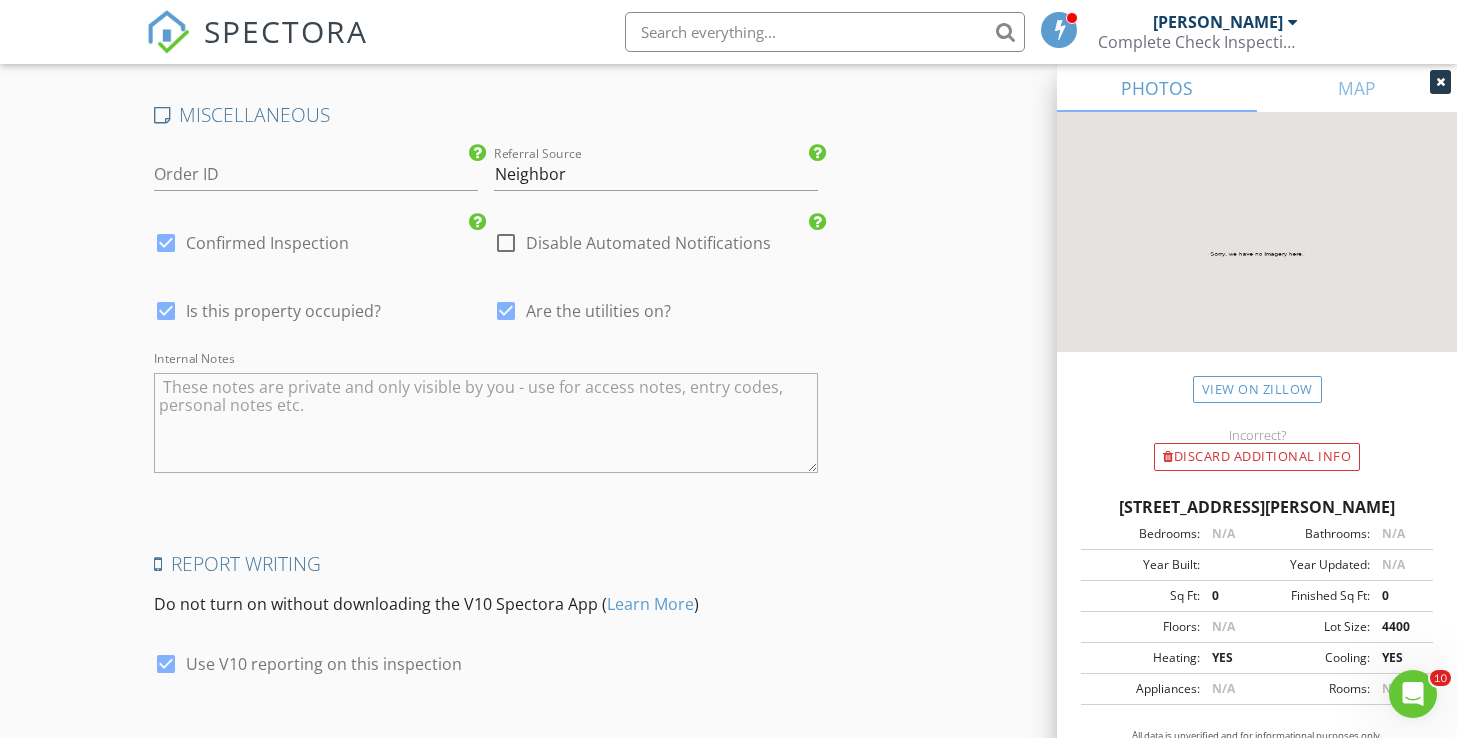 click at bounding box center (486, 423) 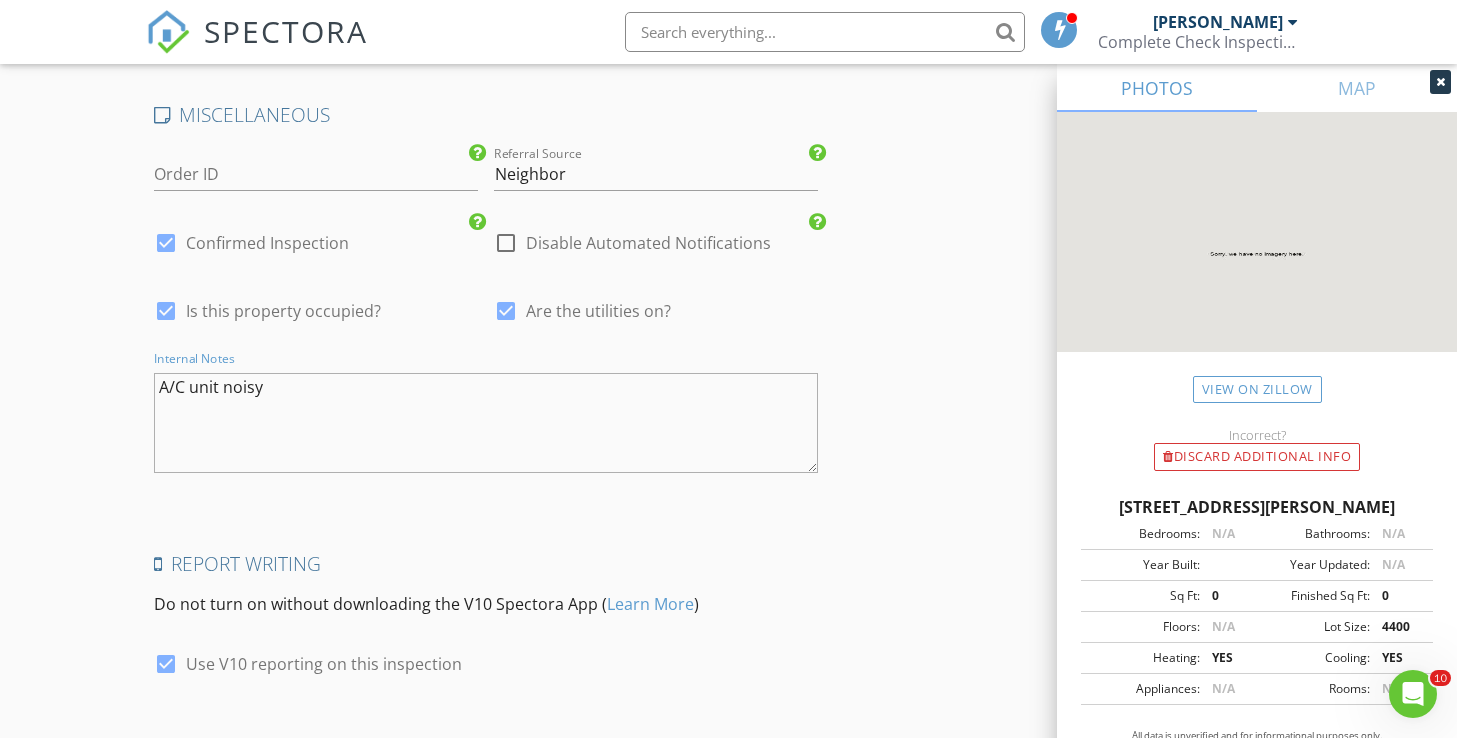 type on "A/C unit noisy" 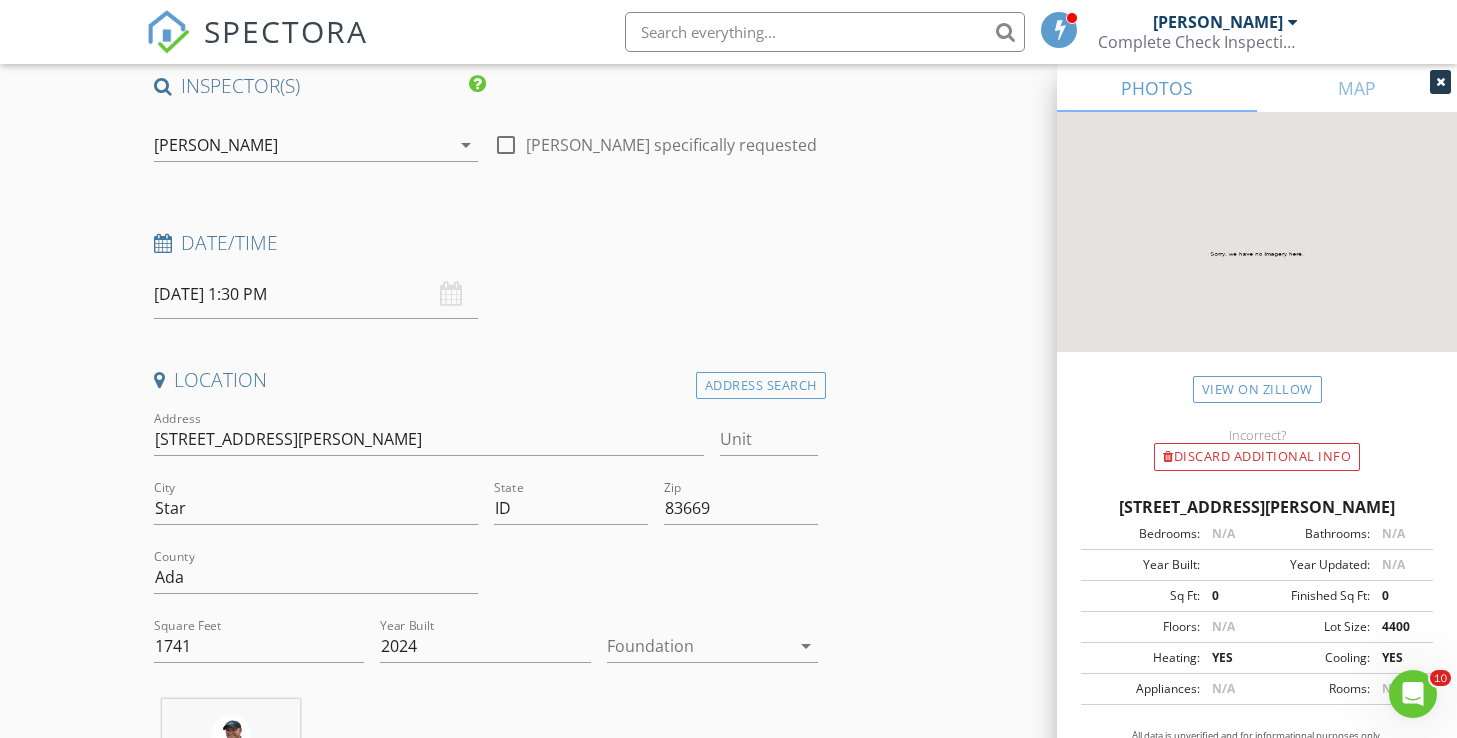 scroll, scrollTop: 184, scrollLeft: 0, axis: vertical 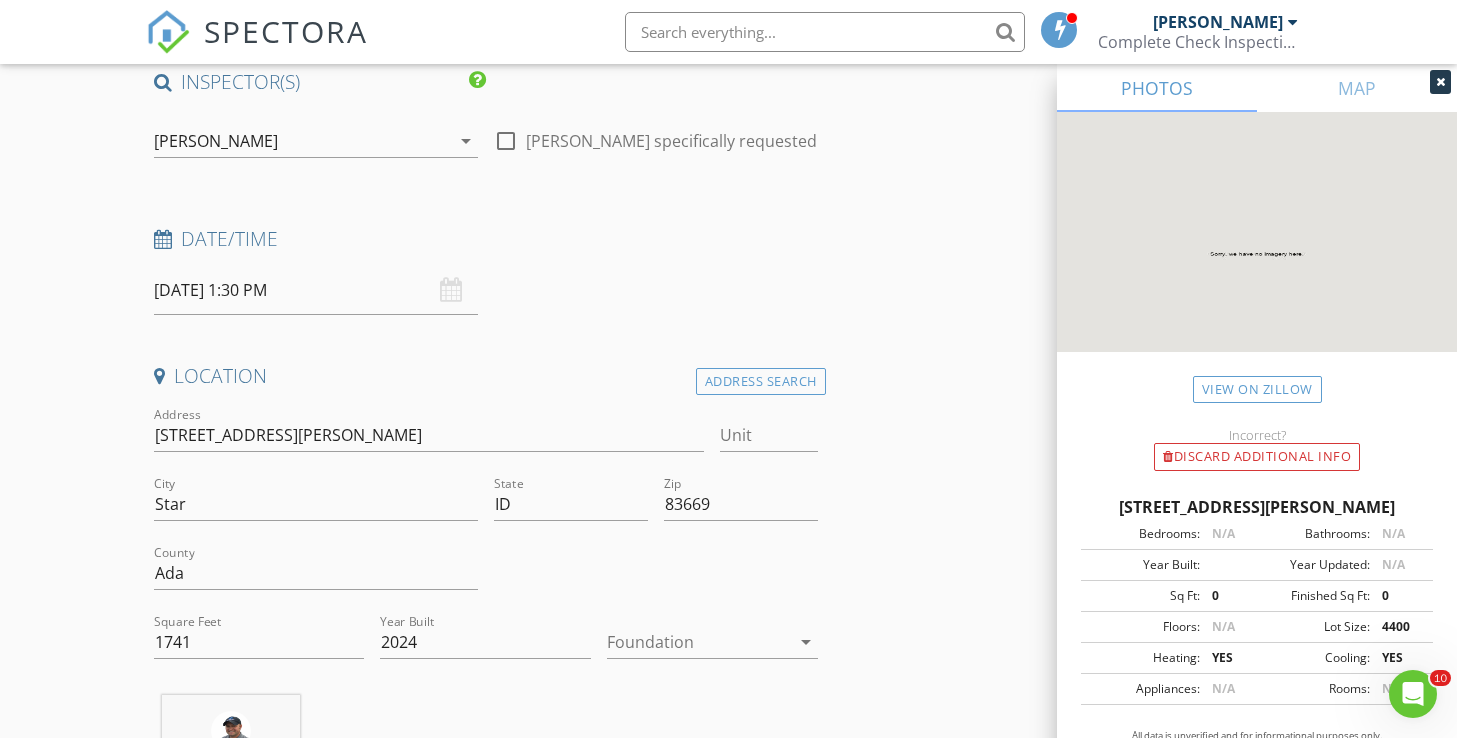 click on "INSPECTOR(S)
check_box   Michael Hasson   PRIMARY   check_box_outline_blank   Steve Taylor     Michael Hasson arrow_drop_down   check_box_outline_blank Michael Hasson specifically requested
Date/Time
08/12/2025 1:30 PM
Location
Address Search       Address 2125 N Leatherwood Ave   Unit   City Star   State ID   Zip 83669   County Ada     Square Feet 1741   Year Built 2024   Foundation arrow_drop_down     Michael Hasson     11.7 miles     (23 minutes)
client
check_box Enable Client CC email for this inspection   Client Search     check_box_outline_blank Client is a Company/Organization     First Name Ken   Last Name Gomer   Email kcgomer@verizon.net   CC Email   Phone 591-           Notes   Private Notes
ADD ADDITIONAL client
SERVICES
check_box   Full Service Home Inspection" at bounding box center (729, 1789) 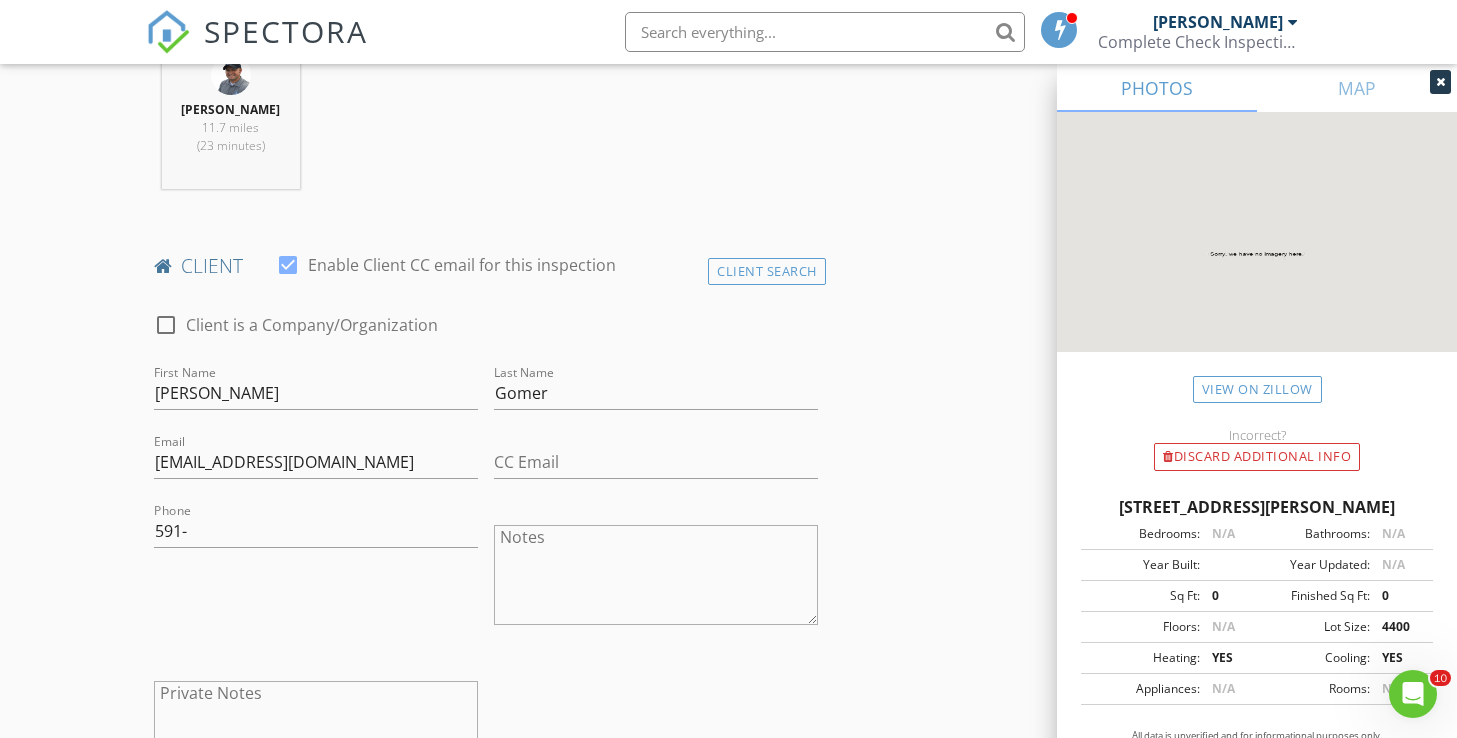scroll, scrollTop: 841, scrollLeft: 0, axis: vertical 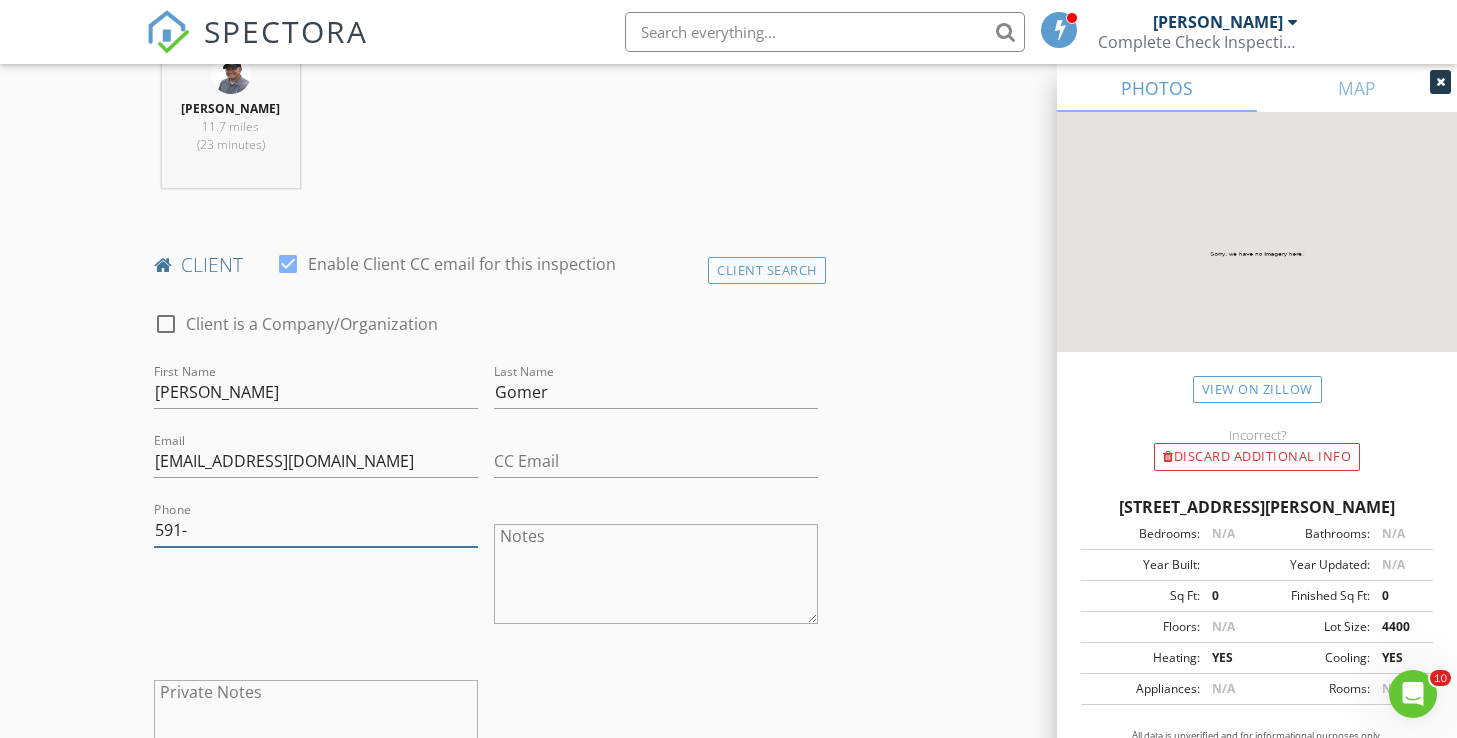 click on "591-" at bounding box center [316, 530] 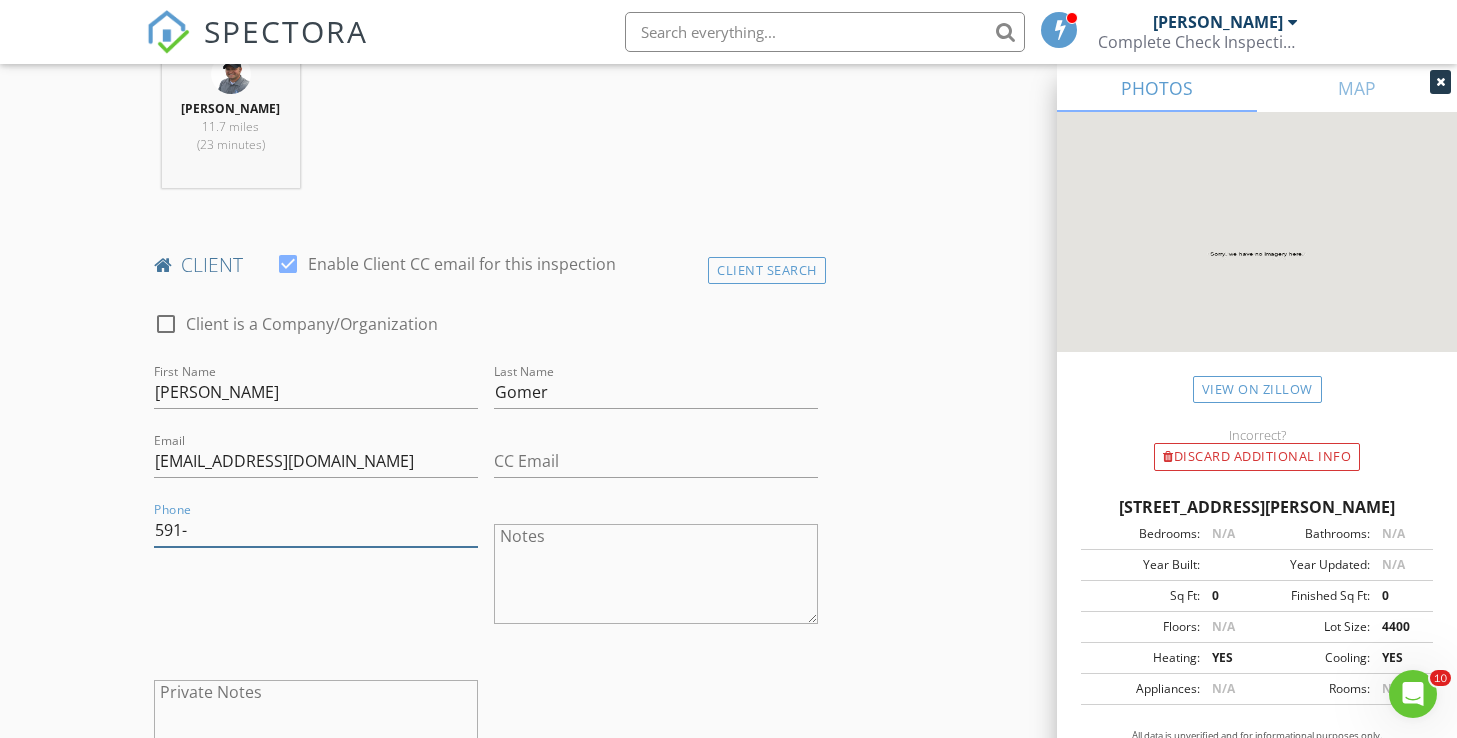 click on "591-" at bounding box center (316, 530) 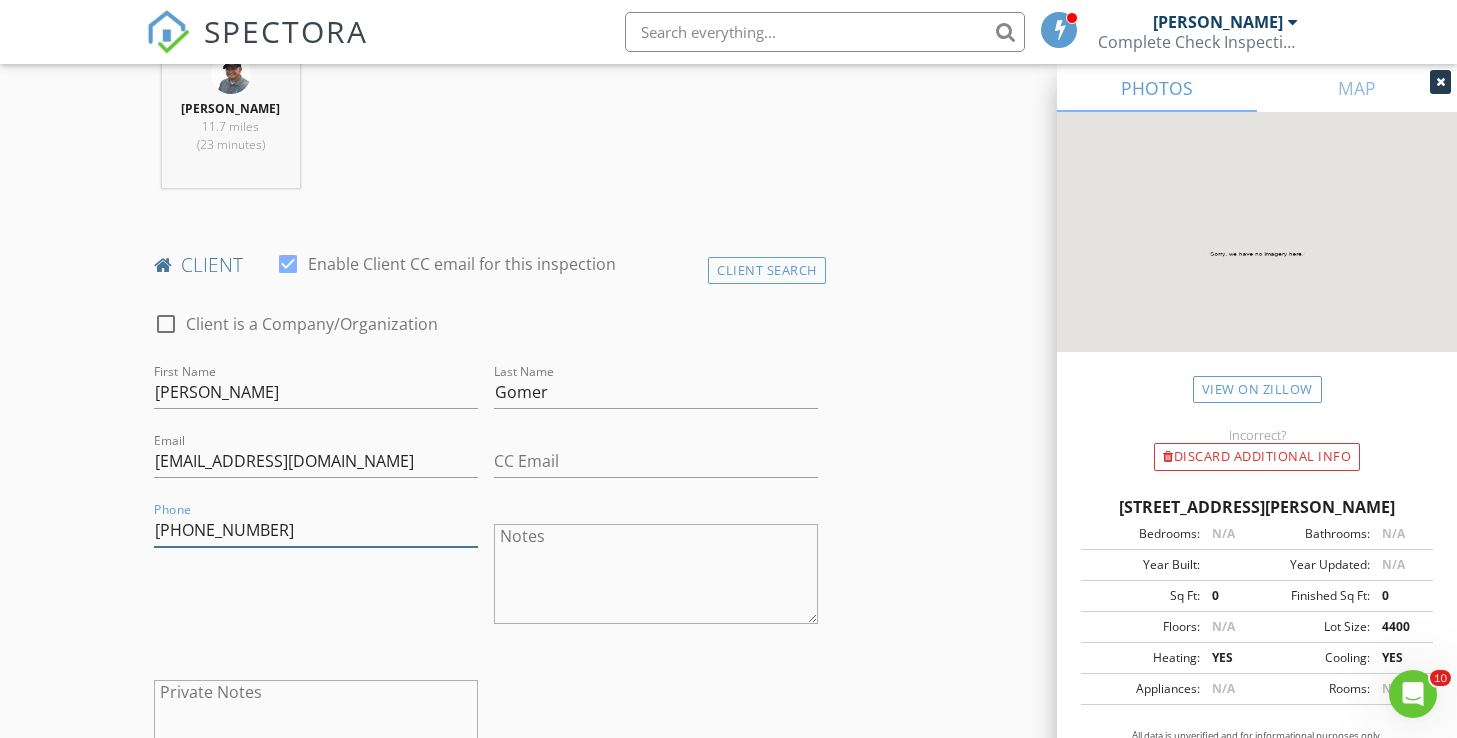 type on "951-902-5247" 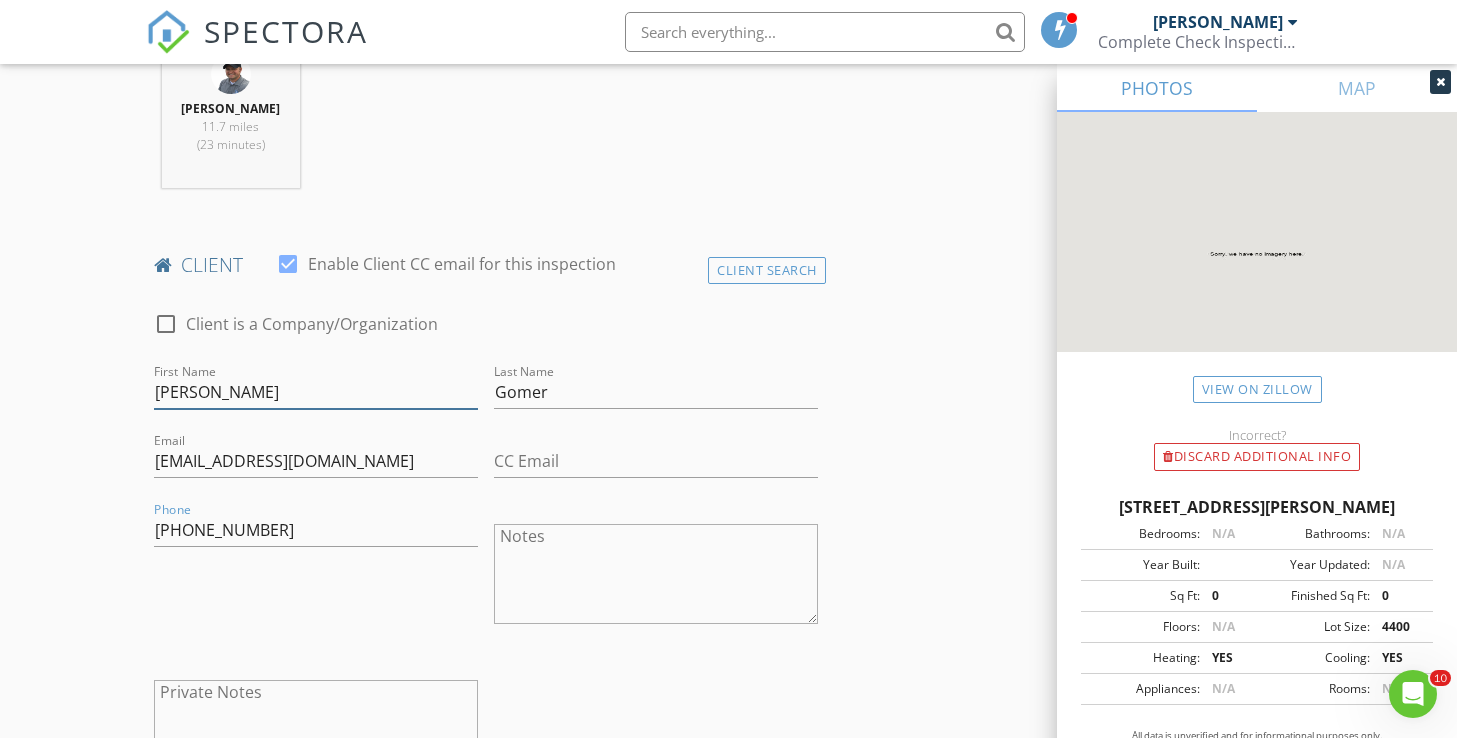 click on "Ken" at bounding box center [316, 392] 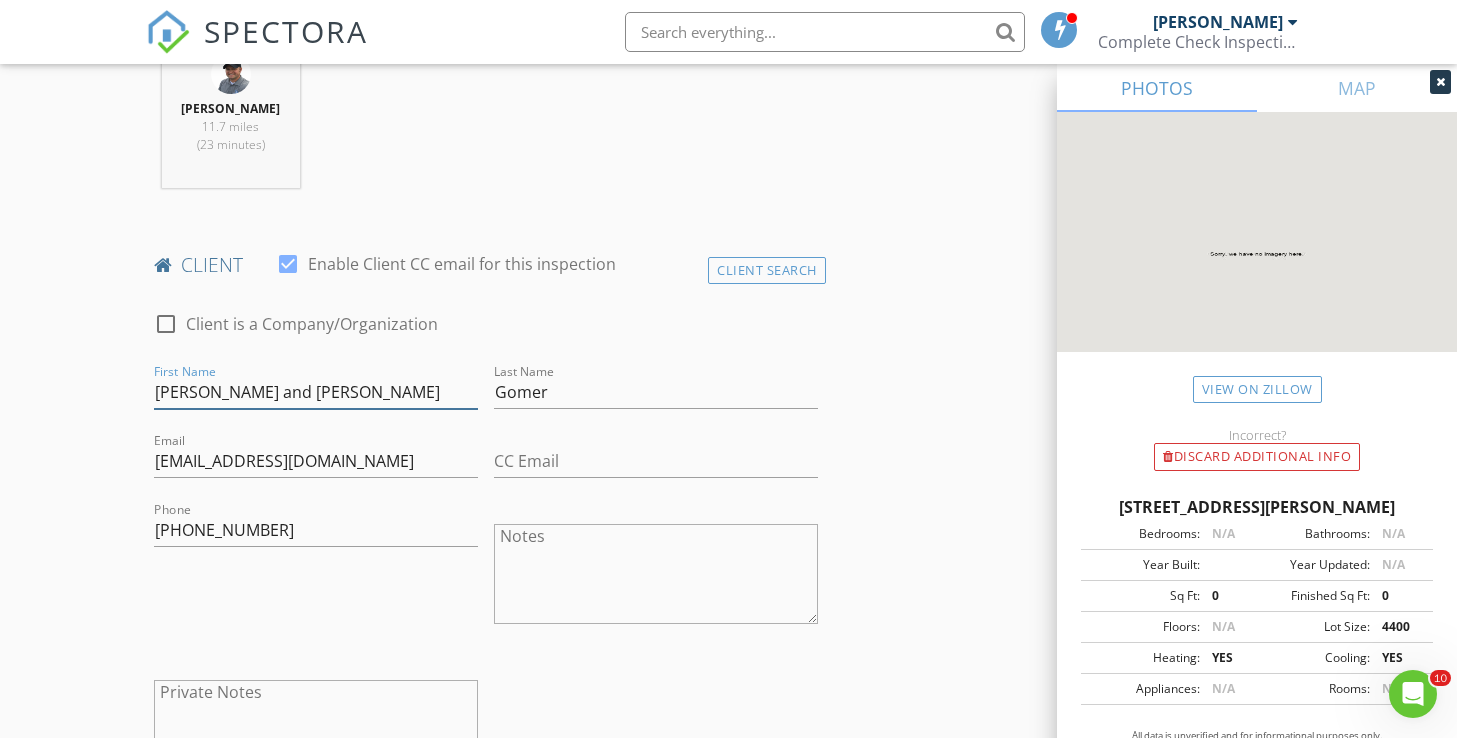 type on "Ken and Christina" 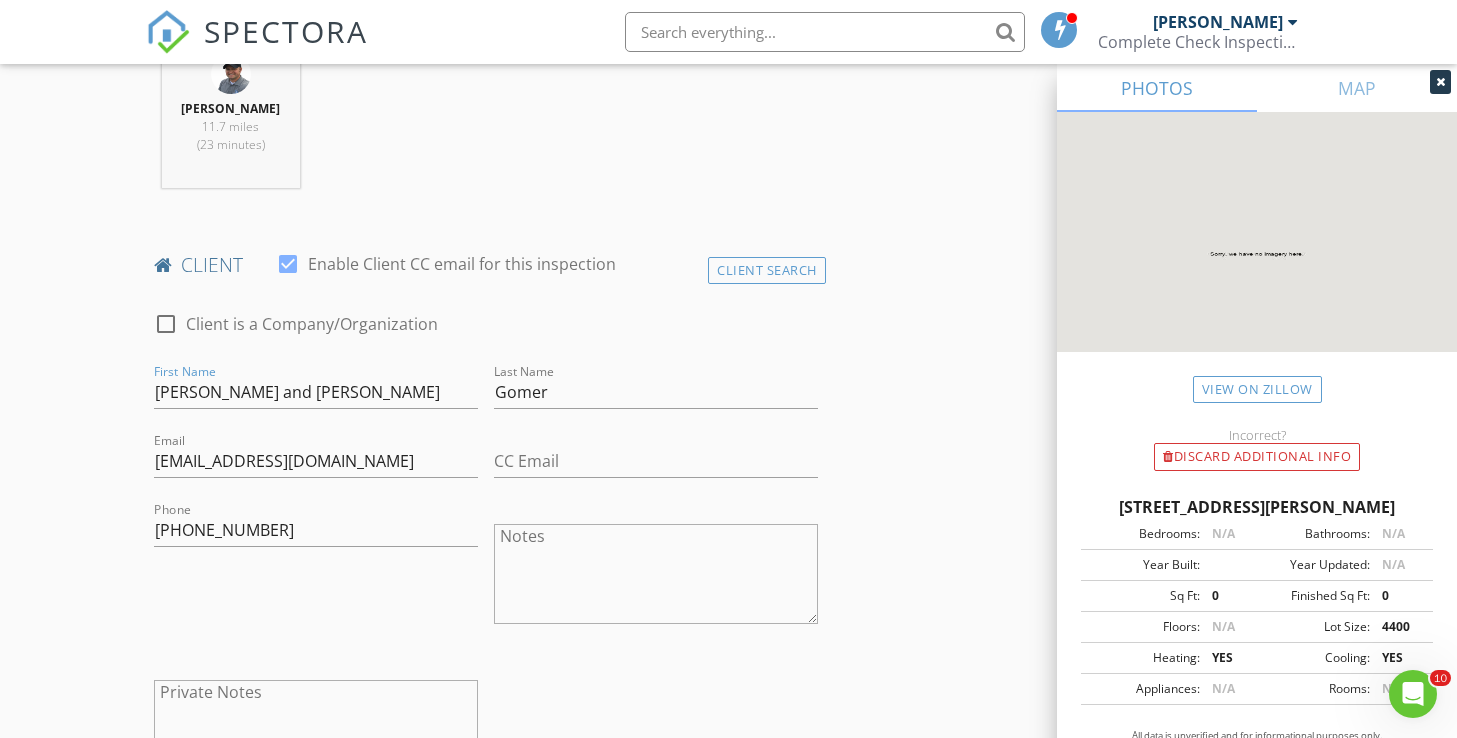 click on "INSPECTOR(S)
check_box   Michael Hasson   PRIMARY   check_box_outline_blank   Steve Taylor     Michael Hasson arrow_drop_down   check_box_outline_blank Michael Hasson specifically requested
Date/Time
08/12/2025 1:30 PM
Location
Address Search       Address 2125 N Leatherwood Ave   Unit   City Star   State ID   Zip 83669   County Ada     Square Feet 1741   Year Built 2024   Foundation arrow_drop_down     Michael Hasson     11.7 miles     (23 minutes)
client
check_box Enable Client CC email for this inspection   Client Search     check_box_outline_blank Client is a Company/Organization     First Name Ken and Christina   Last Name Gomer   Email kcgomer@verizon.net   CC Email   Phone 951-902-5247           Notes   Private Notes
ADD ADDITIONAL client
SERVICES
check_box" at bounding box center [729, 1132] 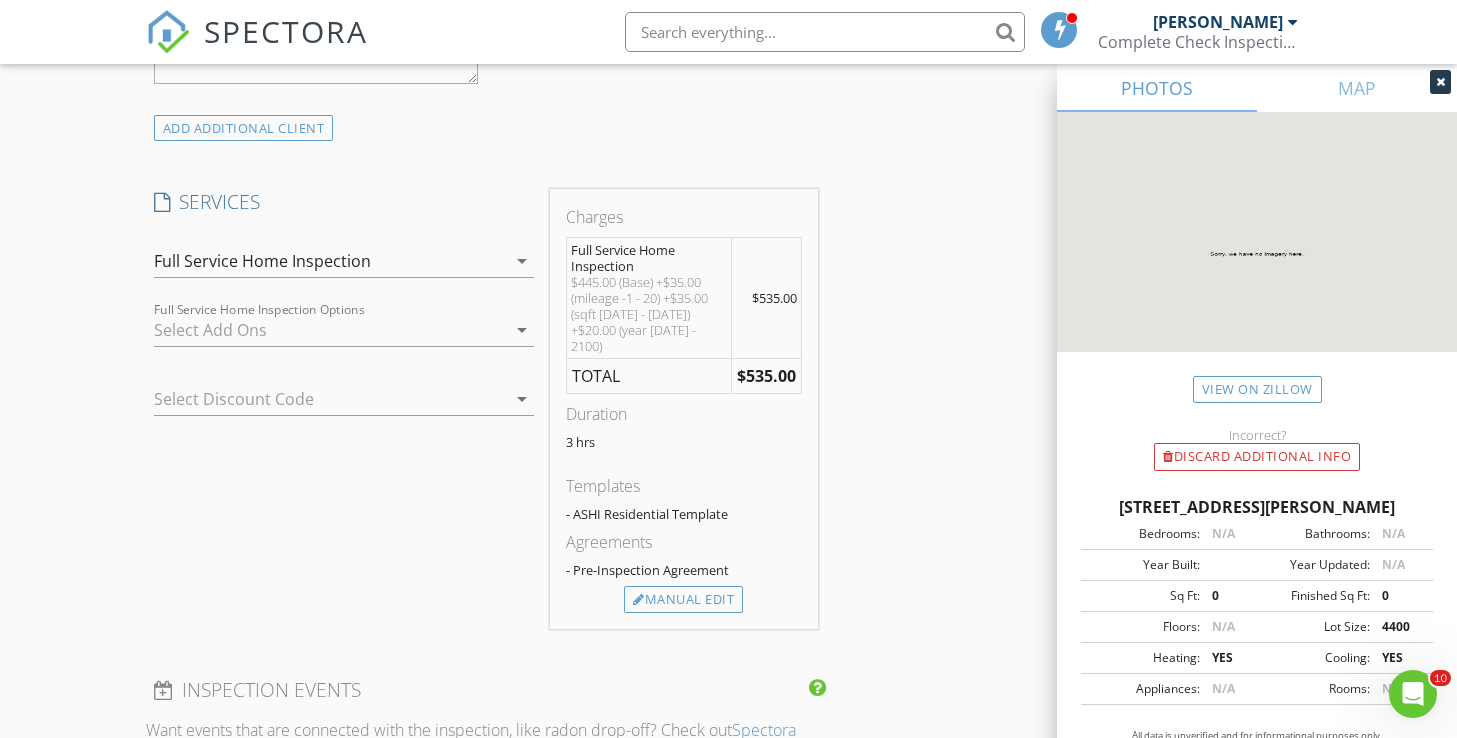 scroll, scrollTop: 1554, scrollLeft: 0, axis: vertical 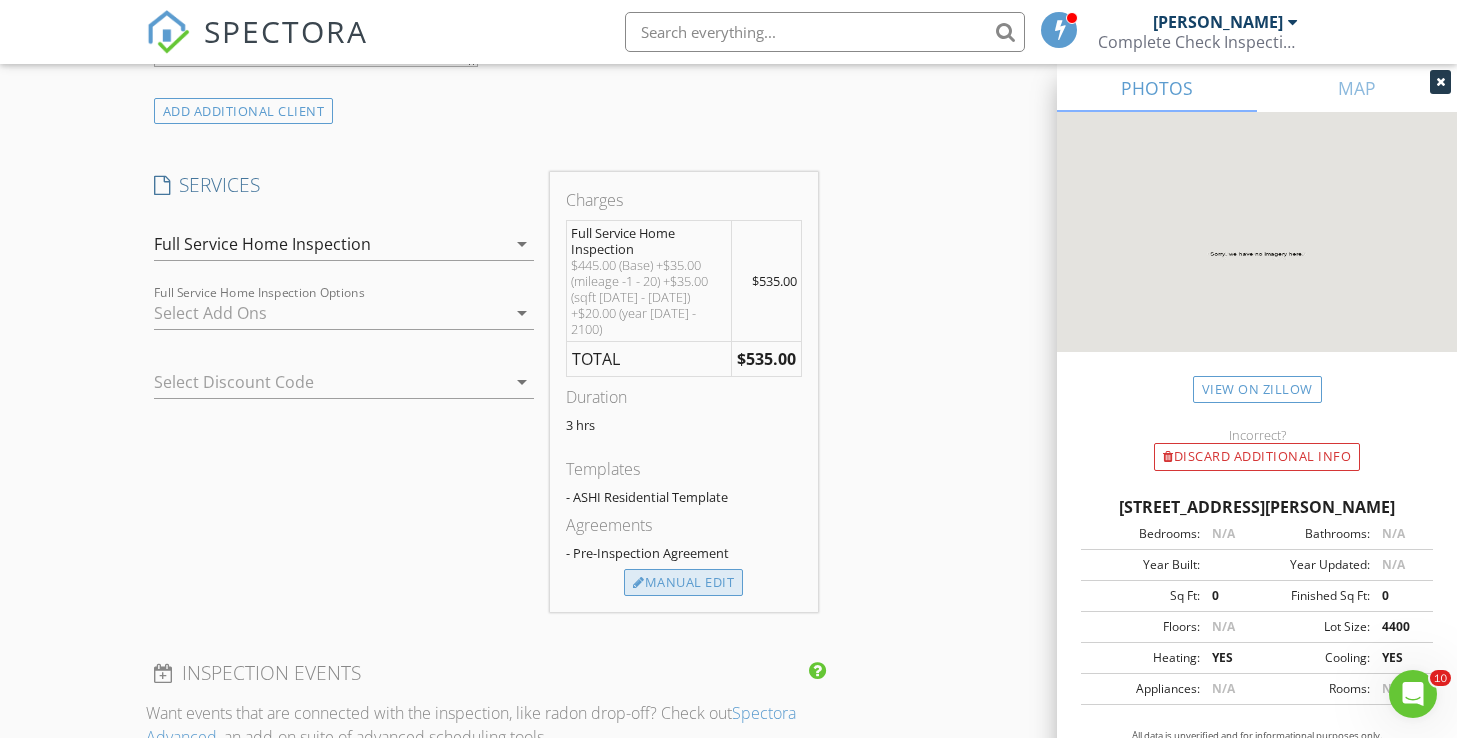 click on "Manual Edit" at bounding box center (683, 583) 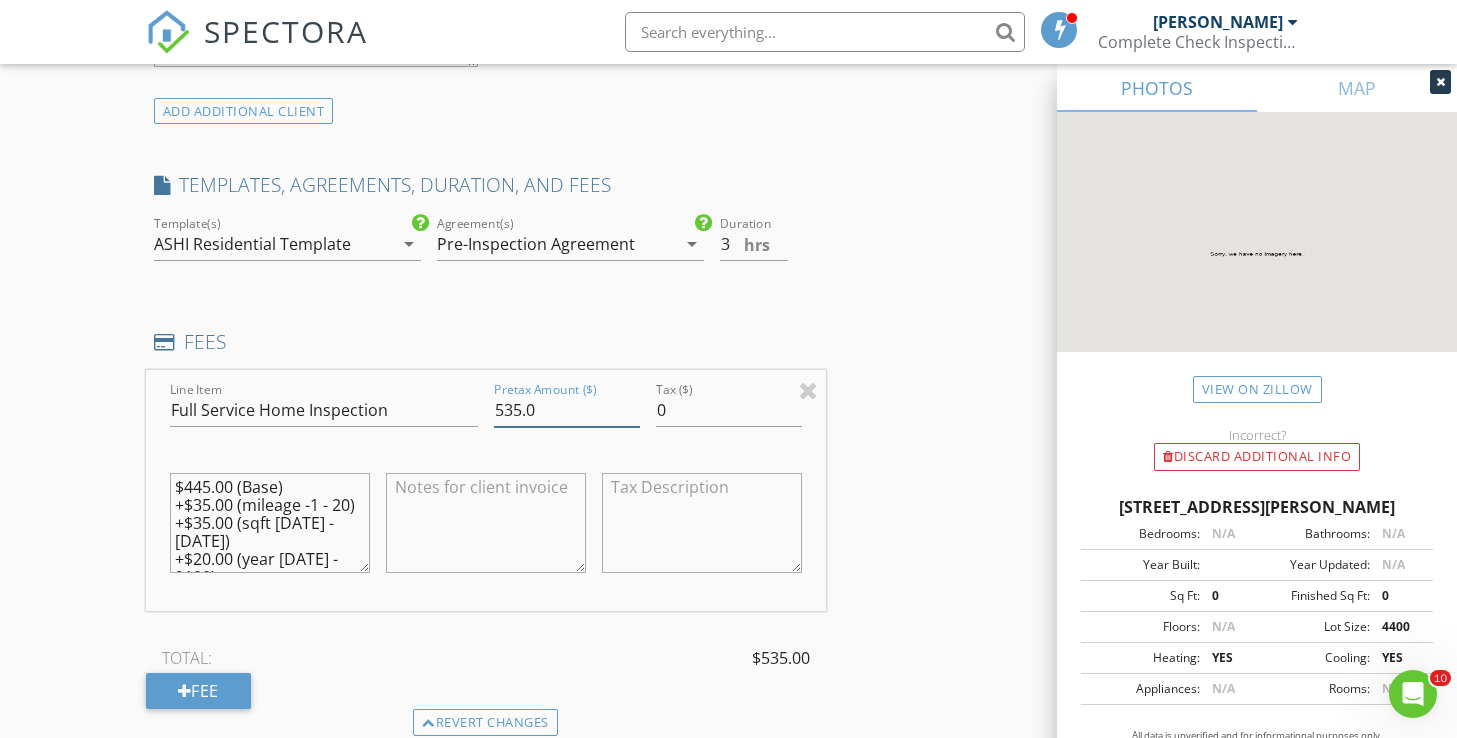 click on "535.0" at bounding box center (567, 410) 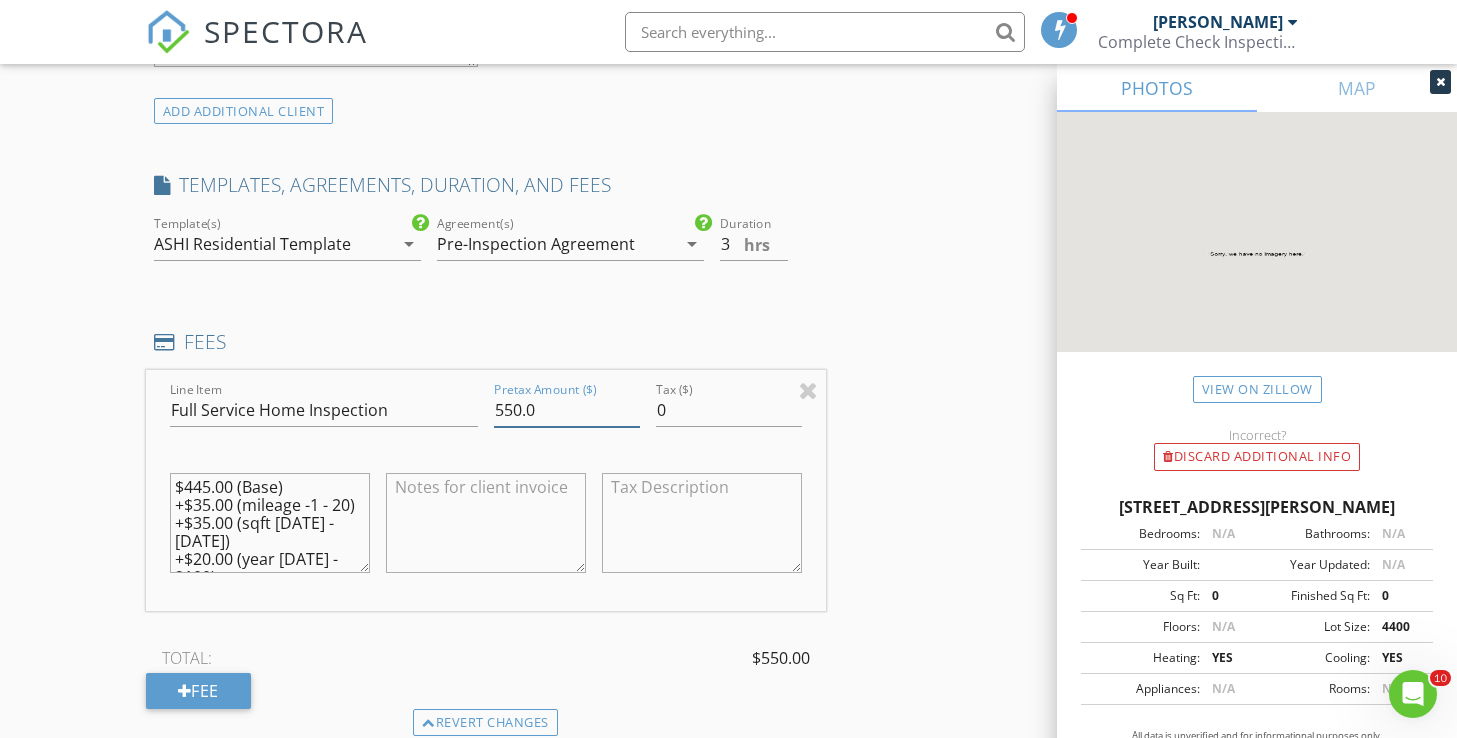 type on "550.0" 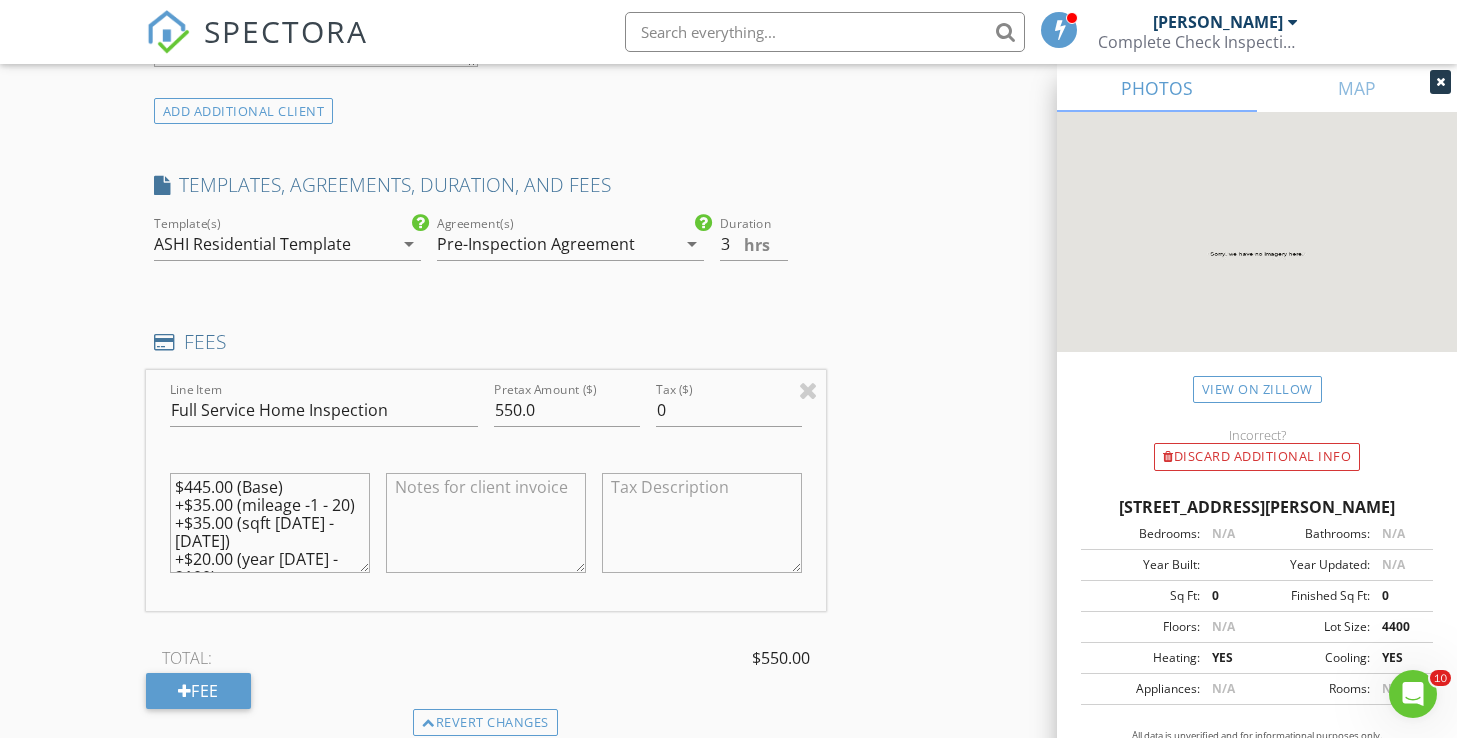 click on "$445.00 (Base)
+$35.00 (mileage -1 - 20)
+$35.00 (sqft 1500 - 1999)
+$20.00 (year 2017 - 2100)" at bounding box center (270, 523) 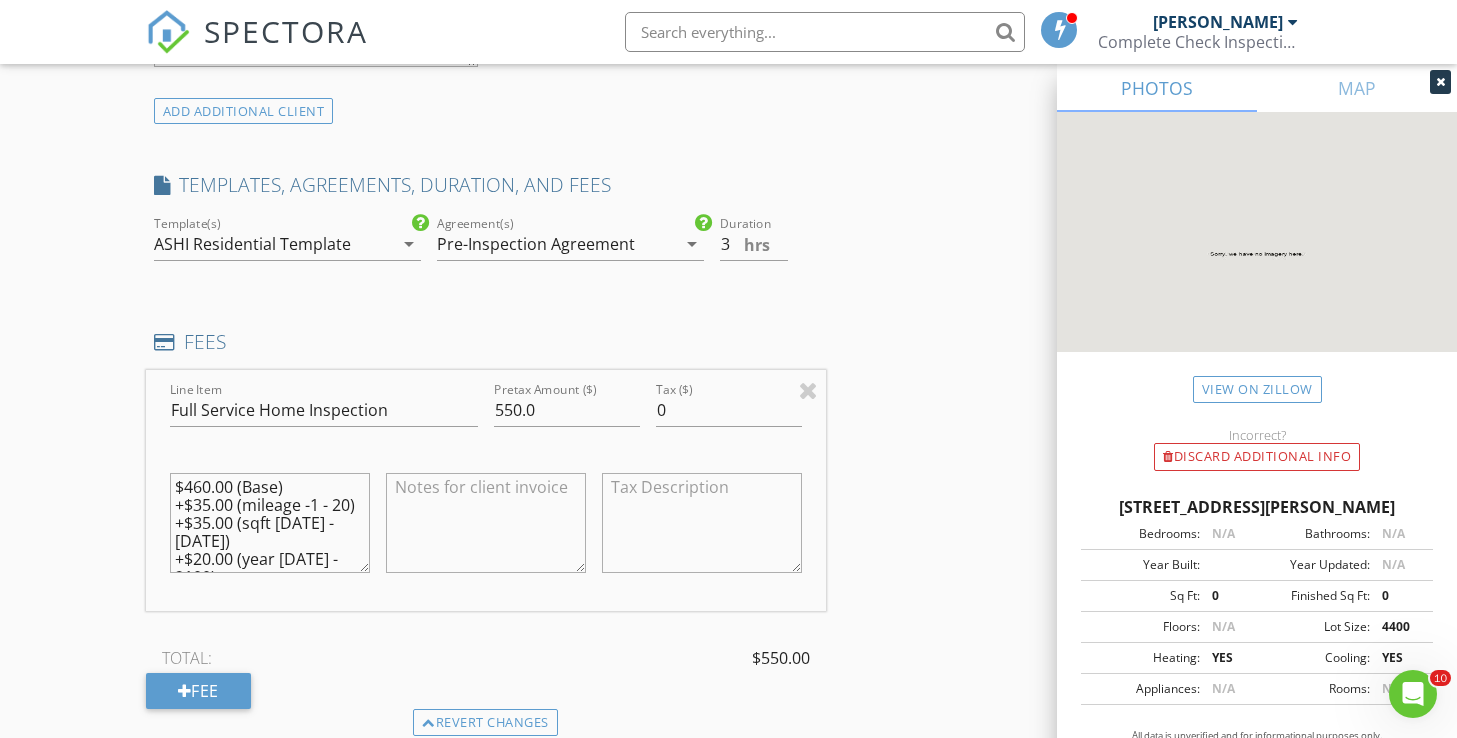 type on "$460.00 (Base)
+$35.00 (mileage -1 - 20)
+$35.00 (sqft 1500 - 1999)
+$20.00 (year 2017 - 2100)" 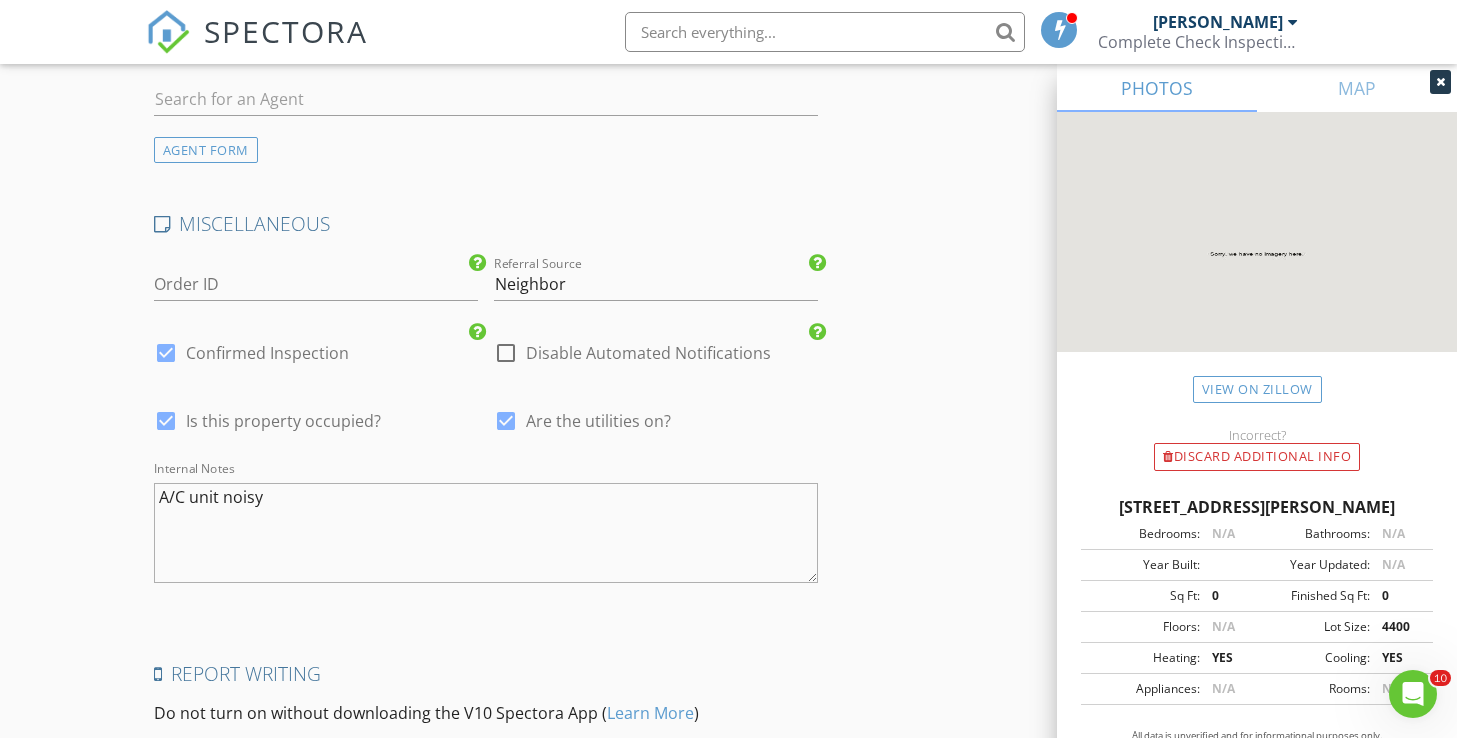 scroll, scrollTop: 2893, scrollLeft: 0, axis: vertical 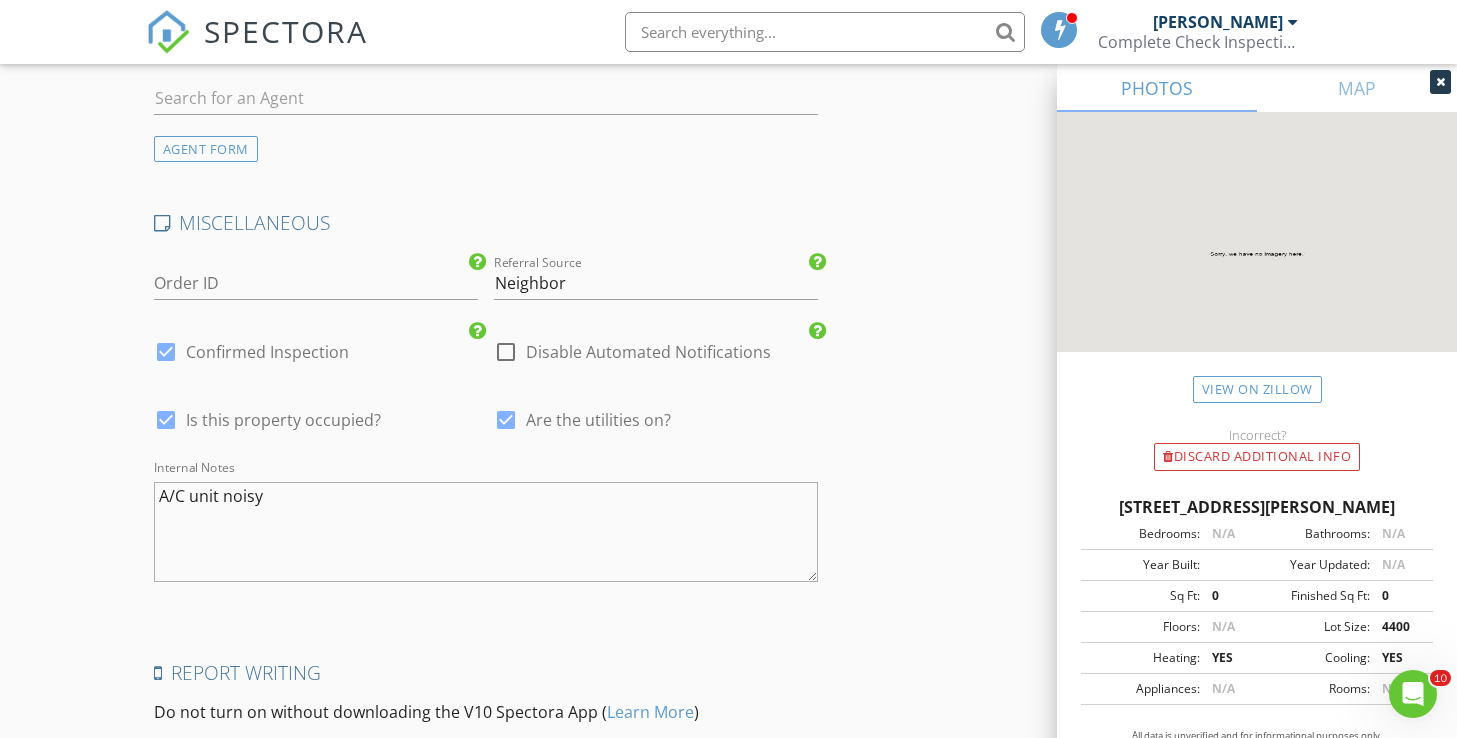 click on "A/C unit noisy" at bounding box center [486, 532] 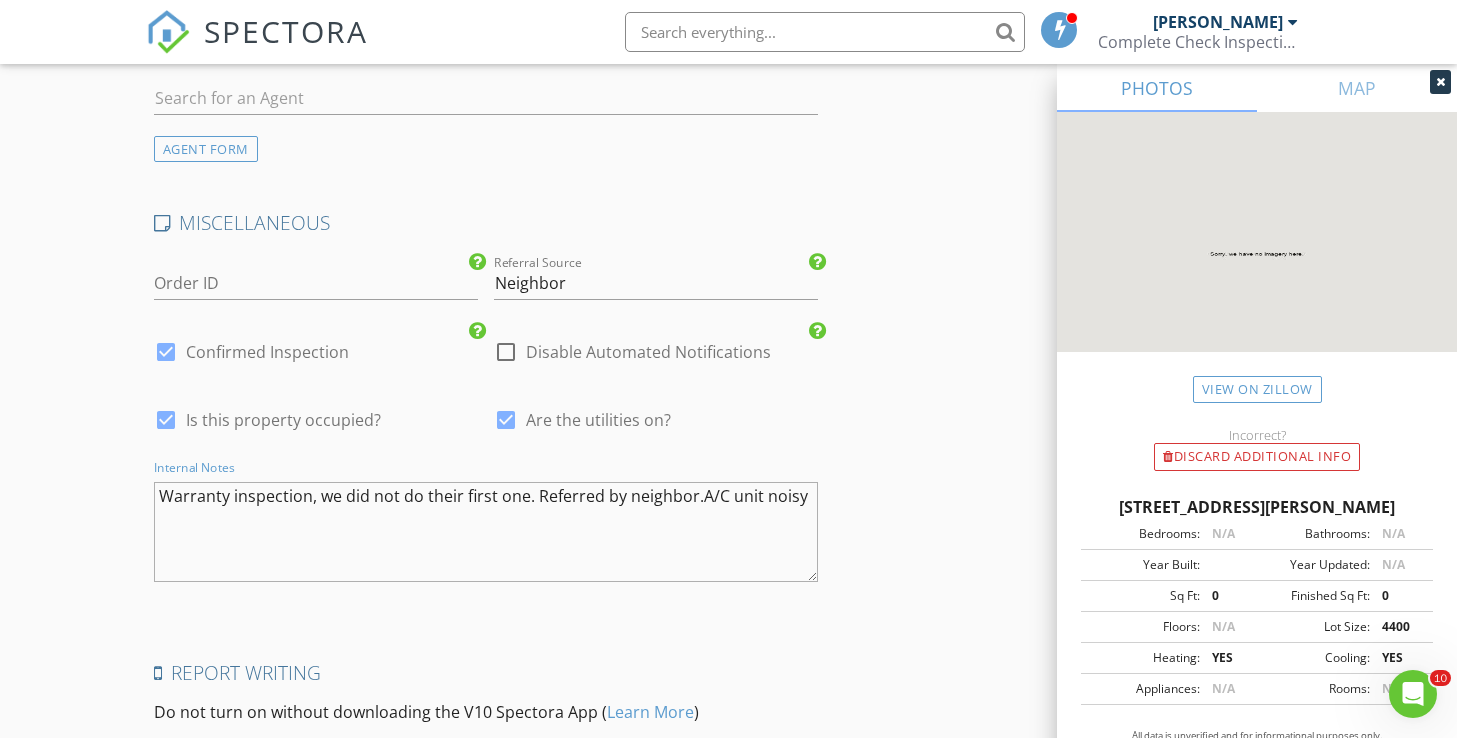 drag, startPoint x: 803, startPoint y: 474, endPoint x: 695, endPoint y: 483, distance: 108.37435 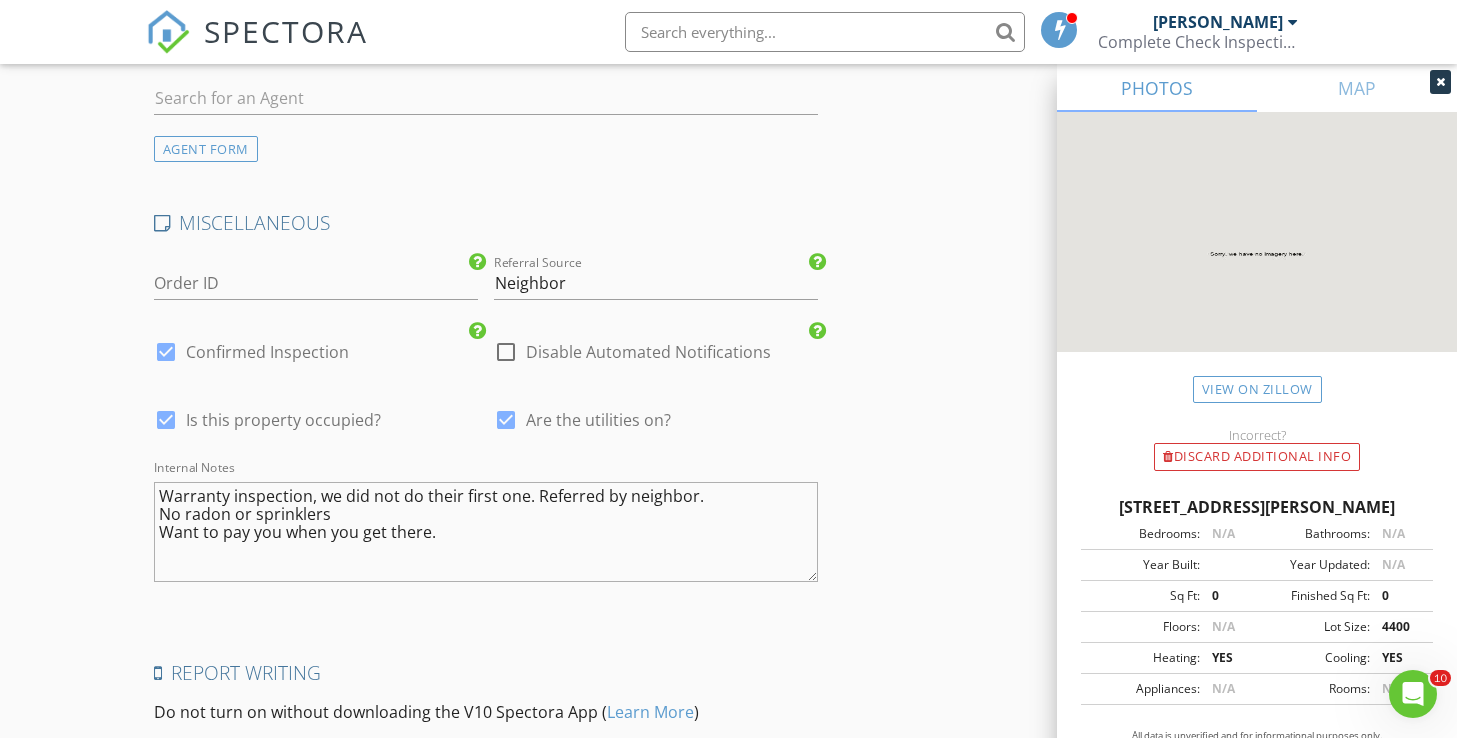click on "New Inspection
Click here to use the New Order Form
INSPECTOR(S)
check_box   Michael Hasson   PRIMARY   check_box_outline_blank   Steve Taylor     Michael Hasson arrow_drop_down   check_box_outline_blank Michael Hasson specifically requested
Date/Time
08/12/2025 1:30 PM
Location
Address Search       Address 2125 N Leatherwood Ave   Unit   City Star   State ID   Zip 83669   County Ada     Square Feet 1741   Year Built 2024   Foundation arrow_drop_down     Michael Hasson     11.7 miles     (23 minutes)
client
check_box Enable Client CC email for this inspection   Client Search     check_box_outline_blank Client is a Company/Organization     First Name Ken and Christina   Last Name Gomer   Email kcgomer@verizon.net   CC Email   Phone 951-902-5247           Notes   Private Notes
ADD ADDITIONAL client" at bounding box center (728, -892) 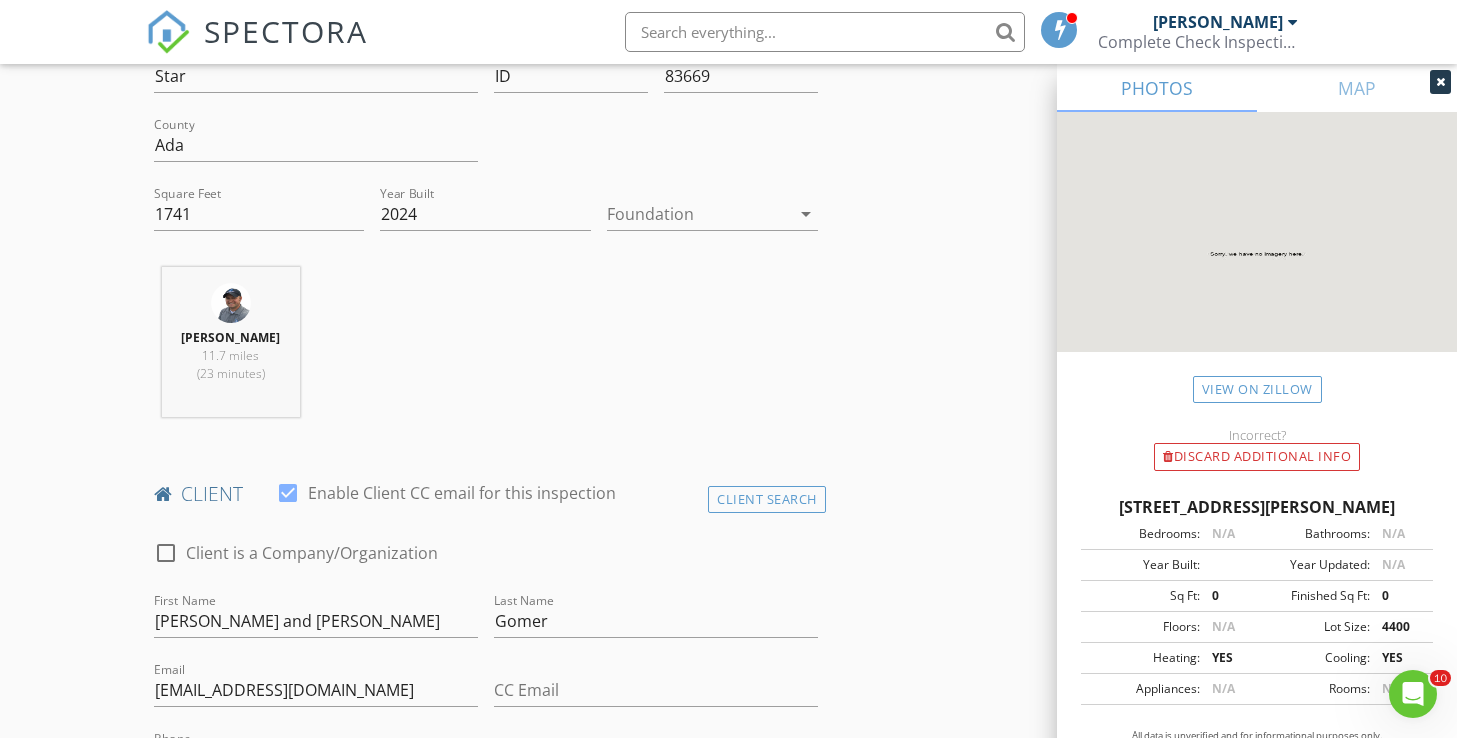scroll, scrollTop: 0, scrollLeft: 0, axis: both 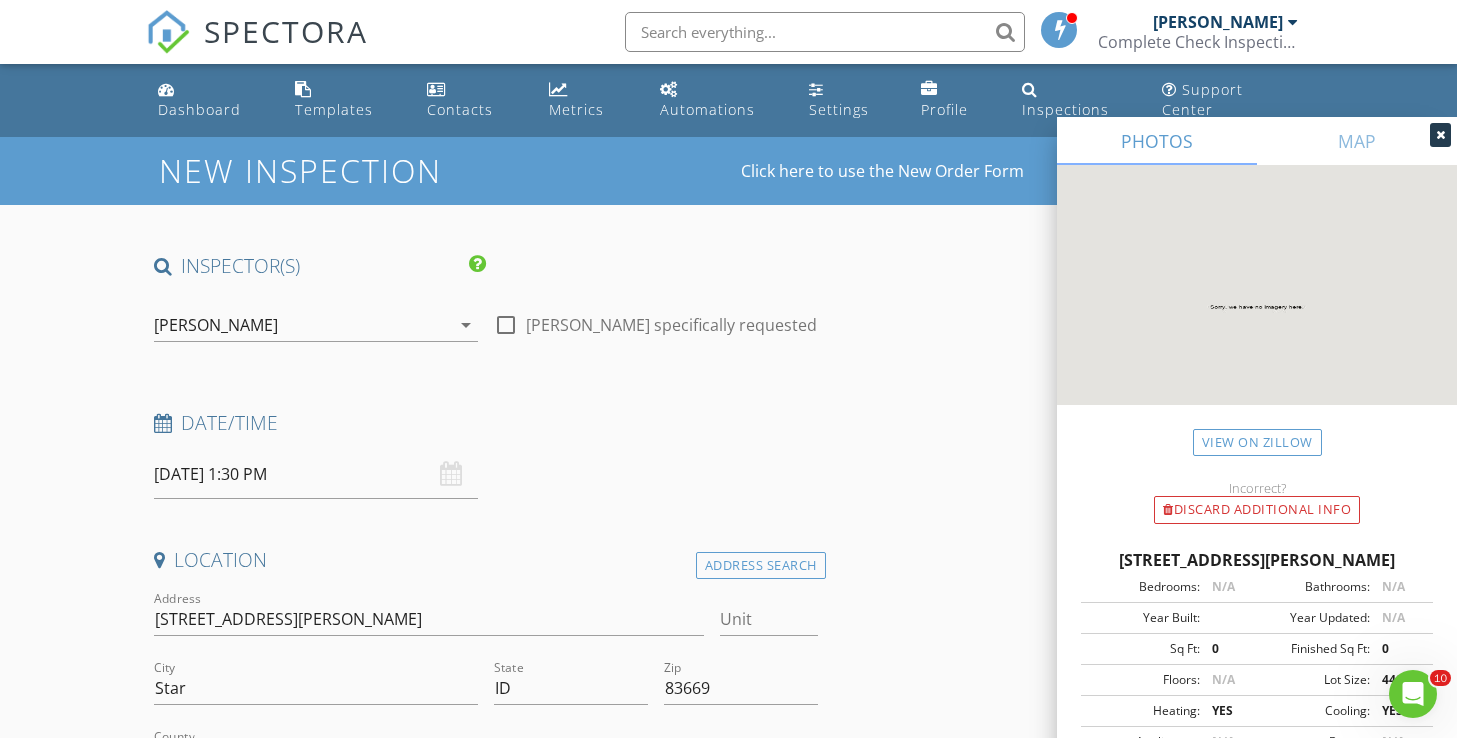 click on "[PERSON_NAME]" at bounding box center [216, 325] 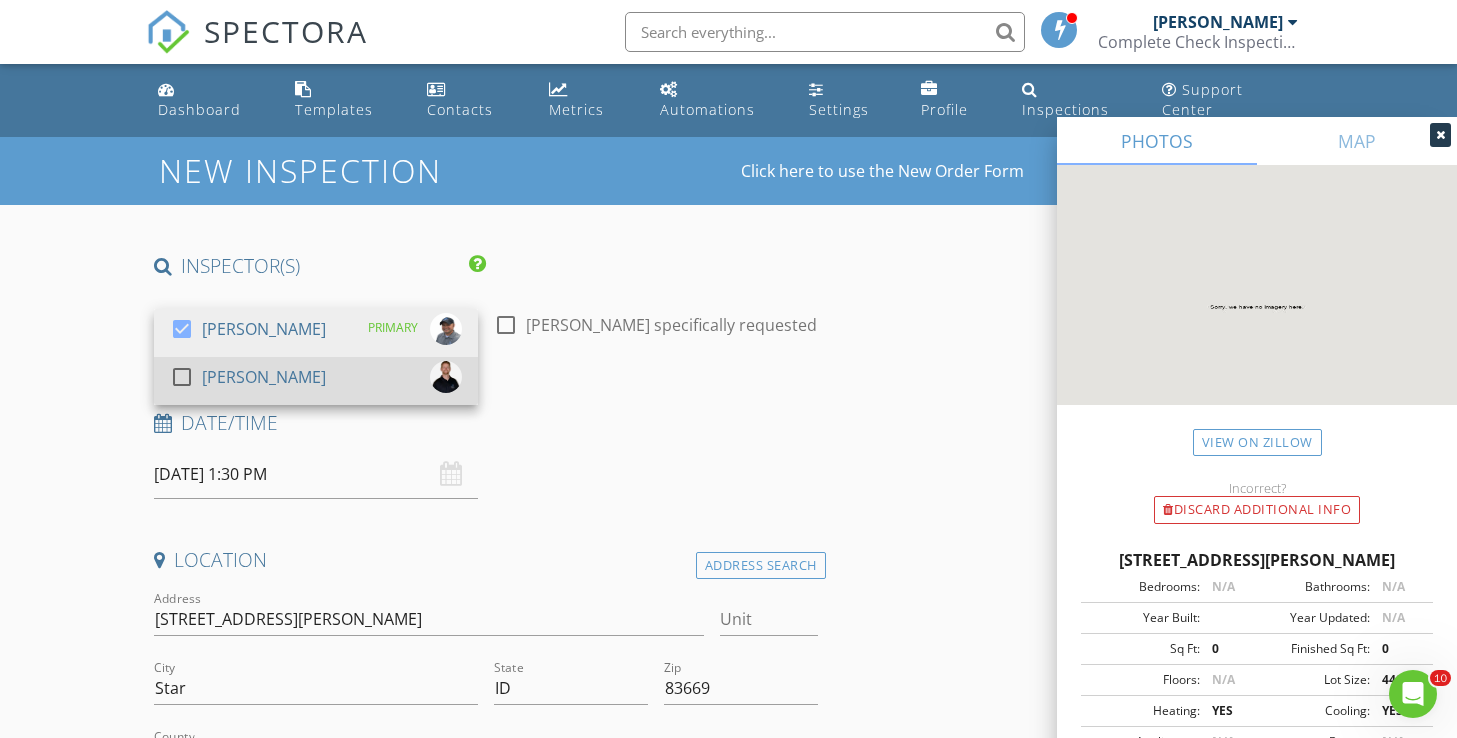 click on "[PERSON_NAME]" at bounding box center [264, 377] 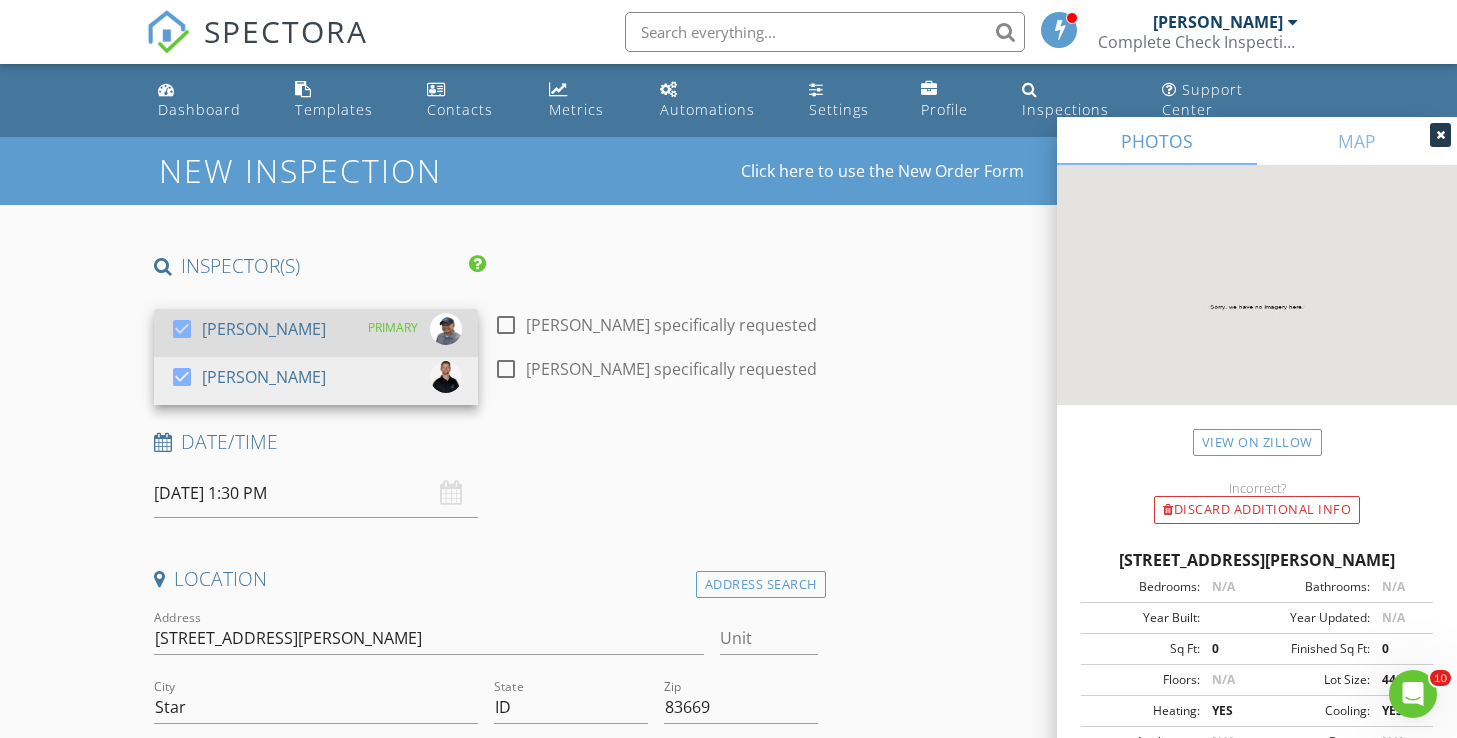 click at bounding box center [182, 329] 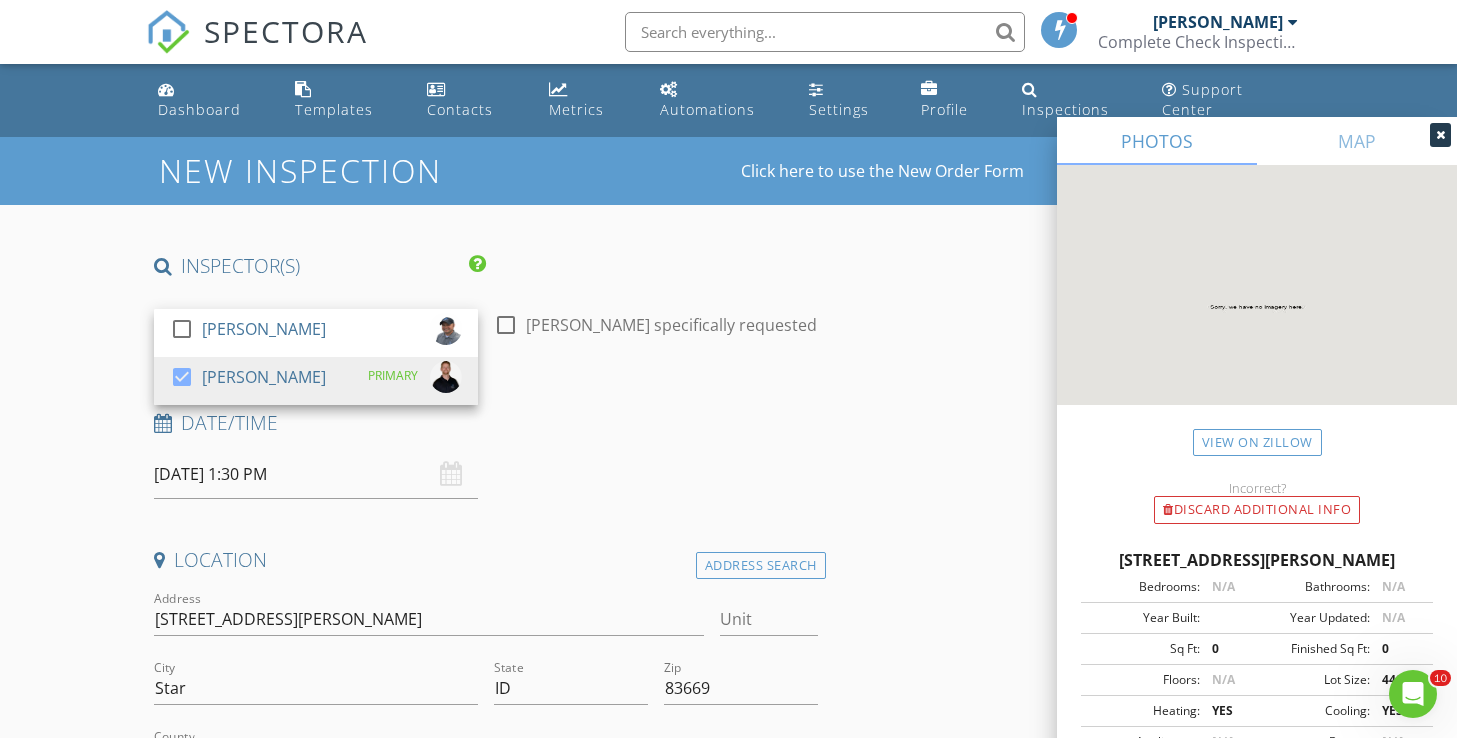 click on "New Inspection
Click here to use the New Order Form
INSPECTOR(S)
check_box_outline_blank   Michael Hasson     check_box   Steve Taylor   PRIMARY   Steve Taylor arrow_drop_down   check_box_outline_blank Steve Taylor specifically requested
Date/Time
08/12/2025 1:30 PM
Location
Address Search       Address 2125 N Leatherwood Ave   Unit   City Star   State ID   Zip 83669   County Ada     Square Feet 1741   Year Built 2024   Foundation arrow_drop_down
client
check_box Enable Client CC email for this inspection   Client Search     check_box_outline_blank Client is a Company/Organization     First Name Ken and Christina   Last Name Gomer   Email kcgomer@verizon.net   CC Email   Phone 951-902-5247           Notes   Private Notes
ADD ADDITIONAL client
SERVICES
check_box" at bounding box center (728, 1910) 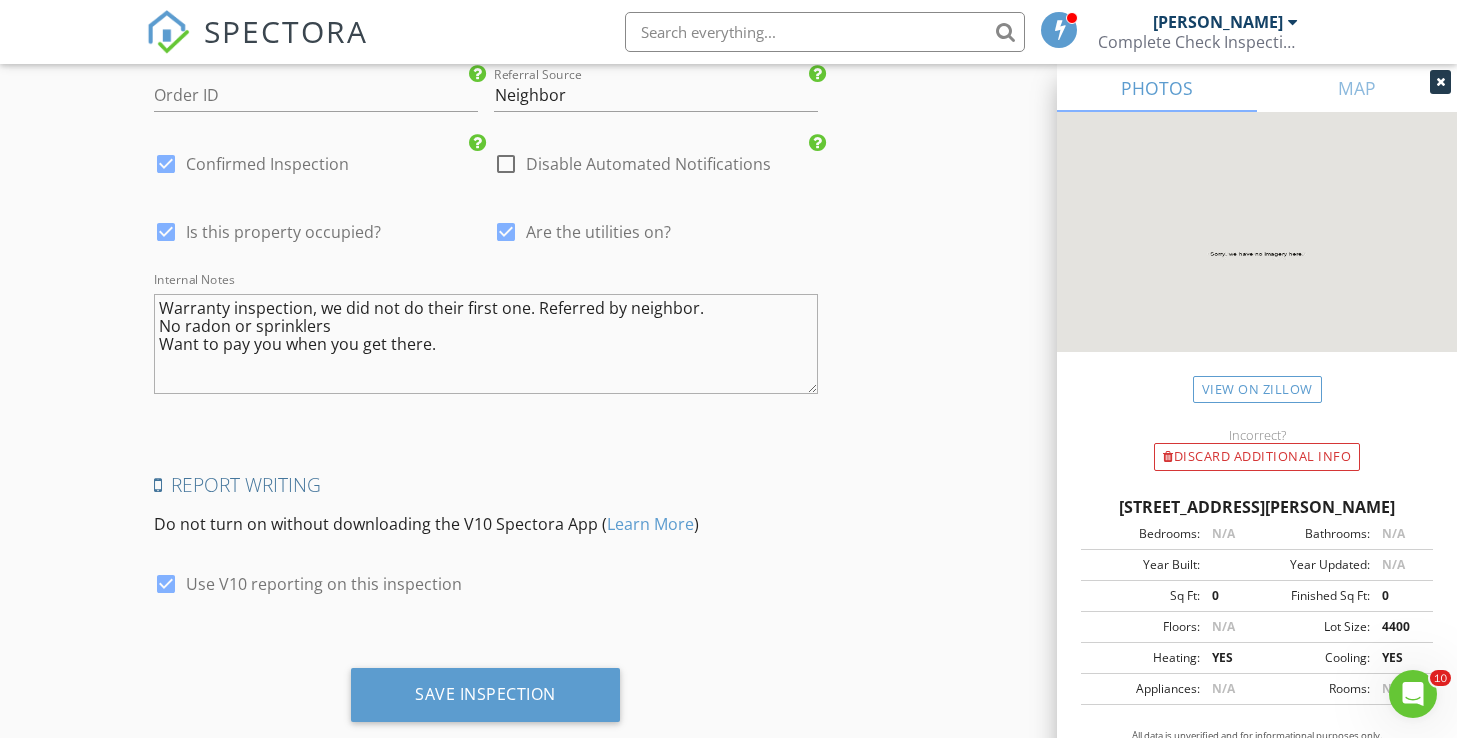 scroll, scrollTop: 2925, scrollLeft: 0, axis: vertical 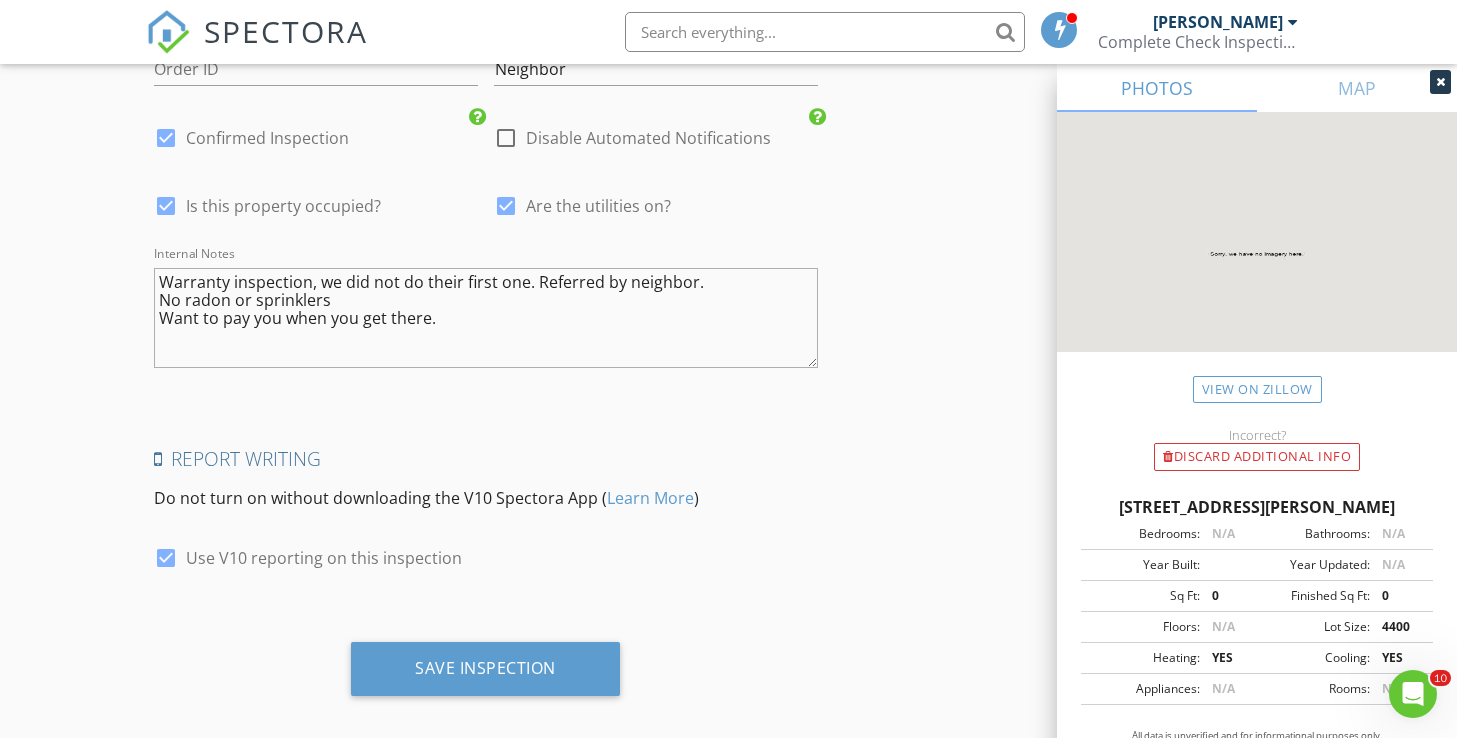 click on "Warranty inspection, we did not do their first one. Referred by neighbor.
No radon or sprinklers
Want to pay you when you get there." at bounding box center (486, 318) 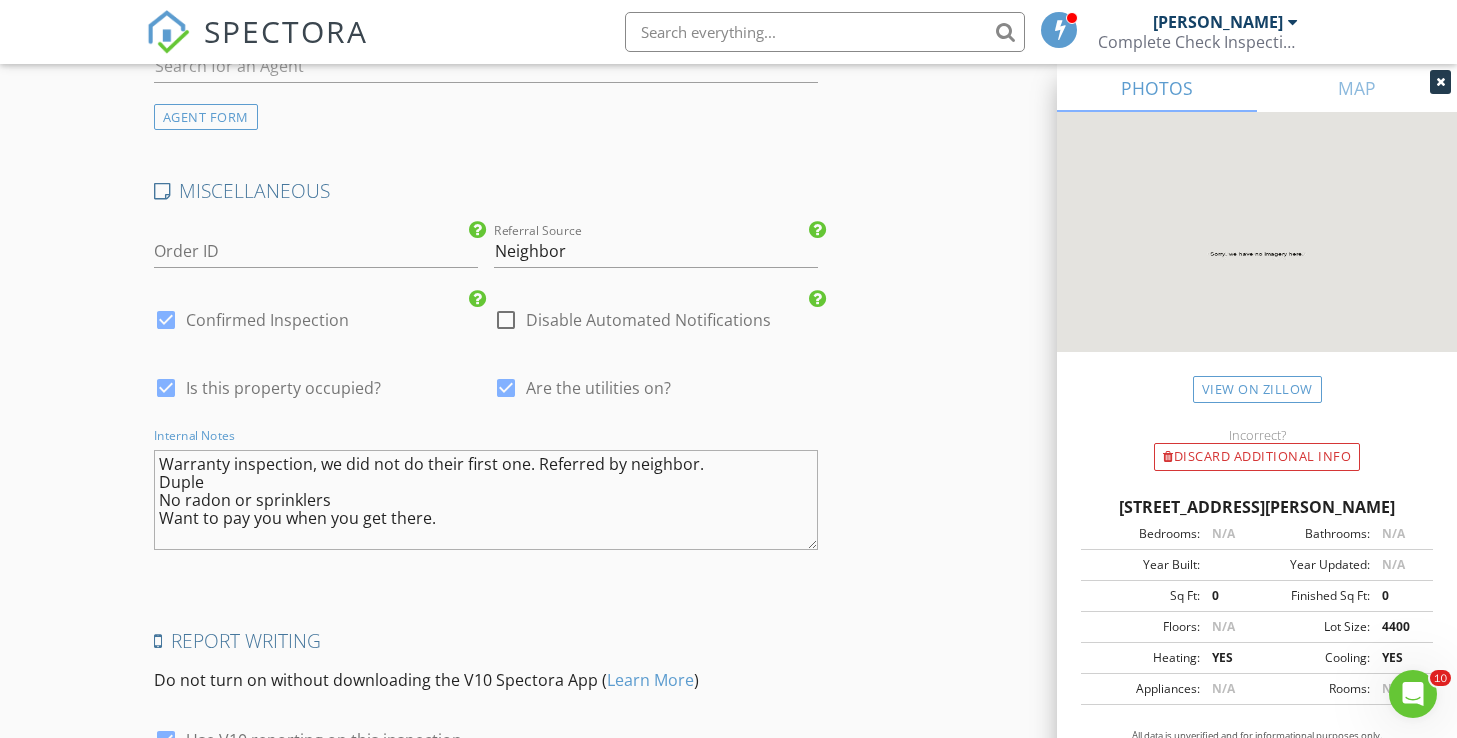 scroll, scrollTop: 3107, scrollLeft: 0, axis: vertical 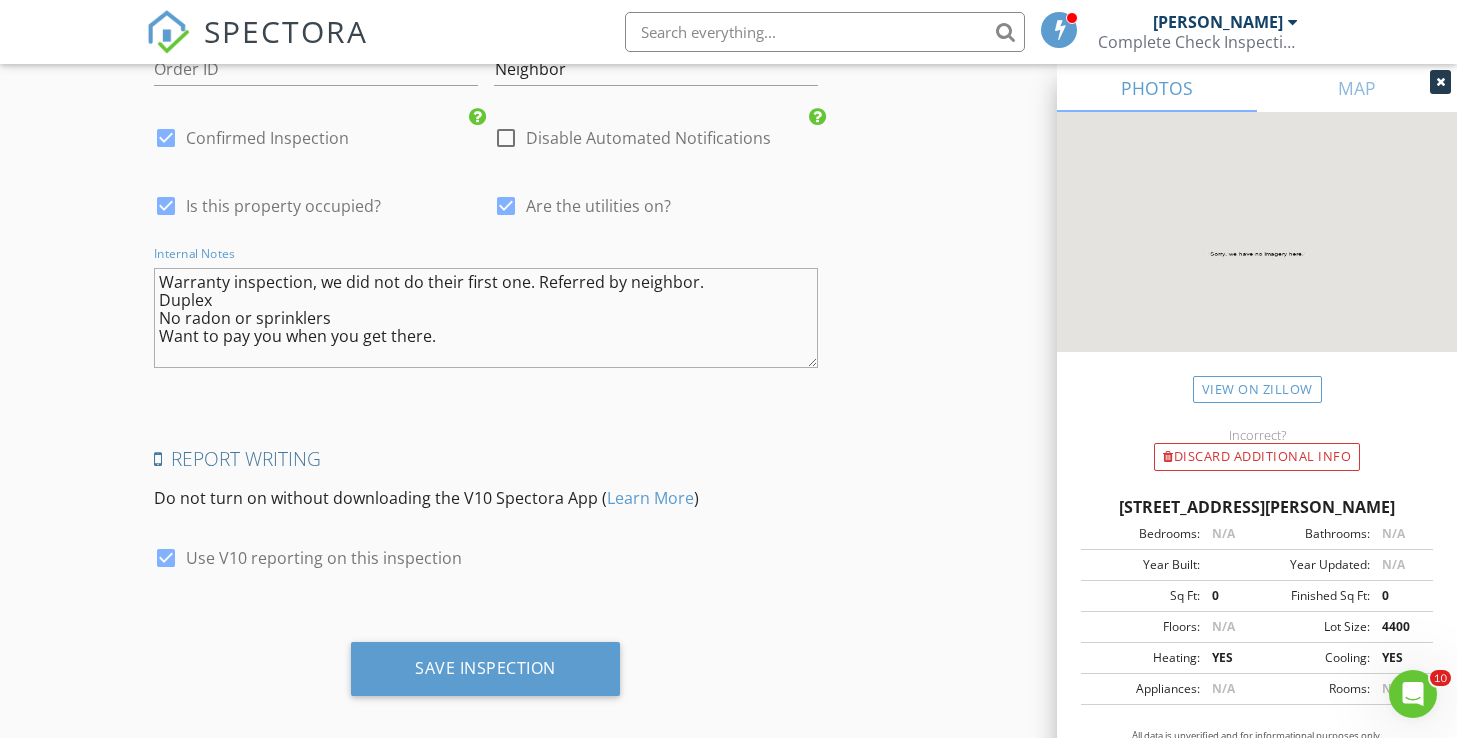 click on "Warranty inspection, we did not do their first one. Referred by neighbor.
Duplex
No radon or sprinklers
Want to pay you when you get there." at bounding box center (486, 318) 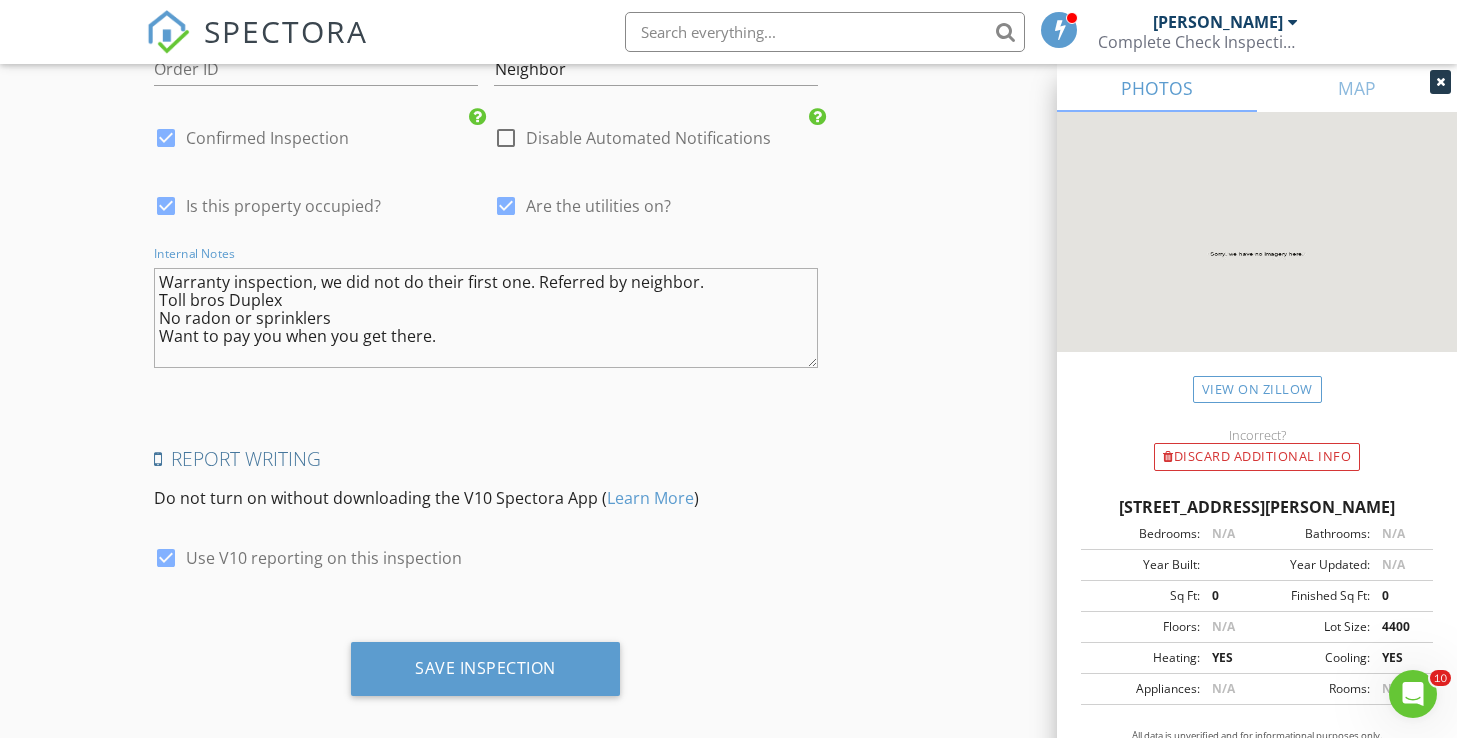 click on "Warranty inspection, we did not do their first one. Referred by neighbor.
Toll bros Duplex
No radon or sprinklers
Want to pay you when you get there." at bounding box center (486, 318) 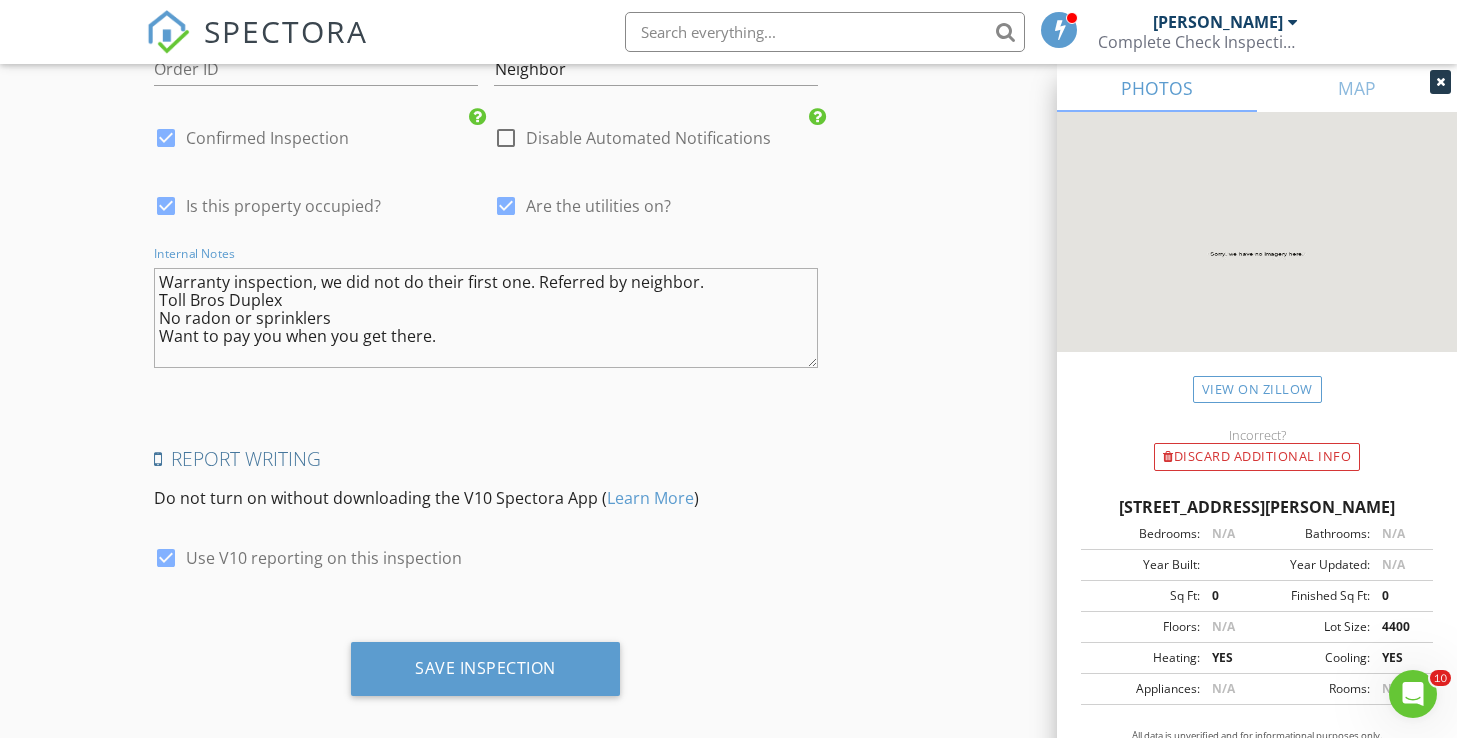 click on "Warranty inspection, we did not do their first one. Referred by neighbor.
Toll Bros Duplex
No radon or sprinklers
Want to pay you when you get there." at bounding box center [486, 318] 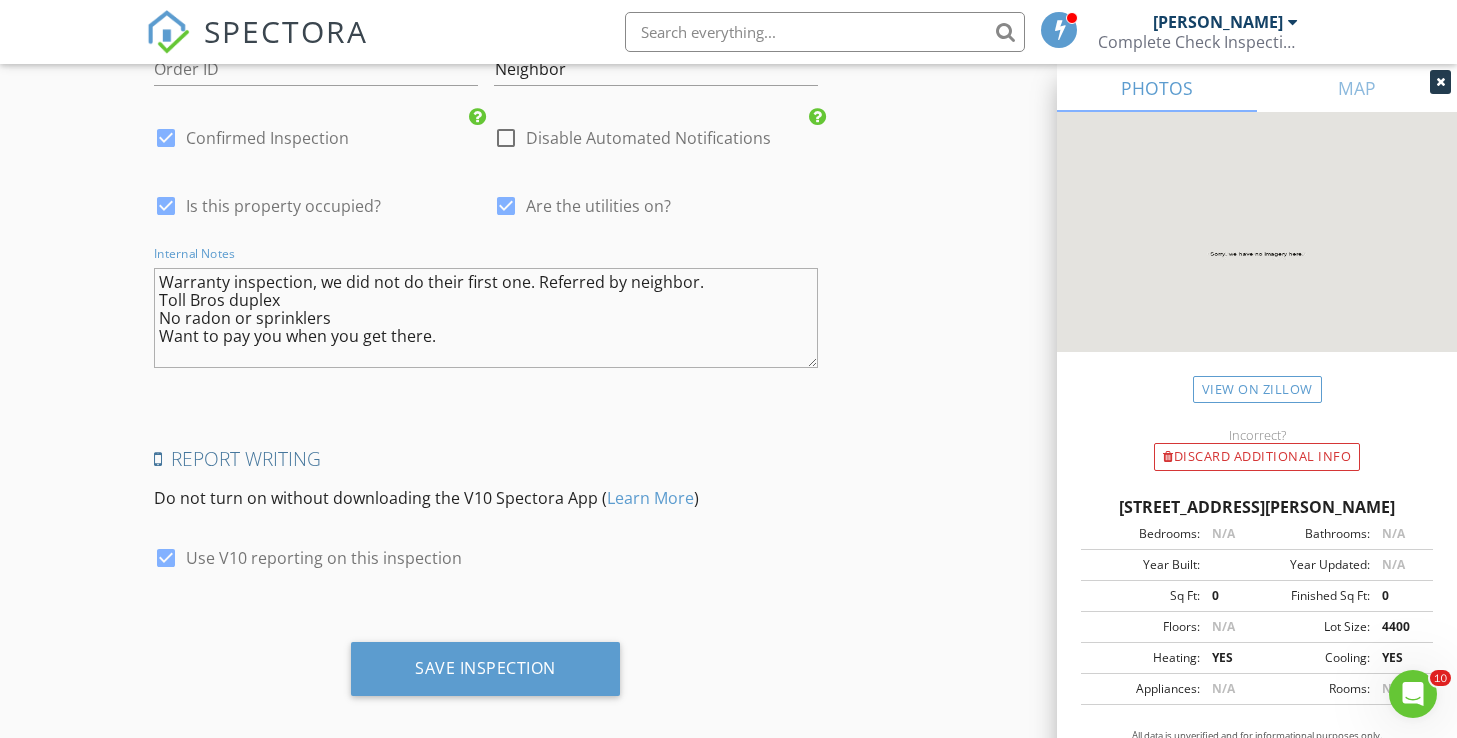 click on "INSPECTOR(S)
check_box_outline_blank   Michael Hasson     check_box   Steve Taylor   PRIMARY   Steve Taylor arrow_drop_down   check_box_outline_blank Steve Taylor specifically requested
Date/Time
08/12/2025 1:30 PM
Location
Address Search       Address 2125 N Leatherwood Ave   Unit   City Star   State ID   Zip 83669   County Ada     Square Feet 1741   Year Built 2024   Foundation arrow_drop_down     Steve Taylor     11.7 miles     (23 minutes)
client
check_box Enable Client CC email for this inspection   Client Search     check_box_outline_blank Client is a Company/Organization     First Name Ken and Christina   Last Name Gomer   Email kcgomer@verizon.net   CC Email   Phone 951-902-5247           Notes   Private Notes
ADD ADDITIONAL client
SERVICES
check_box" at bounding box center [729, -1072] 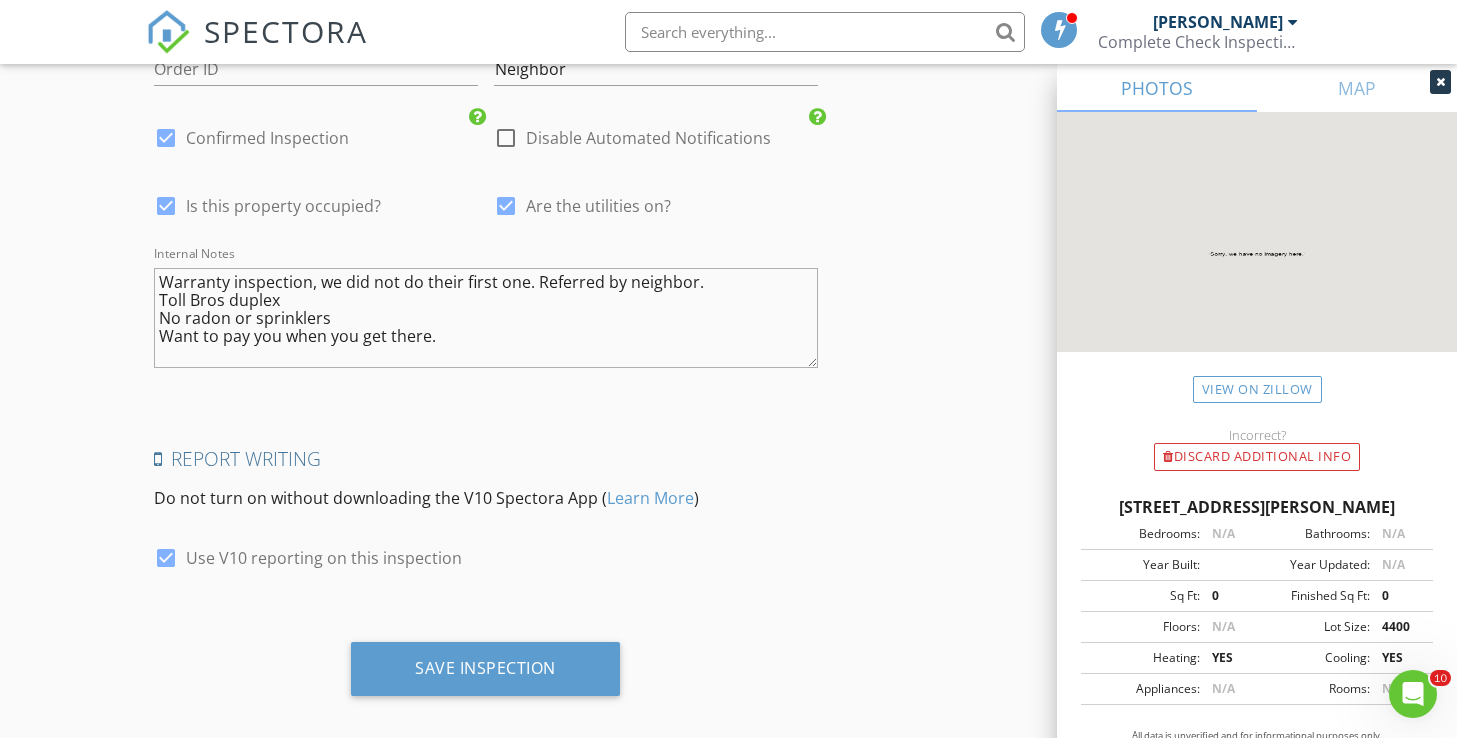 click on "Warranty inspection, we did not do their first one. Referred by neighbor.
Toll Bros duplex
No radon or sprinklers
Want to pay you when you get there." at bounding box center [486, 318] 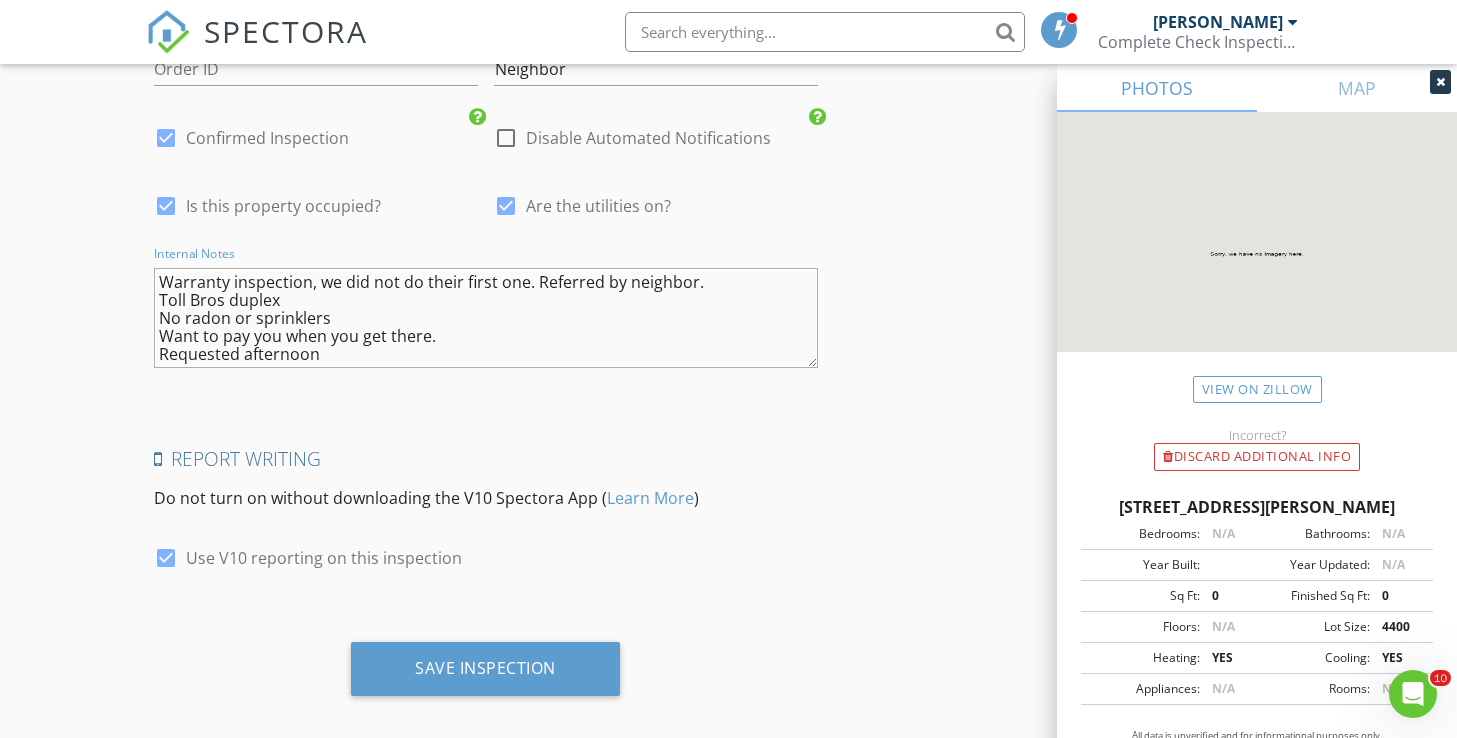 type on "Warranty inspection, we did not do their first one. Referred by neighbor.
Toll Bros duplex
No radon or sprinklers
Want to pay you when you get there.
Requested afternoon" 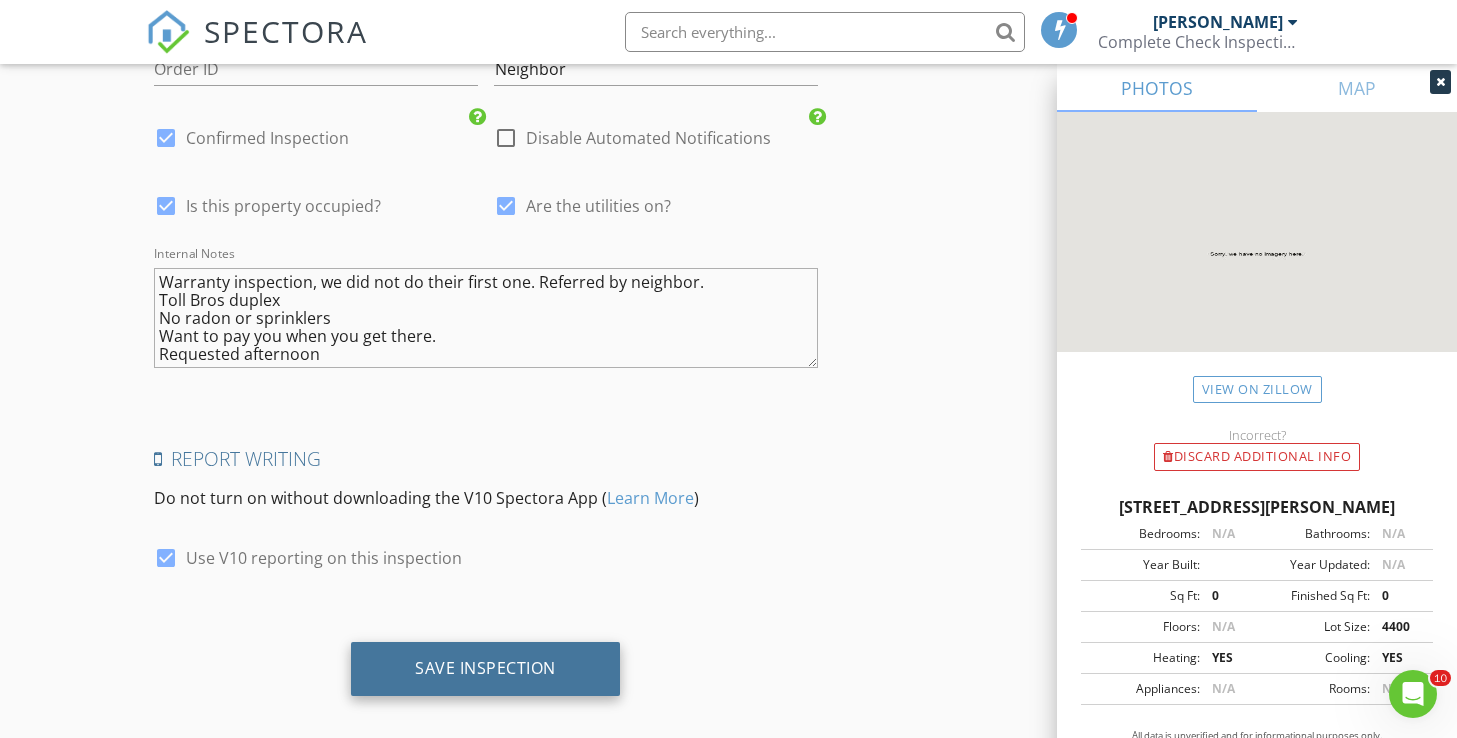 click on "Save Inspection" at bounding box center (485, 668) 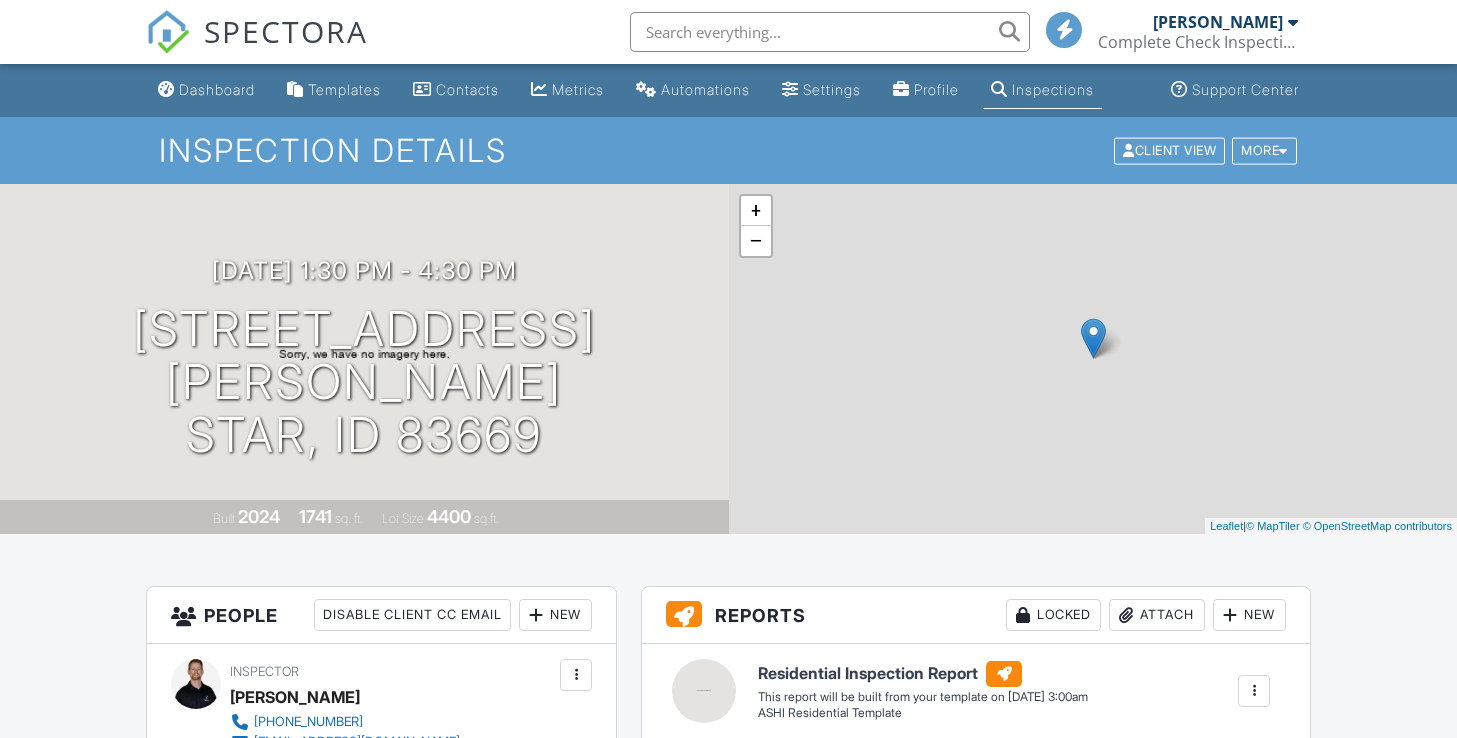 scroll, scrollTop: 0, scrollLeft: 0, axis: both 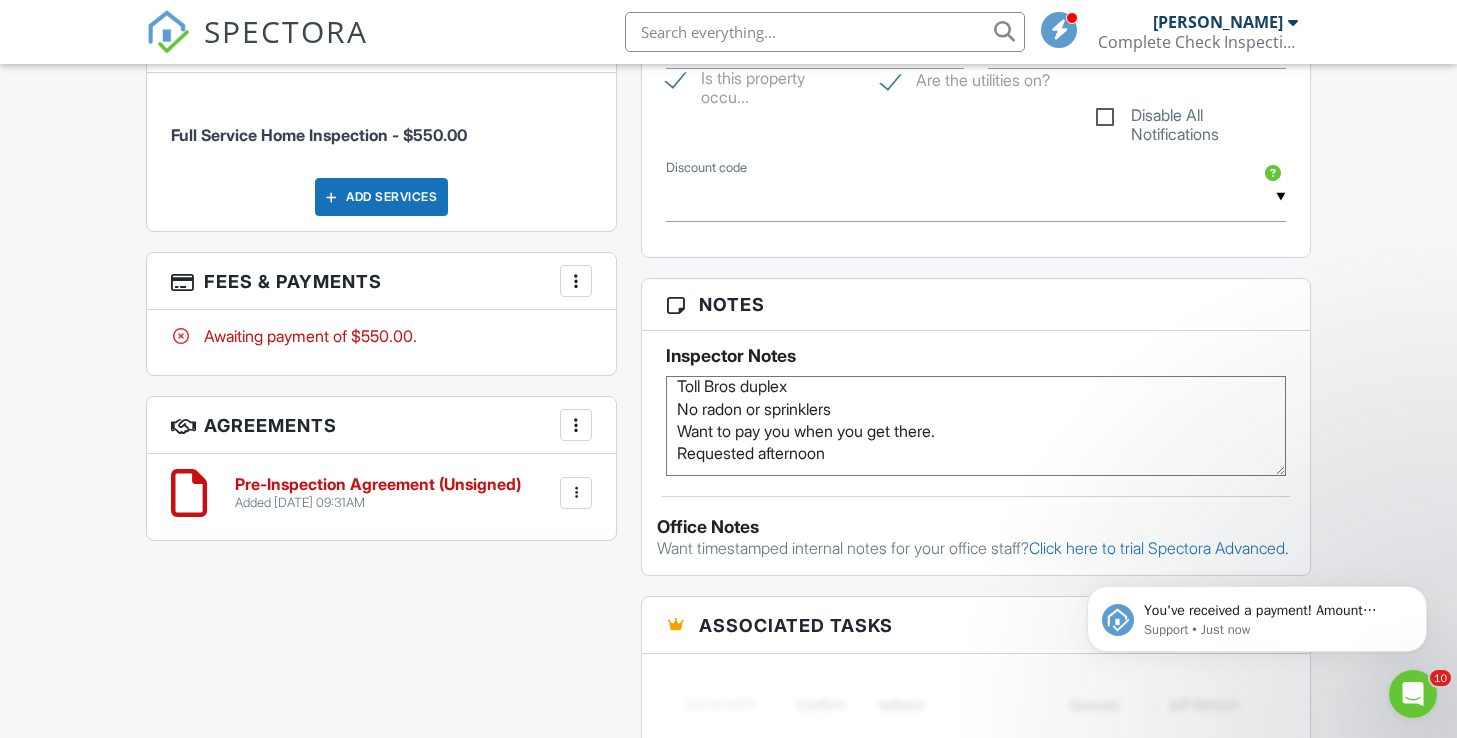 click on "Agreements
More
Add Agreement
Edit Agreement Templates
Pre-Inspection Agreement
(Unsigned)
Added 07/12/2025 09:31AM
Edit
File
Delete
Download" at bounding box center [382, 468] 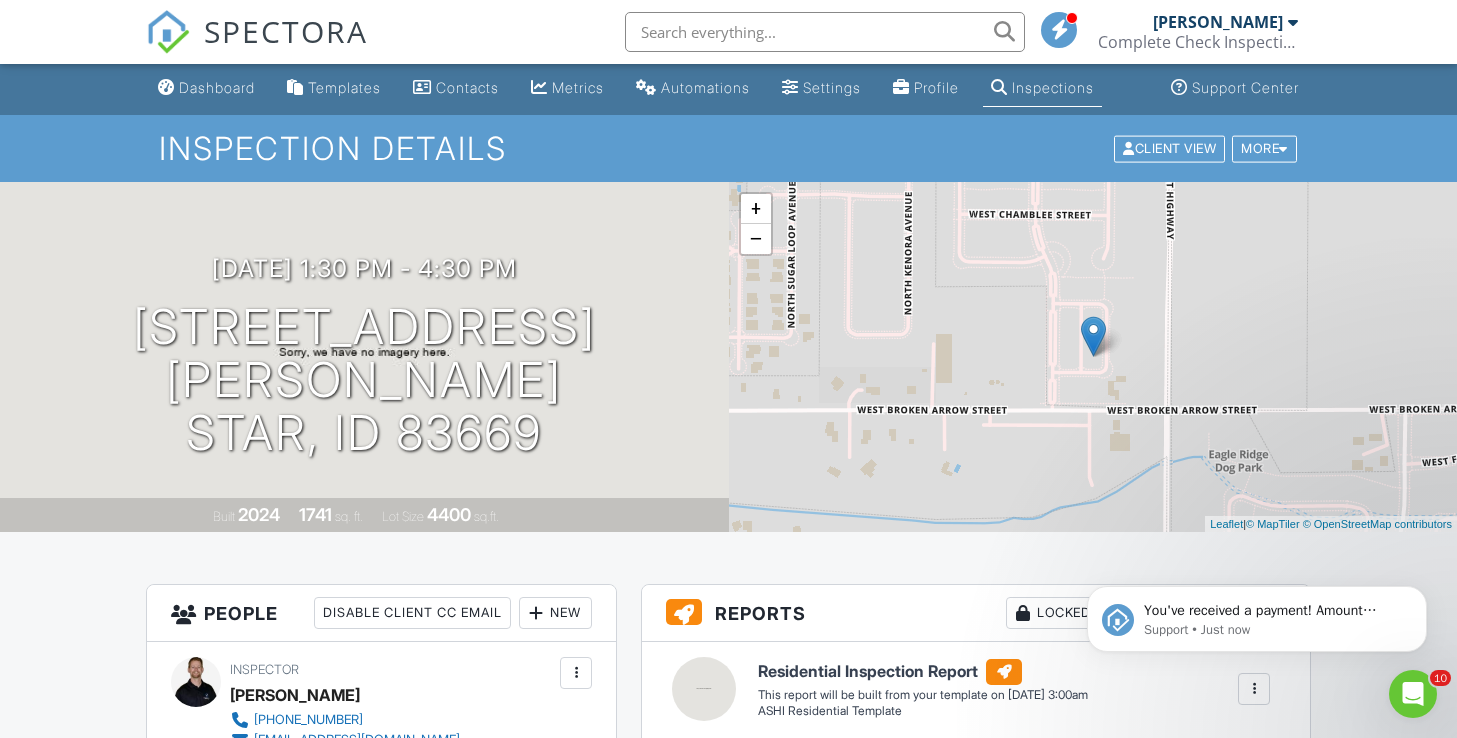 scroll, scrollTop: 0, scrollLeft: 0, axis: both 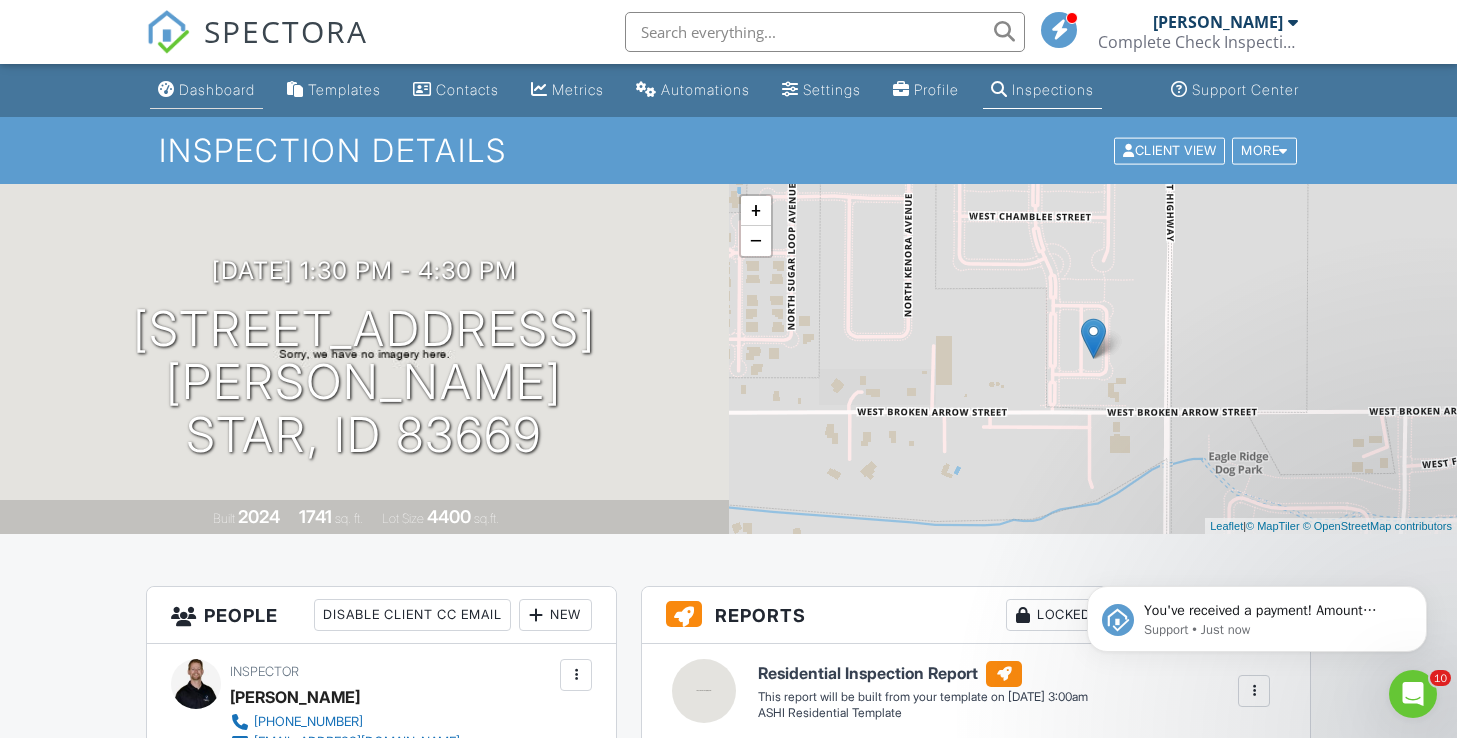 click on "Dashboard" at bounding box center [217, 89] 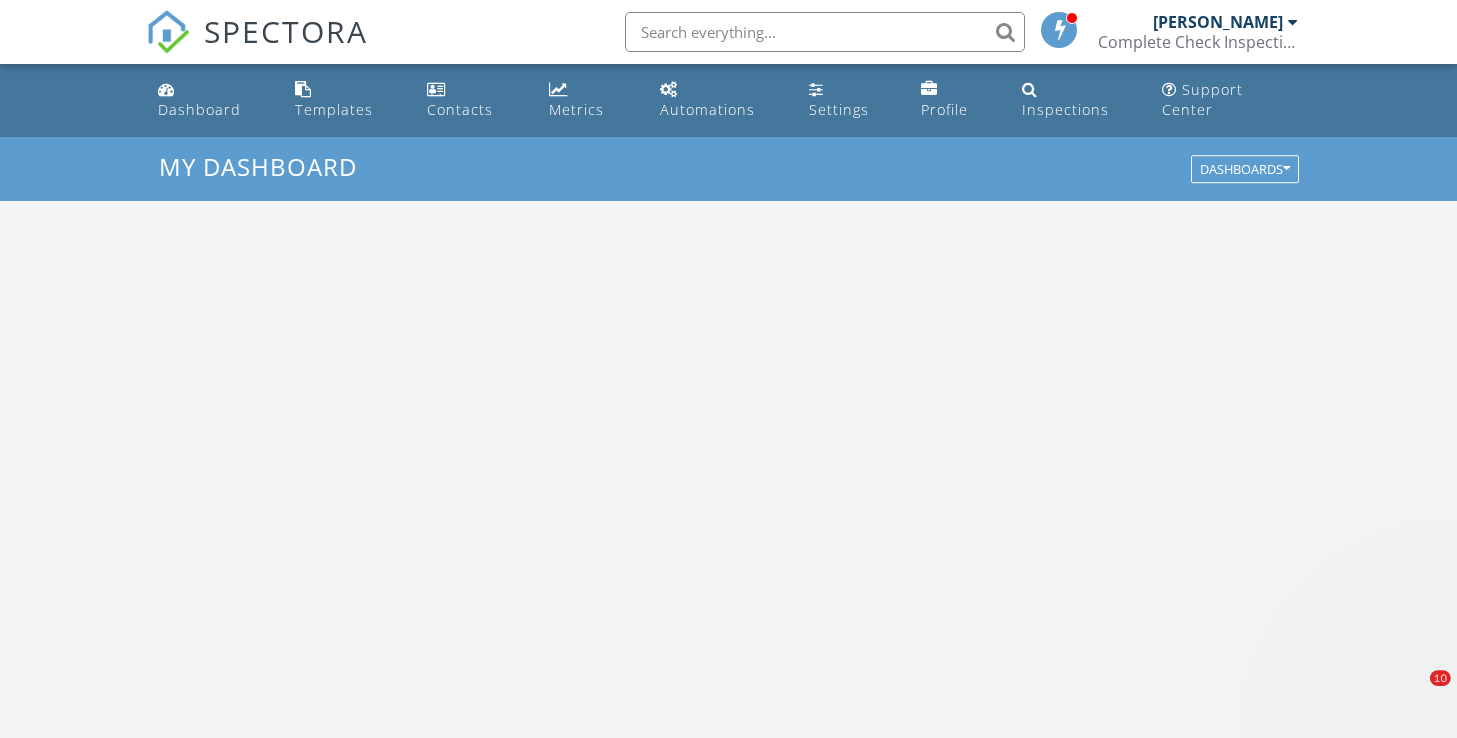 scroll, scrollTop: 0, scrollLeft: 0, axis: both 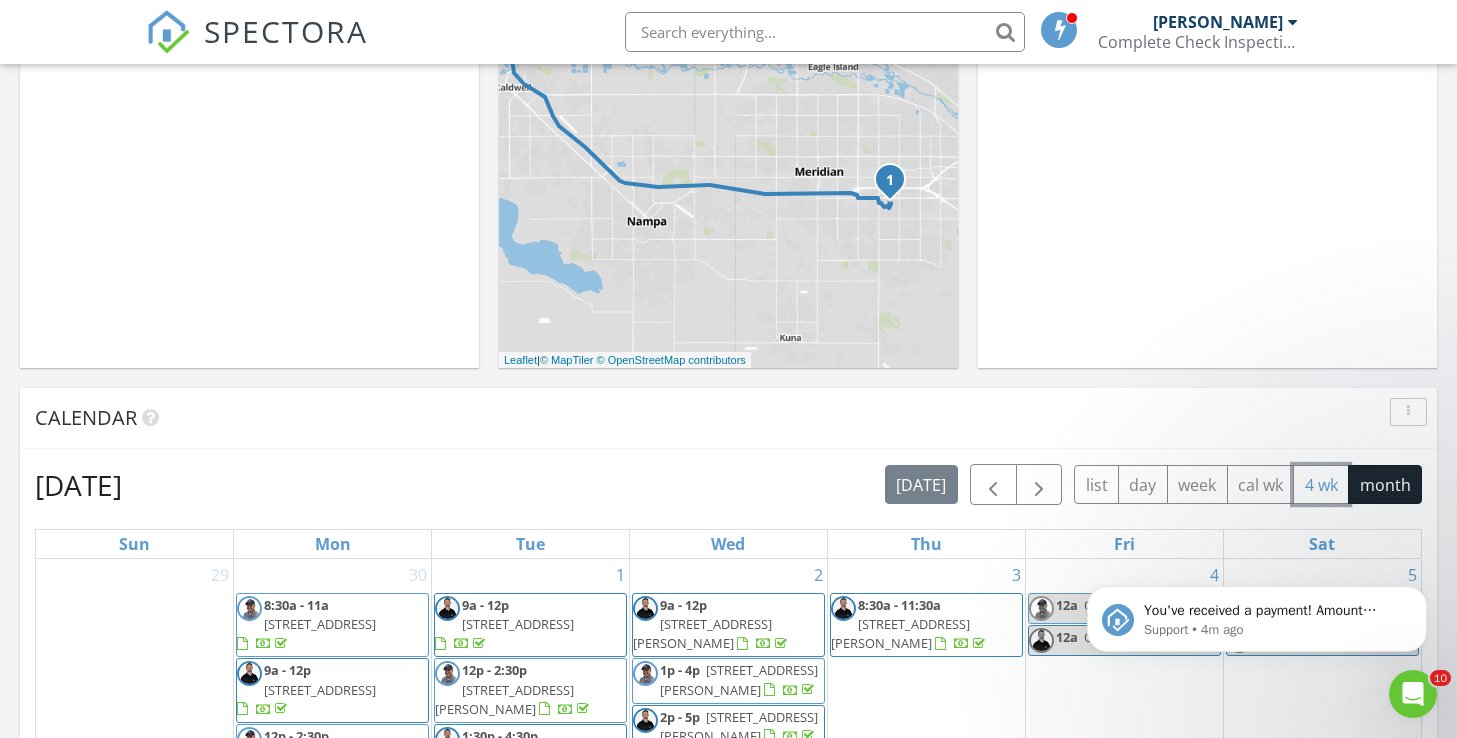 click on "4 wk" at bounding box center (1321, 484) 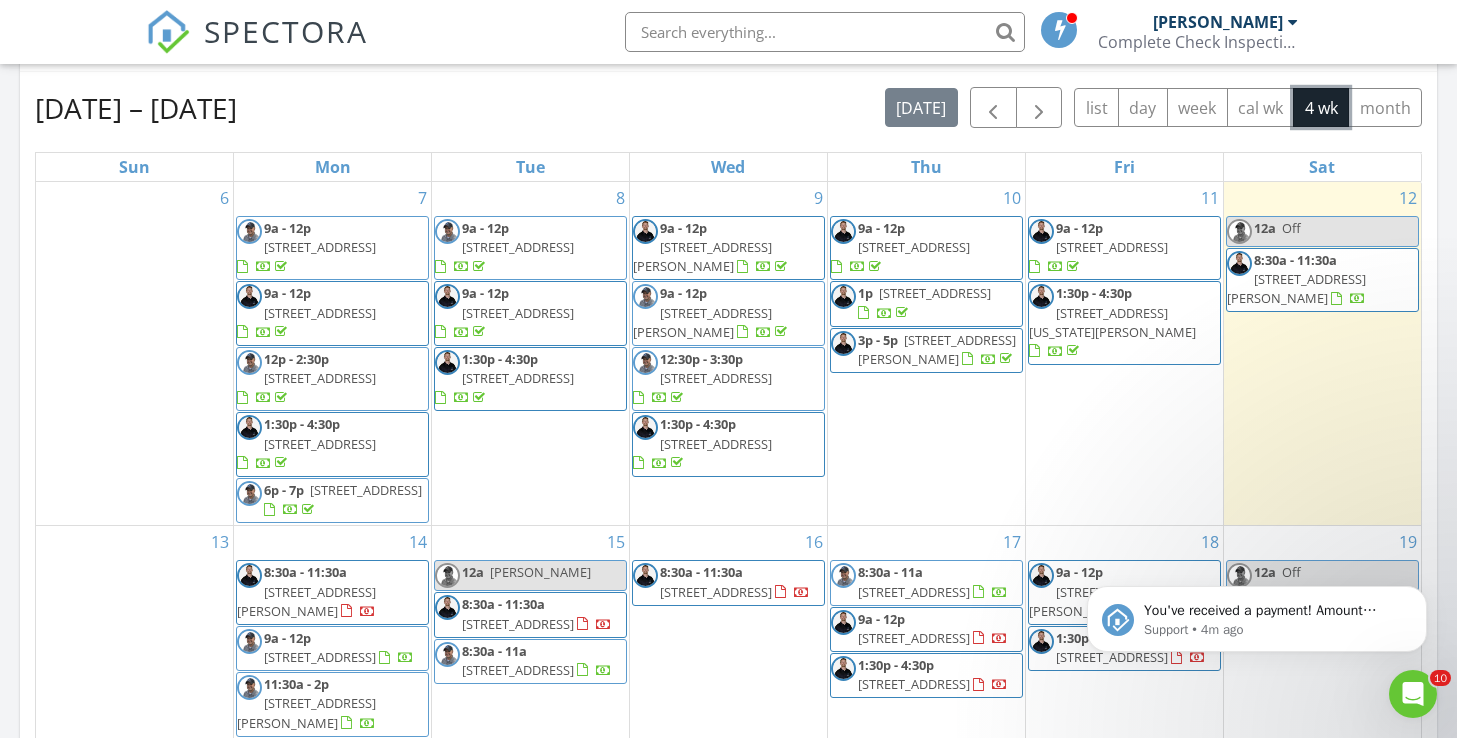 scroll, scrollTop: 891, scrollLeft: 0, axis: vertical 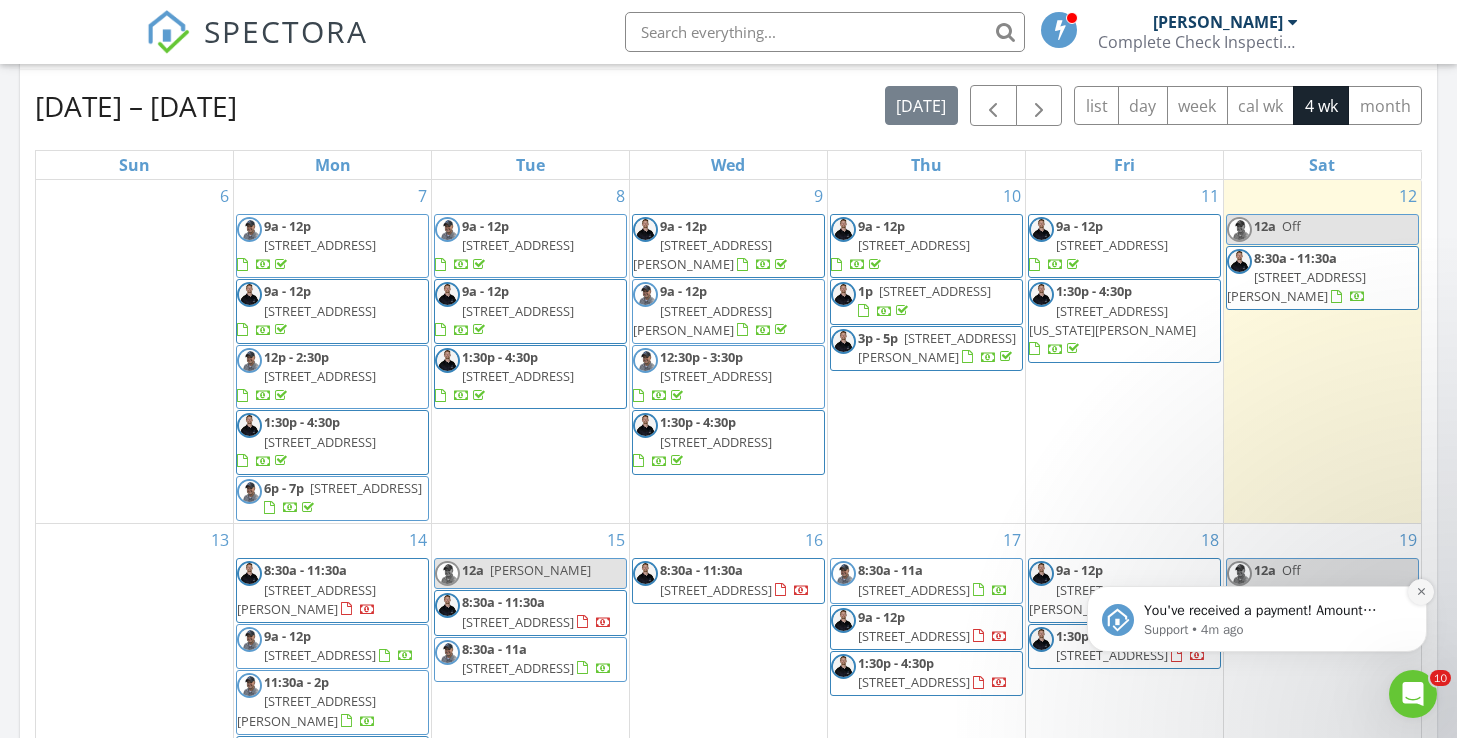 click 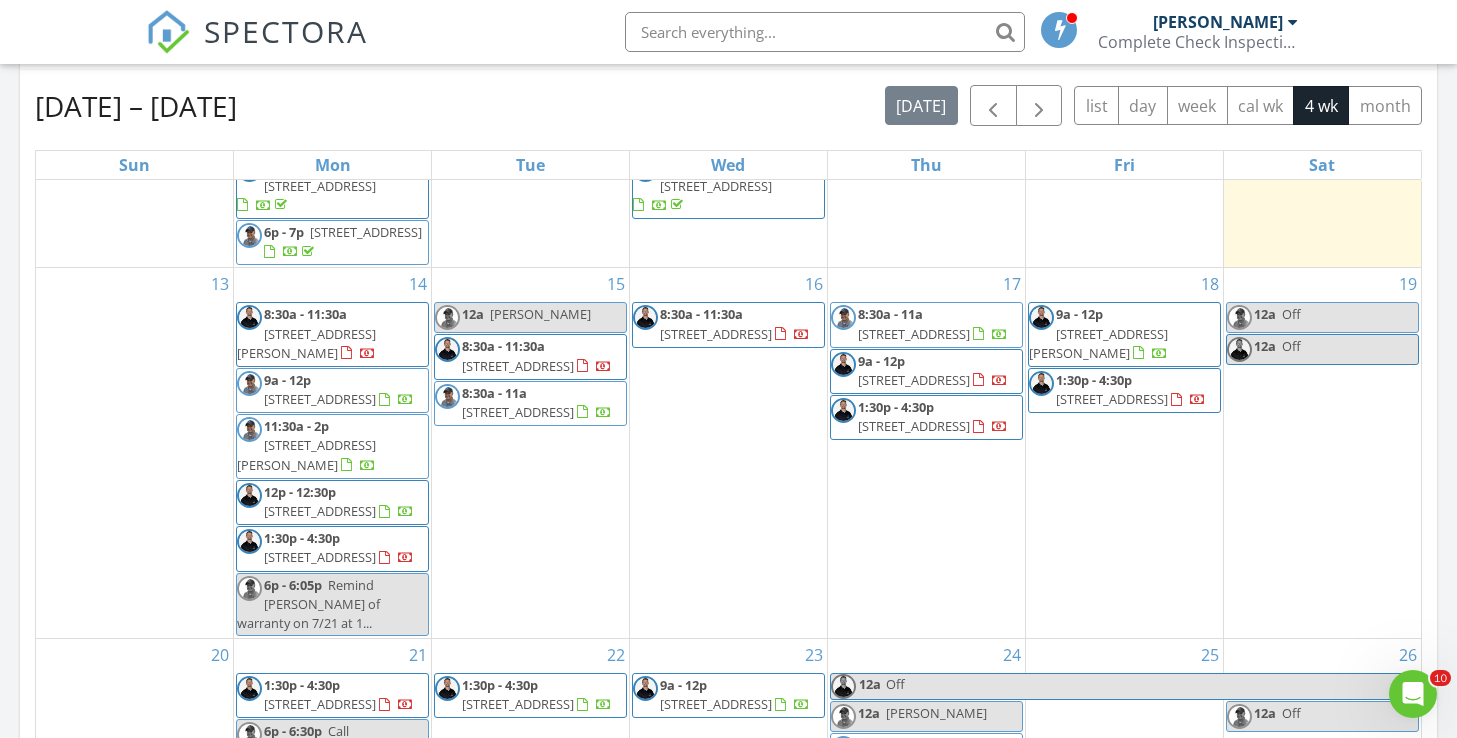 scroll, scrollTop: 272, scrollLeft: 0, axis: vertical 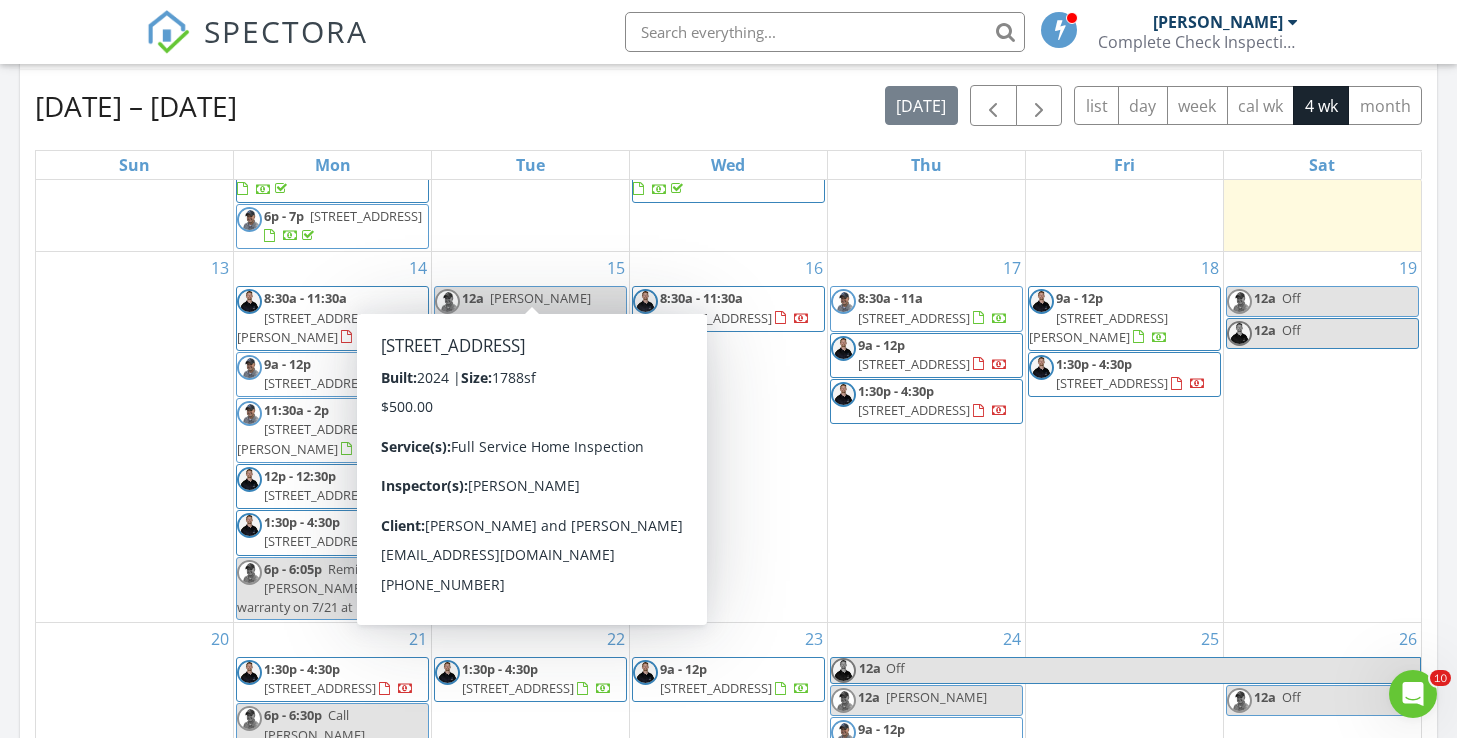 click on "13" at bounding box center (134, 437) 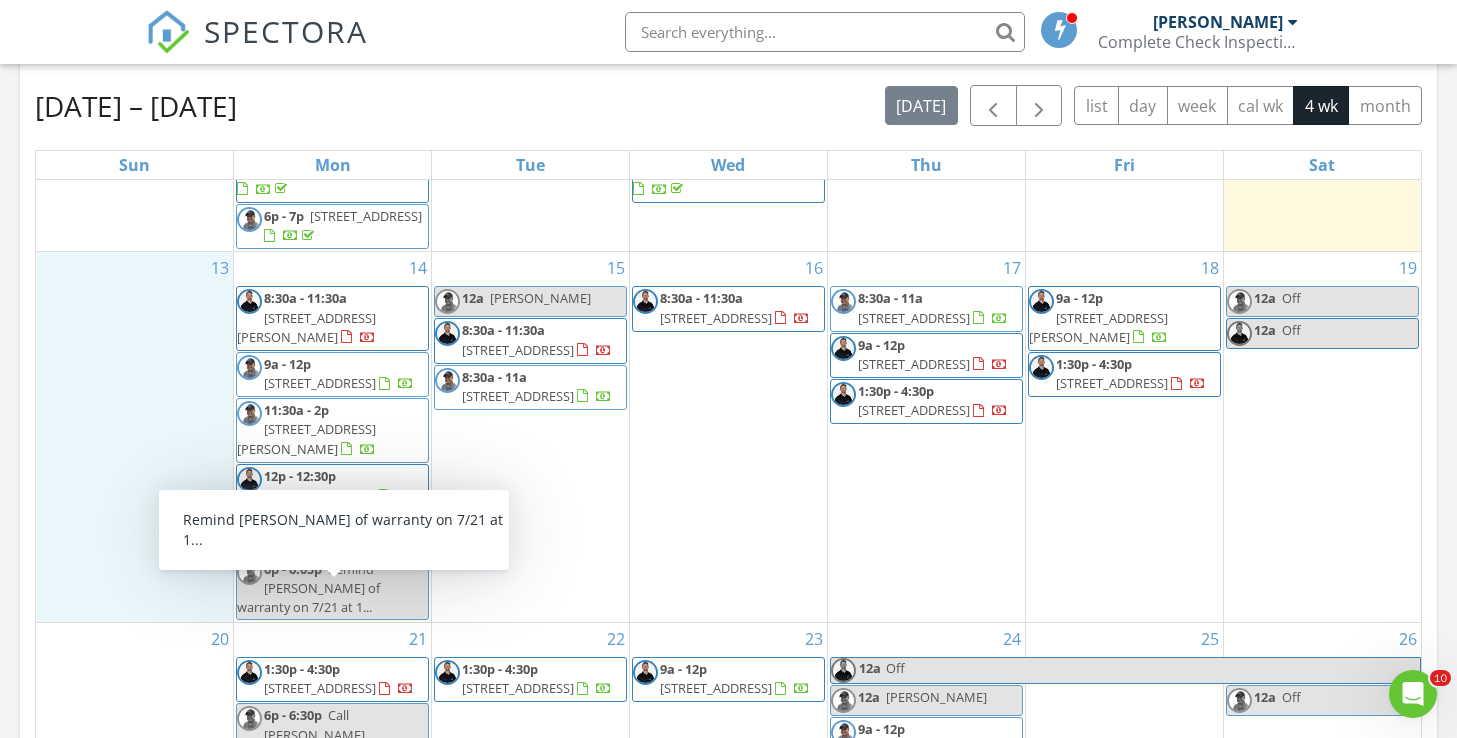 click on "Remind Derek Rogelstad of warranty on 7/21 at 1..." at bounding box center (308, 588) 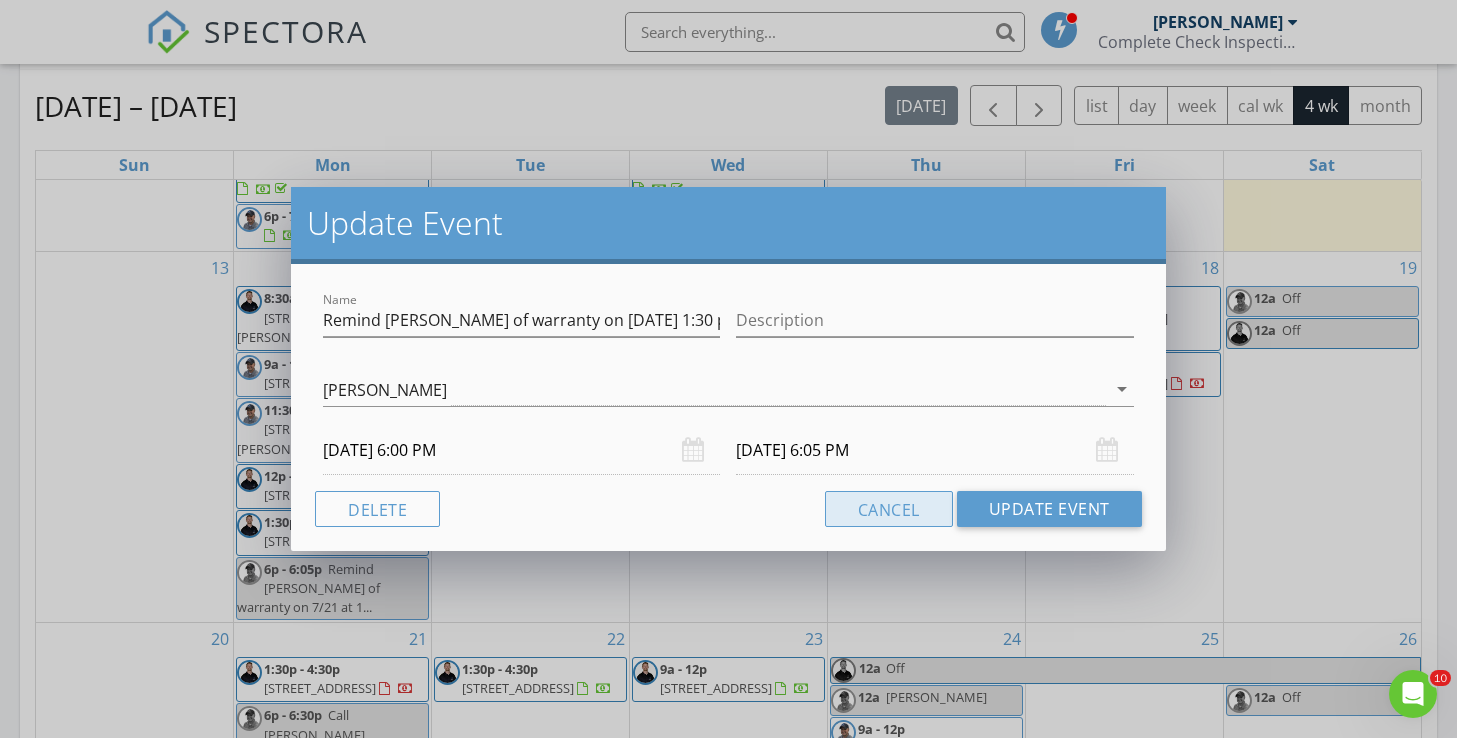 click on "Cancel" at bounding box center (889, 509) 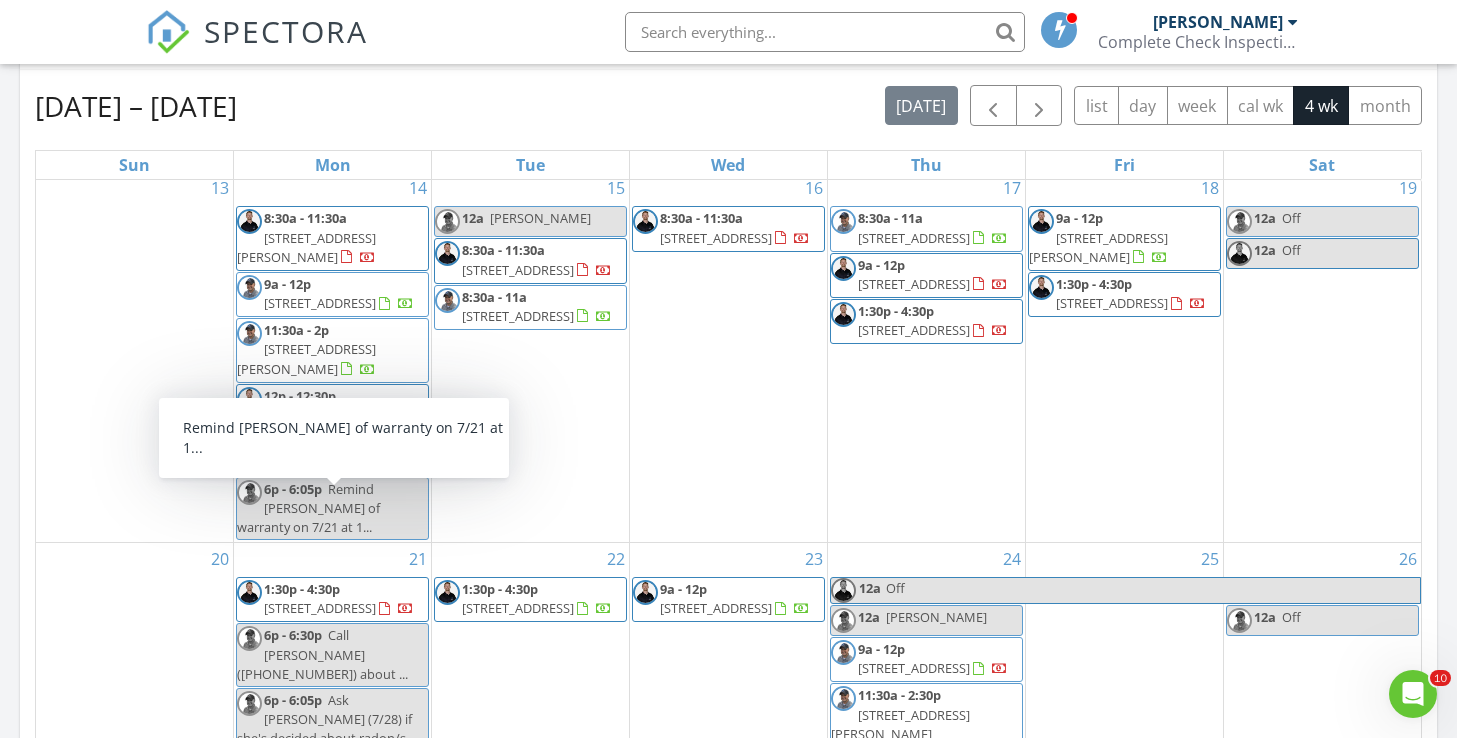 scroll, scrollTop: 423, scrollLeft: 0, axis: vertical 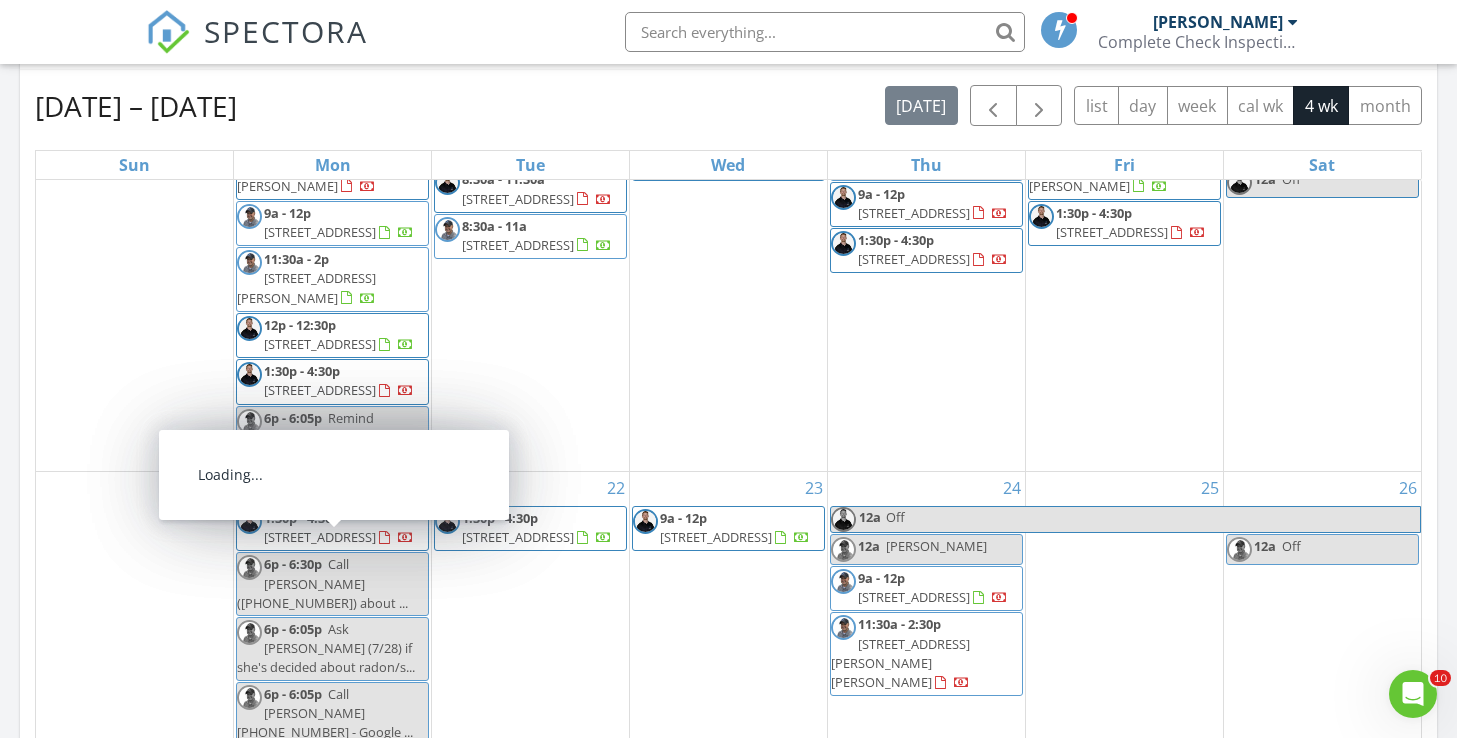 click on "10723 W Bell Fountain Dr, Star 83669" at bounding box center [320, 537] 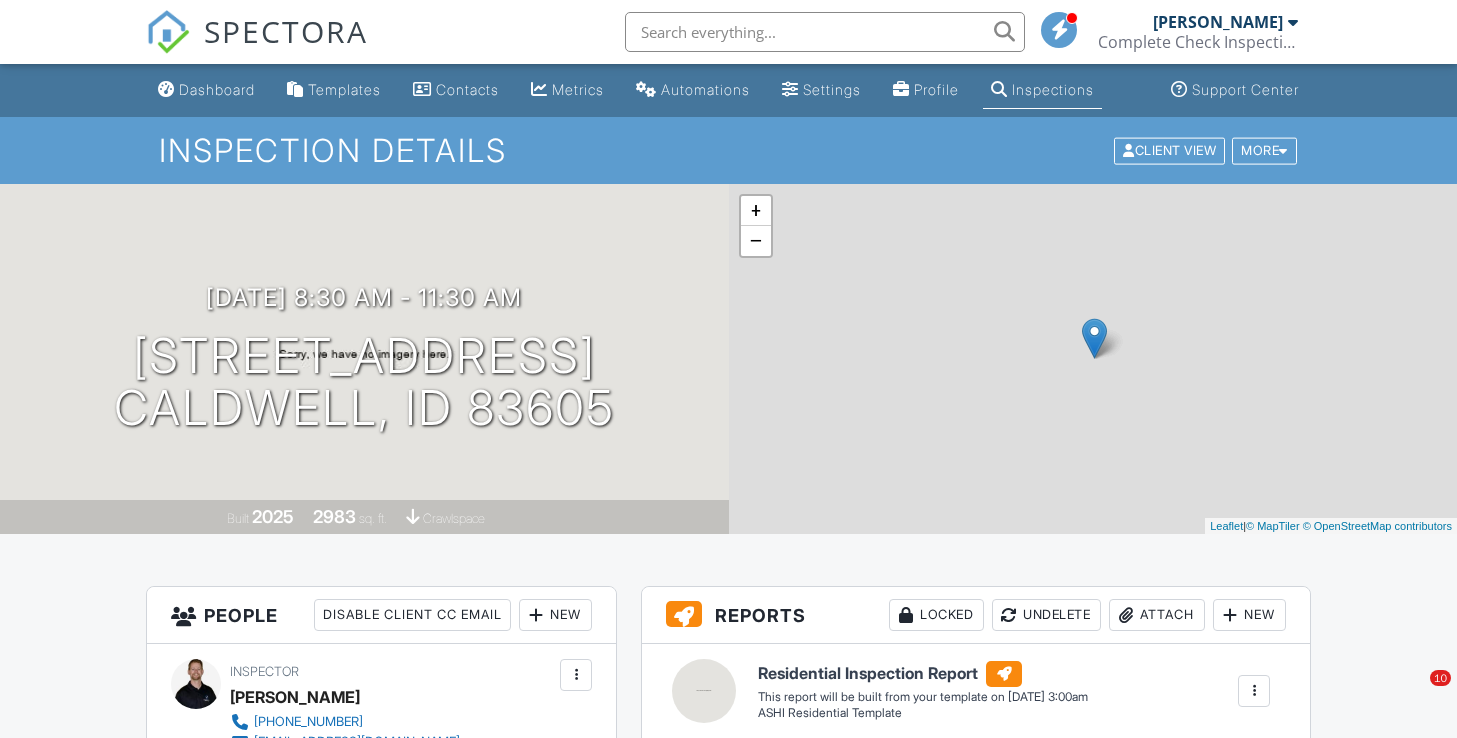 scroll, scrollTop: 0, scrollLeft: 0, axis: both 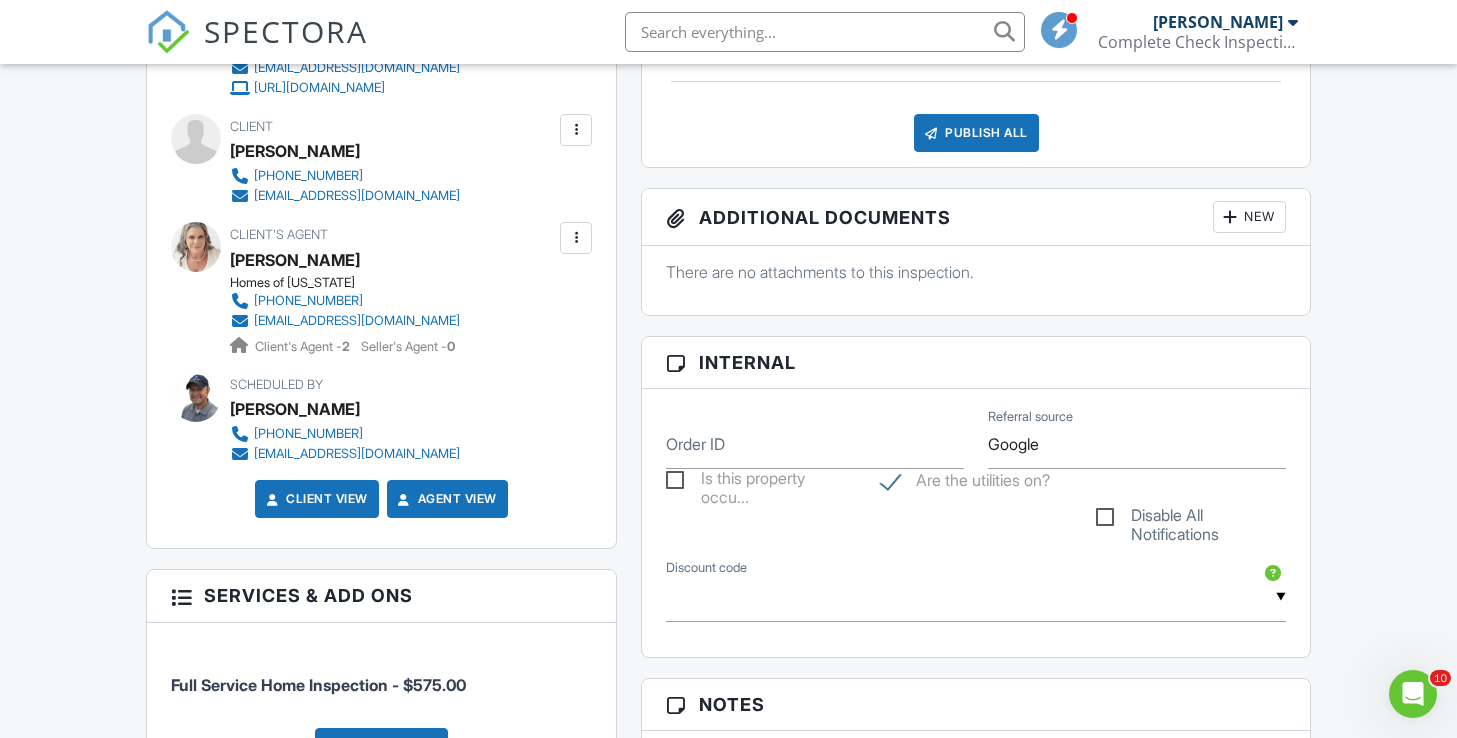 click at bounding box center (576, 130) 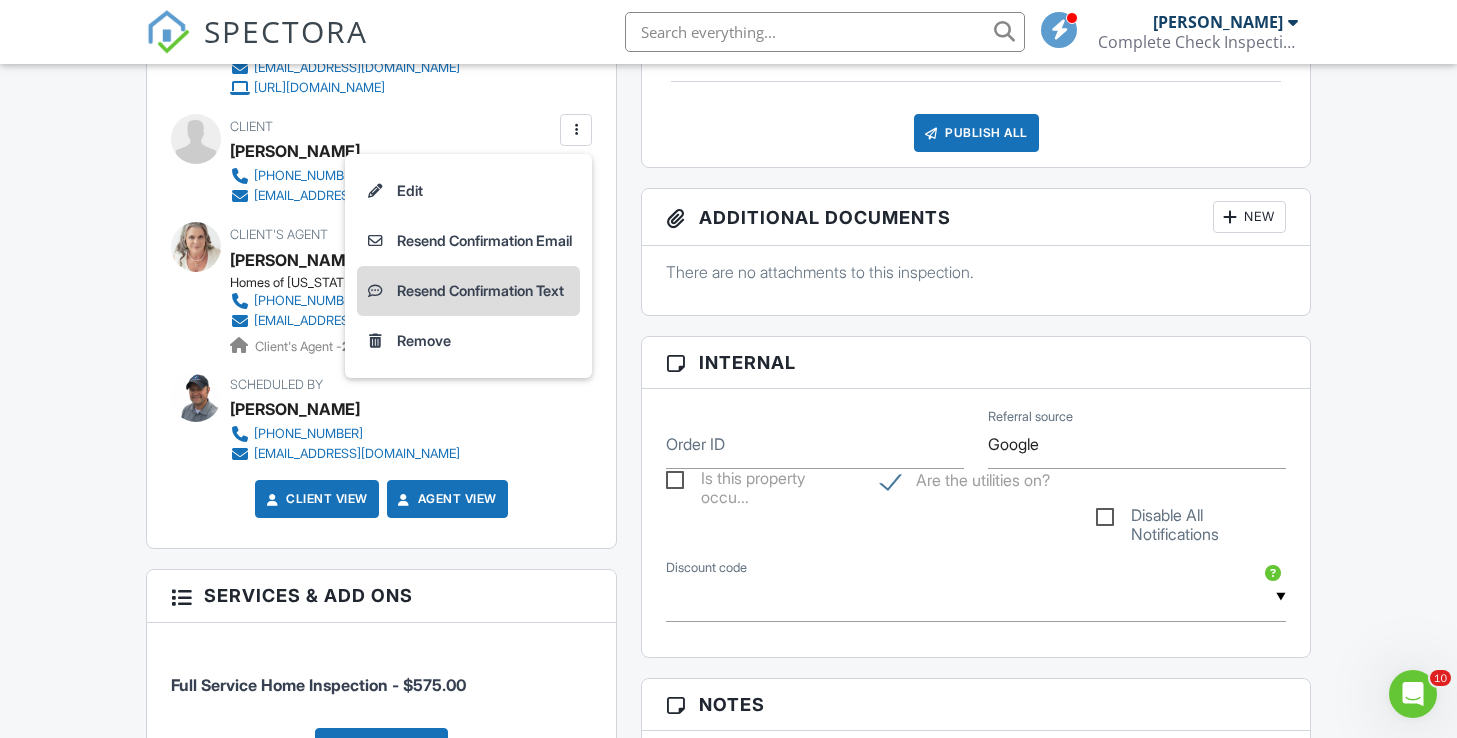 click on "Resend Confirmation Text" at bounding box center [468, 291] 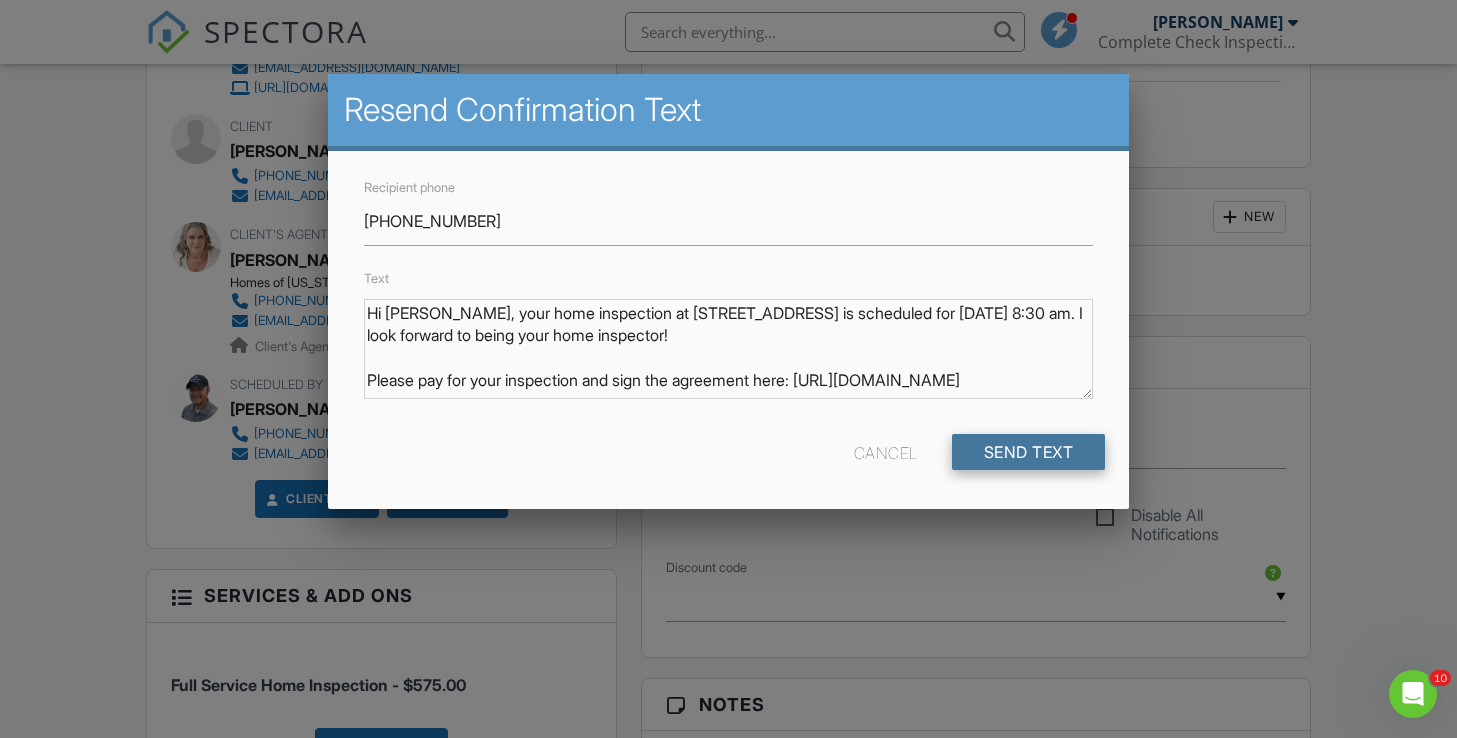 click on "Send Text" at bounding box center [1029, 452] 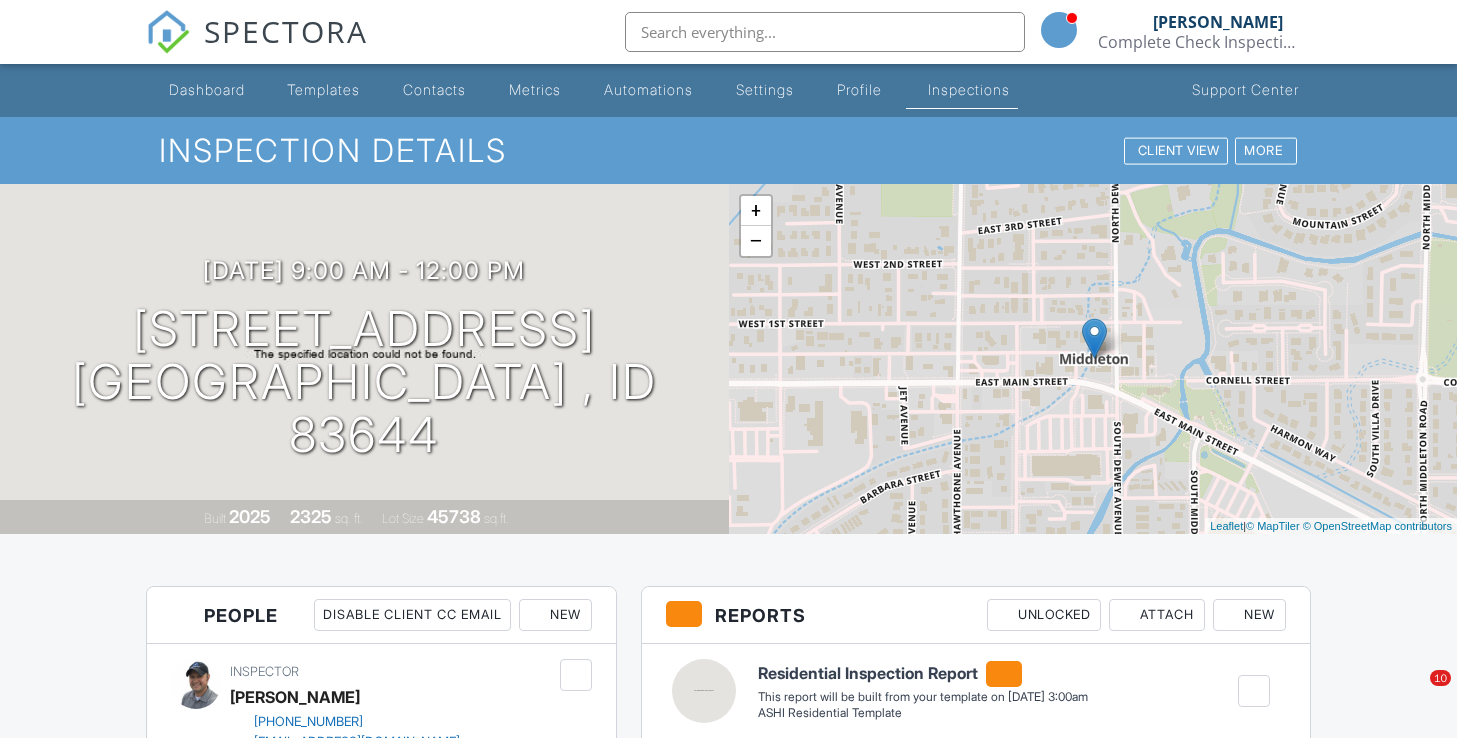 scroll, scrollTop: 0, scrollLeft: 0, axis: both 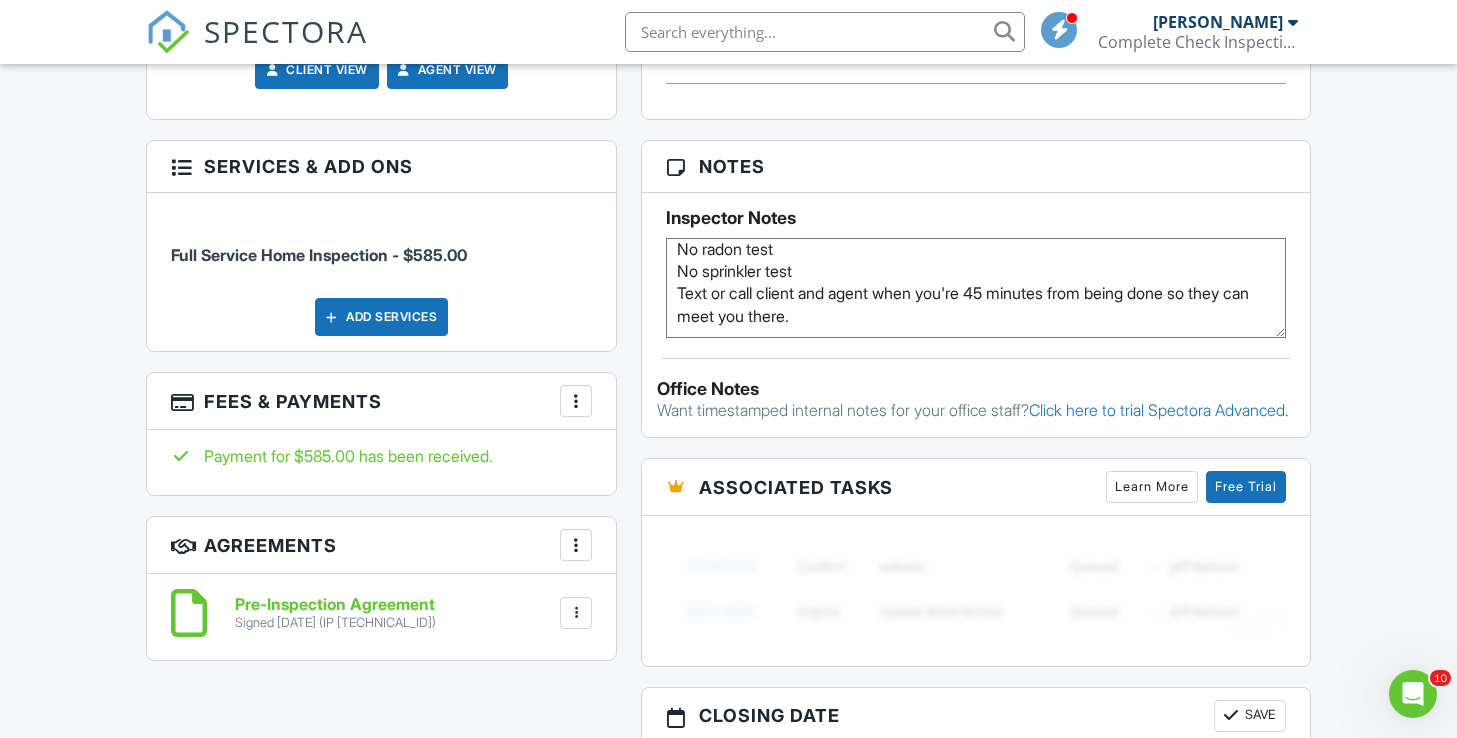 click on "Dashboard
Templates
Contacts
Metrics
Automations
Settings
Profile
Inspections
Support Center
Inspection Details
Client View
More
Property Details
Reschedule
Reorder / Copy
Share
Cancel
[GEOGRAPHIC_DATA]
Print Order
Convert to V9
View Change Log
[DATE]  9:00 am
- 12:00 pm
[STREET_ADDRESS]
[GEOGRAPHIC_DATA] , ID 83644
Built
2025
2325
sq. ft.
Lot Size
45738
sq.ft.
+ − Leaflet  |  © MapTiler   © OpenStreetMap contributors
All emails and texts are disabled for this inspection!
Turn on emails and texts
Turn on and Requeue Notifications
Reports
Unlocked
Attach
New
Residential Inspection Report
ASHI Residential Template
Edit
View" at bounding box center [728, 407] 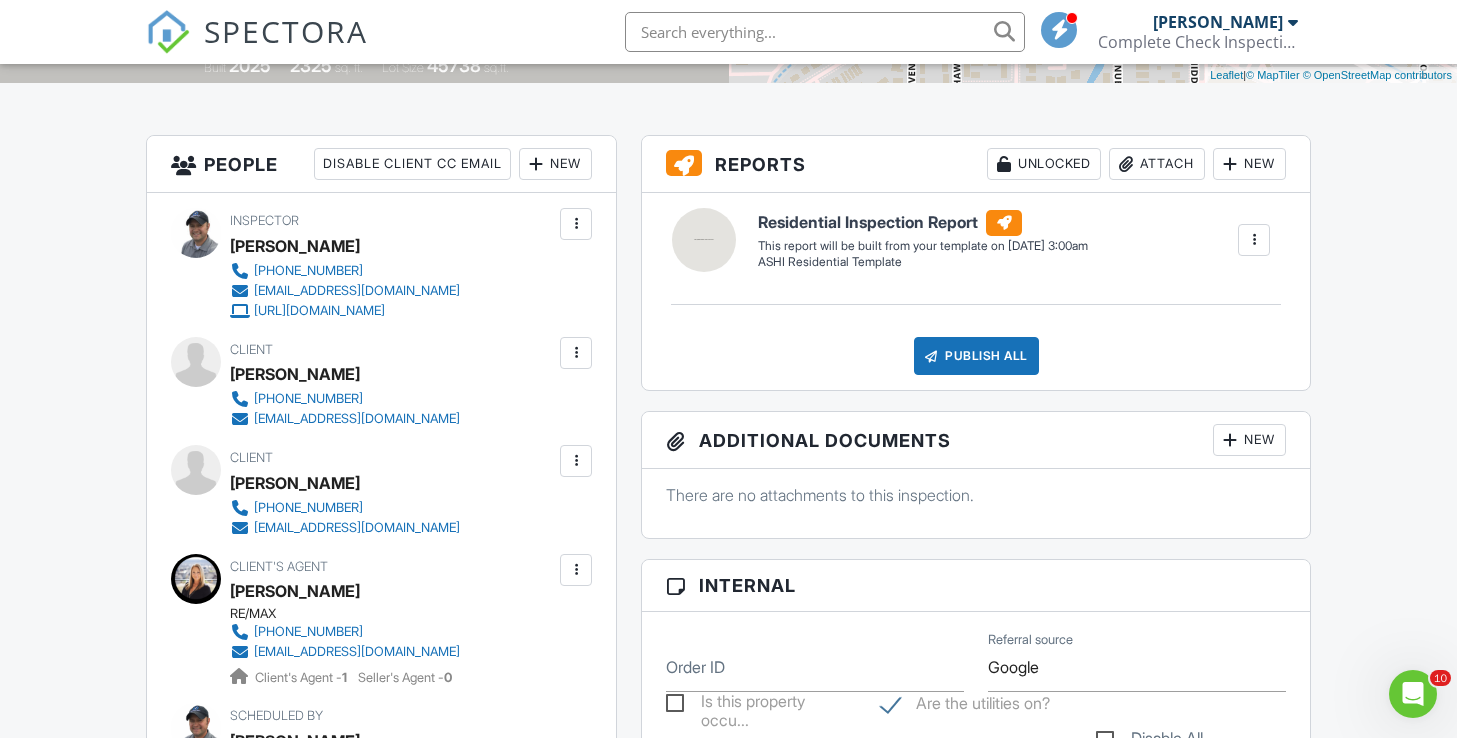 scroll, scrollTop: 436, scrollLeft: 0, axis: vertical 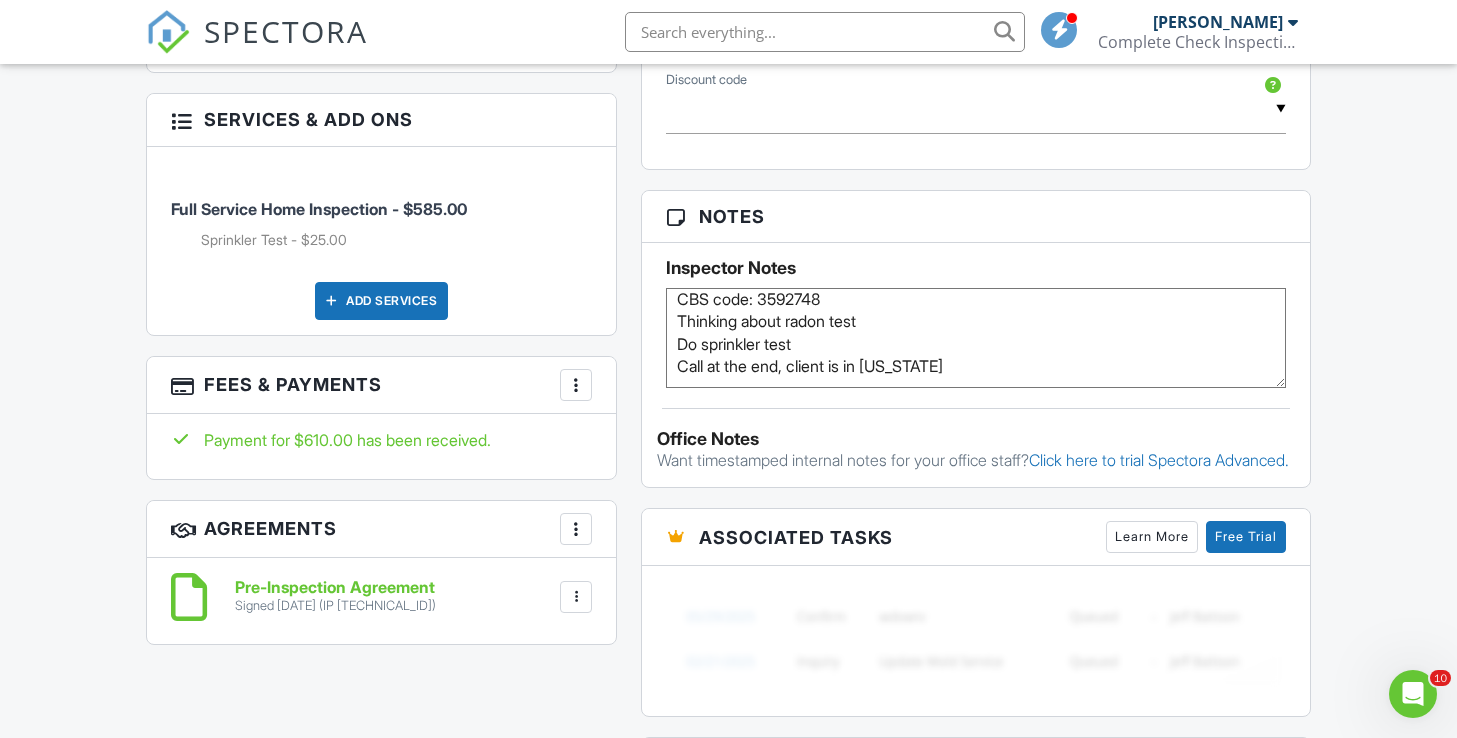 click on "Dashboard
Templates
Contacts
Metrics
Automations
Settings
Profile
Inspections
Support Center
Inspection Details
Client View
More
Property Details
Reschedule
Reorder / Copy
Share
Cancel
Delete
Print Order
Convert to V9
View Change Log
07/14/2025 11:30 am
- 2:00 pm
10333 Mckinley St
Nampa, ID 83687
Built
2007
2173
sq. ft.
Lot Size
7405
sq.ft.
3
bedrooms
4.0
bathrooms
+ −  Leaflet   |   © MapTiler   © OpenStreetMap contributors
All emails and texts are disabled for this inspection!
Turn on emails and texts
Turn on and Requeue Notifications
Reports
Unlocked
Attach
New
Residential Inspection Report
Edit" at bounding box center (728, 465) 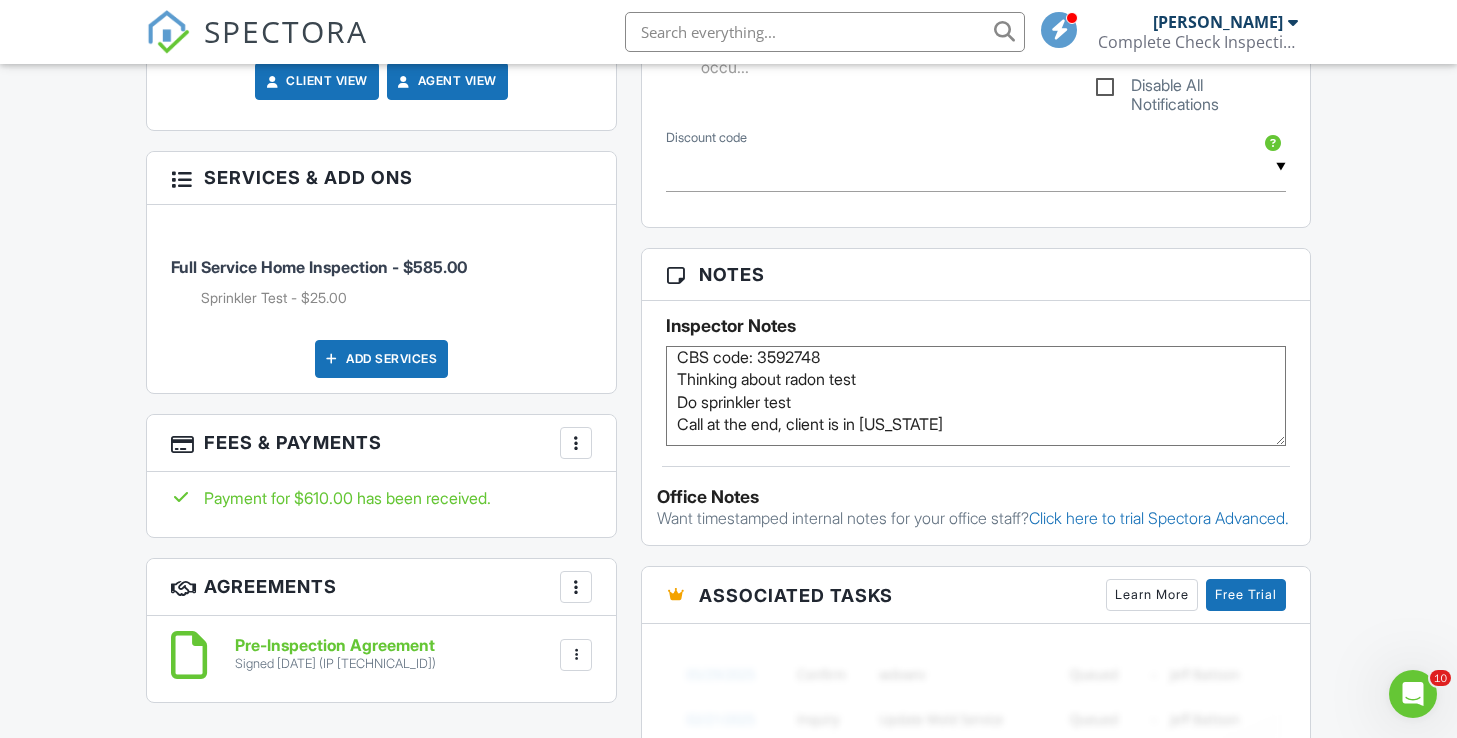 scroll, scrollTop: 1102, scrollLeft: 0, axis: vertical 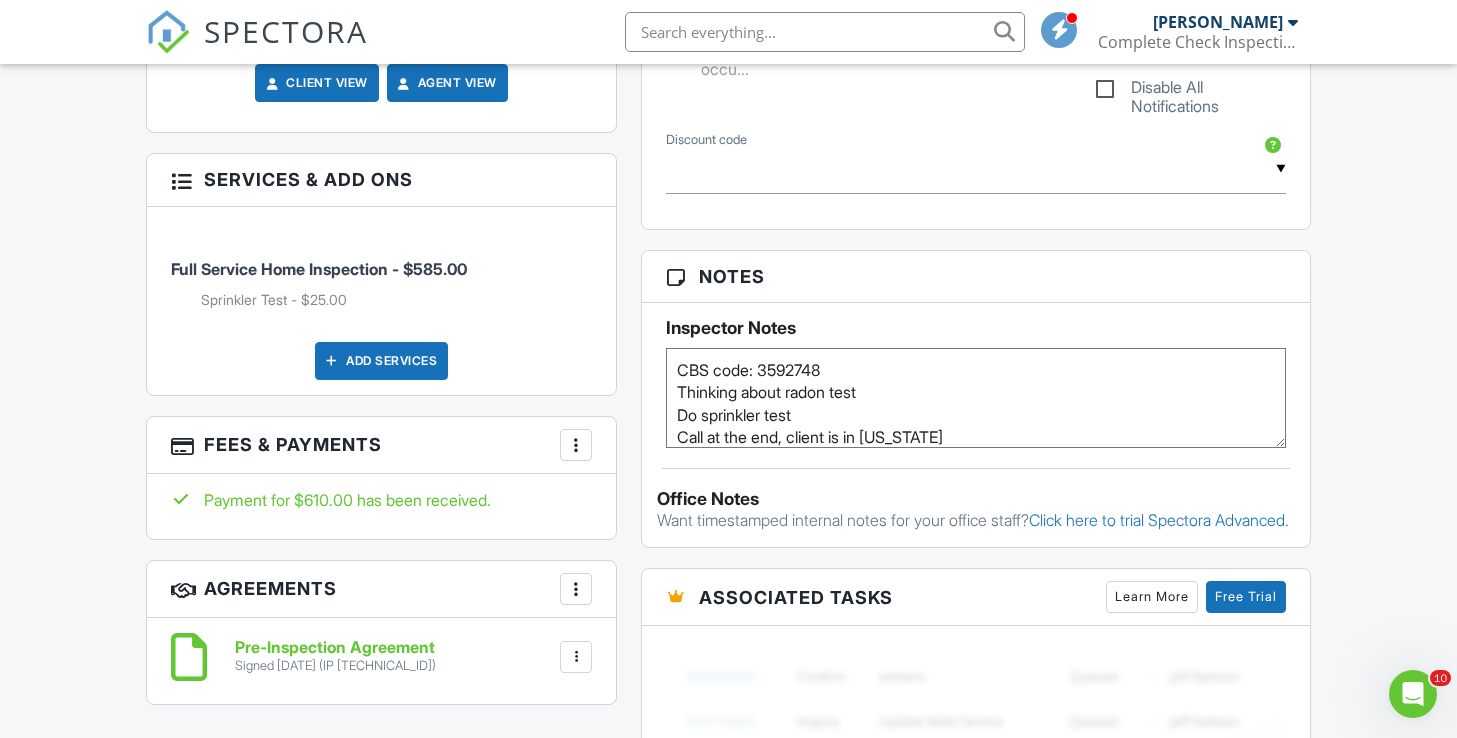 click on "Dashboard
Templates
Contacts
Metrics
Automations
Settings
Profile
Inspections
Support Center
Inspection Details
Client View
More
Property Details
Reschedule
Reorder / Copy
Share
Cancel
Delete
Print Order
Convert to V9
View Change Log
07/14/2025 11:30 am
- 2:00 pm
10333 Mckinley St
Nampa, ID 83687
Built
2007
2173
sq. ft.
Lot Size
7405
sq.ft.
3
bedrooms
4.0
bathrooms
+ −  Leaflet   |   © MapTiler   © OpenStreetMap contributors
All emails and texts are disabled for this inspection!
Turn on emails and texts
Turn on and Requeue Notifications
Reports
Unlocked
Attach
New
Residential Inspection Report
Edit" at bounding box center [728, 525] 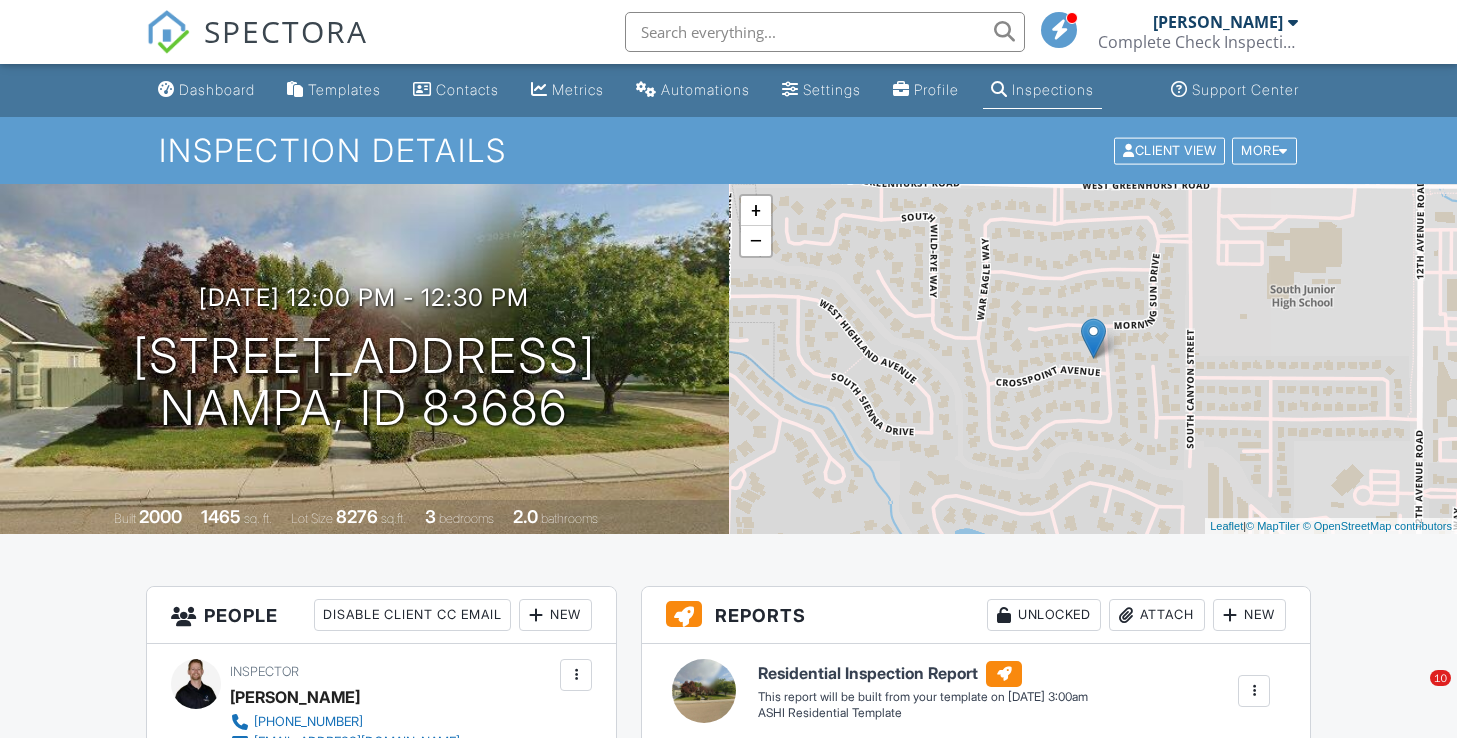 scroll, scrollTop: 0, scrollLeft: 0, axis: both 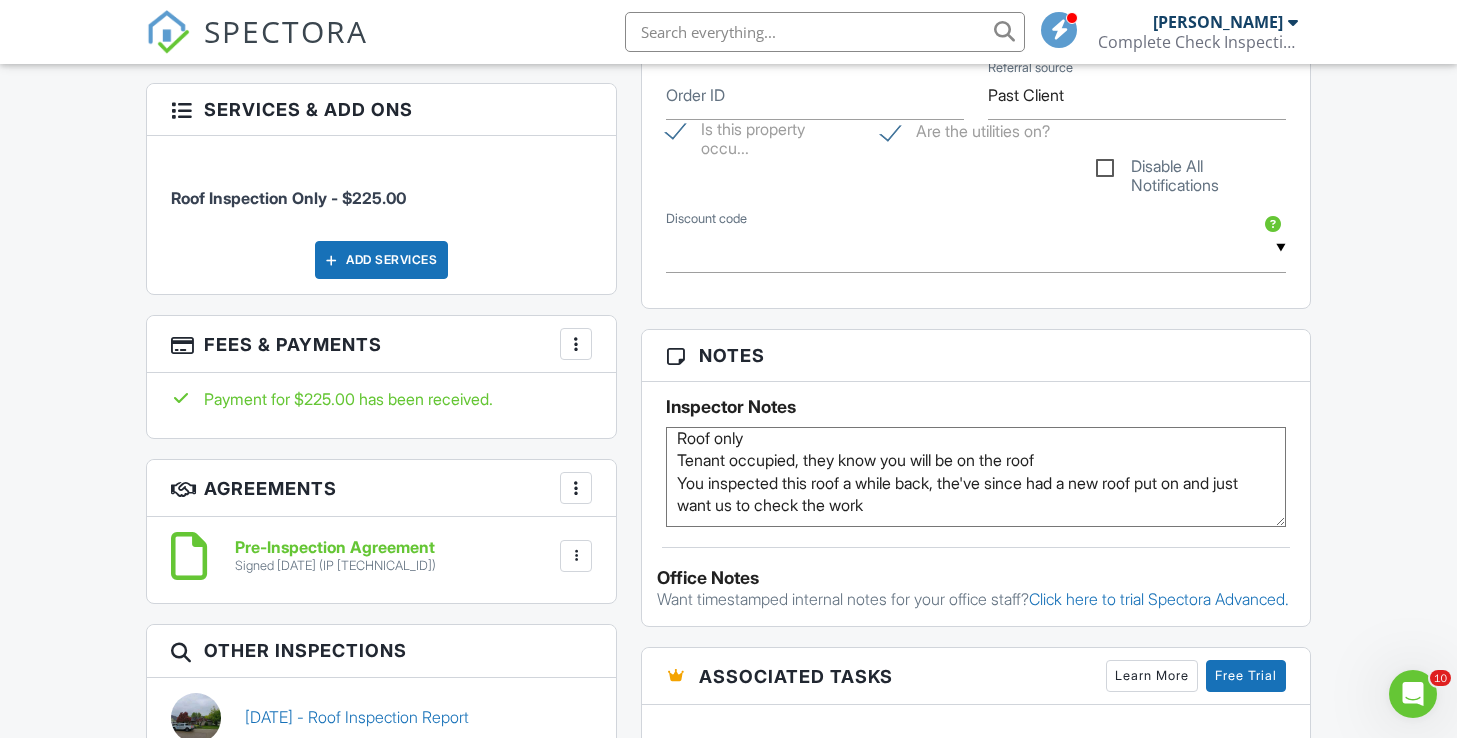 click on "Dashboard
Templates
Contacts
Metrics
Automations
Settings
Profile
Inspections
Support Center
Inspection Details
Client View
More
Property Details
Reschedule
Reorder / Copy
Share
Cancel
[GEOGRAPHIC_DATA]
Print Order
Convert to V9
View Change Log
[DATE] 12:00 pm
- 12:30 pm
[STREET_ADDRESS]
Nampa, ID 83686
Built
2000
1465
sq. ft.
Lot Size
8276
sq.ft.
3
bedrooms
2.0
bathrooms
+ − Leaflet  |  © MapTiler   © OpenStreetMap contributors
All emails and texts are disabled for this inspection!
Turn on emails and texts
Turn on and Requeue Notifications
Reports
Unlocked
Attach
New
Residential Inspection Report
Edit" at bounding box center (728, 456) 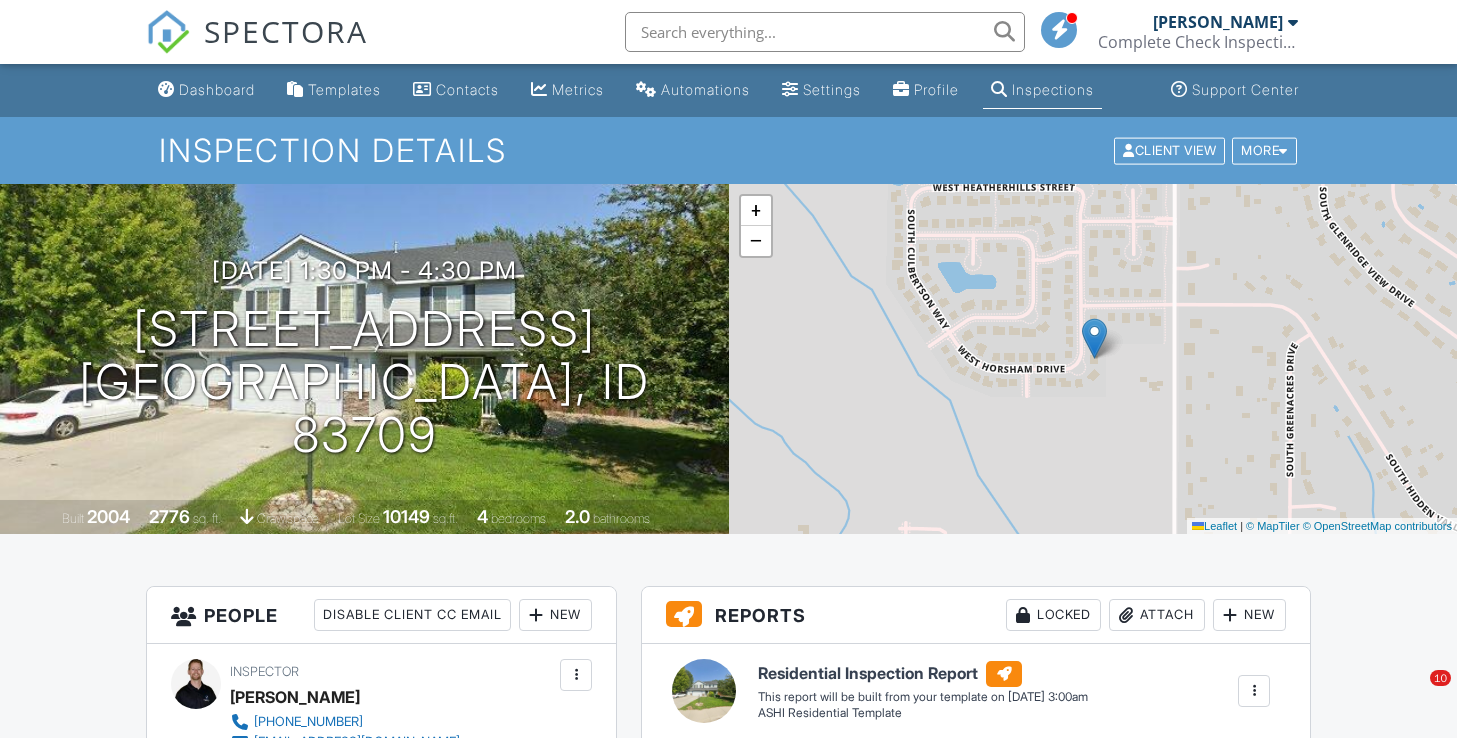 scroll, scrollTop: 0, scrollLeft: 0, axis: both 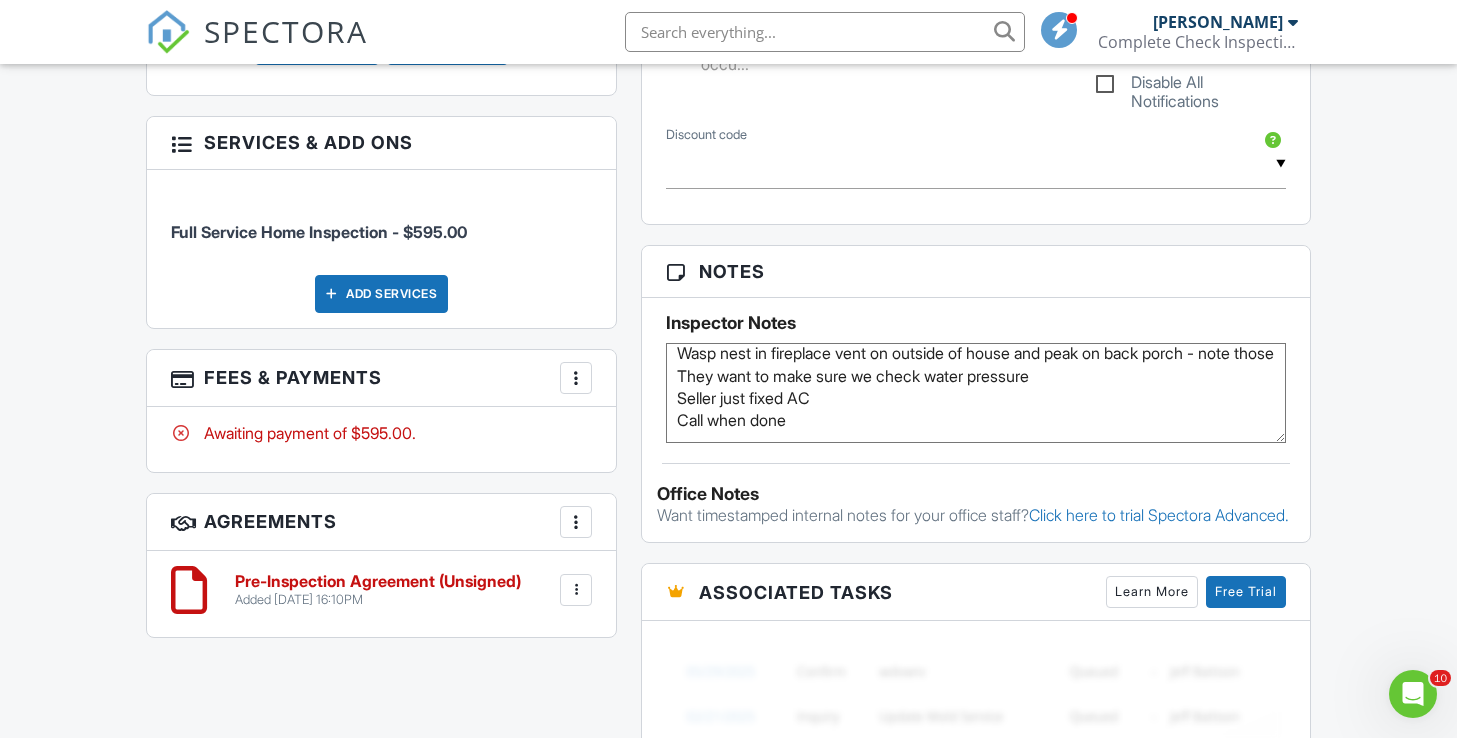 click on "Dashboard
Templates
Contacts
Metrics
Automations
Settings
Profile
Inspections
Support Center
Inspection Details
Client View
More
Property Details
Reschedule
Reorder / Copy
Share
Cancel
Delete
Print Order
Convert to V9
Enable Pass on CC Fees
View Change Log
07/14/2025  1:30 pm
- 4:30 pm
7362 S Shadowmoss Ave
Boise, ID 83709
Built
2004
2776
sq. ft.
crawlspace
Lot Size
10149
sq.ft.
4
bedrooms
2.0
bathrooms
+ −  Leaflet   |   © MapTiler   © OpenStreetMap contributors
All emails and texts are disabled for this inspection!
Turn on emails and texts
Turn on and Requeue Notifications
Reports
Locked
Attach
New" at bounding box center (728, 314) 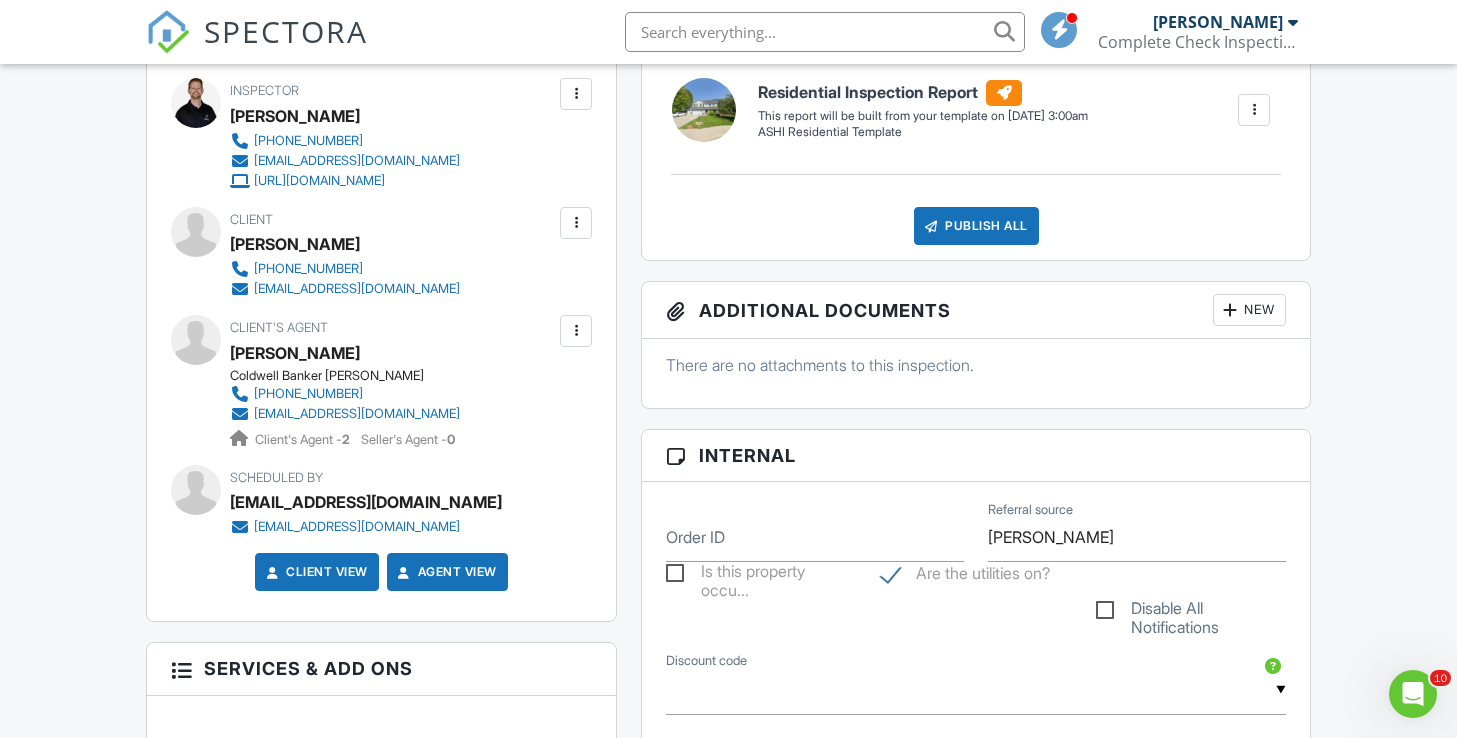 scroll, scrollTop: 592, scrollLeft: 0, axis: vertical 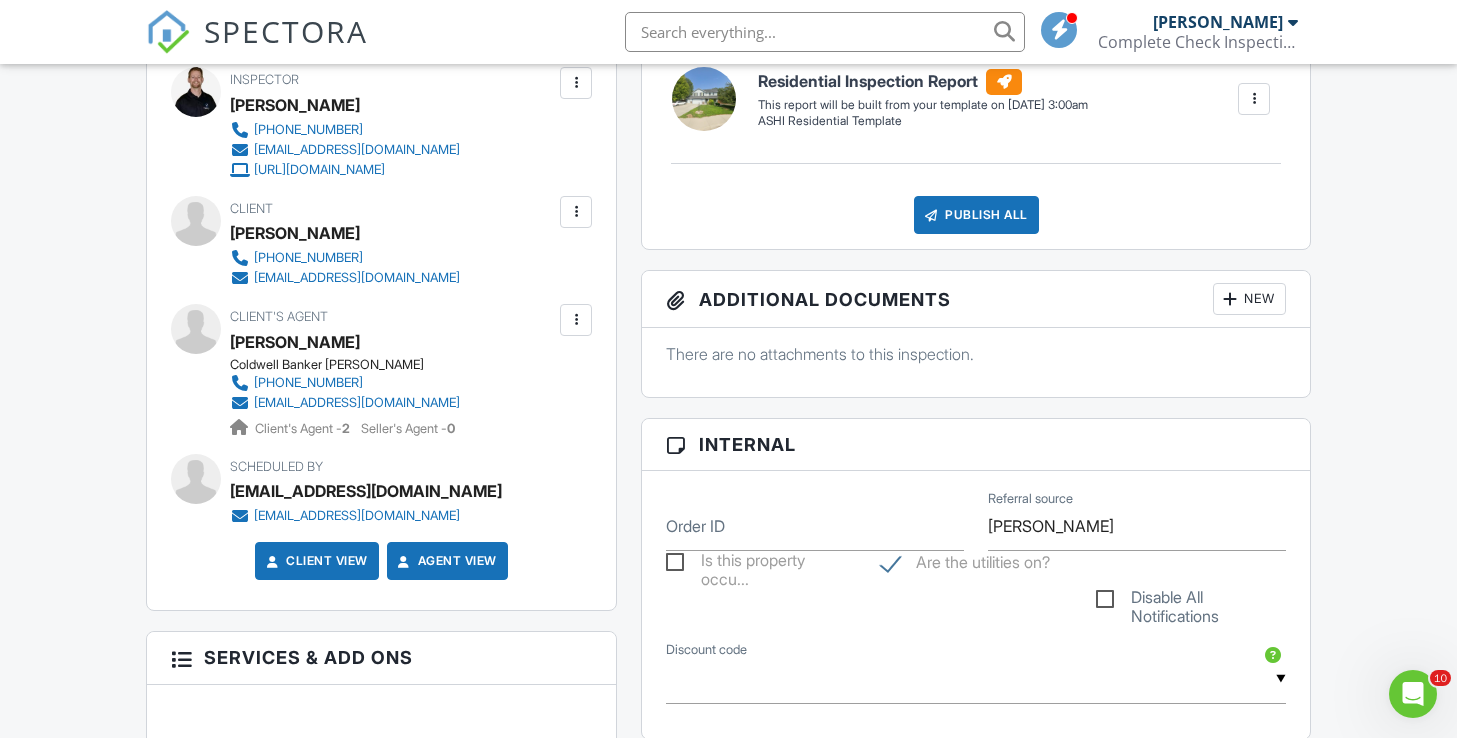 click at bounding box center [576, 320] 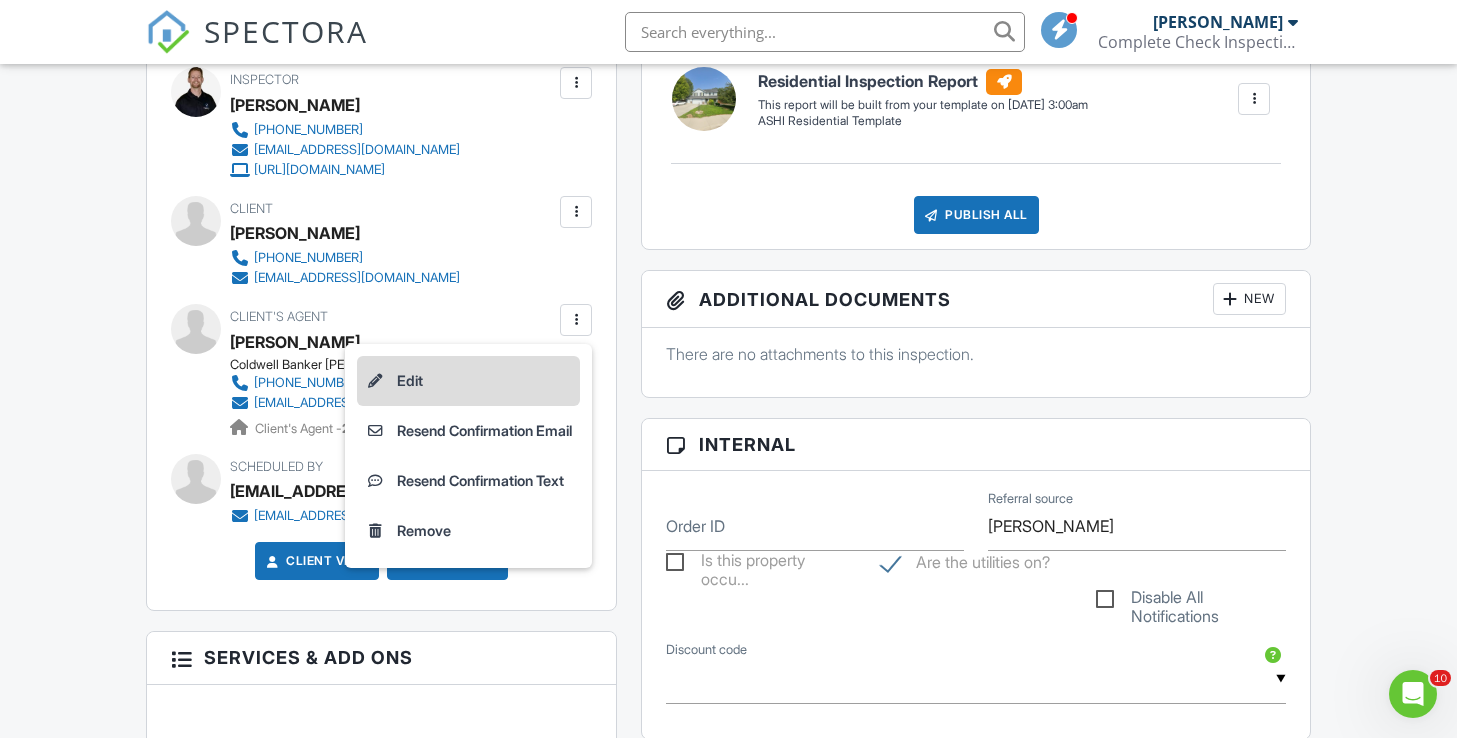 click on "Edit" at bounding box center (468, 381) 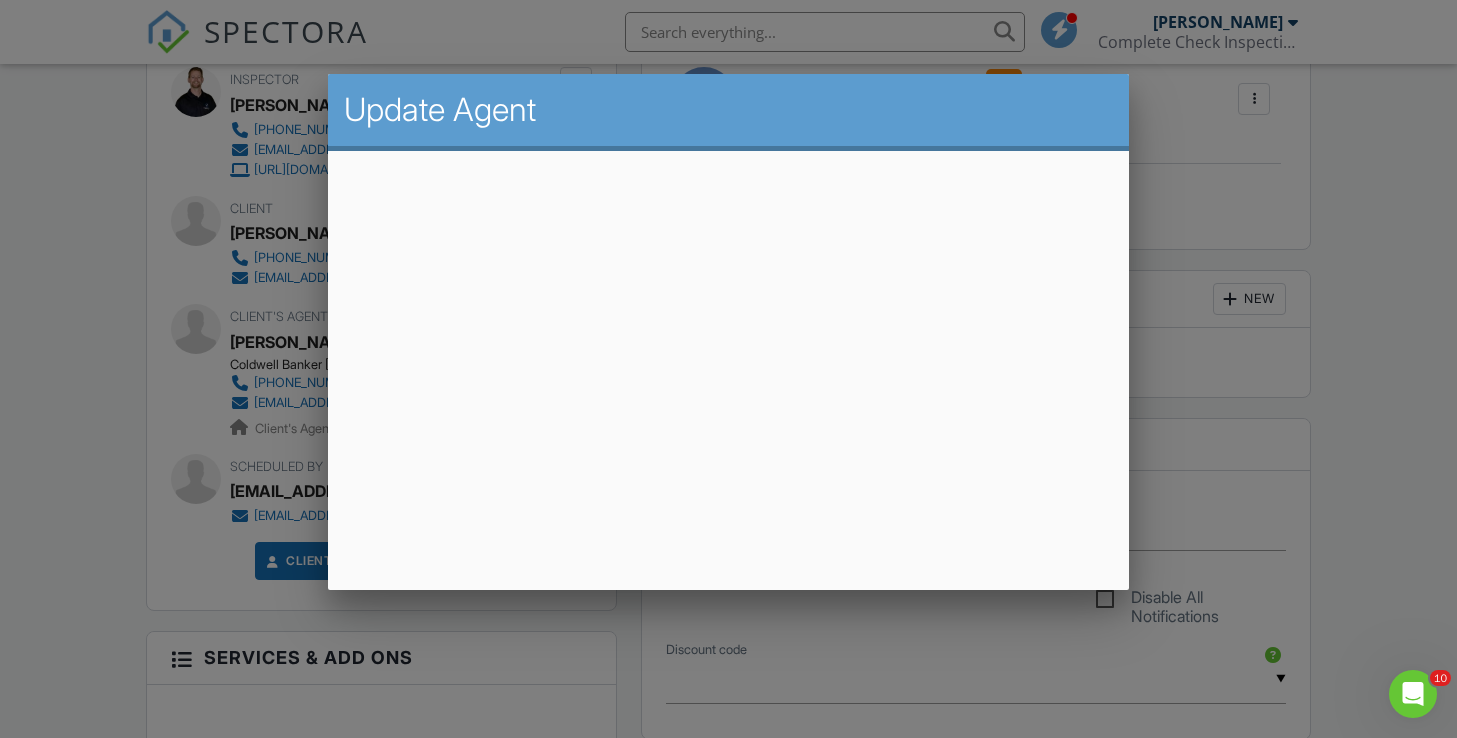 click at bounding box center (728, 361) 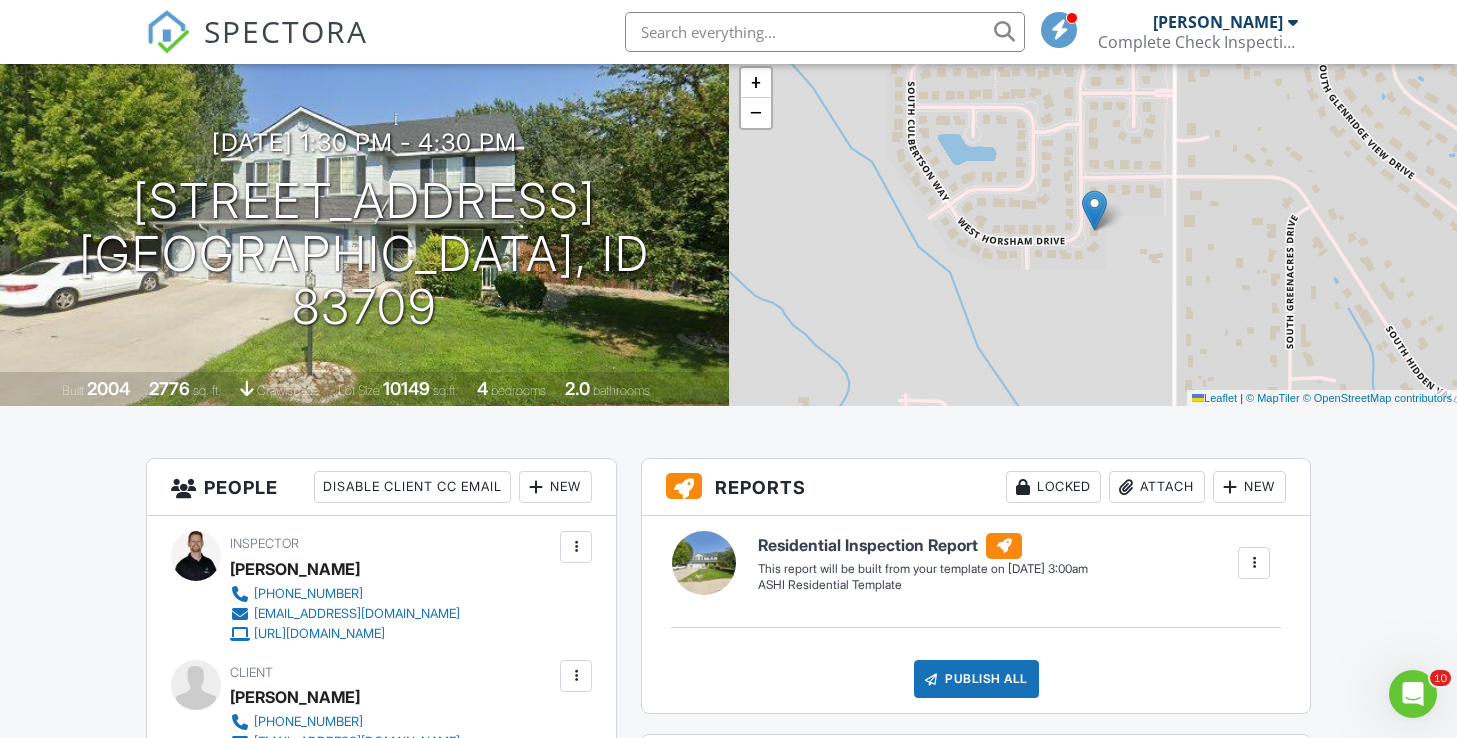 scroll, scrollTop: 84, scrollLeft: 0, axis: vertical 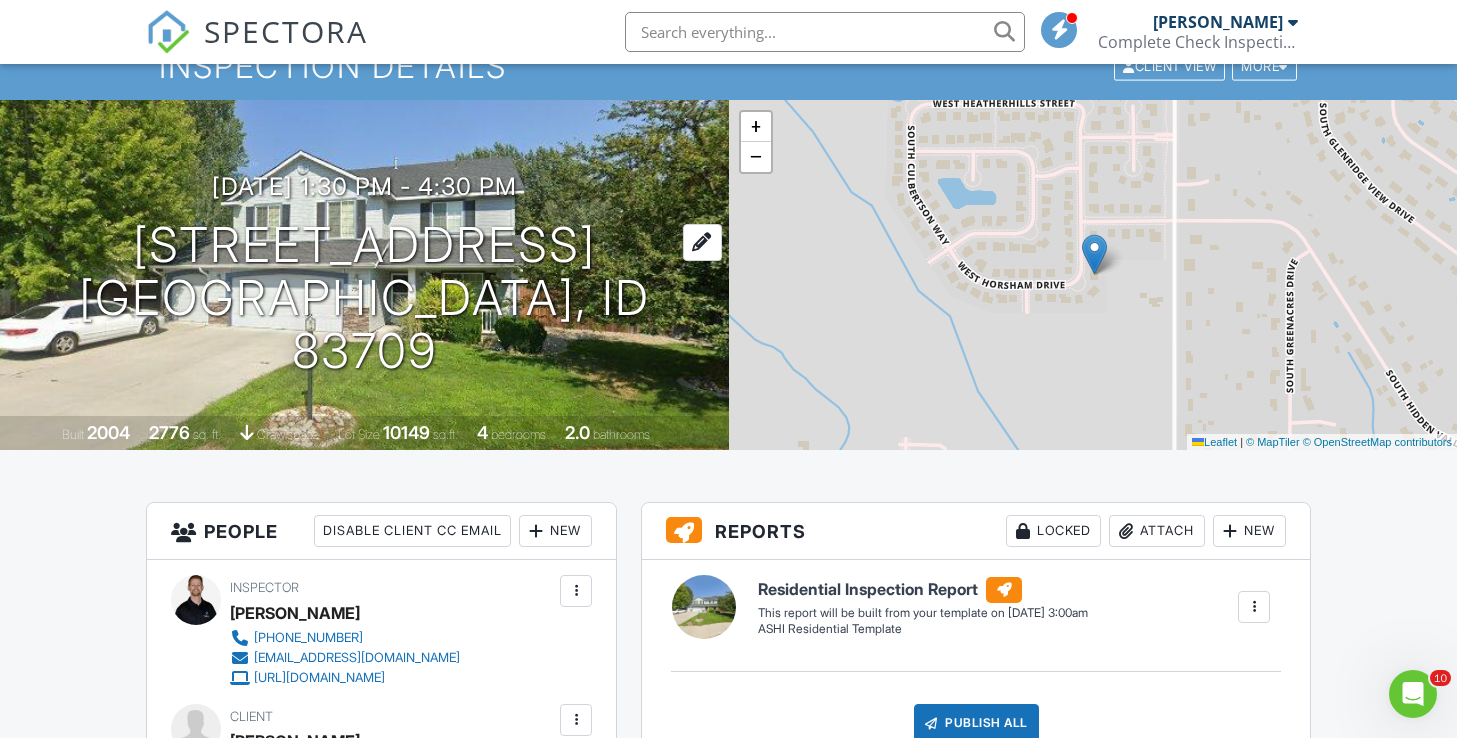 click on "7362 S Shadowmoss Ave
Boise, ID 83709" at bounding box center [364, 298] 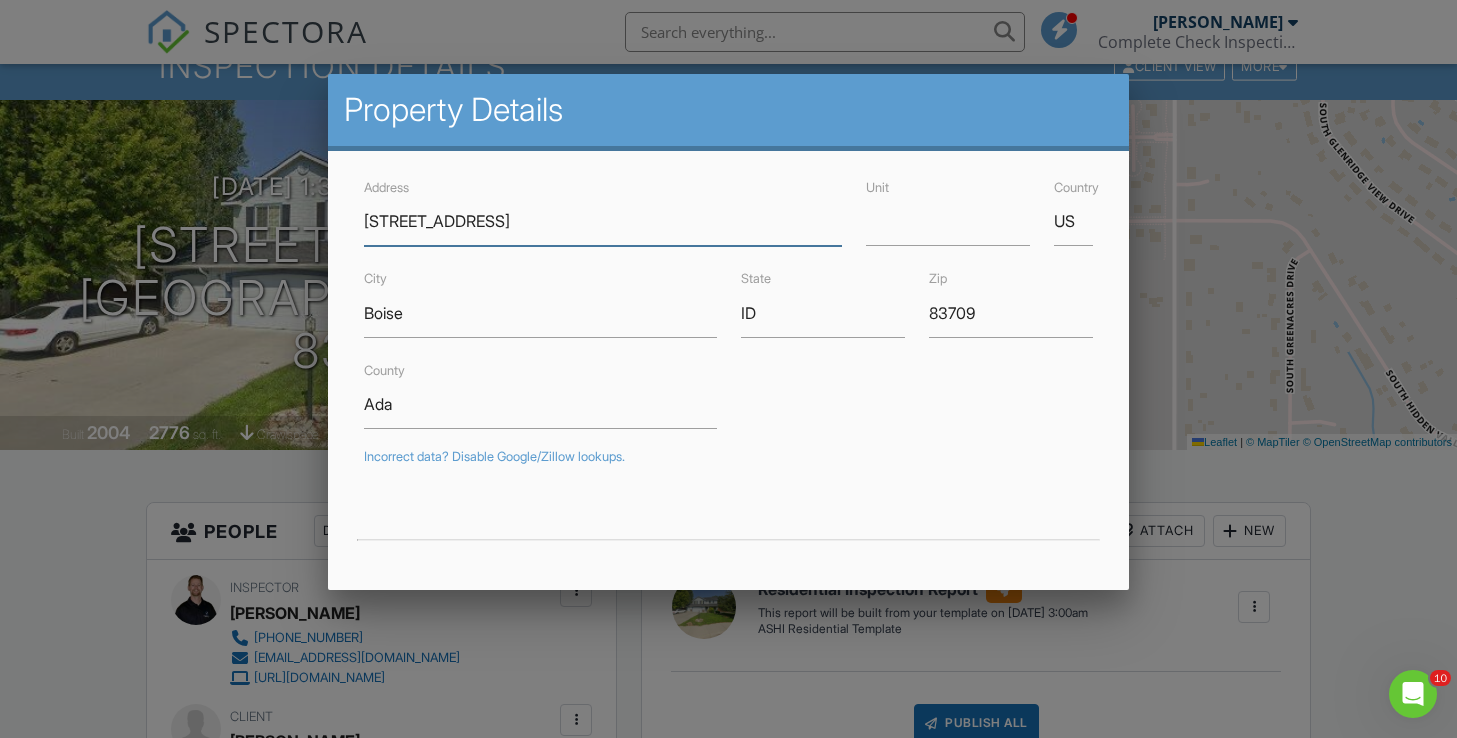 click on "7362 S Shadowmoss Ave" at bounding box center [603, 221] 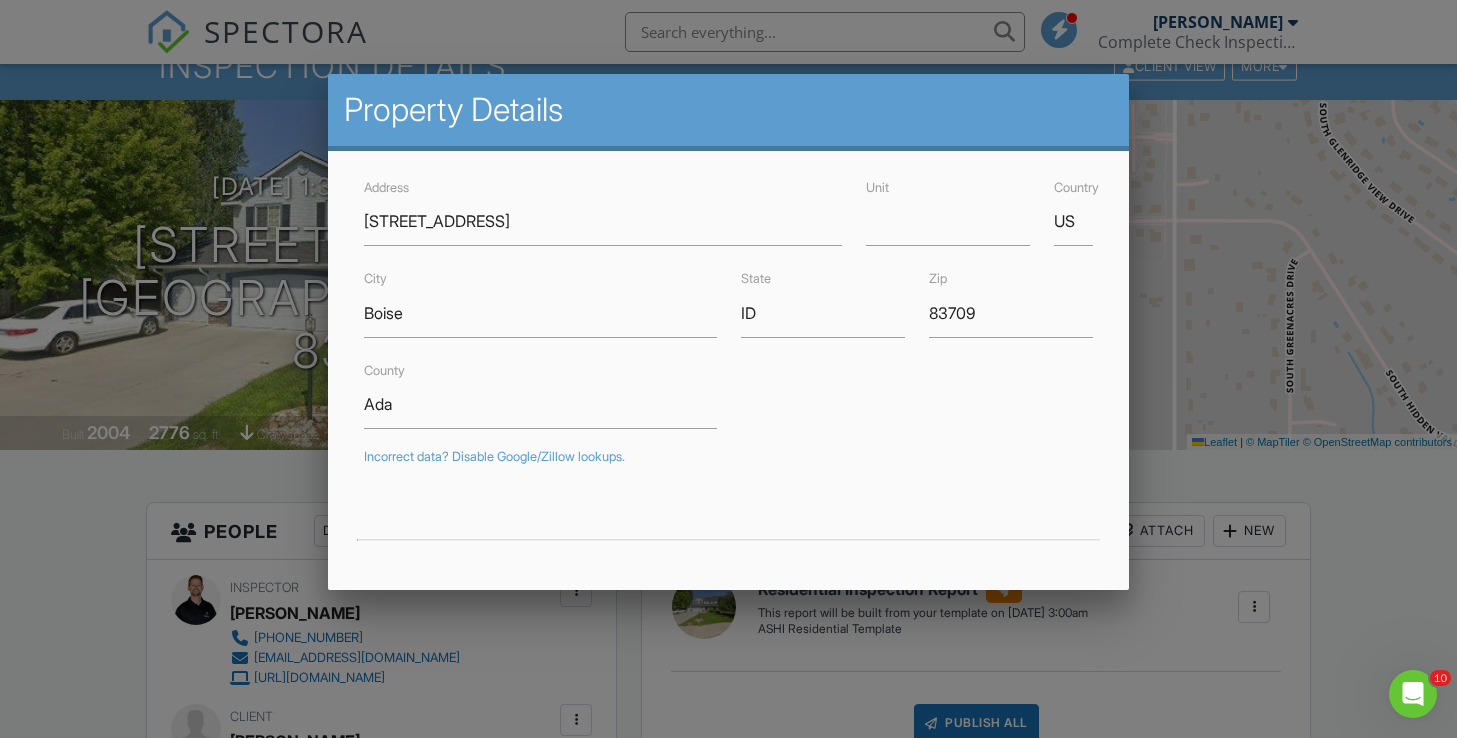 click at bounding box center [728, 361] 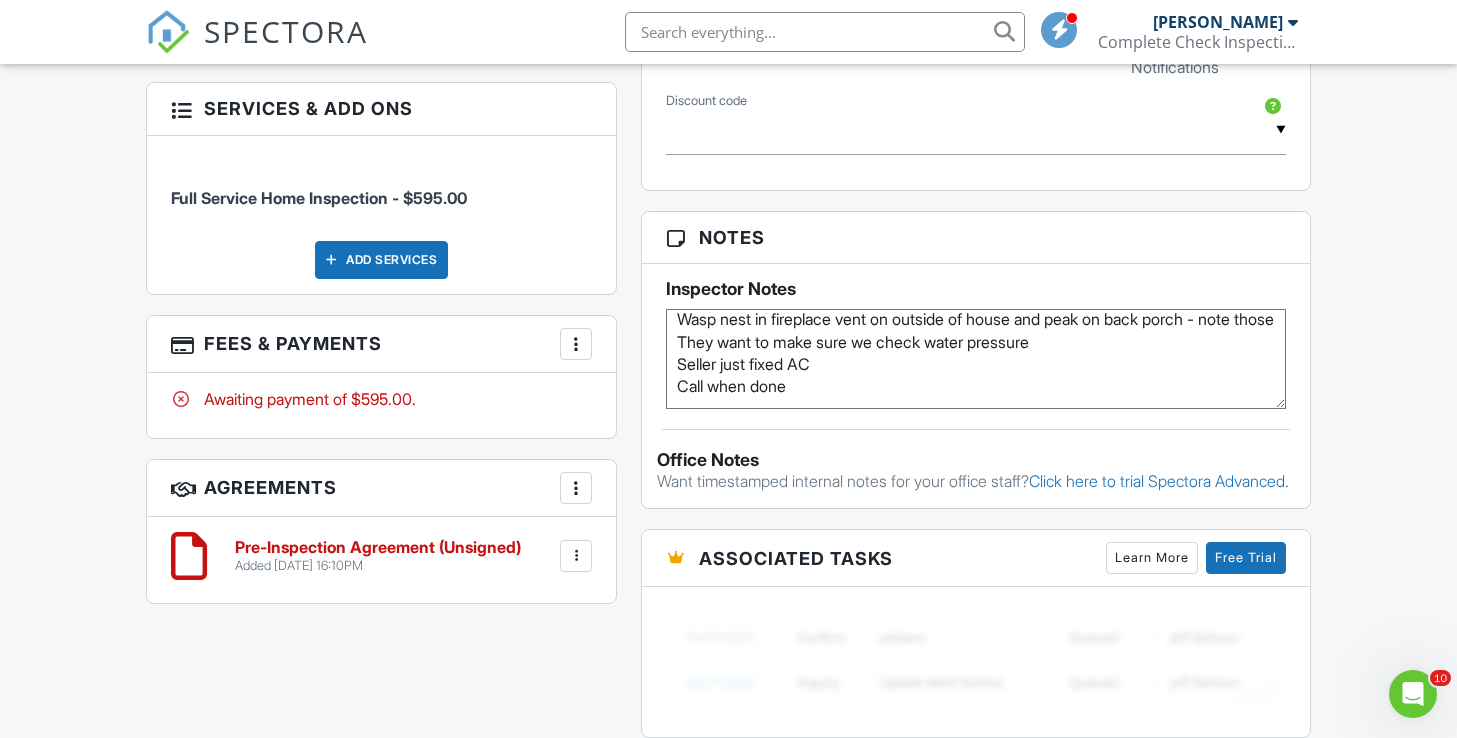 scroll, scrollTop: 1142, scrollLeft: 0, axis: vertical 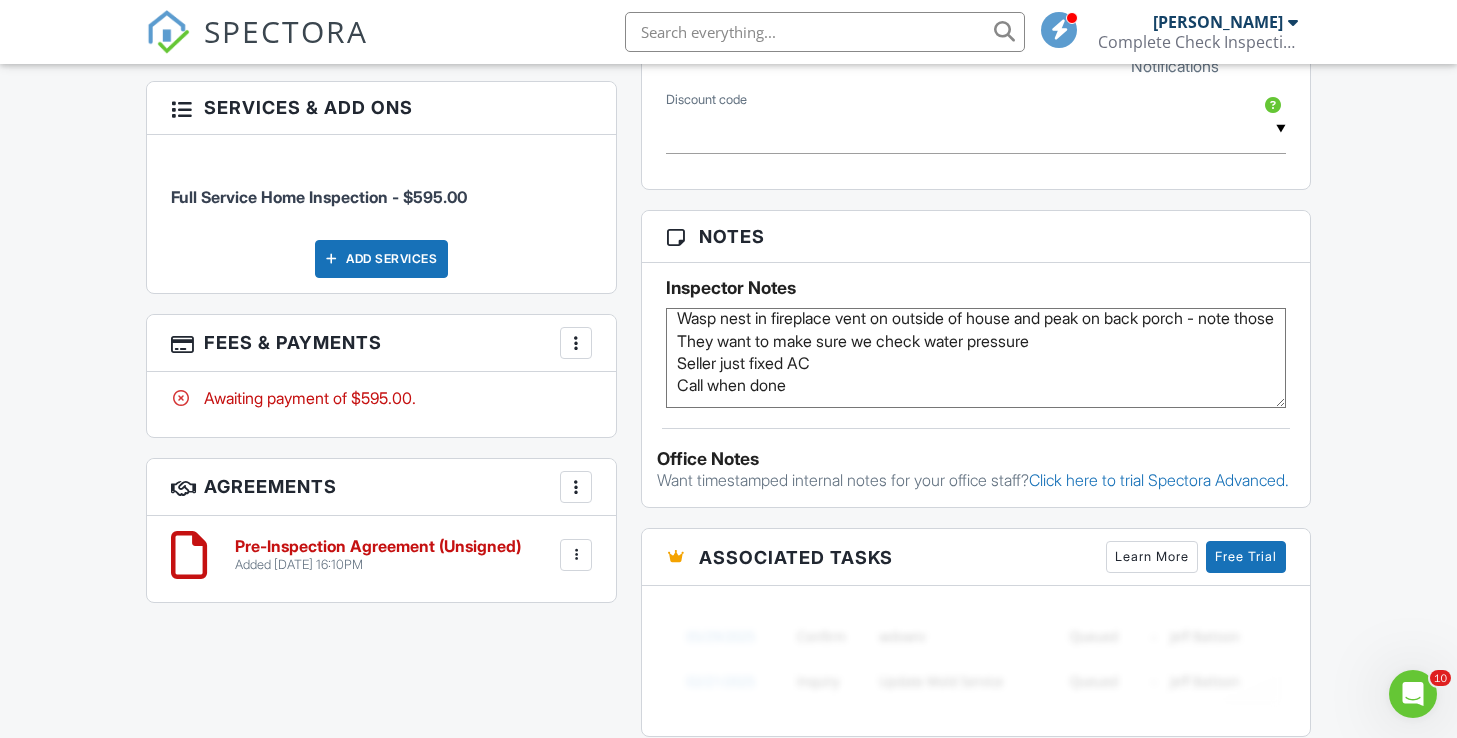 click on "Dashboard
Templates
Contacts
Metrics
Automations
Settings
Profile
Inspections
Support Center
Inspection Details
Client View
More
Property Details
Reschedule
Reorder / Copy
Share
Cancel
Delete
Print Order
Convert to V9
Enable Pass on CC Fees
View Change Log
07/14/2025  1:30 pm
- 4:30 pm
7362 S Shadowmoss Ave
Boise, ID 83709
Built
2004
2776
sq. ft.
crawlspace
Lot Size
10149
sq.ft.
4
bedrooms
2.0
bathrooms
+ −  Leaflet   |   © MapTiler   © OpenStreetMap contributors
All emails and texts are disabled for this inspection!
Turn on emails and texts
Turn on and Requeue Notifications
Reports
Locked
Attach
New" at bounding box center (728, 279) 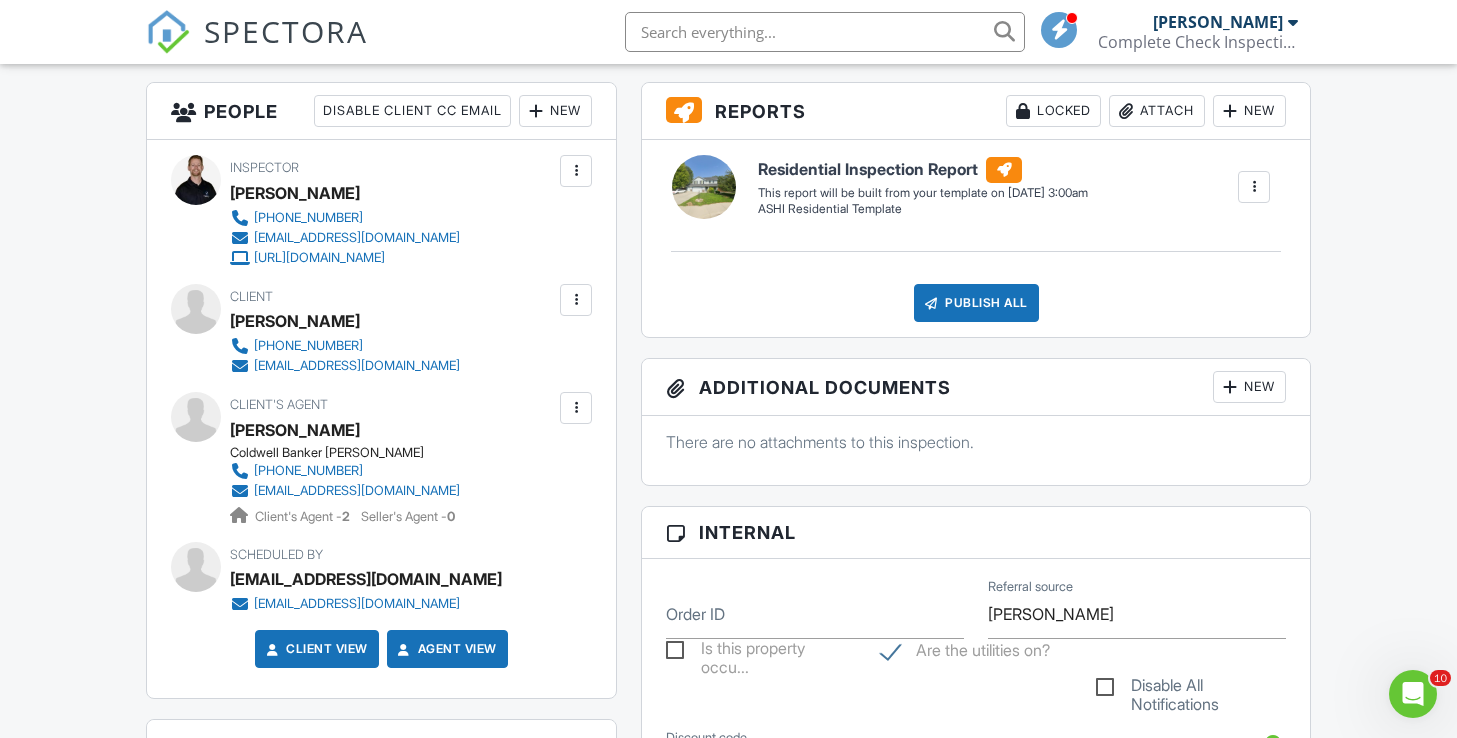 scroll, scrollTop: 505, scrollLeft: 0, axis: vertical 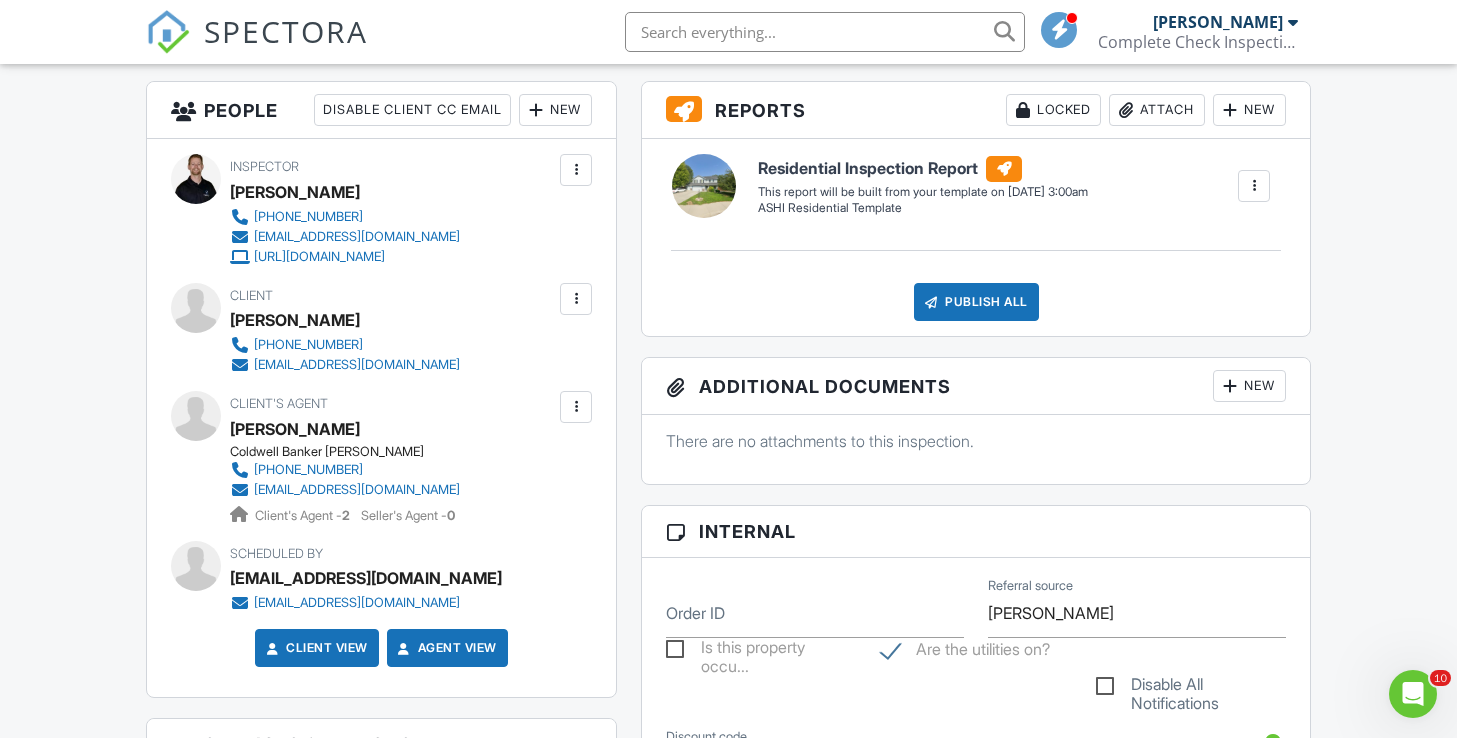 click at bounding box center (576, 299) 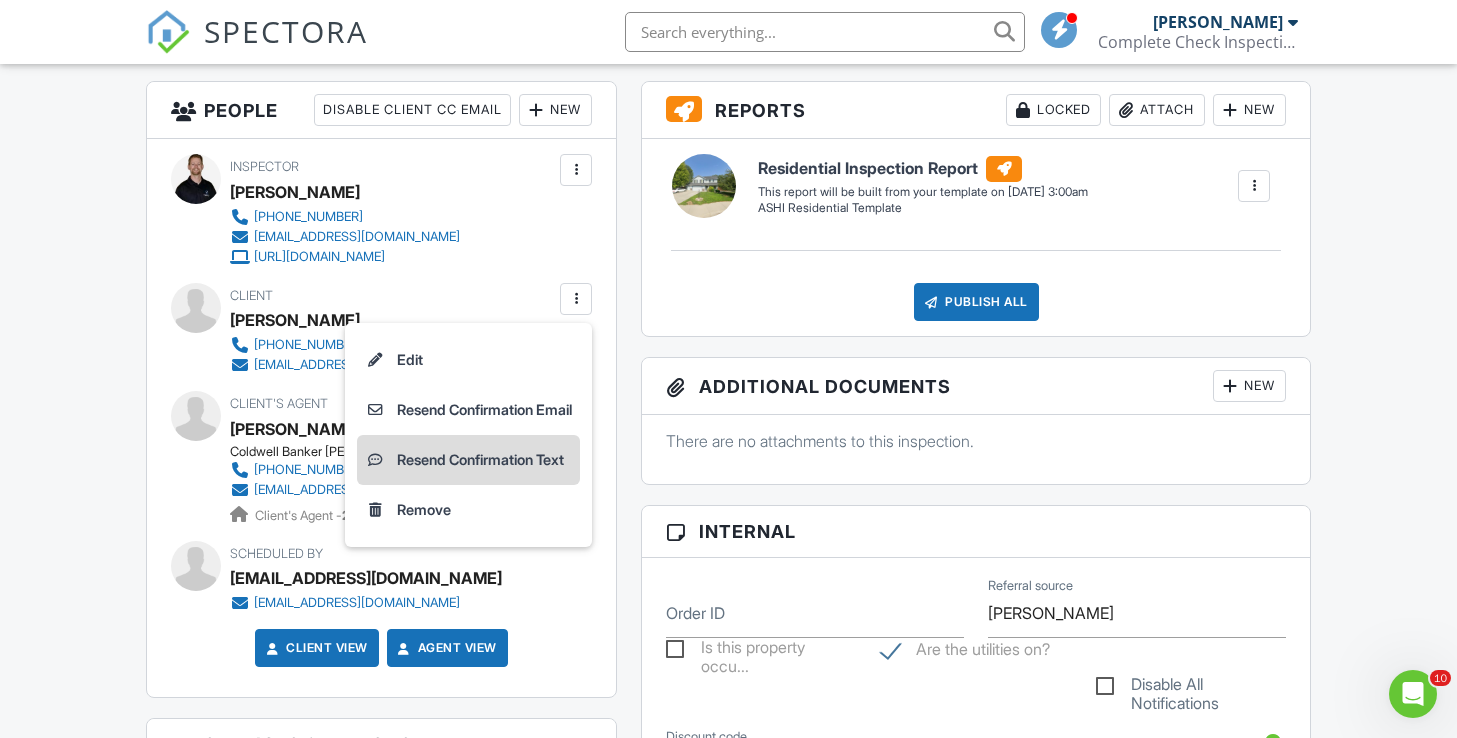 click on "Resend Confirmation Text" at bounding box center (468, 460) 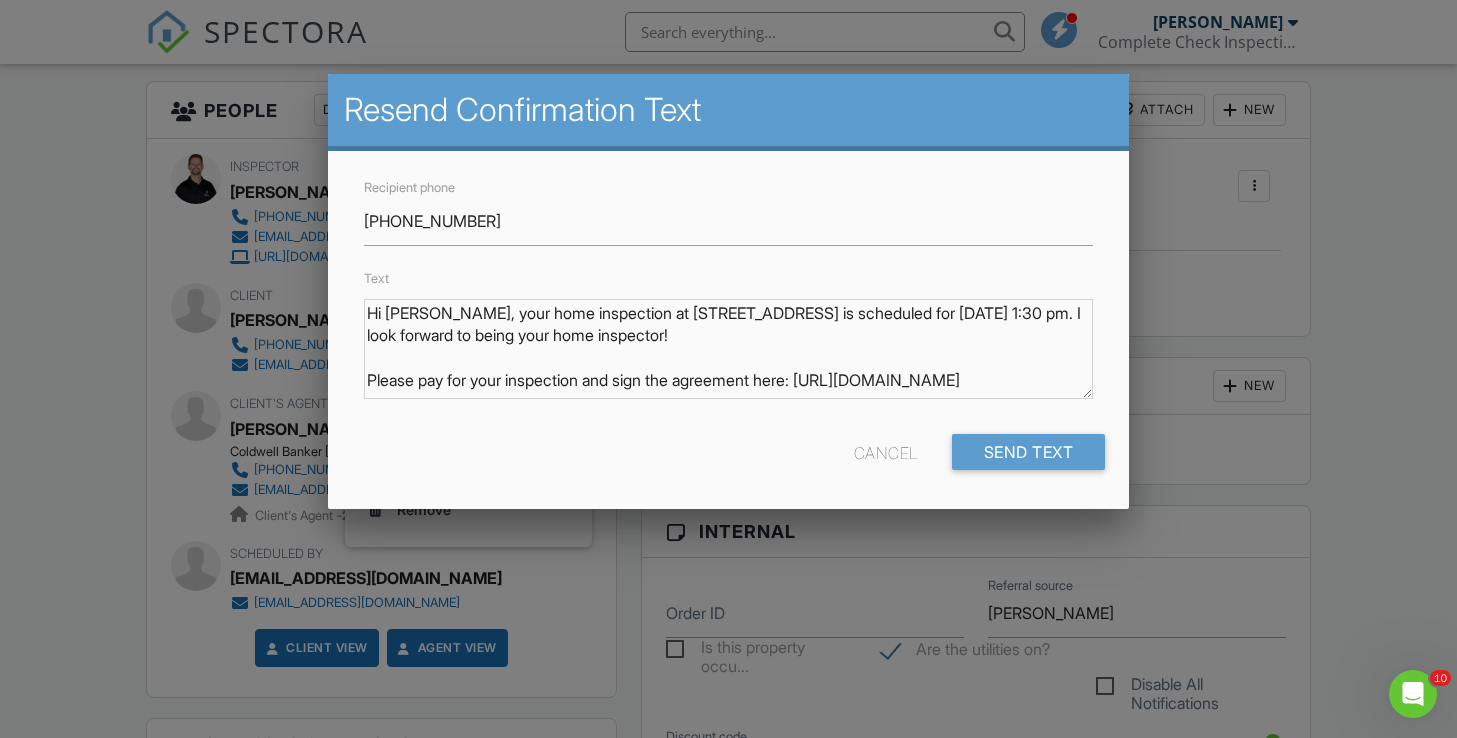 click on "Text
Hi Teri, your home inspection at 7362 S Shadowmoss Ave, Boise, ID 83709 is scheduled for 07/14/2025 at 1:30 pm. I look forward to being your home inspector!
Please pay for your inspection and sign the agreement here: https://app.spectora.com/u/pz6ltia" at bounding box center [728, 340] 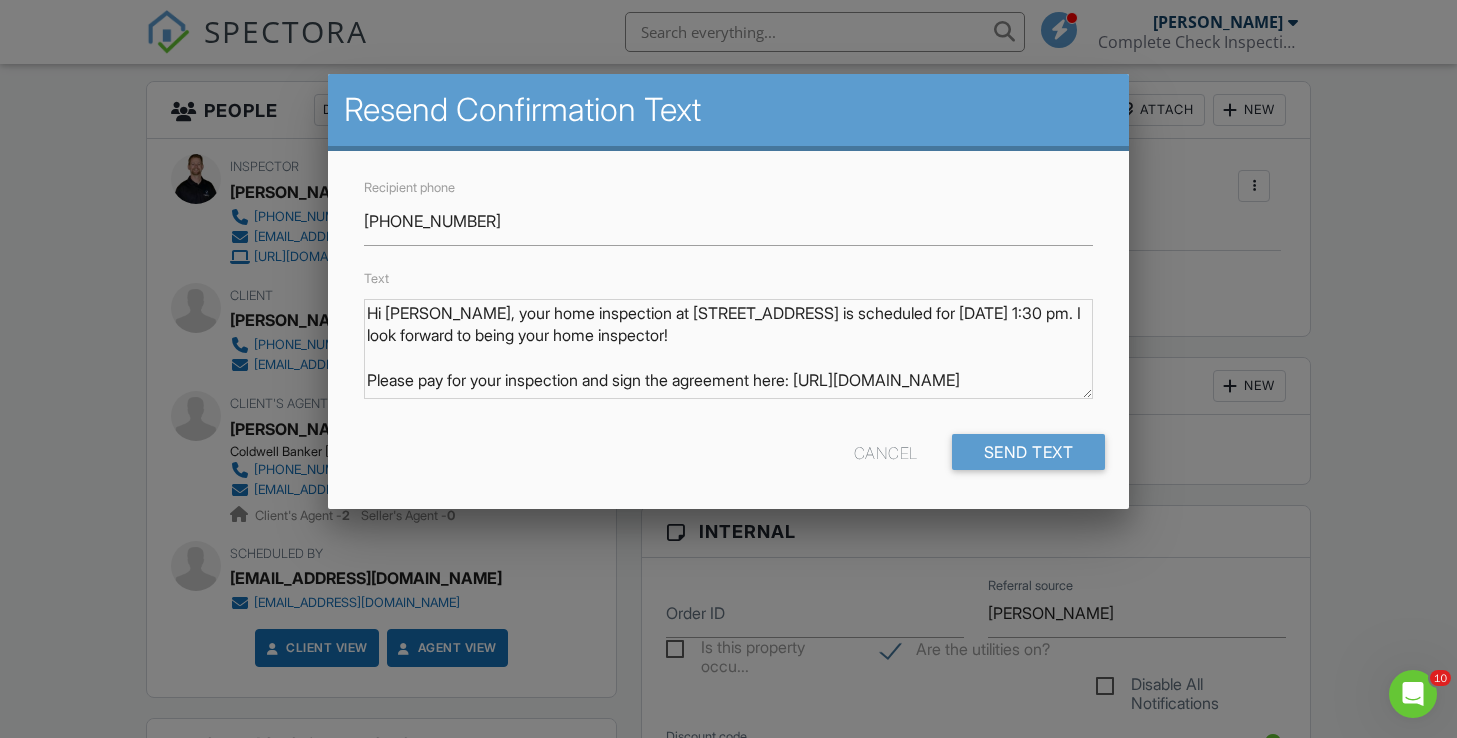 click at bounding box center (728, 361) 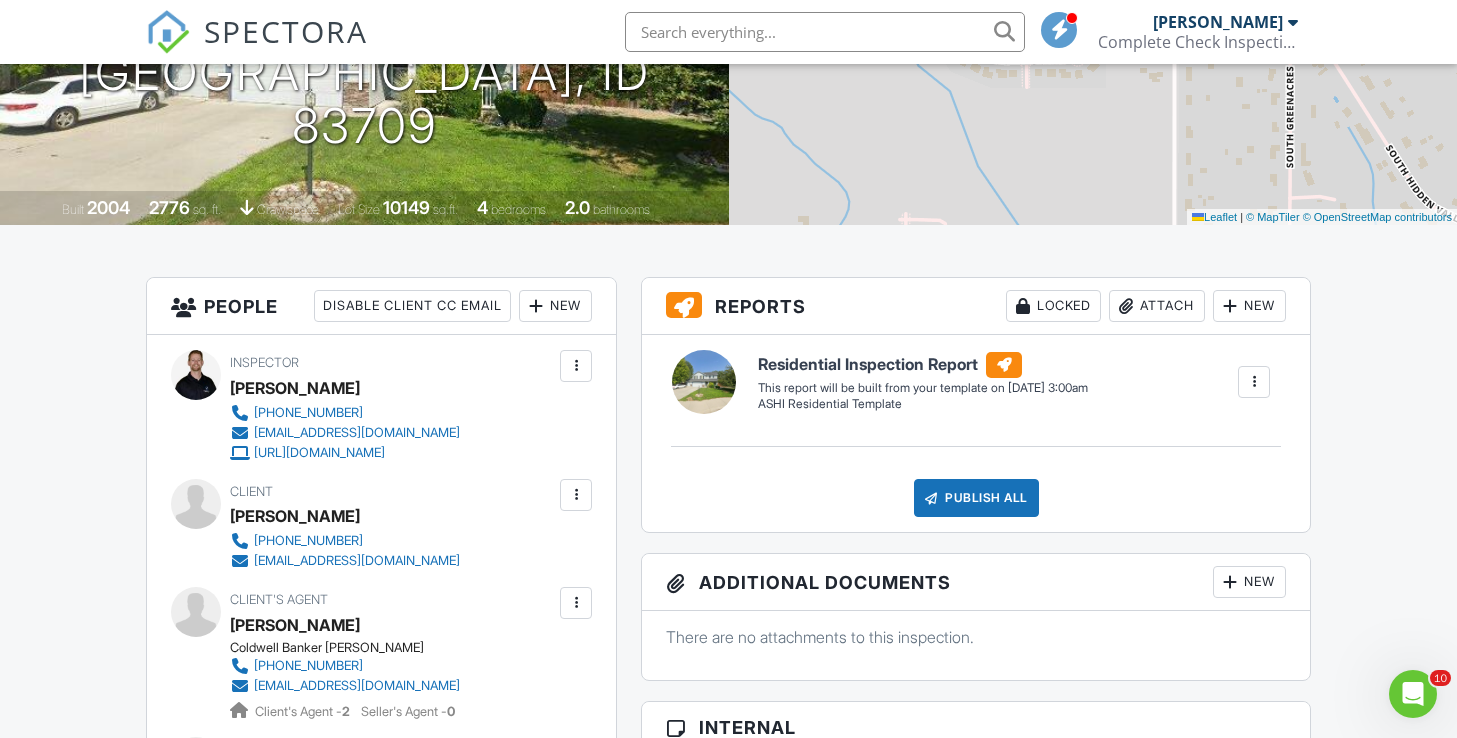 scroll, scrollTop: 311, scrollLeft: 0, axis: vertical 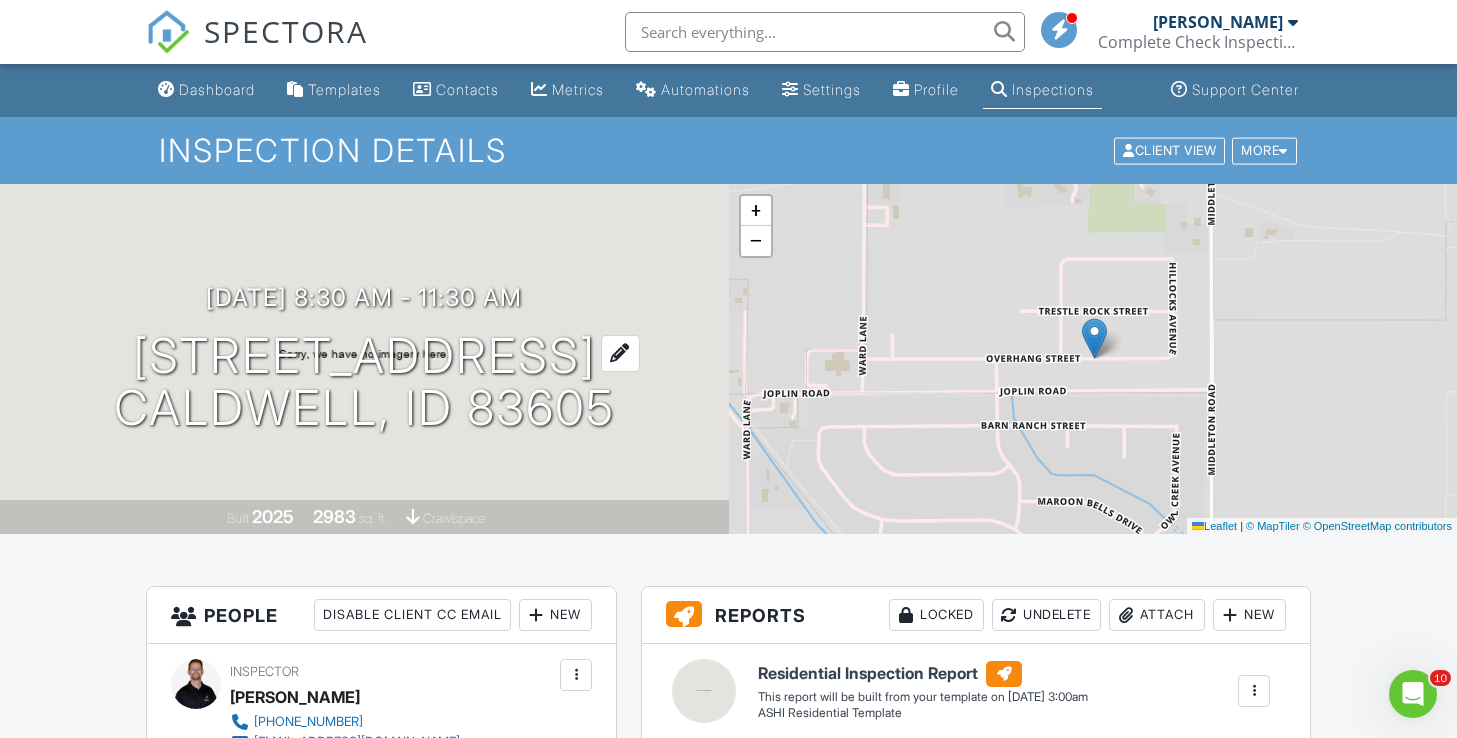 click on "[STREET_ADDRESS]
[GEOGRAPHIC_DATA], ID 83605" at bounding box center [364, 383] 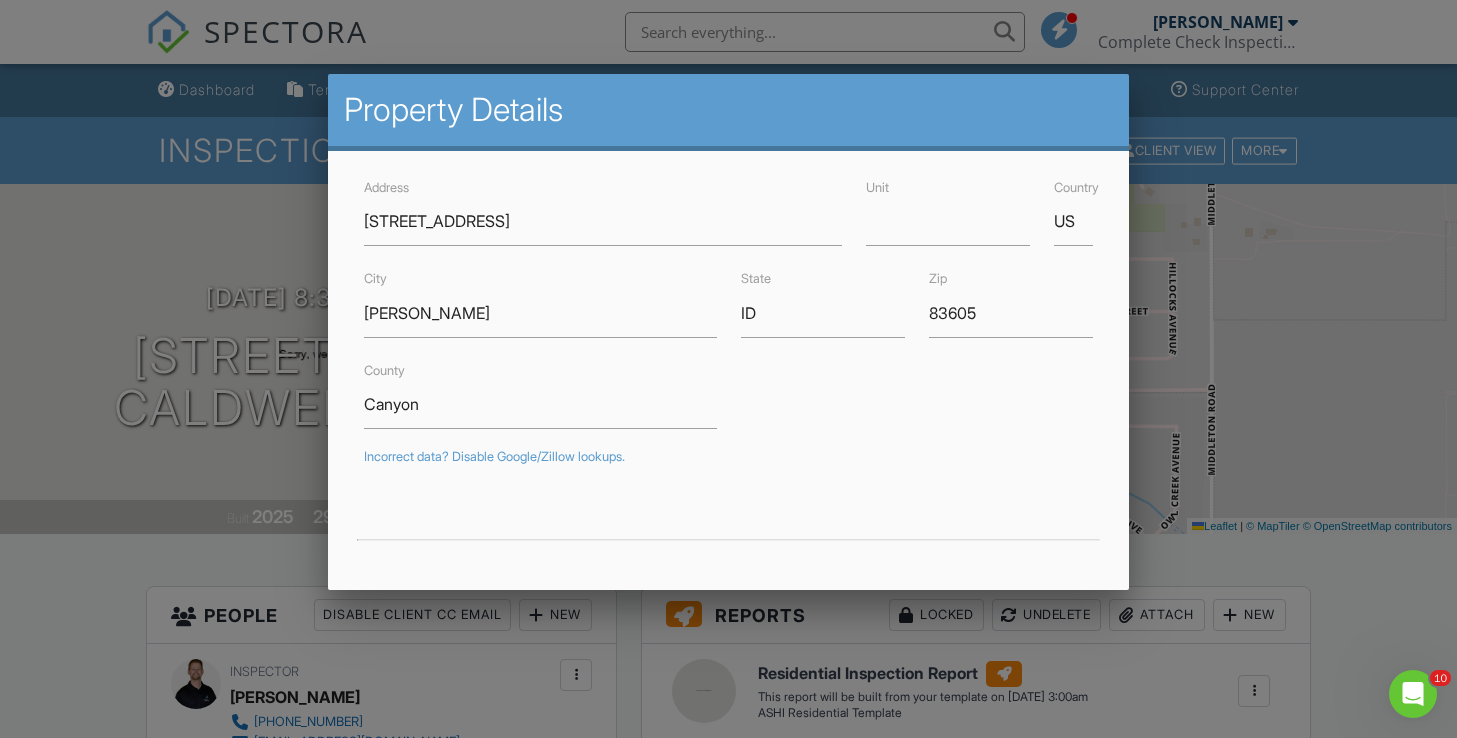 click at bounding box center [728, 361] 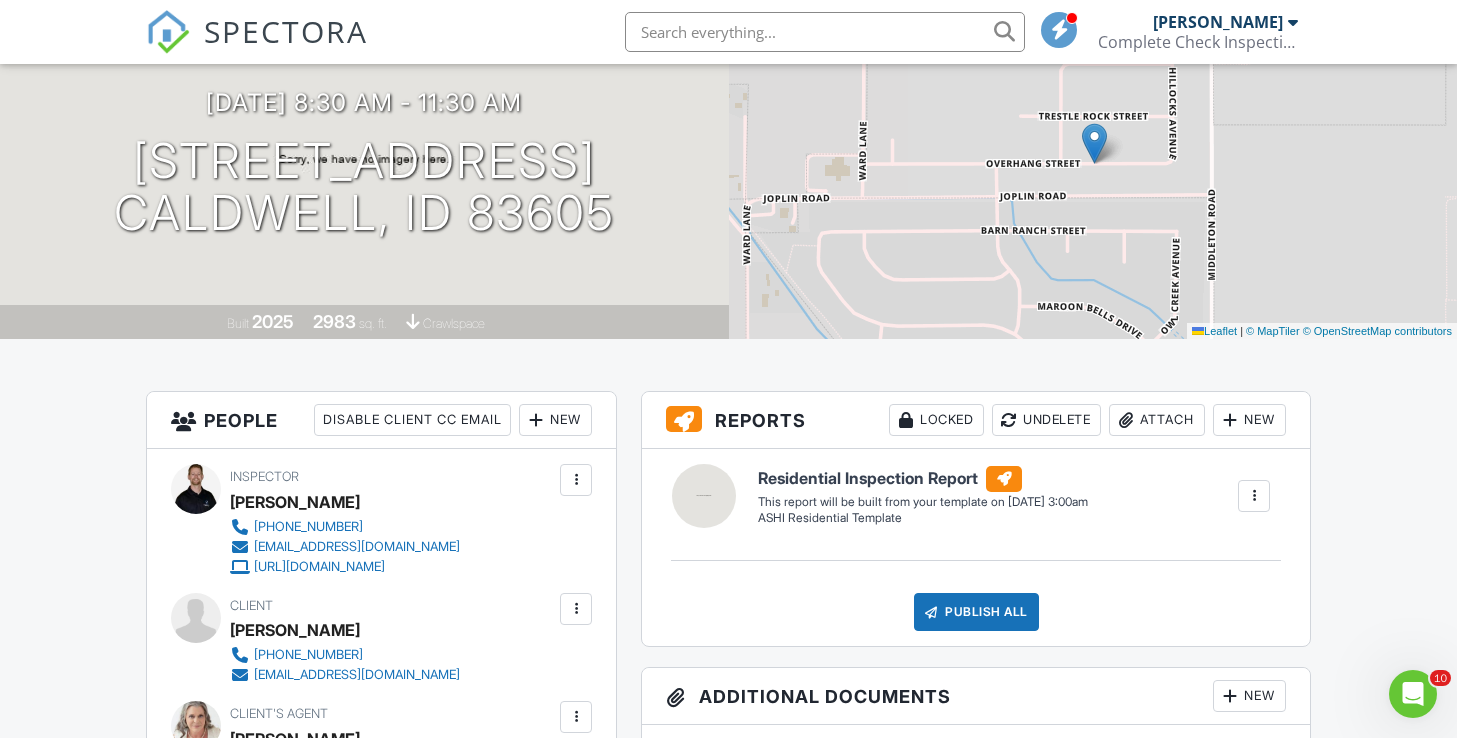 scroll, scrollTop: 197, scrollLeft: 0, axis: vertical 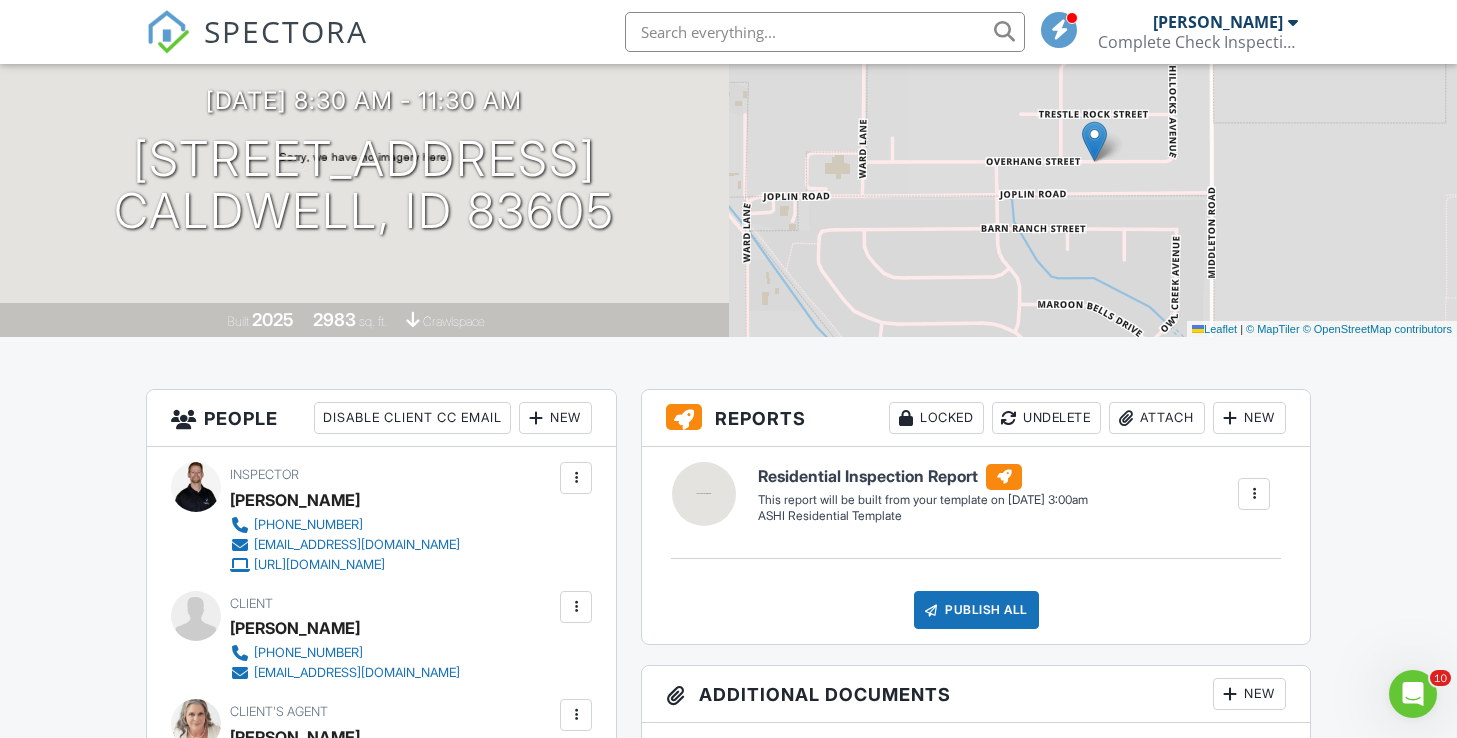 click on "Dashboard
Templates
Contacts
Metrics
Automations
Settings
Profile
Inspections
Support Center
Inspection Details
Client View
More
Property Details
Reschedule
Reorder / Copy
Share
Cancel
Delete
Print Order
Convert to V9
Enable Pass on CC Fees
View Change Log
07/14/2025  8:30 am
- 11:30 am
11052 Overhang St
Caldwell, ID 83605
Built
2025
2983
sq. ft.
crawlspace
+ −  Leaflet   |   © MapTiler   © OpenStreetMap contributors
All emails and texts are disabled for this inspection!
Turn on emails and texts
Turn on and Requeue Notifications
Reports
Locked
Undelete
Attach
New
Residential Inspection Report
Edit
View" at bounding box center (728, 1524) 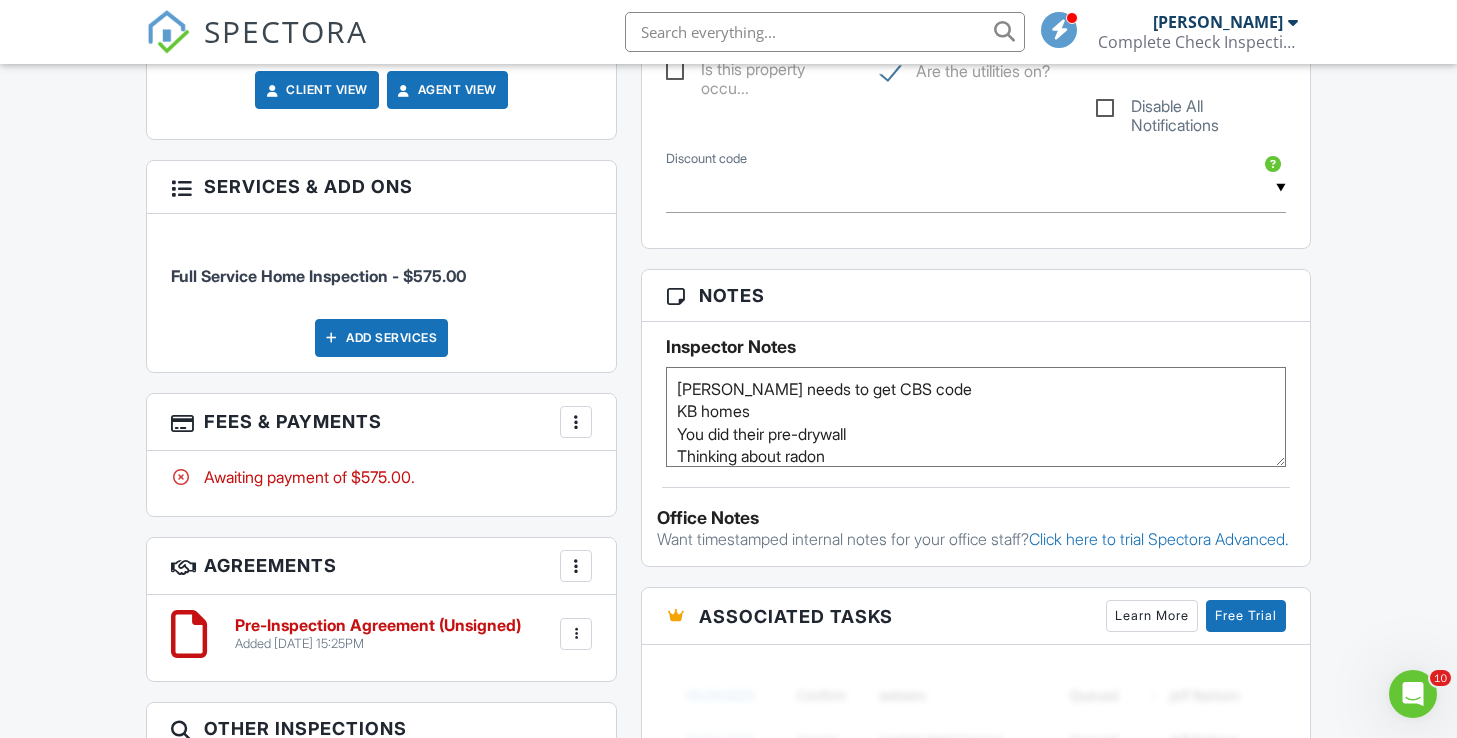 scroll, scrollTop: 1152, scrollLeft: 0, axis: vertical 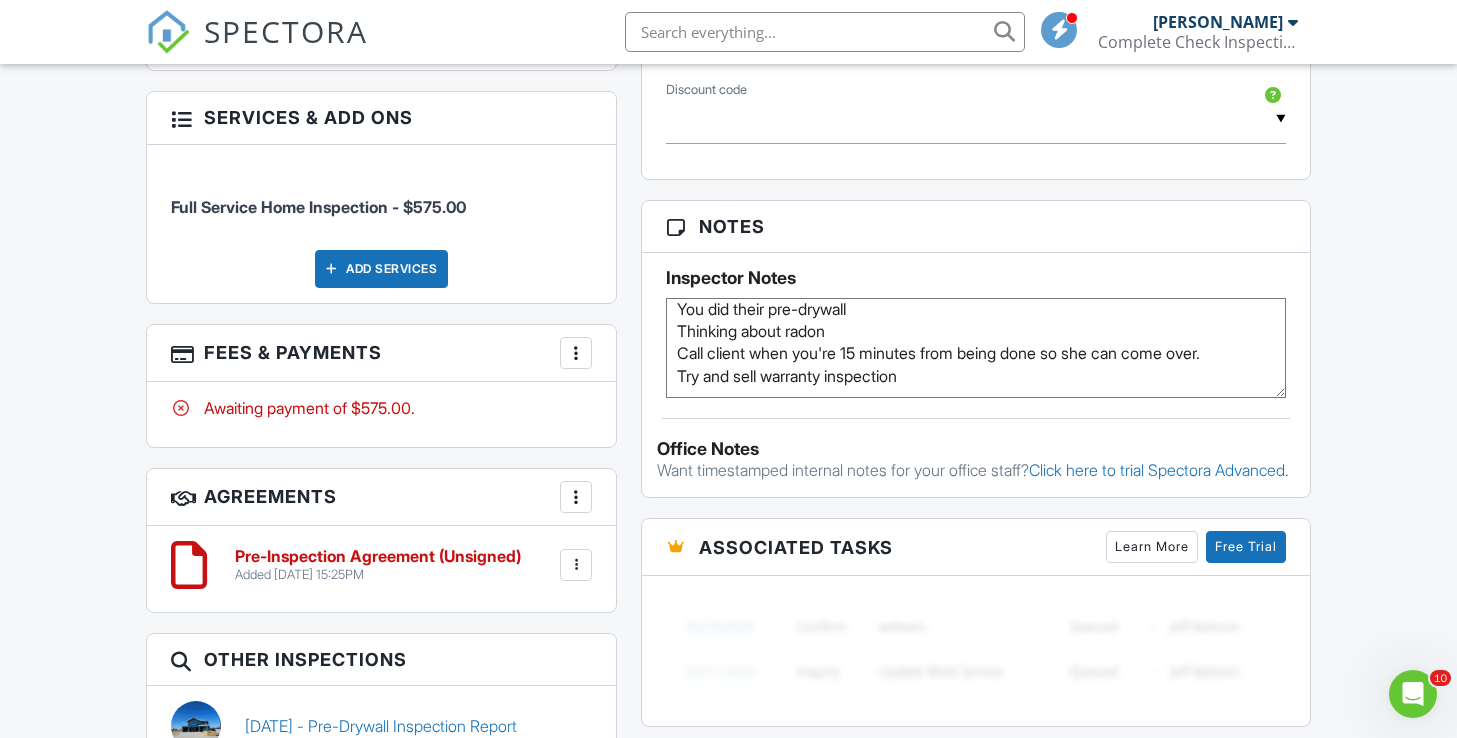 click on "Laura needs to get CBS code
KB homes
You did their pre-drywall
Thinking about radon
Call client when you're 15 minutes from being done so she can come over.
Try and sell warranty inspection" at bounding box center (976, 348) 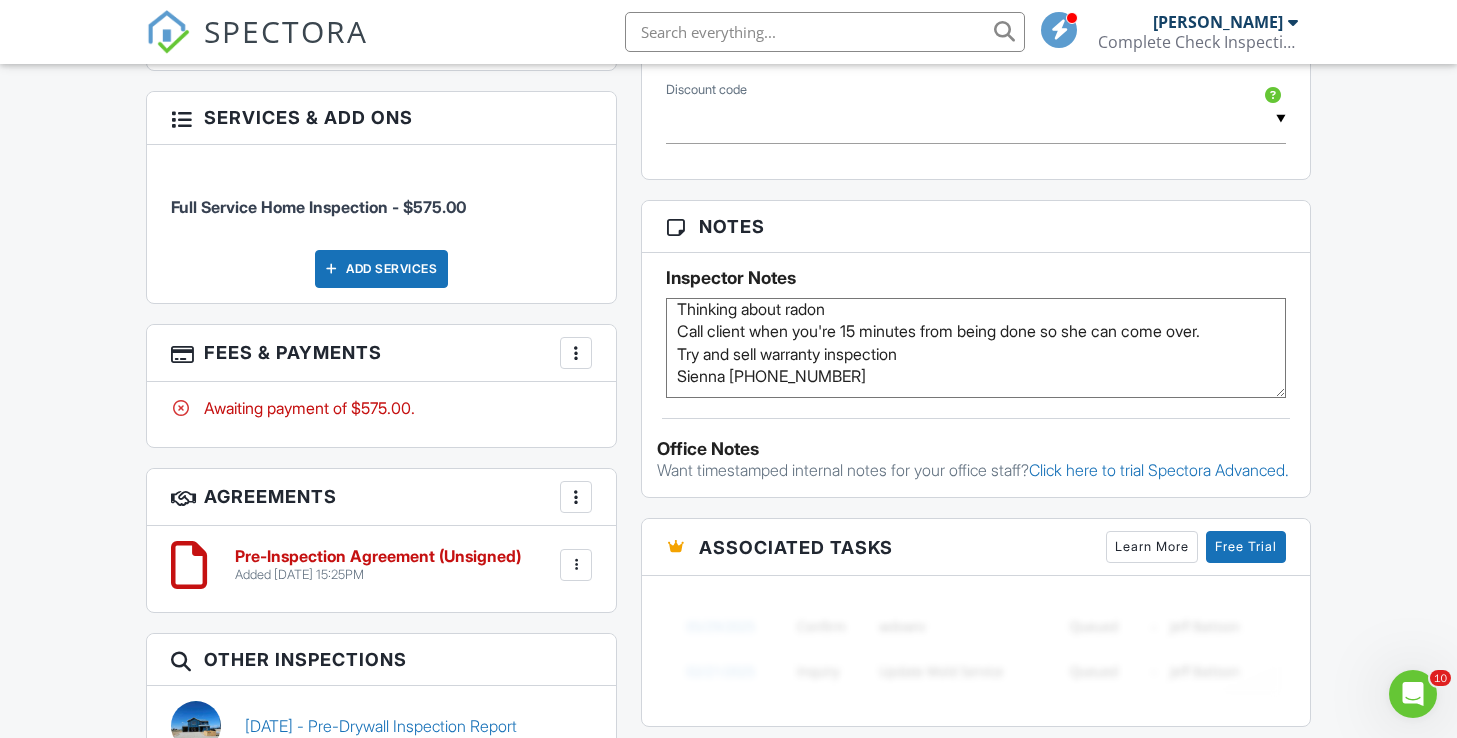 scroll, scrollTop: 89, scrollLeft: 0, axis: vertical 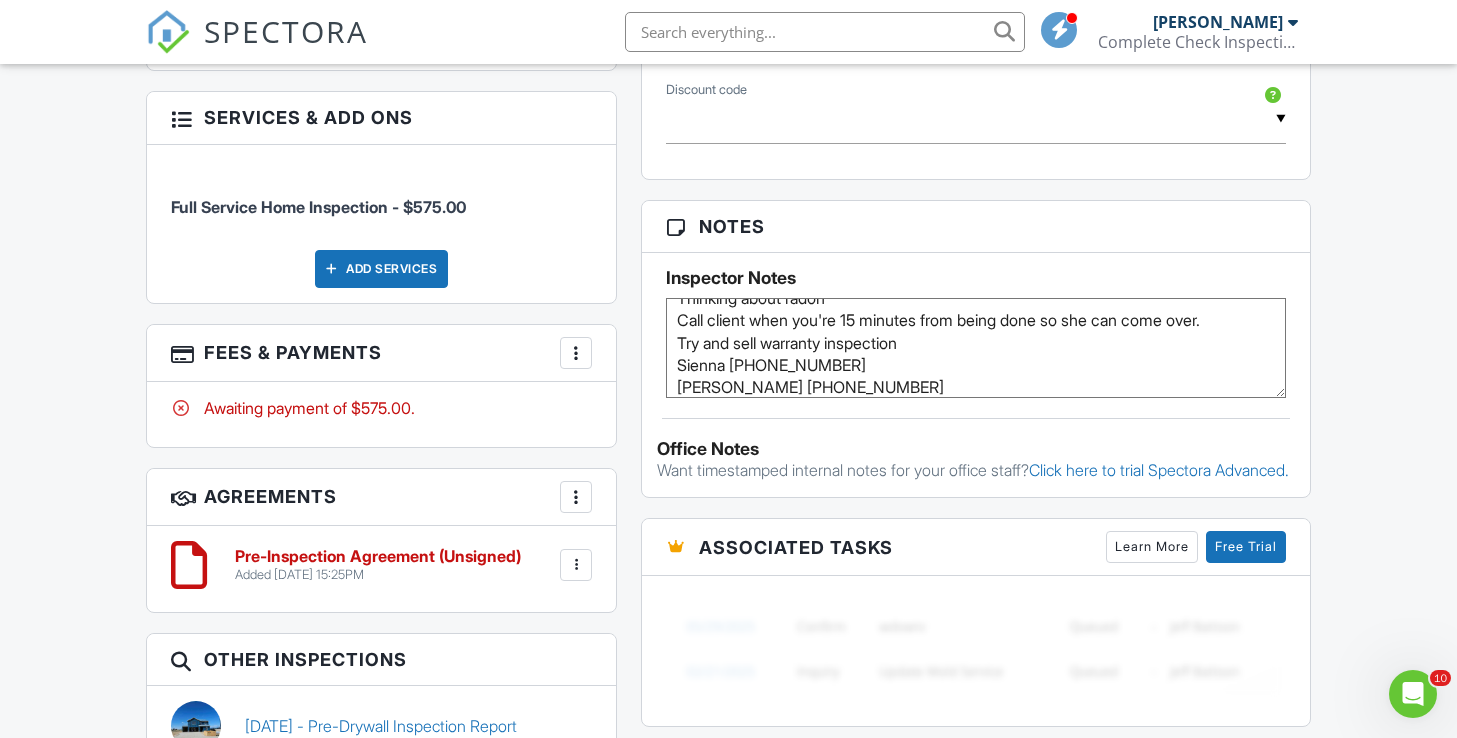 click on "Dashboard
Templates
Contacts
Metrics
Automations
Settings
Profile
Inspections
Support Center
Inspection Details
Client View
More
Property Details
Reschedule
Reorder / Copy
Share
Cancel
Delete
Print Order
Convert to V9
Enable Pass on CC Fees
View Change Log
07/14/2025  8:30 am
- 11:30 am
11052 Overhang St
Caldwell, ID 83605
Built
2025
2983
sq. ft.
crawlspace
+ −  Leaflet   |   © MapTiler   © OpenStreetMap contributors
All emails and texts are disabled for this inspection!
Turn on emails and texts
Turn on and Requeue Notifications
Reports
Locked
Undelete
Attach
New
Residential Inspection Report
Edit
View" at bounding box center (728, 569) 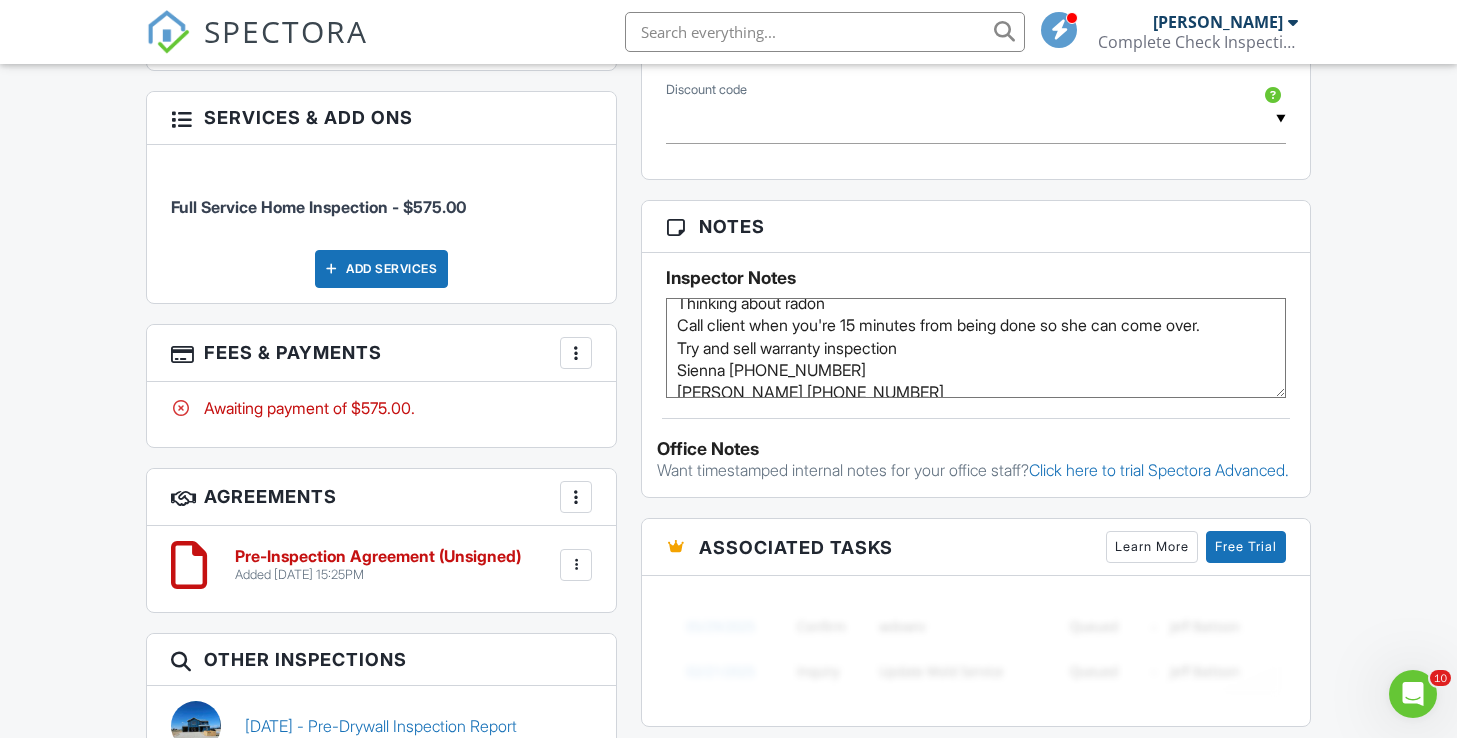 scroll, scrollTop: 101, scrollLeft: 0, axis: vertical 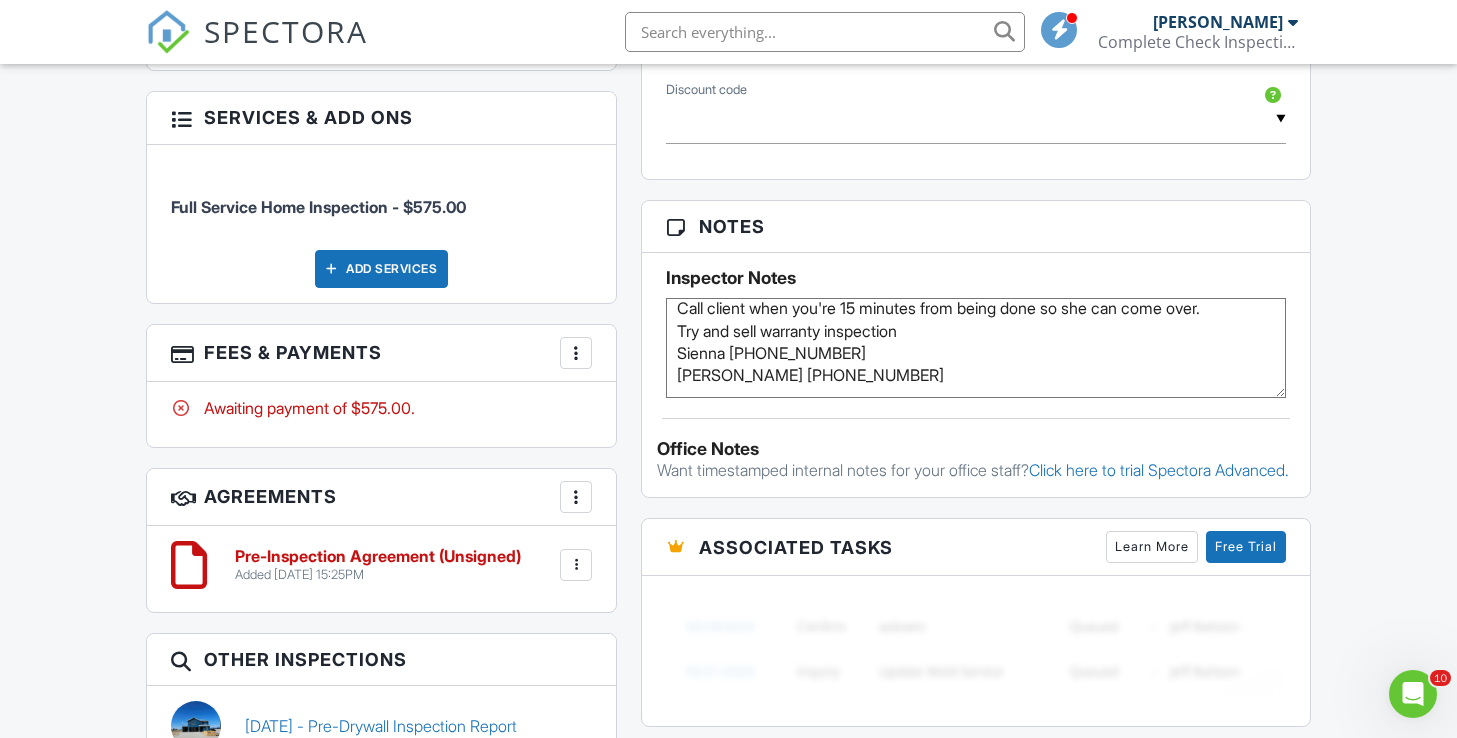 click on "Dashboard
Templates
Contacts
Metrics
Automations
Settings
Profile
Inspections
Support Center
Inspection Details
Client View
More
Property Details
Reschedule
Reorder / Copy
Share
Cancel
Delete
Print Order
Convert to V9
Enable Pass on CC Fees
View Change Log
07/14/2025  8:30 am
- 11:30 am
11052 Overhang St
Caldwell, ID 83605
Built
2025
2983
sq. ft.
crawlspace
+ −  Leaflet   |   © MapTiler   © OpenStreetMap contributors
All emails and texts are disabled for this inspection!
Turn on emails and texts
Turn on and Requeue Notifications
Reports
Locked
Undelete
Attach
New
Residential Inspection Report
Edit
View" at bounding box center [728, 569] 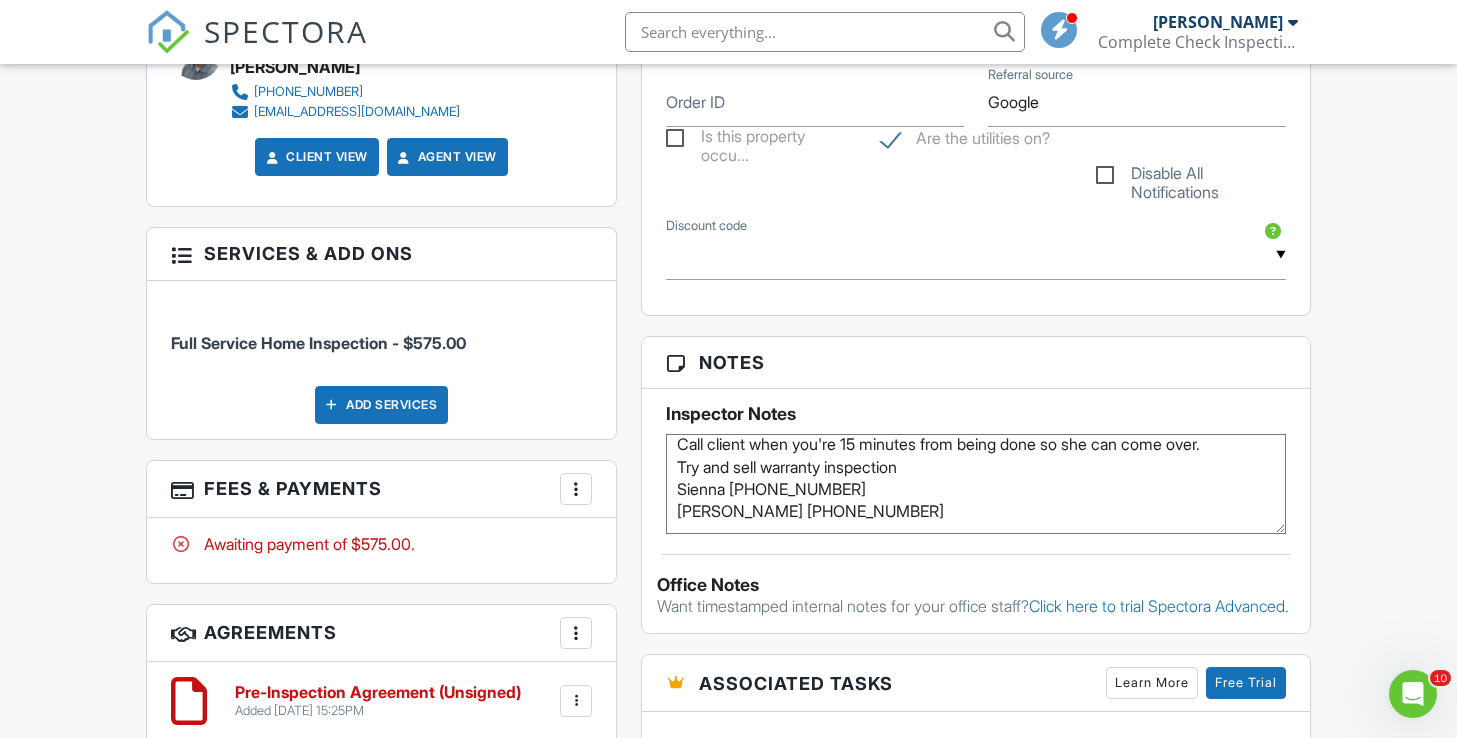 scroll, scrollTop: 969, scrollLeft: 0, axis: vertical 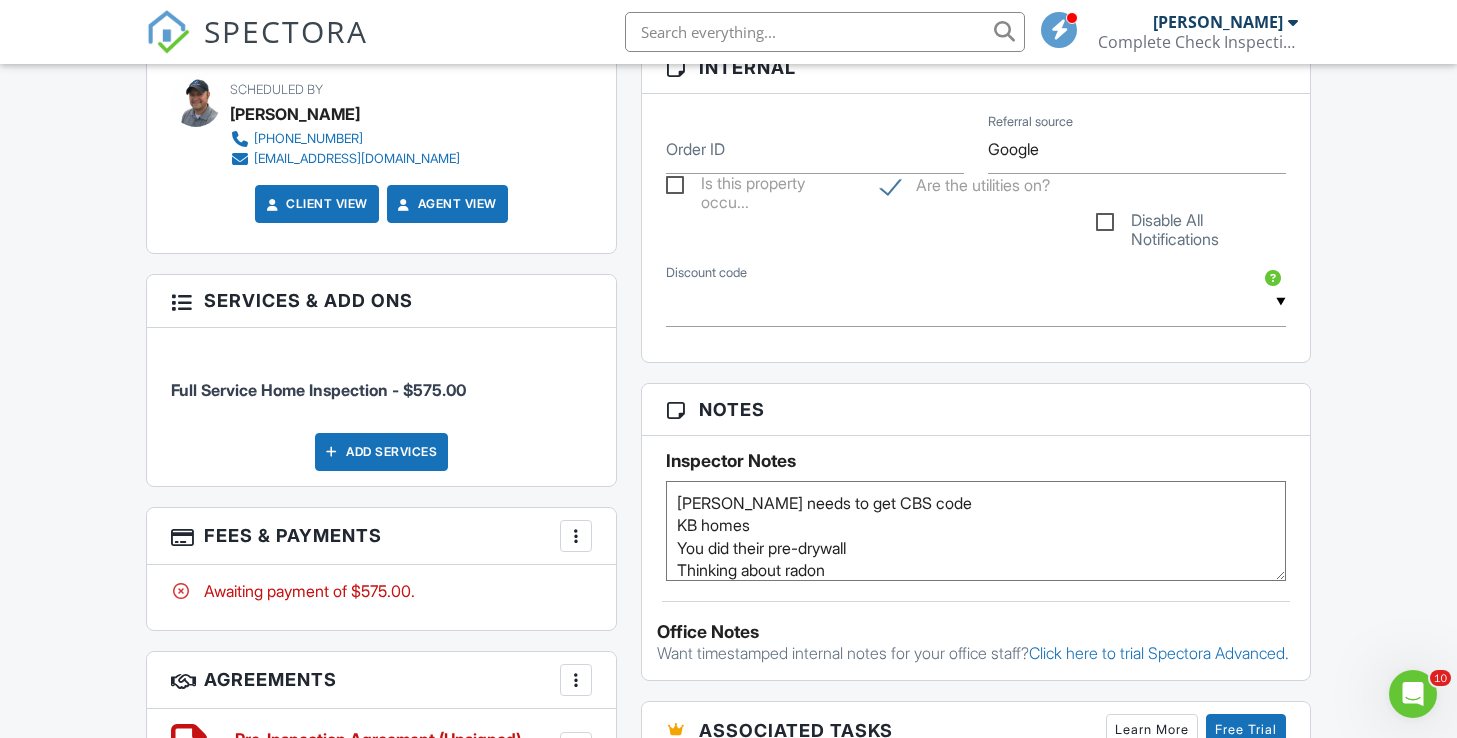 click on "Dashboard
Templates
Contacts
Metrics
Automations
Settings
Profile
Inspections
Support Center
Inspection Details
Client View
More
Property Details
Reschedule
Reorder / Copy
Share
Cancel
Delete
Print Order
Convert to V9
Enable Pass on CC Fees
View Change Log
07/14/2025  8:30 am
- 11:30 am
11052 Overhang St
Caldwell, ID 83605
Built
2025
2983
sq. ft.
crawlspace
+ −  Leaflet   |   © MapTiler   © OpenStreetMap contributors
All emails and texts are disabled for this inspection!
Turn on emails and texts
Turn on and Requeue Notifications
Reports
Locked
Undelete
Attach
New
Residential Inspection Report
Edit
View" at bounding box center (728, 752) 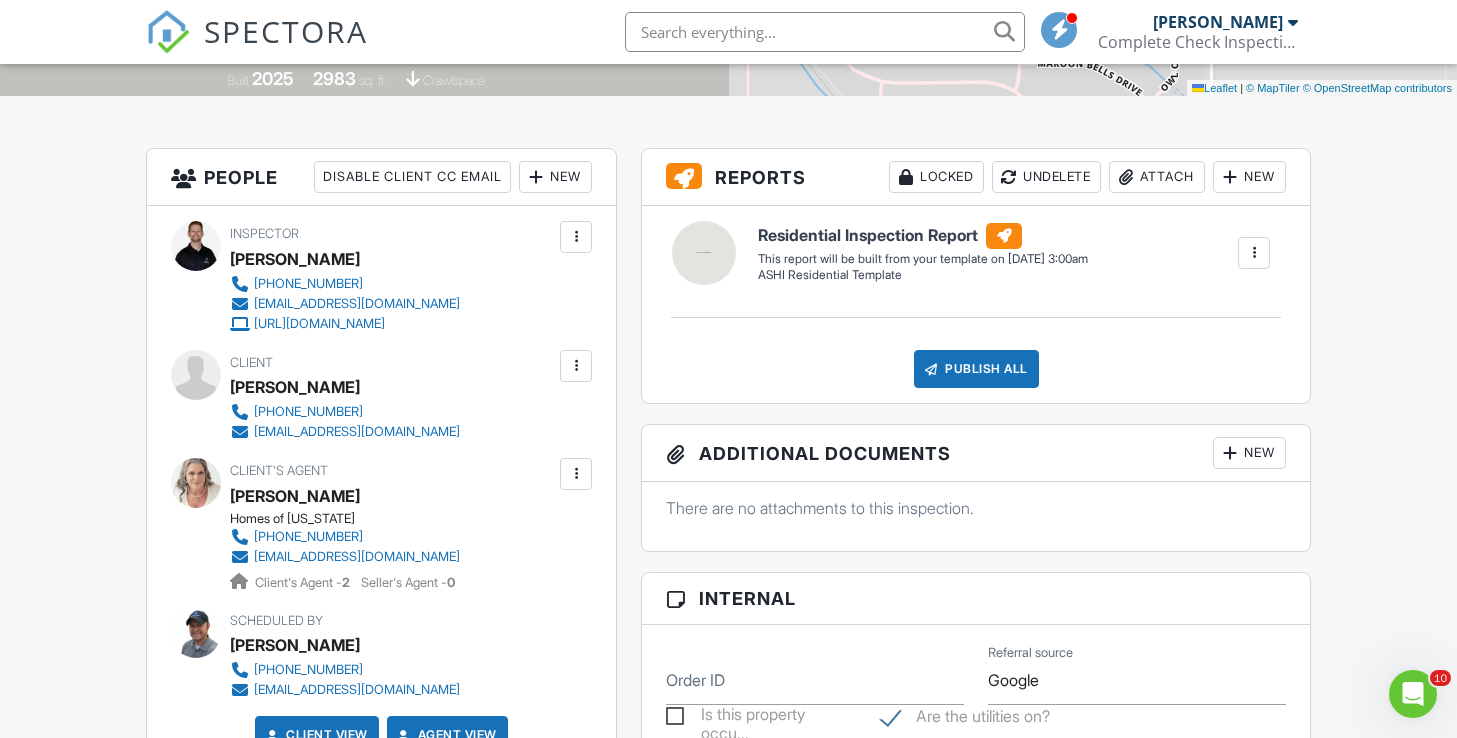 scroll, scrollTop: 396, scrollLeft: 0, axis: vertical 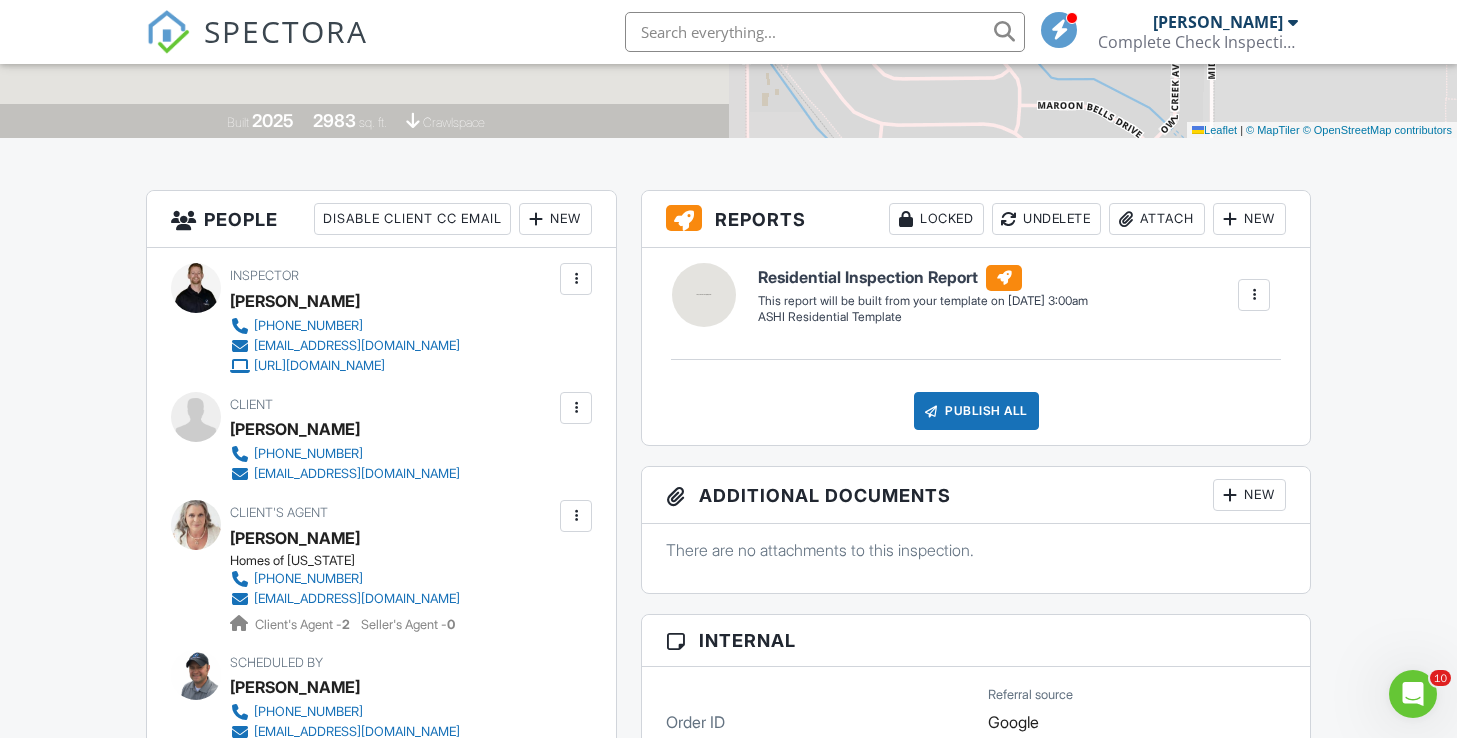 click on "Dashboard
Templates
Contacts
Metrics
Automations
Settings
Profile
Inspections
Support Center
Inspection Details
Client View
More
Property Details
Reschedule
Reorder / Copy
Share
Cancel
Delete
Print Order
Convert to V9
Enable Pass on CC Fees
View Change Log
07/14/2025  8:30 am
- 11:30 am
11052 Overhang St
Caldwell, ID 83605
Built
2025
2983
sq. ft.
crawlspace
+ −  Leaflet   |   © MapTiler   © OpenStreetMap contributors
All emails and texts are disabled for this inspection!
Turn on emails and texts
Turn on and Requeue Notifications
Reports
Locked
Undelete
Attach
New
Residential Inspection Report
Edit
View" at bounding box center [728, 1325] 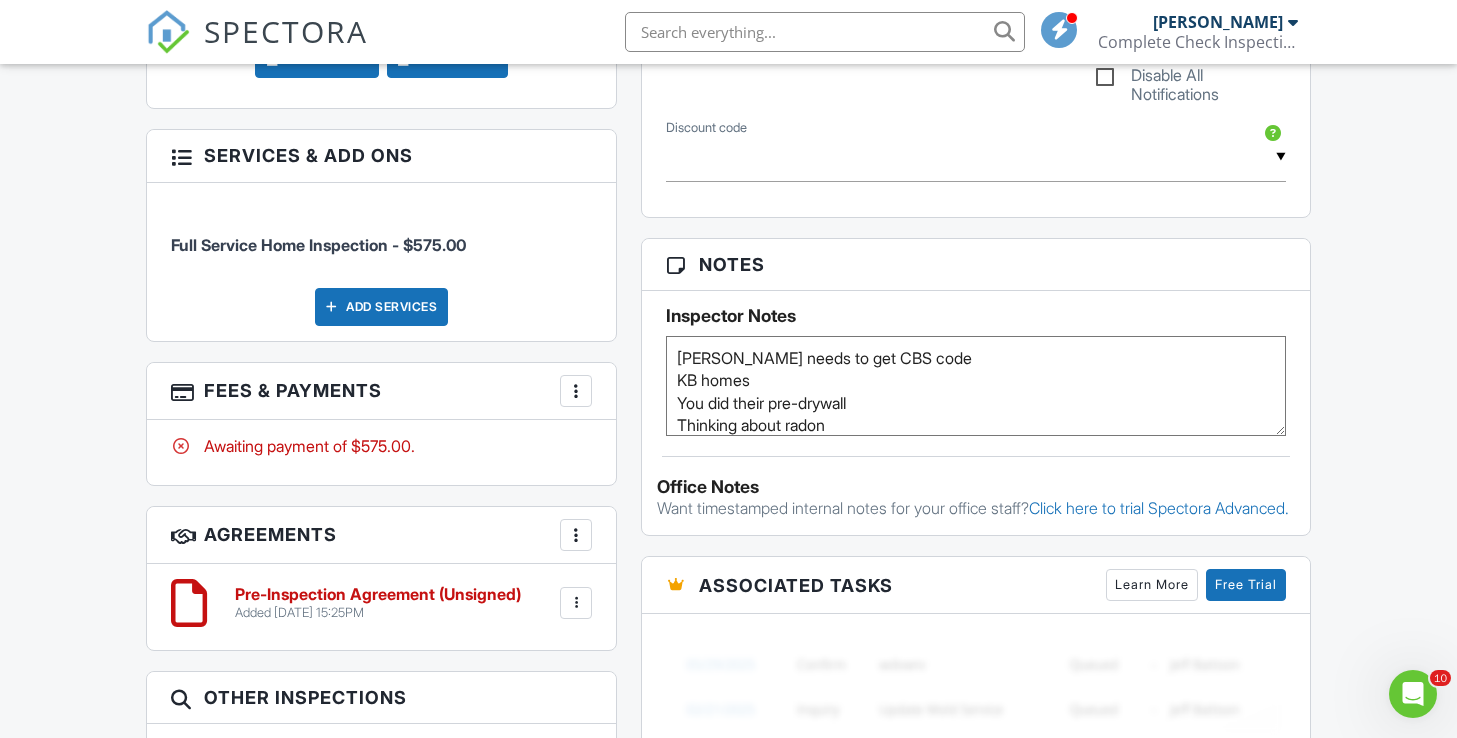scroll, scrollTop: 1115, scrollLeft: 0, axis: vertical 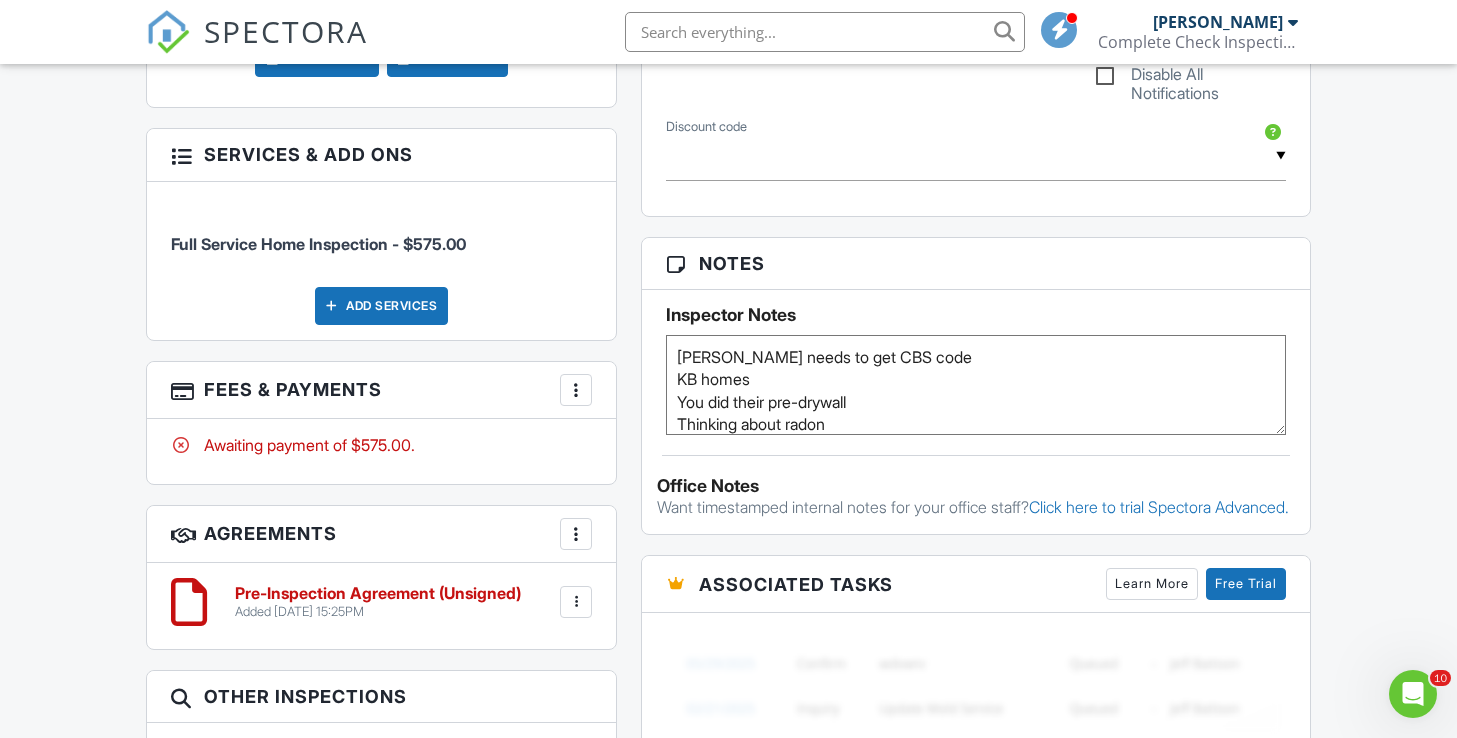click on "Laura needs to get CBS code
KB homes
You did their pre-drywall
Thinking about radon
Call client when you're 15 minutes from being done so she can come over.
Try and sell warranty inspection" at bounding box center [976, 385] 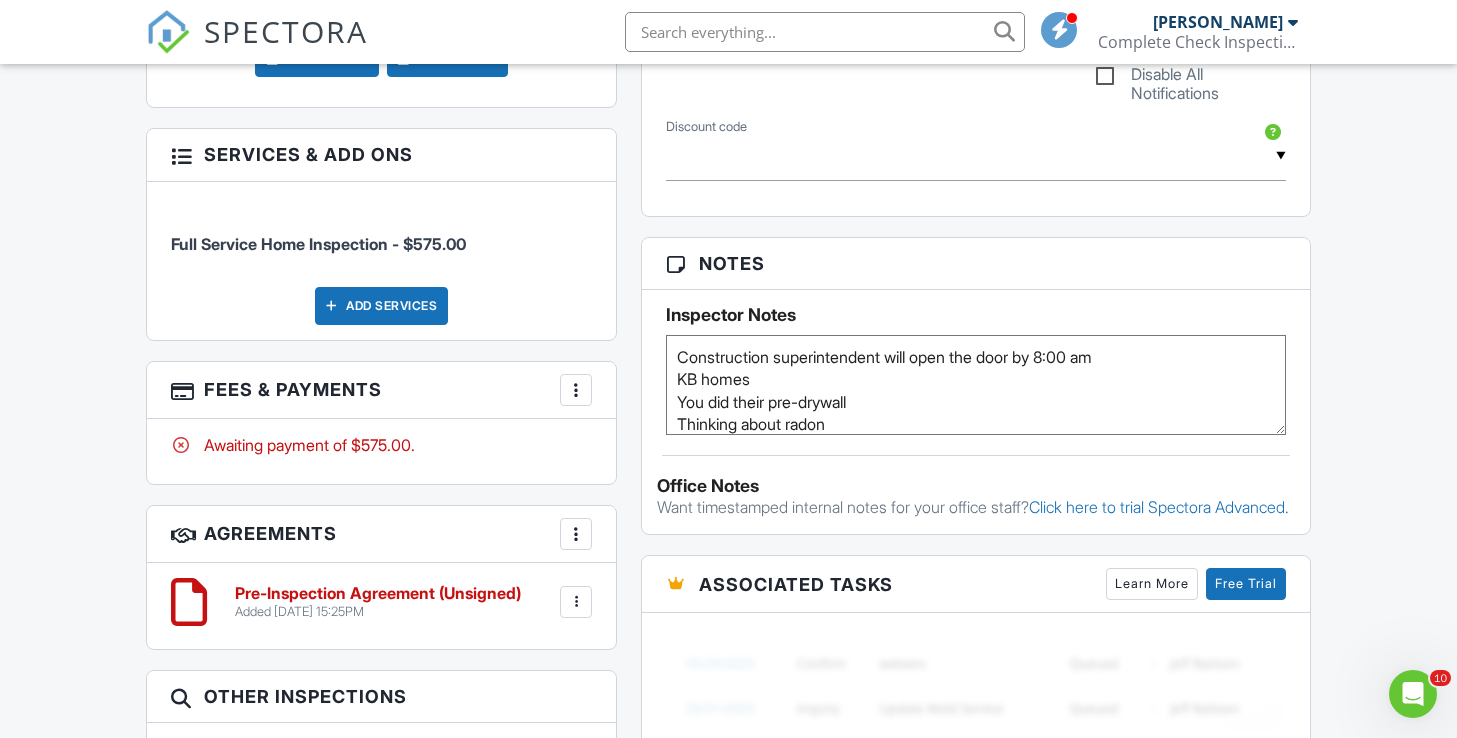 type on "Construction superintendent will open the door by 8:00 am
KB homes
You did their pre-drywall
Thinking about radon
Call client when you're 15 minutes from being done so she can come over.
Try and sell warranty inspection
Sienna 909-942-0760
Ryan 208-914-0810" 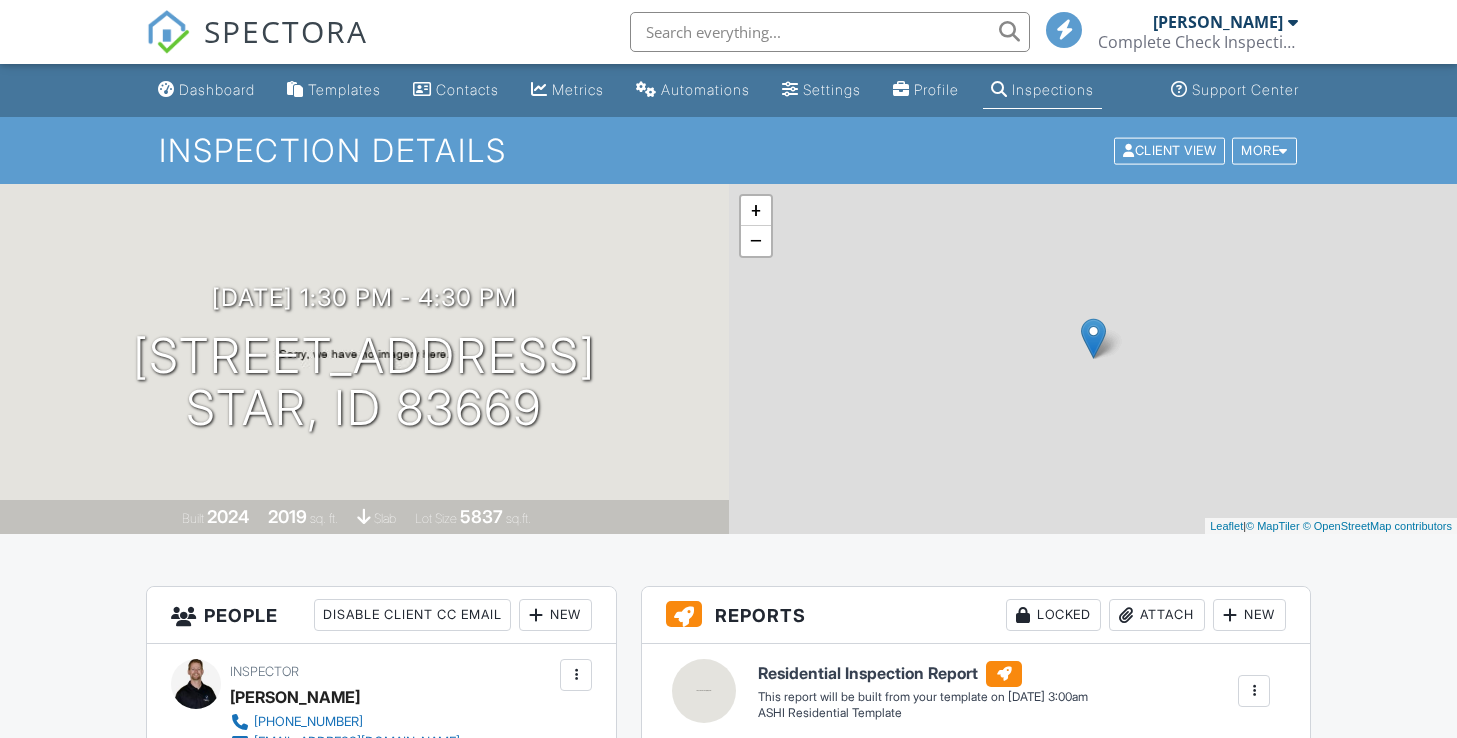 scroll, scrollTop: 0, scrollLeft: 0, axis: both 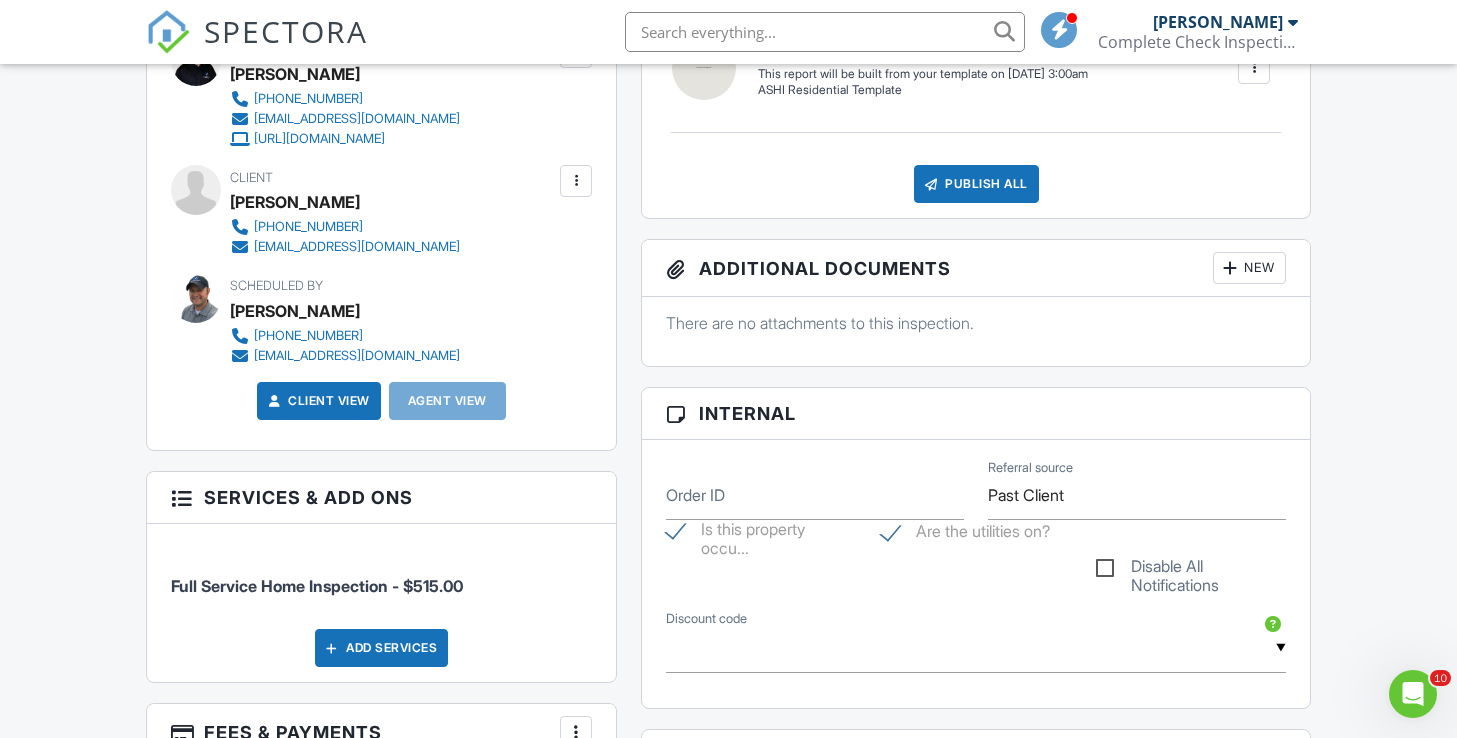 click on "People
Disable Client CC Email
New
Inspector
Client
Client's Agent
Listing Agent
Add Another Person
Inspector
[PERSON_NAME]
[PHONE_NUMBER]
[EMAIL_ADDRESS][DOMAIN_NAME]
[URL][DOMAIN_NAME]
Make Invisible
Mark As Requested
Remove
Update Client
First name
[PERSON_NAME]
Last name
[PERSON_NAME]
Email (required)
[EMAIL_ADDRESS][DOMAIN_NAME]
CC Email
Phone
[PHONE_NUMBER]
Internal notes visible only to the company
Private notes visible only to company admins
Updating the client email address will resend the confirmation email and update all queued automated emails.
Cancel
Save
Confirm client deletion
Cancel
Remove Client
Client
[PERSON_NAME]" at bounding box center [382, 564] 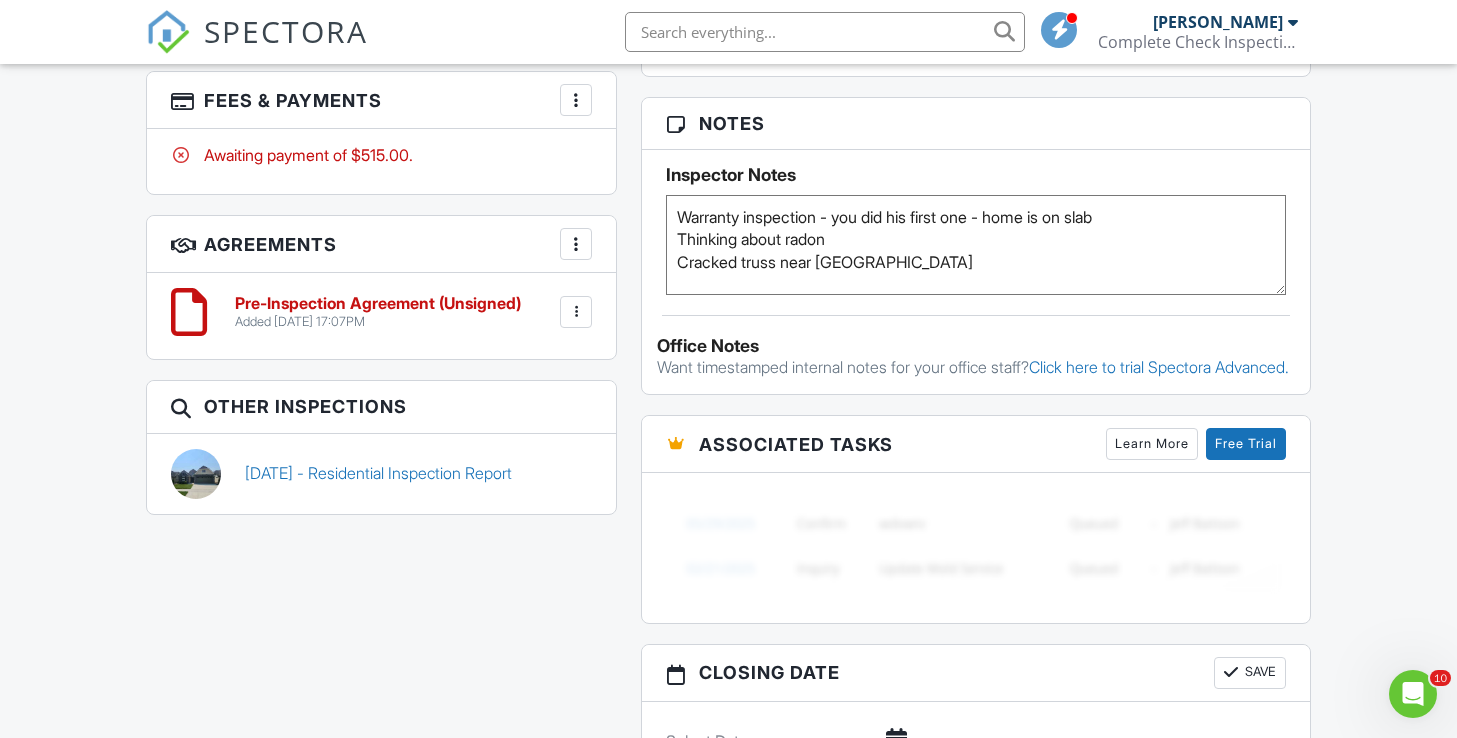 scroll, scrollTop: 1244, scrollLeft: 0, axis: vertical 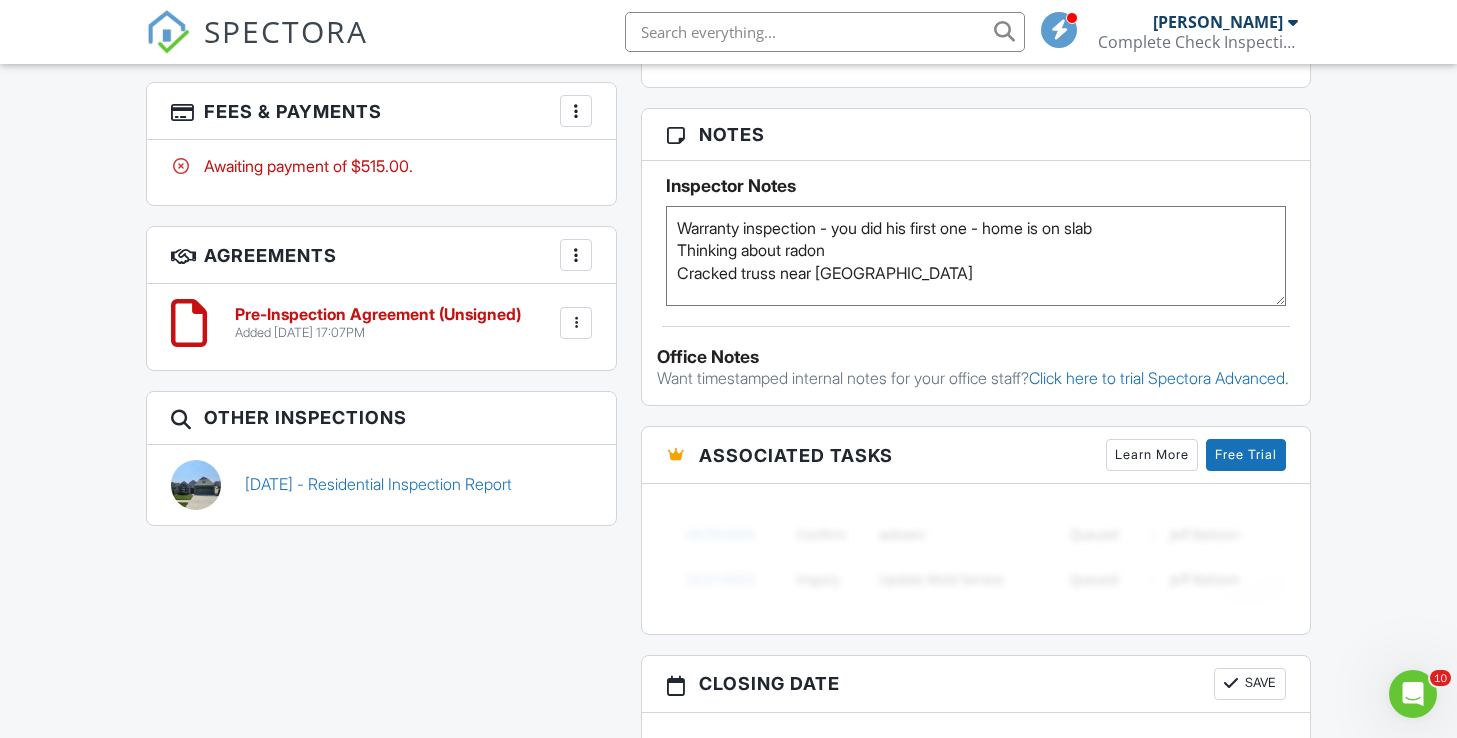 click on "Warranty inspection - you did his first one - home is on slab
Thinking about radon
Cracked truss near [GEOGRAPHIC_DATA]" at bounding box center (976, 256) 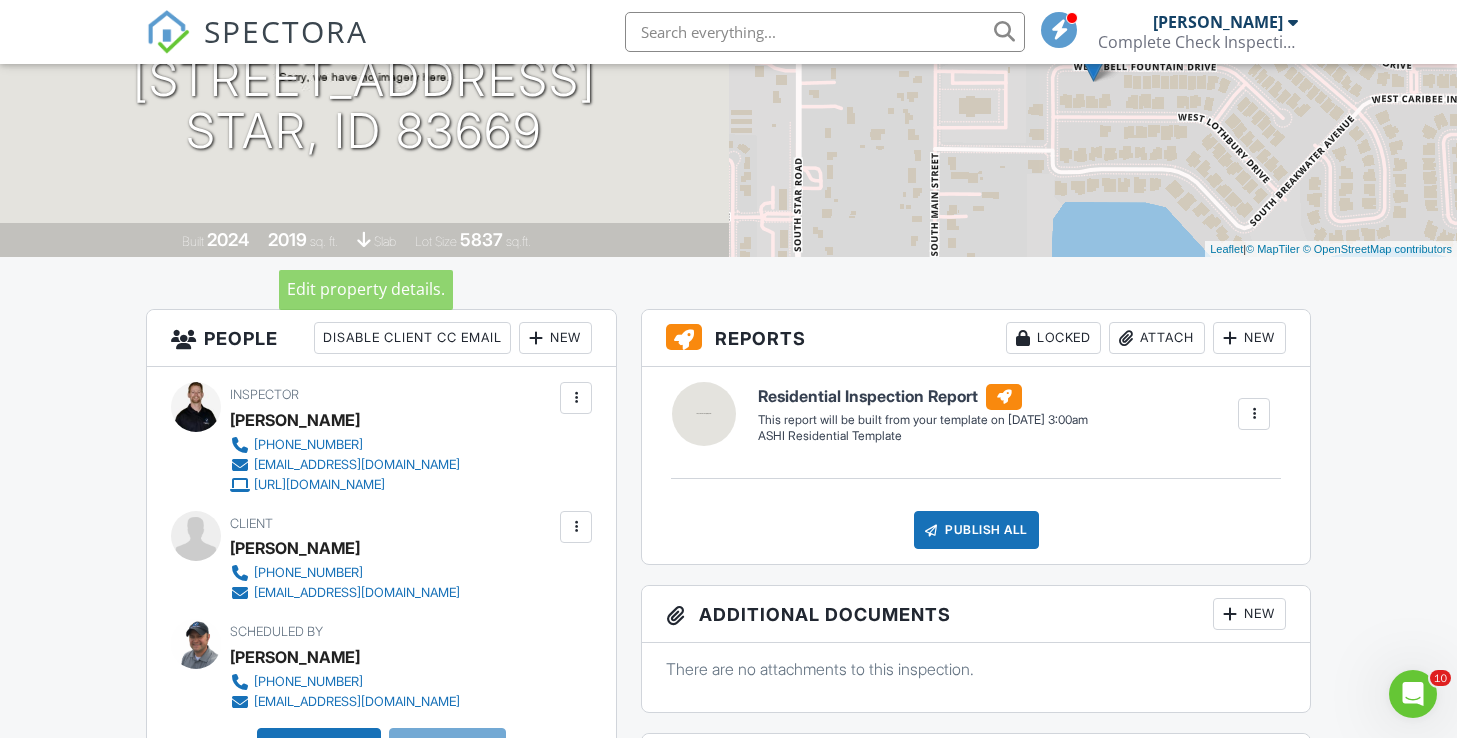 scroll, scrollTop: 280, scrollLeft: 0, axis: vertical 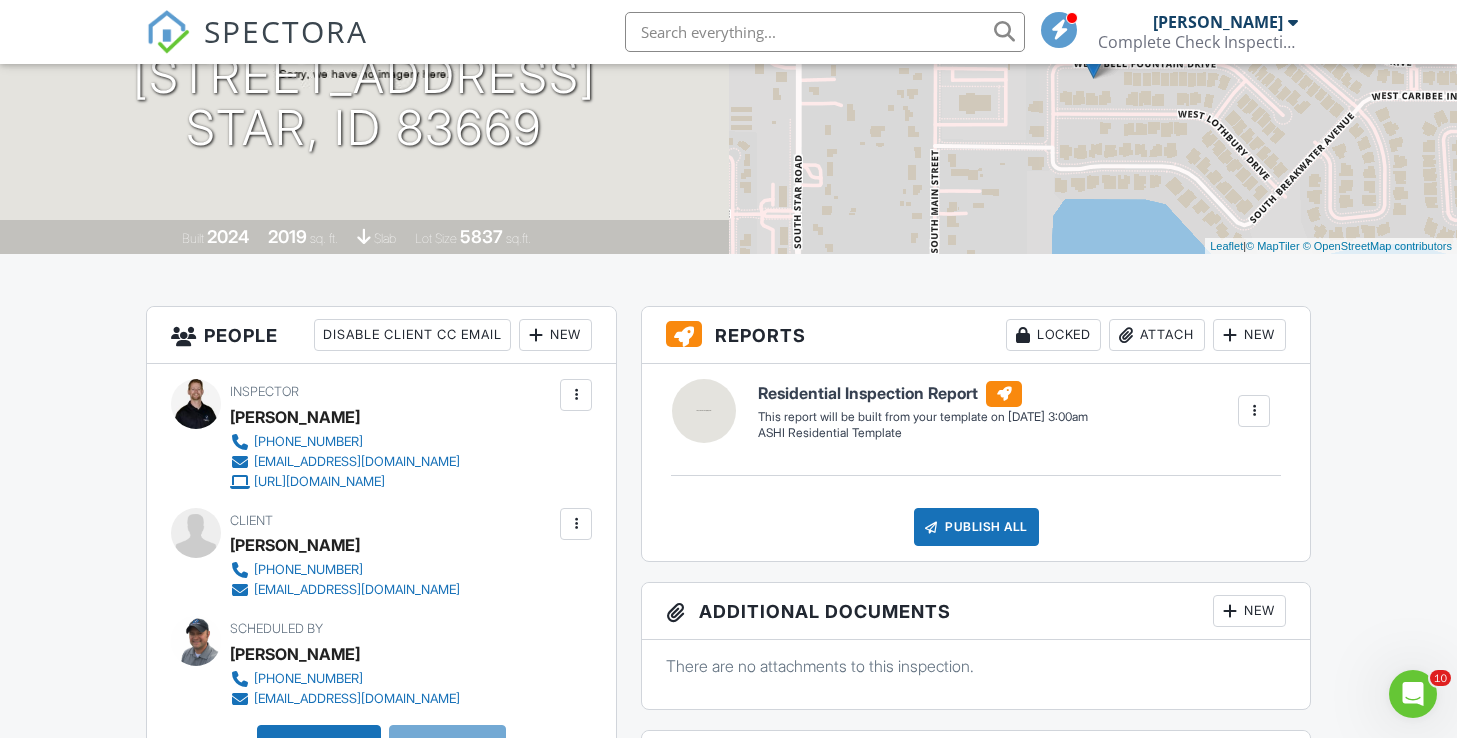click on "Dashboard
Templates
Contacts
Metrics
Automations
Settings
Profile
Inspections
Support Center
Inspection Details
Client View
More
Property Details
Reschedule
Reorder / Copy
Share
Cancel
Delete
Print Order
Convert to V9
Enable Pass on CC Fees
View Change Log
07/21/2025  1:30 pm
- 4:30 pm
10723 W Bell Fountain Dr
Star, ID 83669
Built
2024
2019
sq. ft.
slab
Lot Size
5837
sq.ft.
+ − Leaflet  |  © MapTiler   © OpenStreetMap contributors
All emails and texts are disabled for this inspection!
Turn on emails and texts
Turn on and Requeue Notifications
Reports
Locked
Attach
New
Residential Inspection Report" at bounding box center [728, 1191] 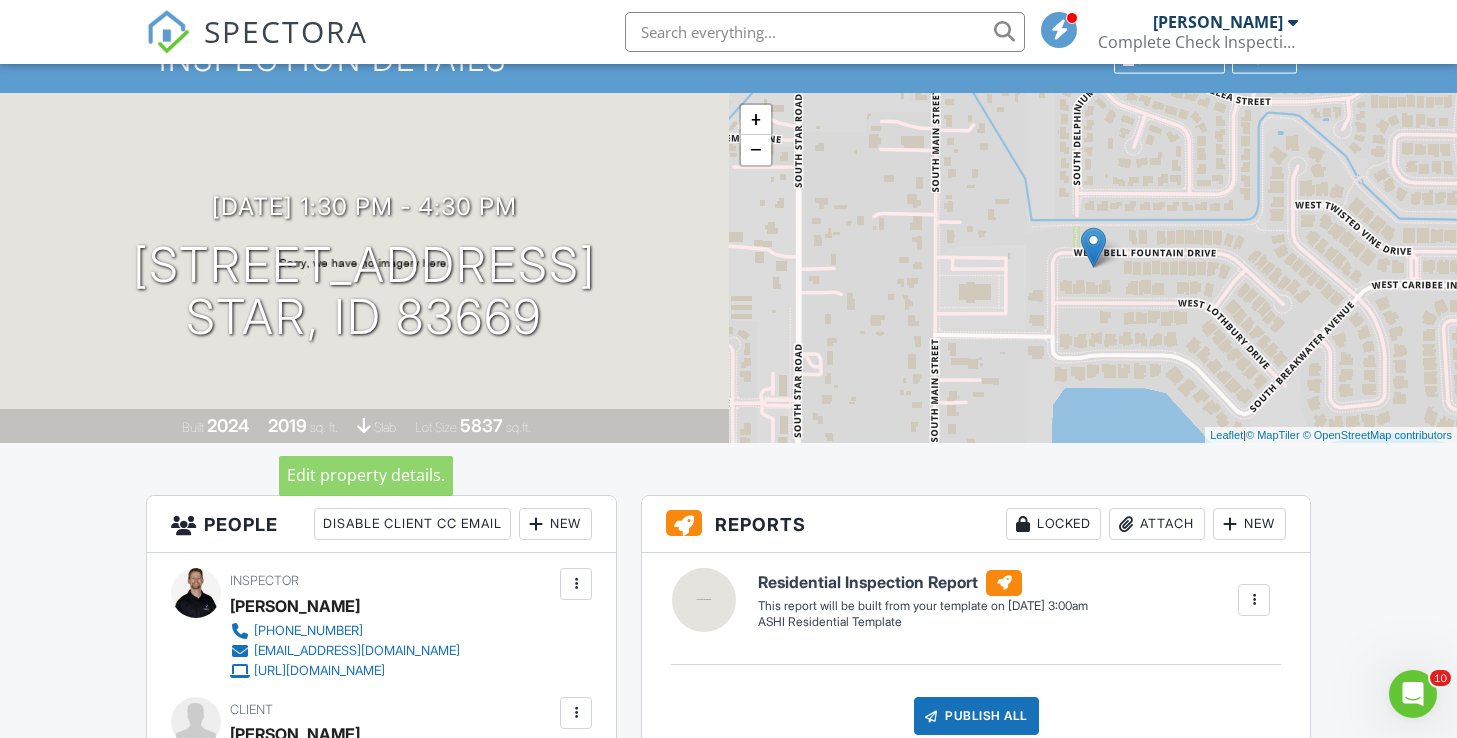 scroll, scrollTop: 85, scrollLeft: 0, axis: vertical 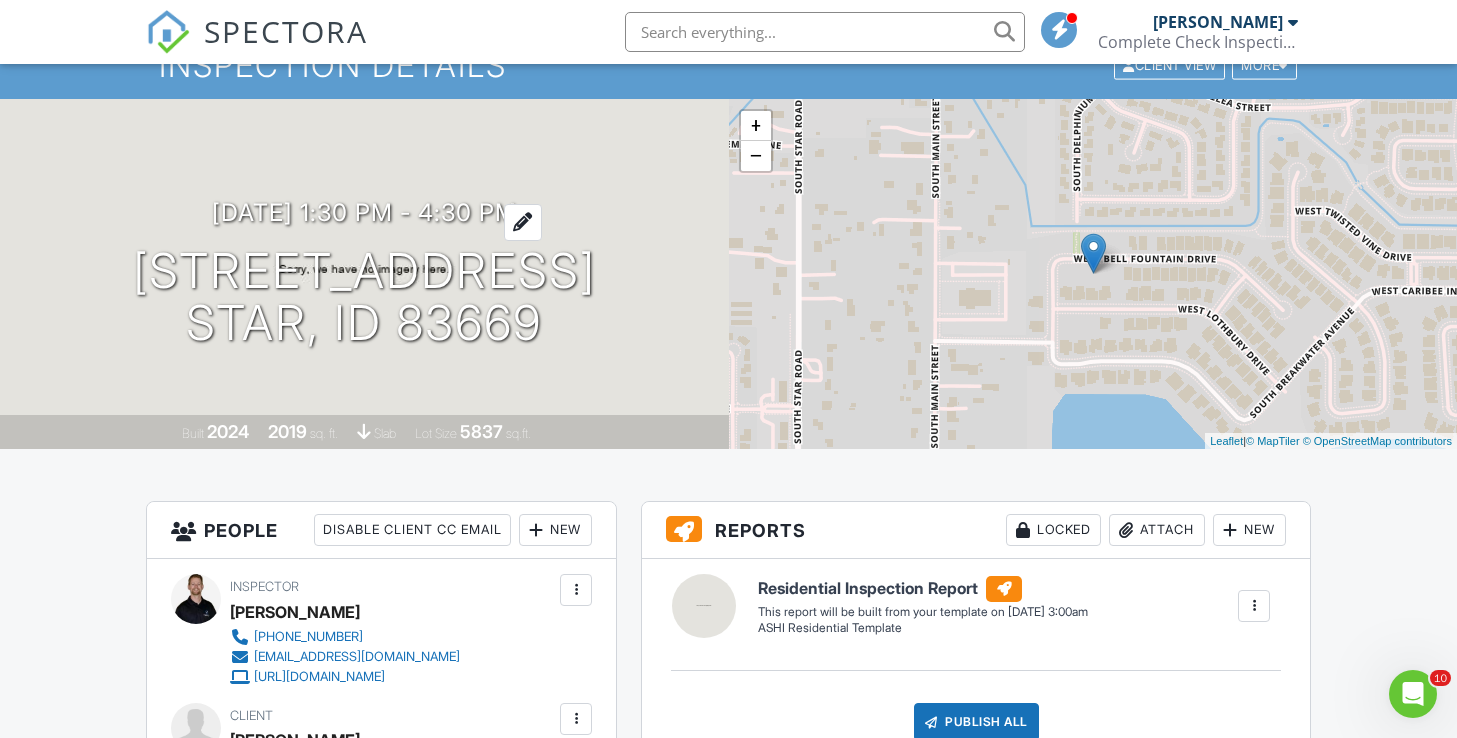click on "07/21/2025  1:30 pm
- 4:30 pm" at bounding box center [364, 212] 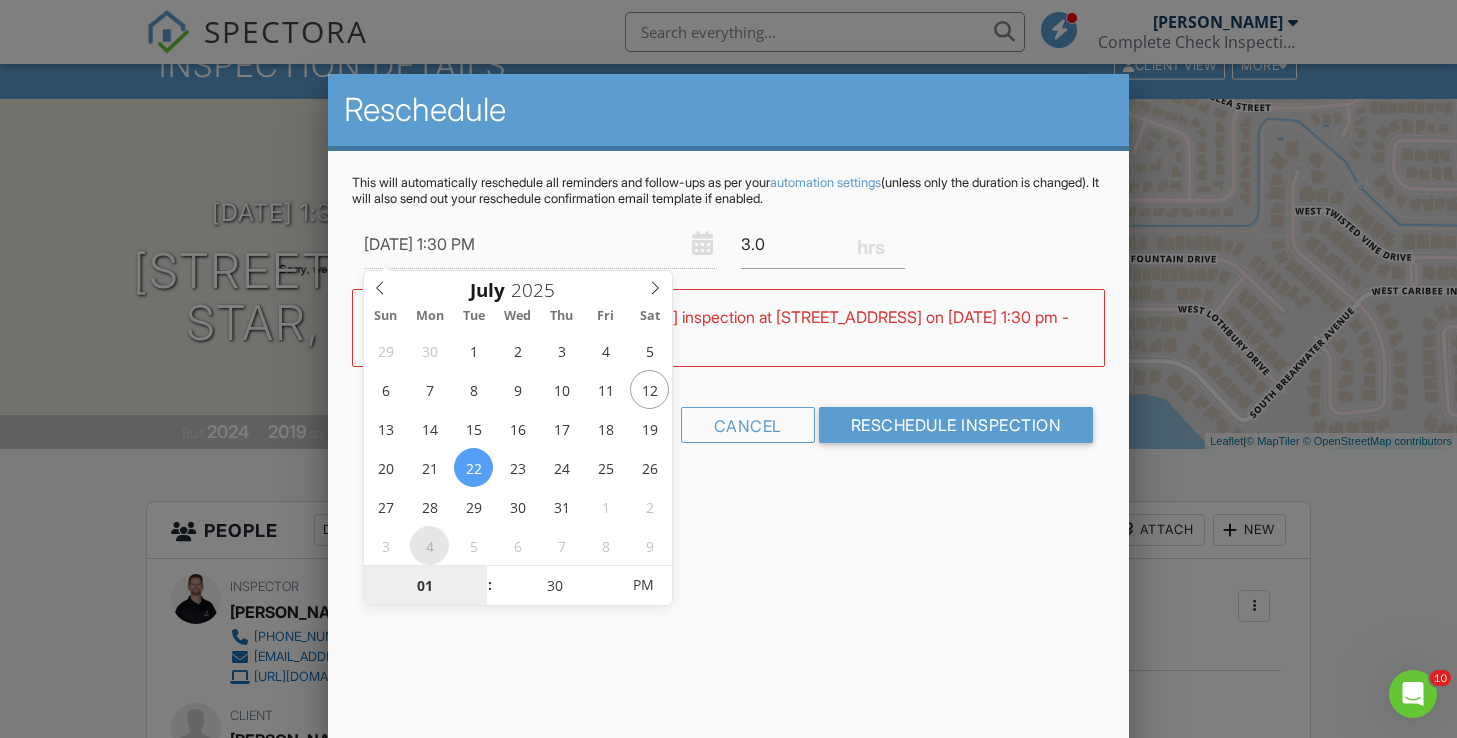 type on "07/22/2025 9:30 PM" 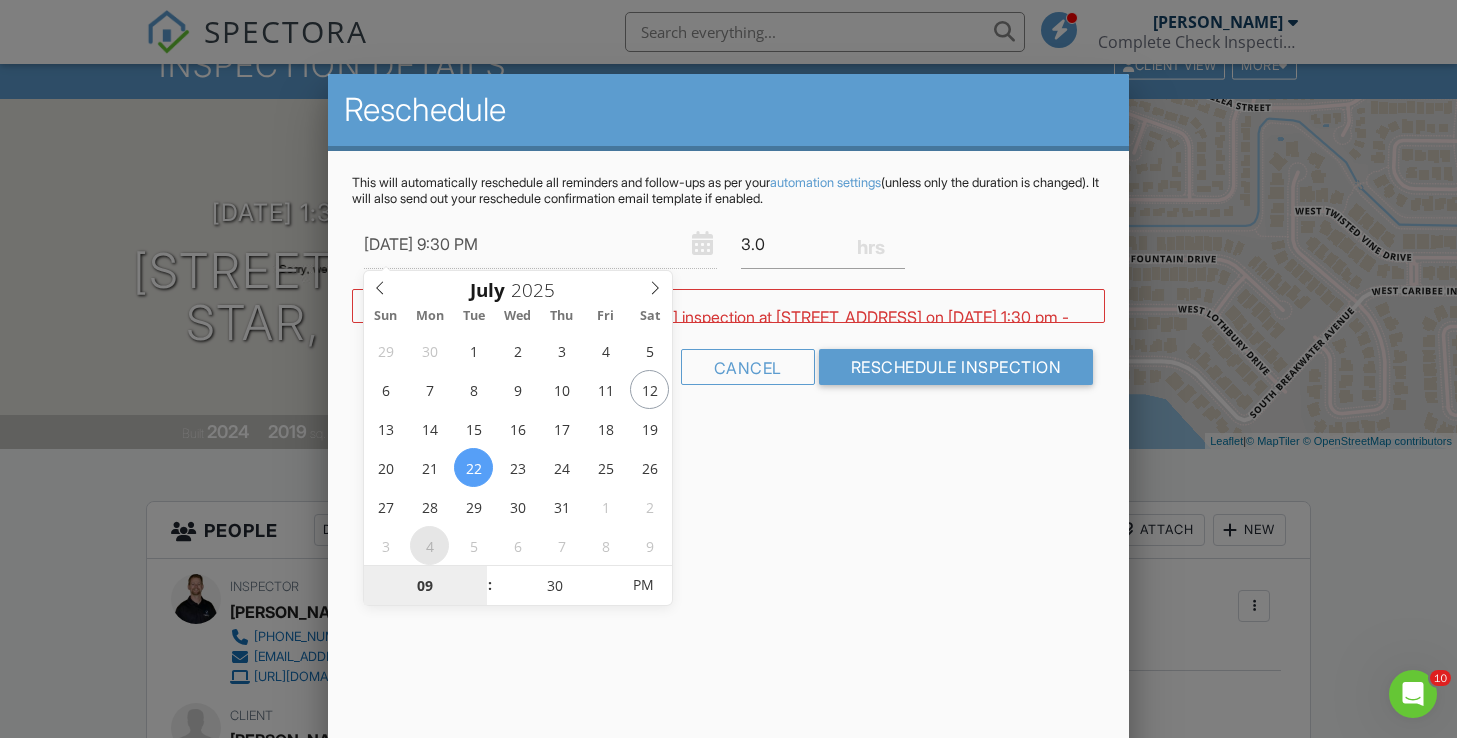 type on "09" 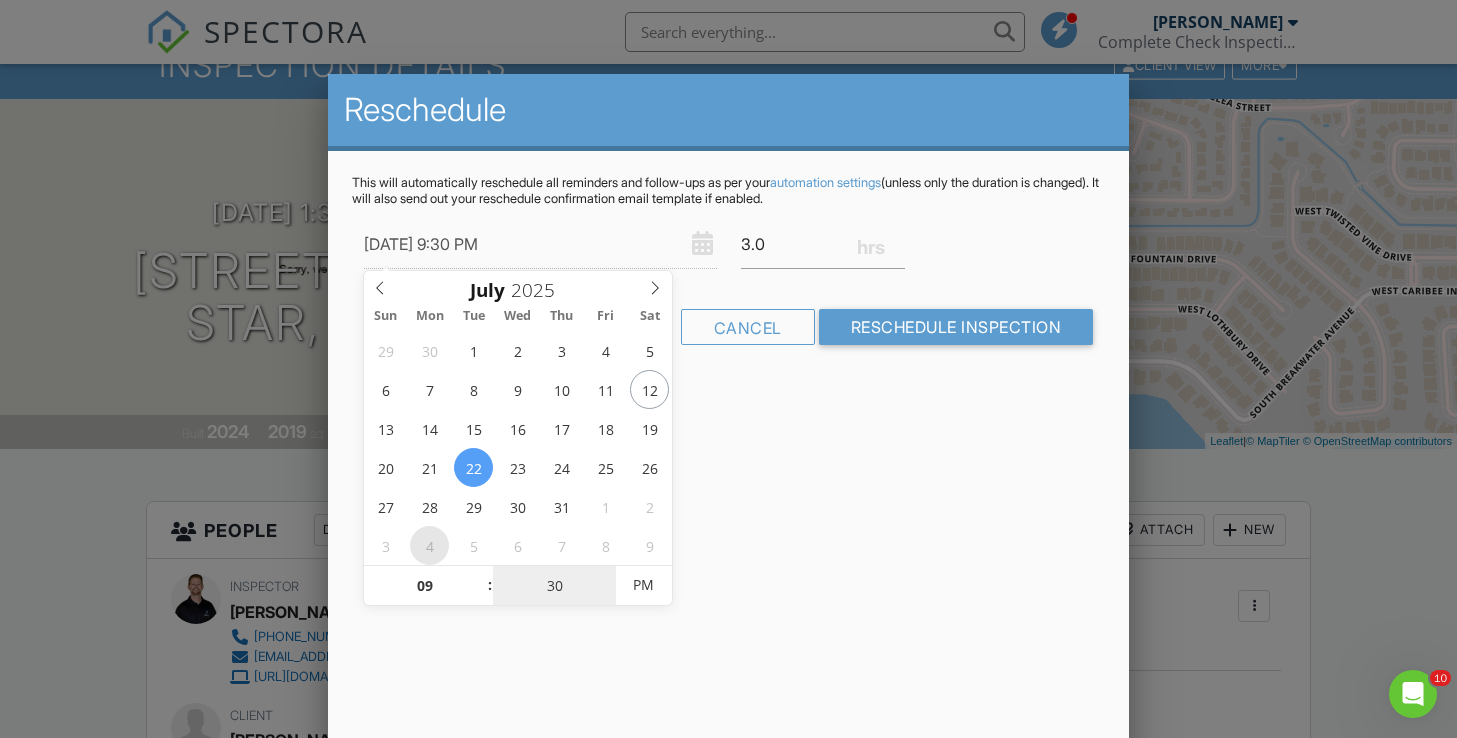 type on "07/22/2025 9:00 PM" 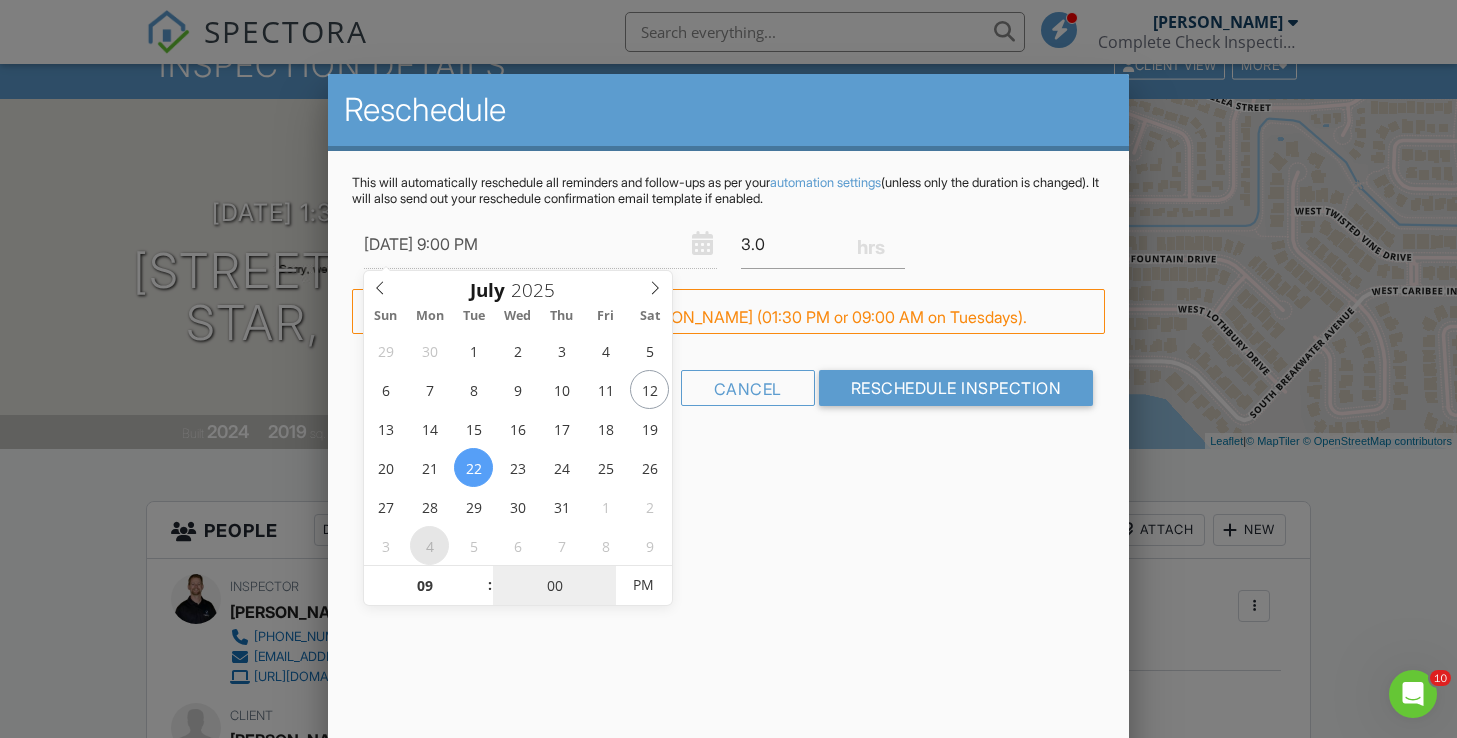 type on "00" 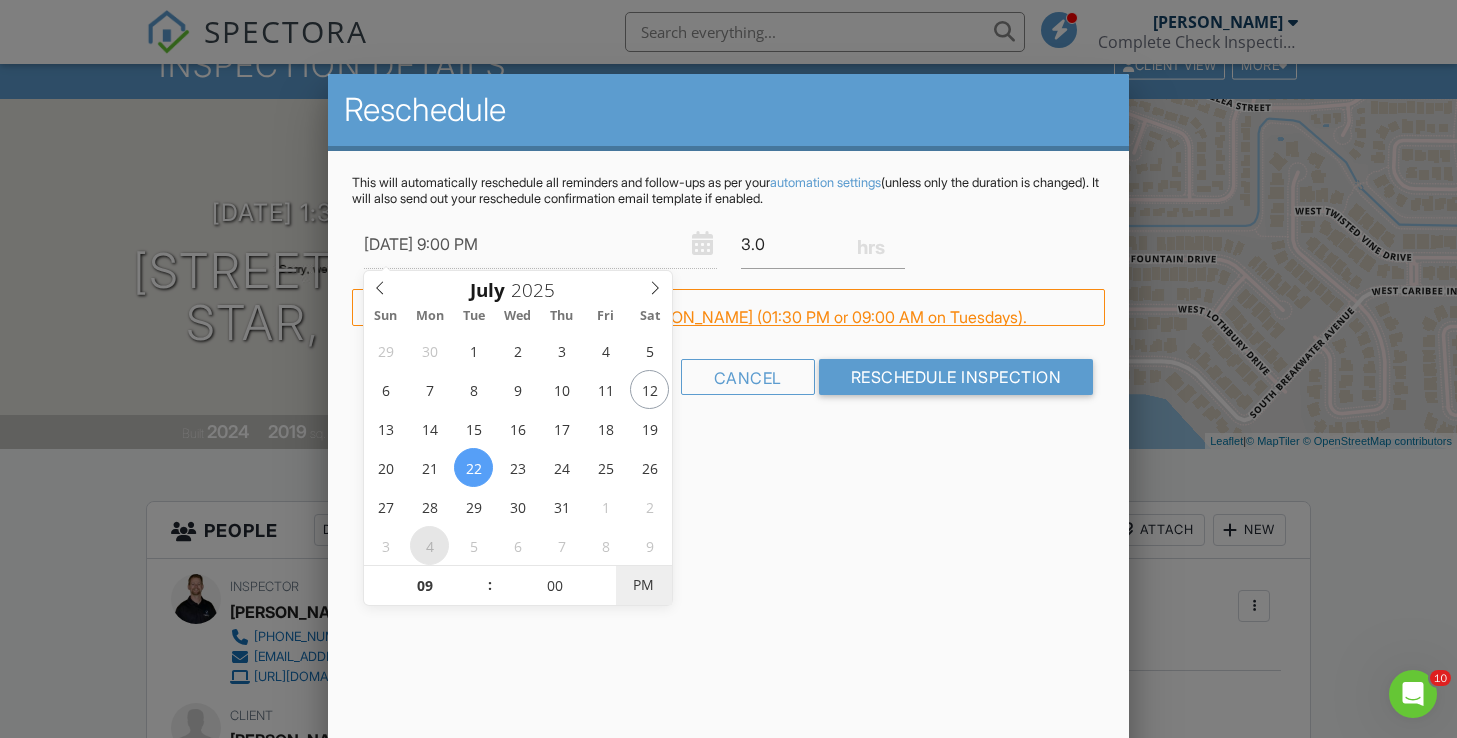 type on "07/22/2025 9:00 AM" 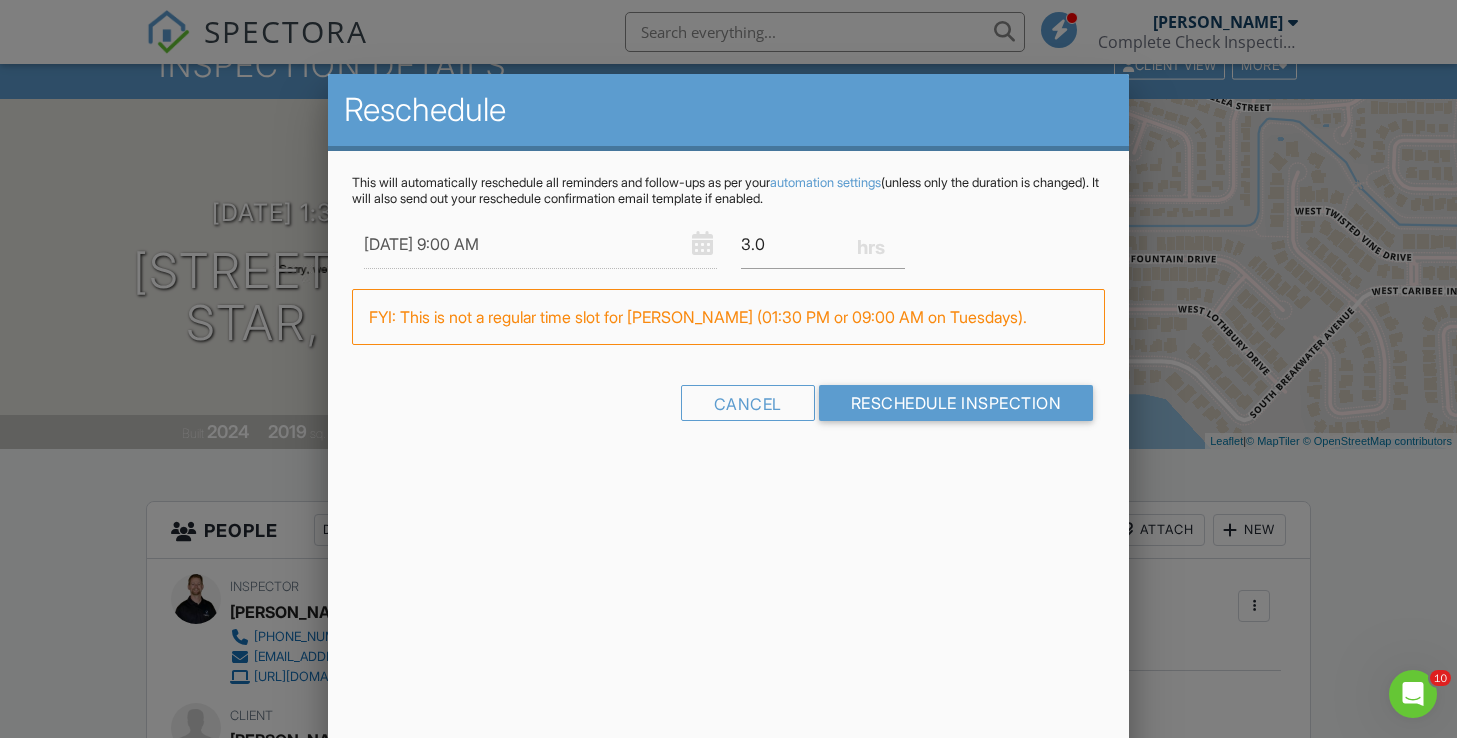 click on "Reschedule
This will automatically reschedule all reminders and follow-ups as per your  automation settings  (unless only the duration is changed). It will also send out your reschedule confirmation email template if enabled.
07/22/2025 9:00 AM
3.0
Warning: this date/time is in the past.
WARNING: Conflicts with Steve Taylor's inspection at 3355 W Barefoot St on 07/22/2025  1:30 pm - 4:30 pm.
FYI: This is not a regular time slot for Steve Taylor (01:30 PM or 09:00 AM on Tuesdays).
Cancel
Reschedule Inspection" at bounding box center (728, 424) 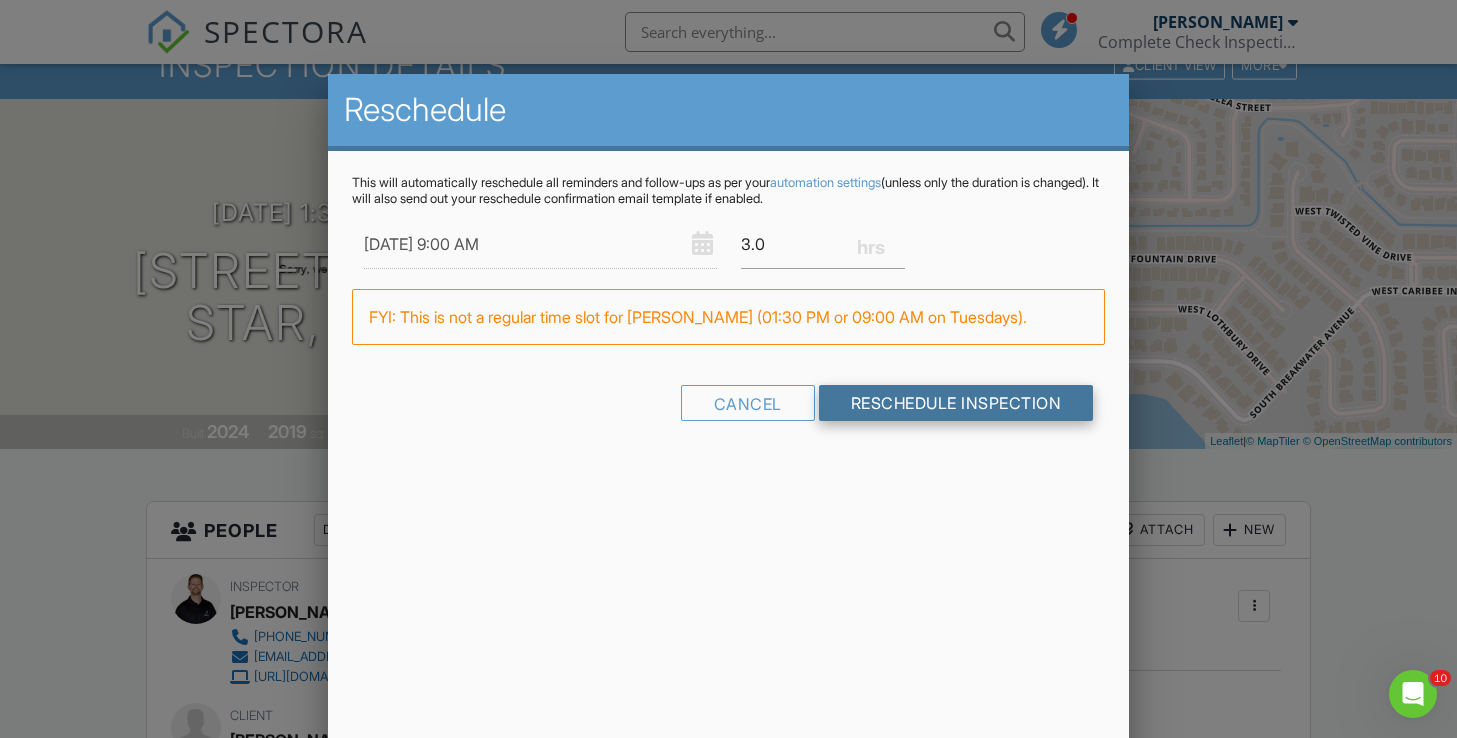 click on "Reschedule Inspection" at bounding box center (956, 403) 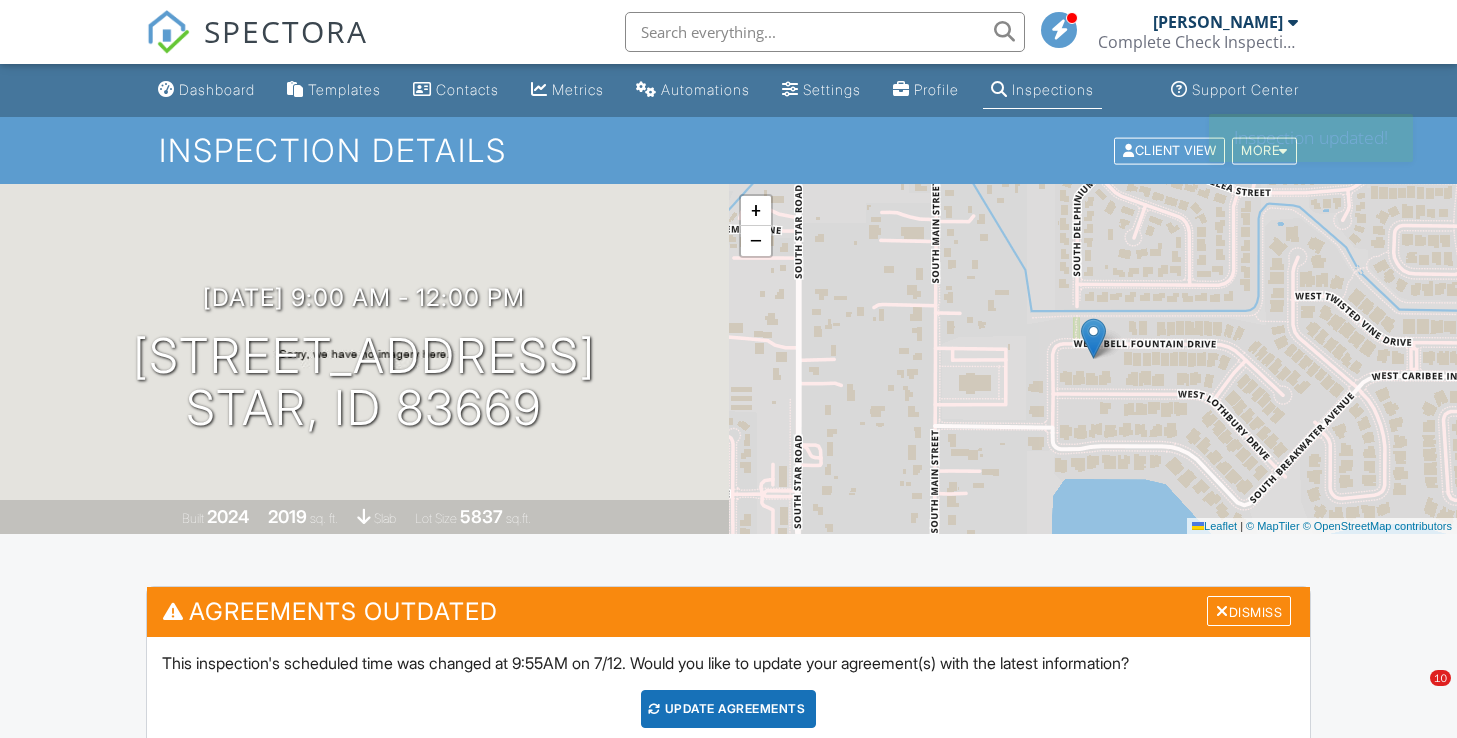 scroll, scrollTop: 0, scrollLeft: 0, axis: both 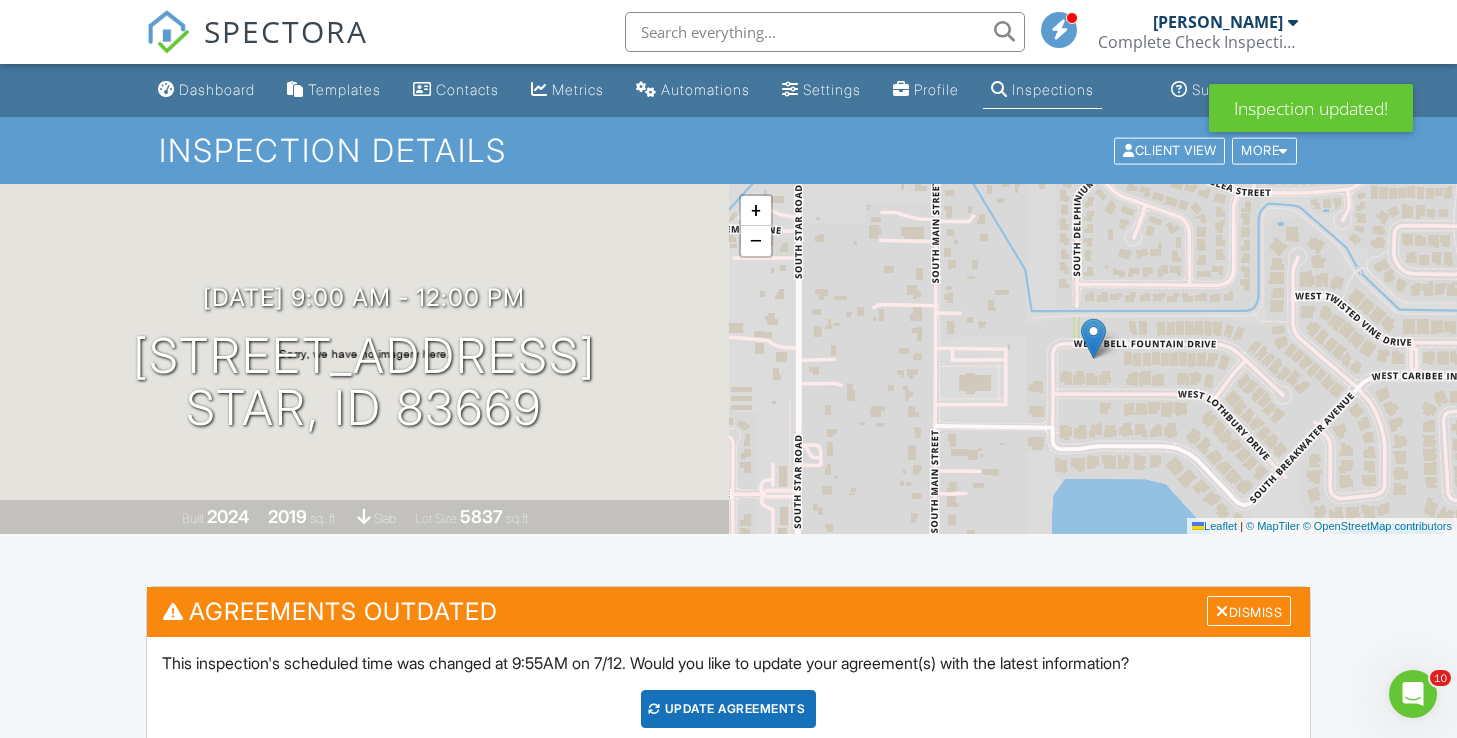 click on "Update Agreements" at bounding box center [728, 709] 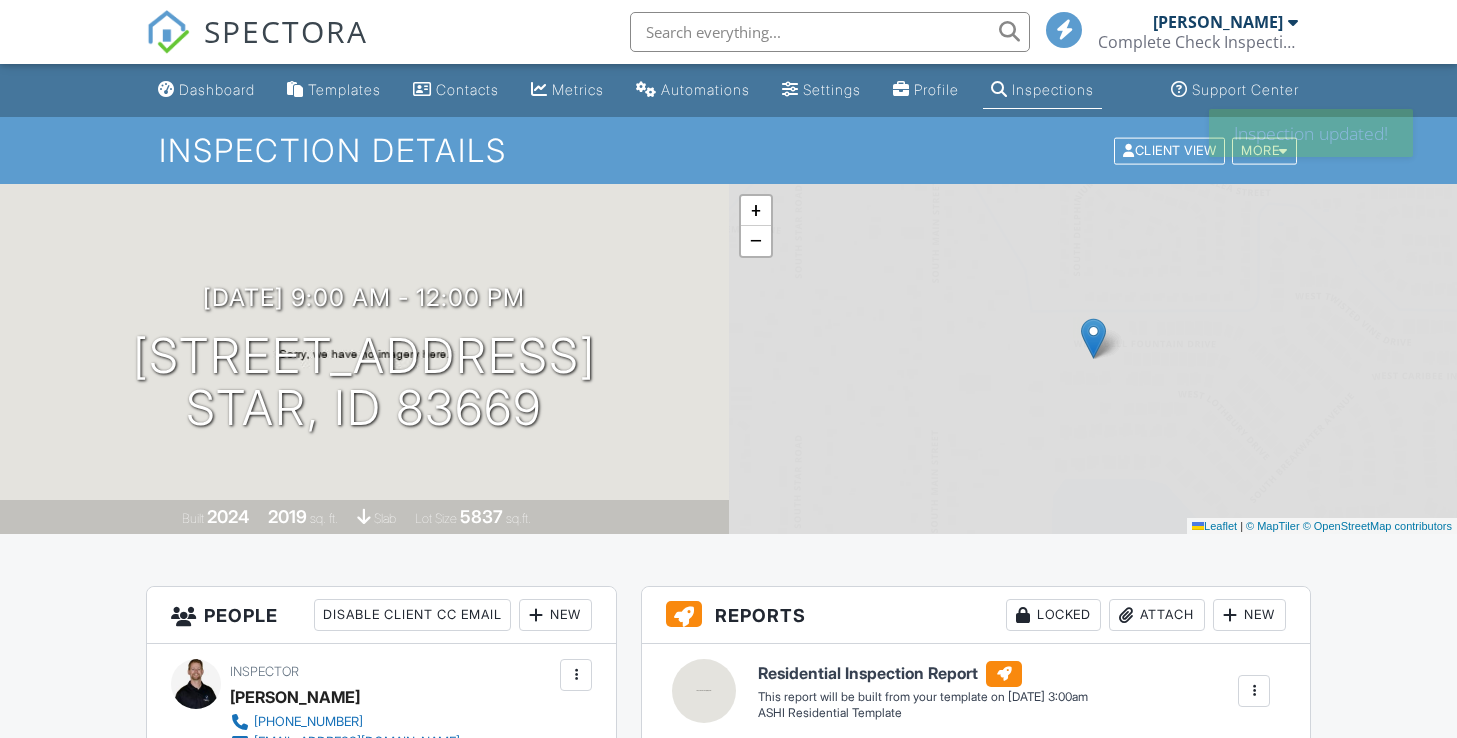 scroll, scrollTop: 0, scrollLeft: 0, axis: both 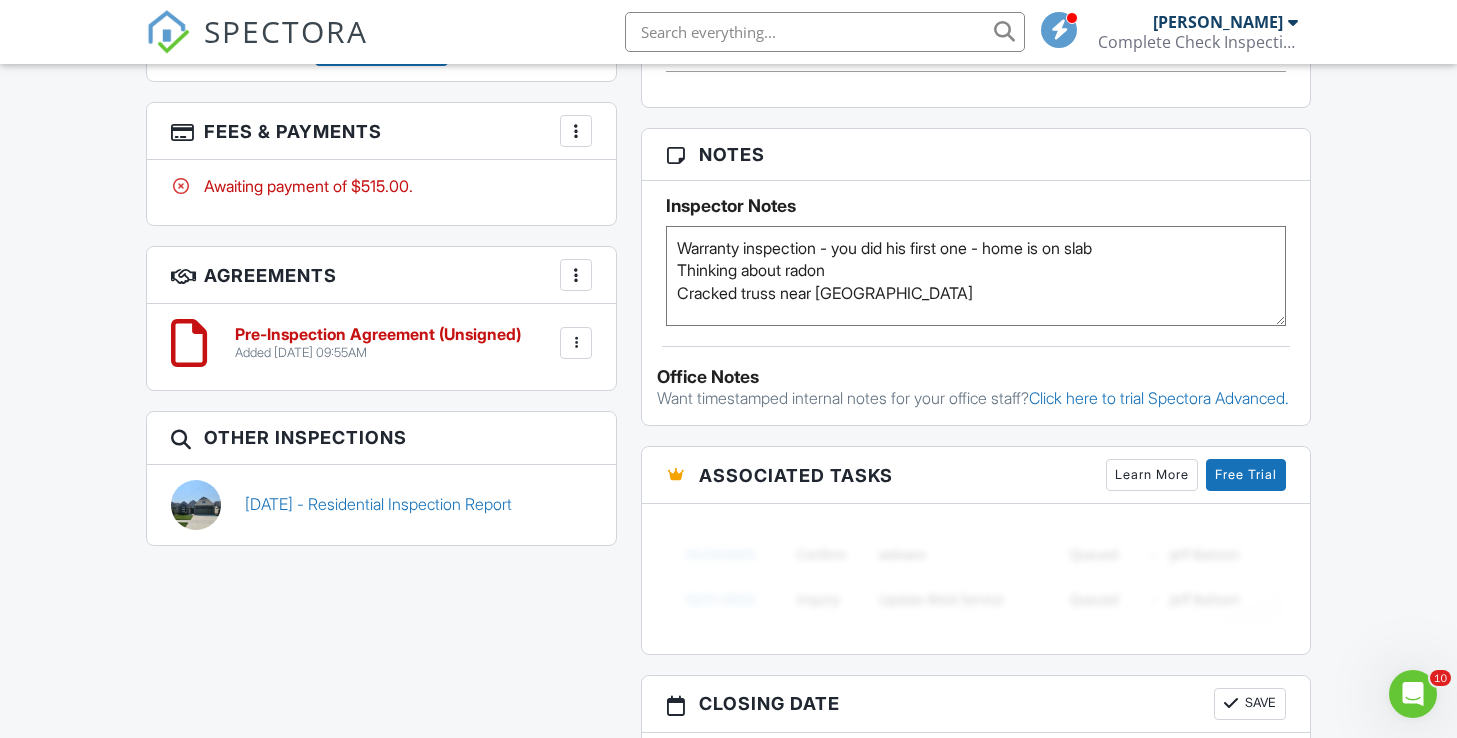 click on "Warranty inspection - you did his first one - home is on slab
Thinking about radon
Cracked truss near attic hatch" at bounding box center (976, 276) 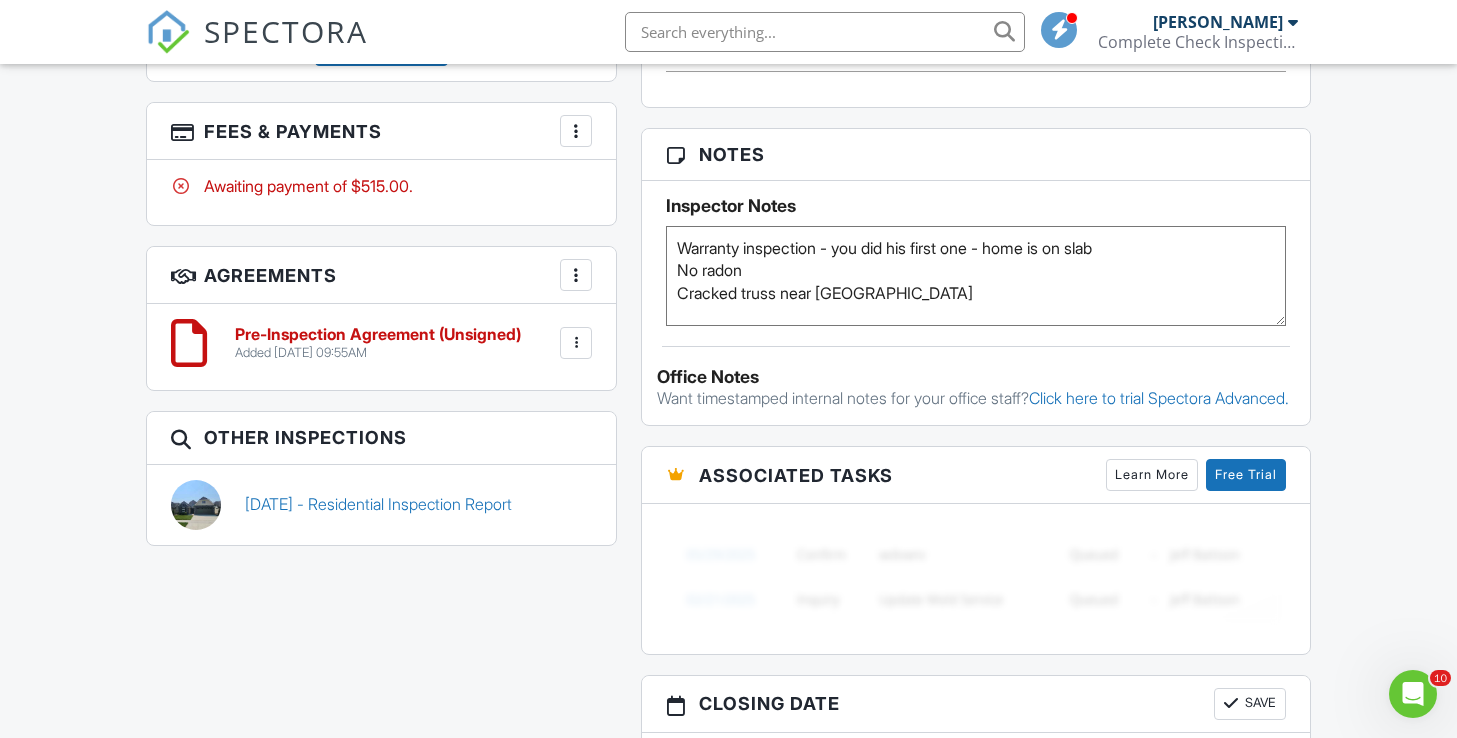 click on "Warranty inspection - you did his first one - home is on slab
Thinking about radon
Cracked truss near attic hatch" at bounding box center (976, 276) 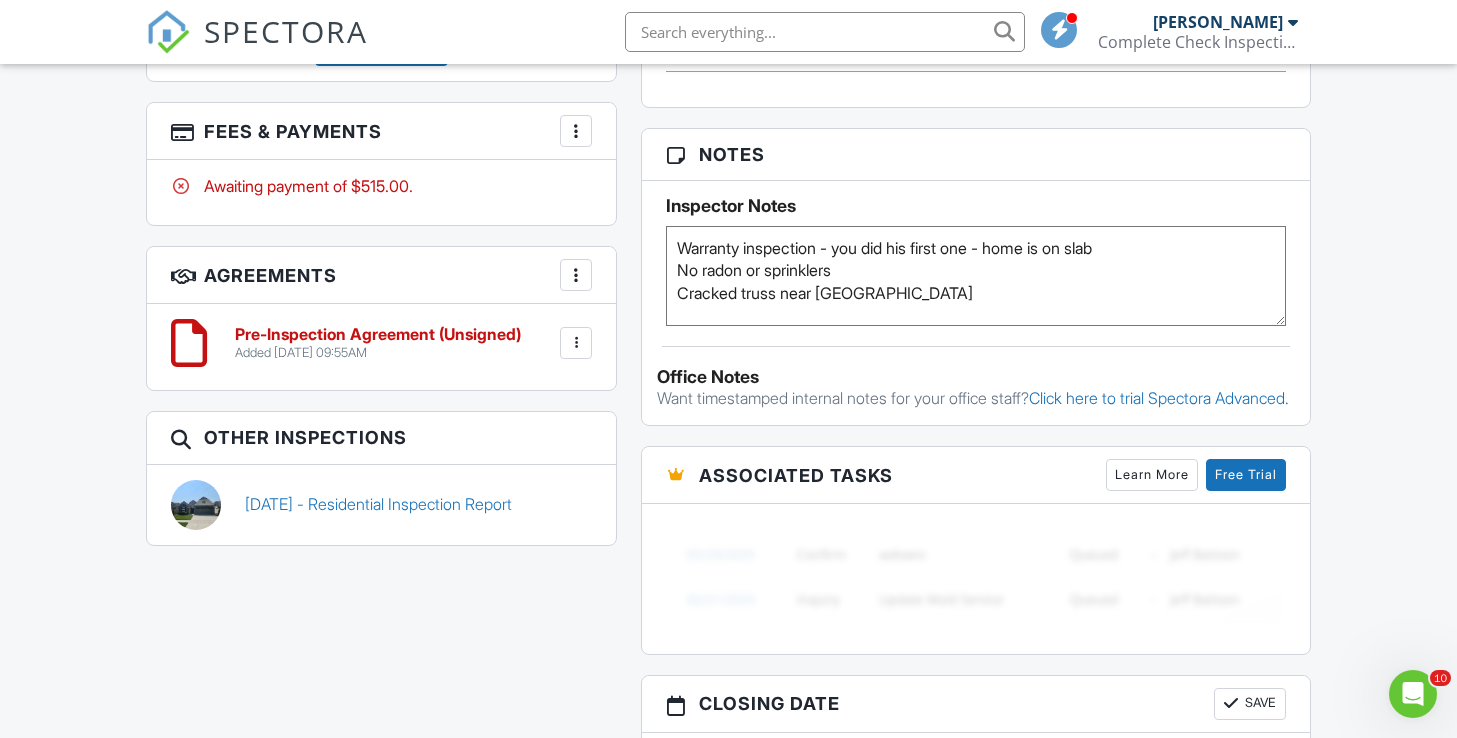 type on "Warranty inspection - you did his first one - home is on slab
No radon or sprinklers
Cracked truss near [GEOGRAPHIC_DATA]" 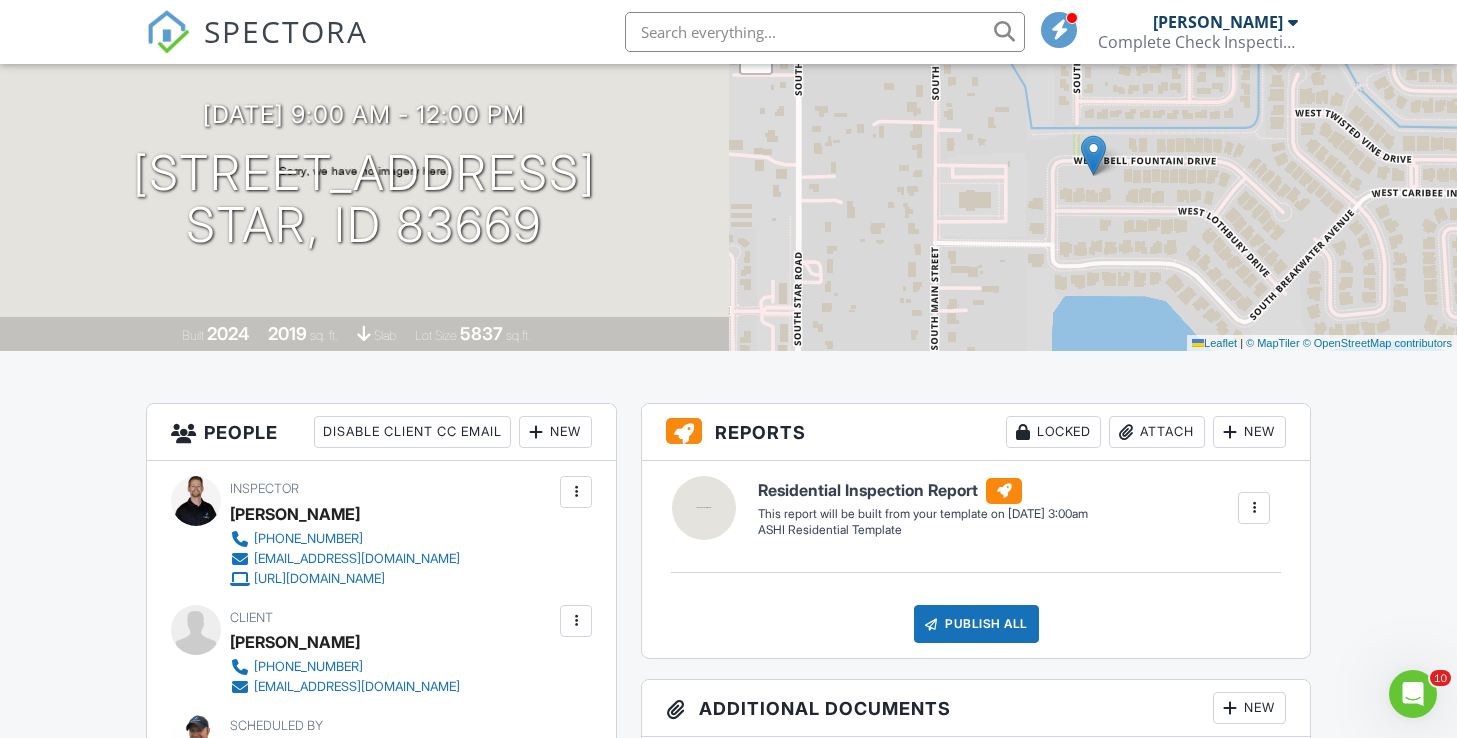 scroll, scrollTop: 0, scrollLeft: 0, axis: both 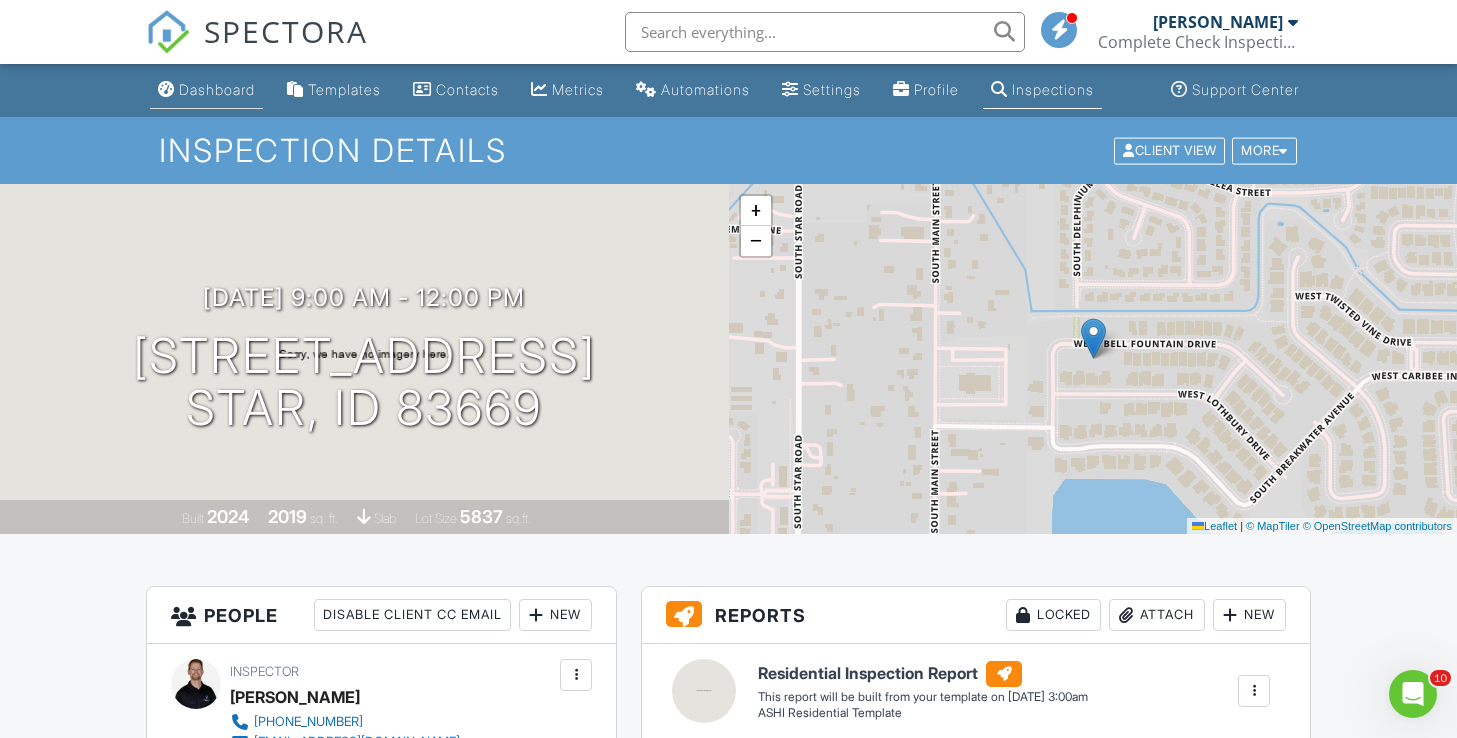 click on "Dashboard" at bounding box center (217, 89) 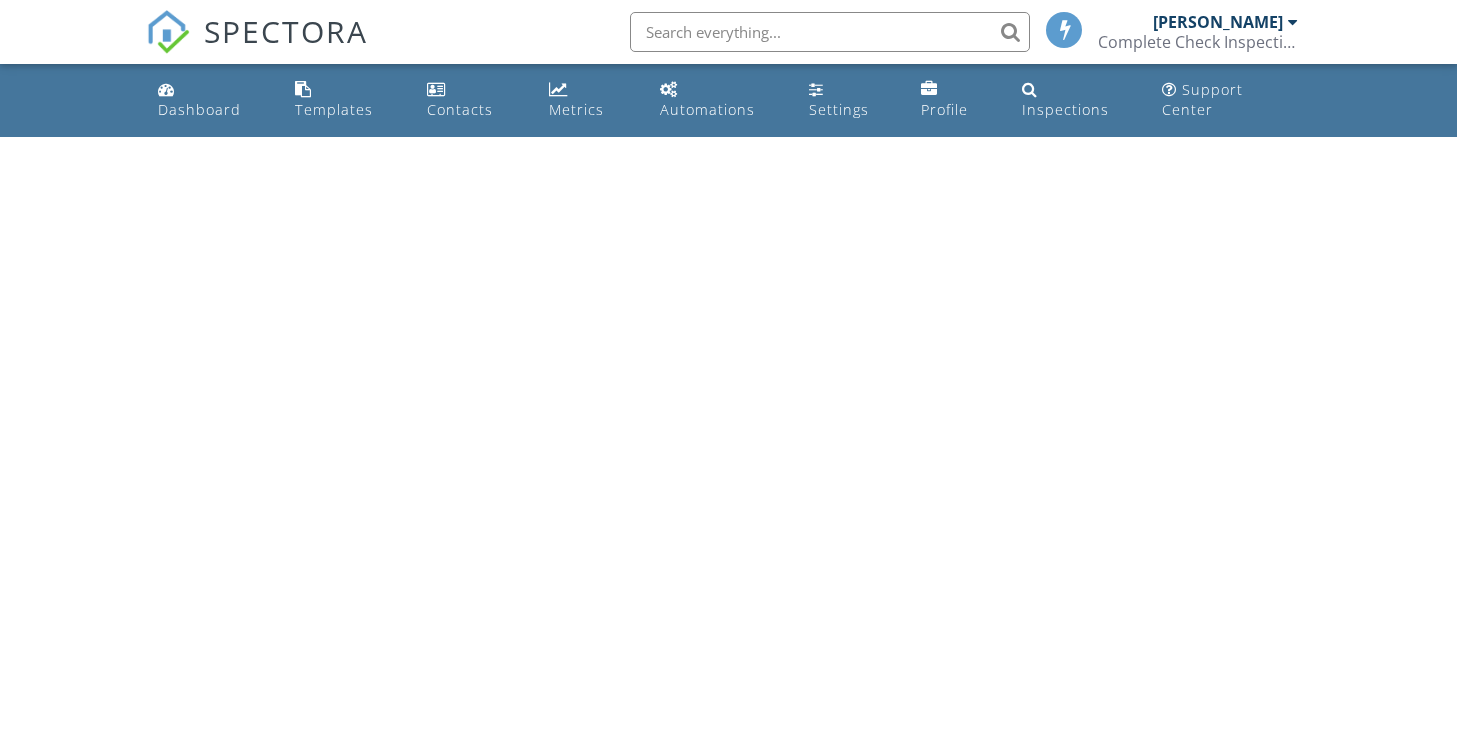 scroll, scrollTop: 0, scrollLeft: 0, axis: both 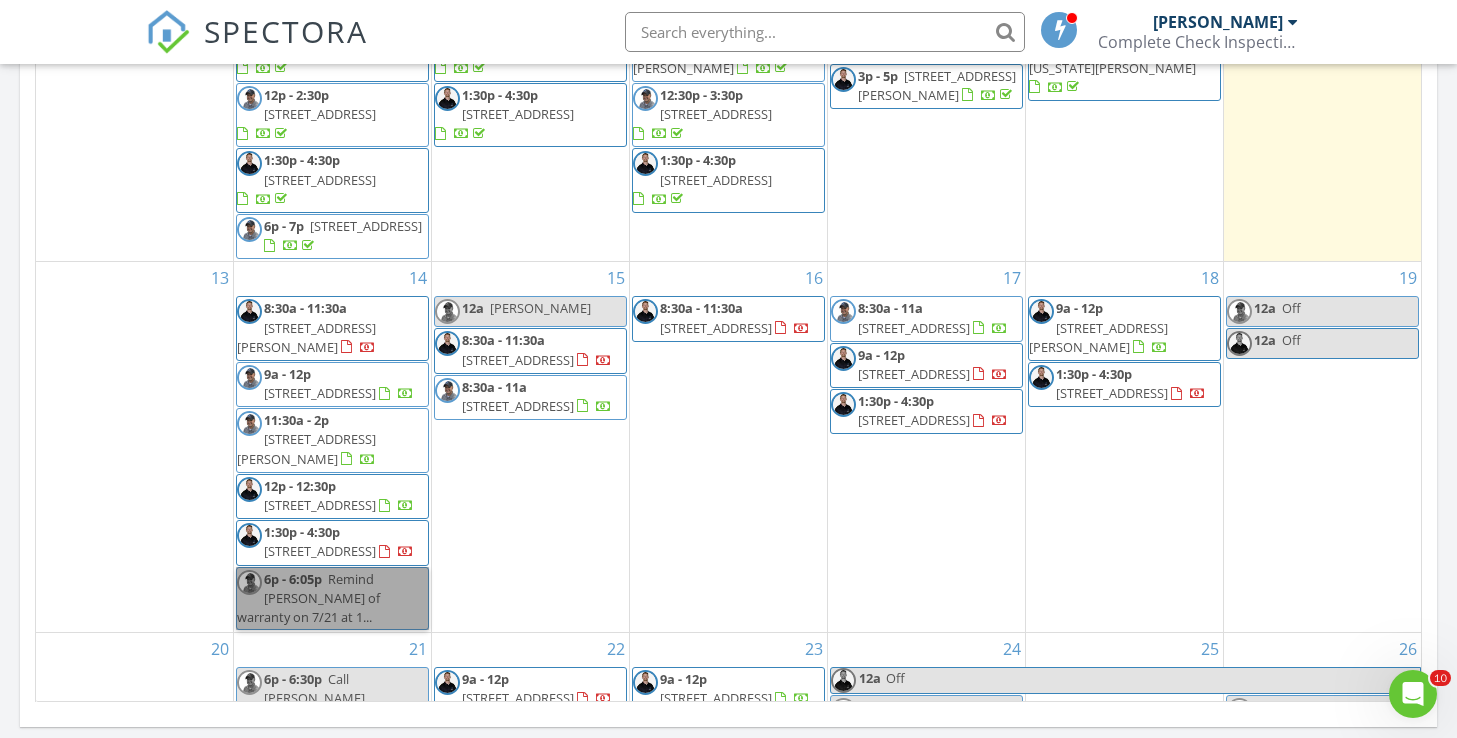 click on "6p - 6:05p
Remind [PERSON_NAME] of warranty on 7/21 at 1..." at bounding box center [332, 599] 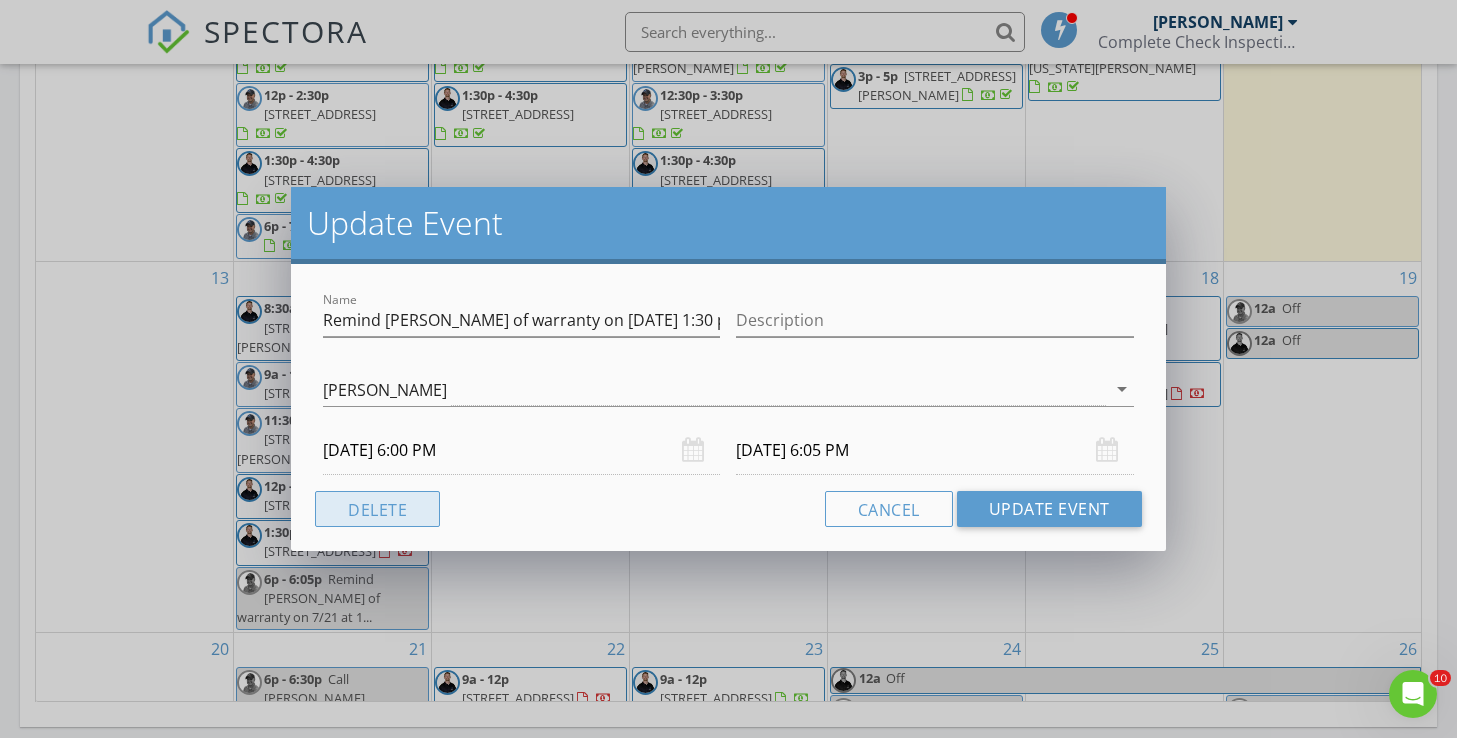 click on "Delete" at bounding box center [377, 509] 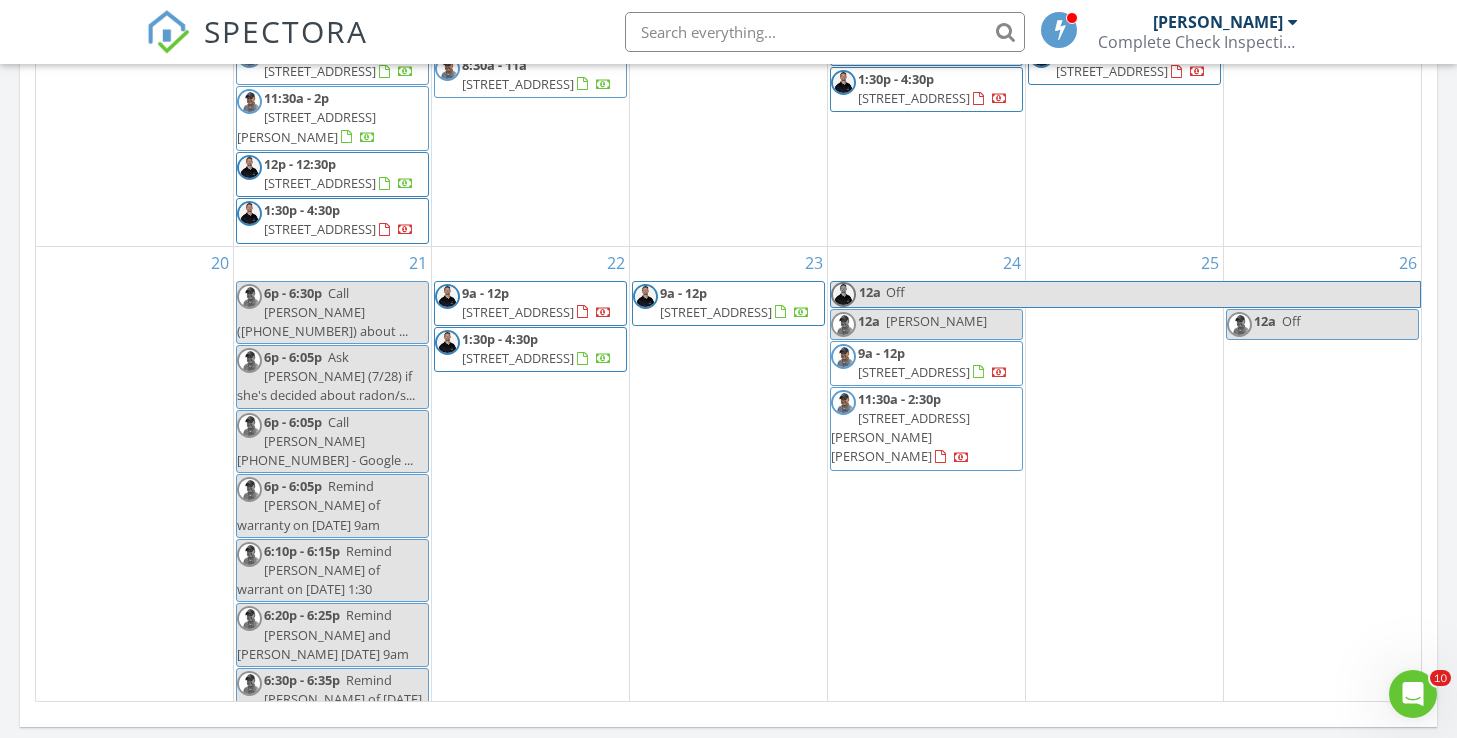 scroll, scrollTop: 318, scrollLeft: 0, axis: vertical 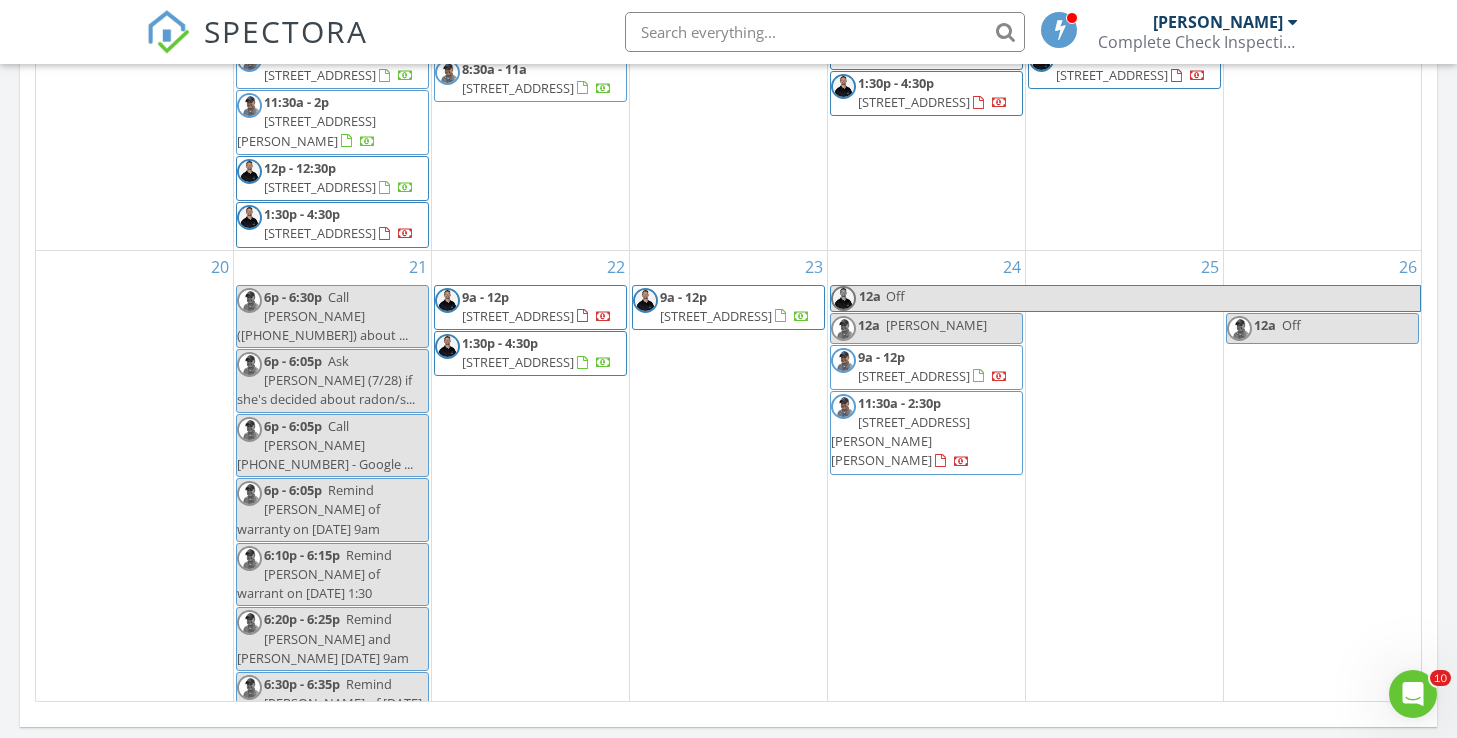 click on "10723 W Bell Fountain Dr, Star 83669" at bounding box center [518, 316] 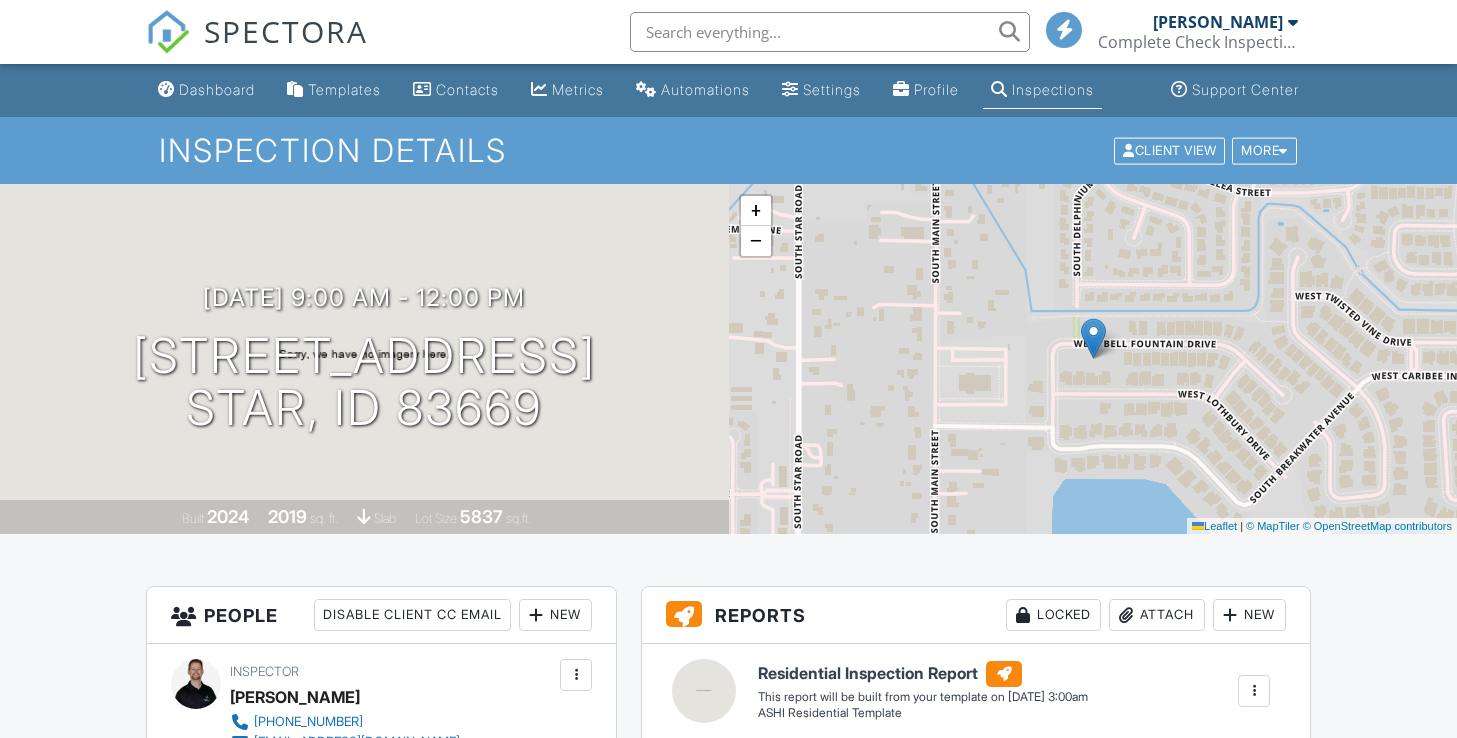 scroll, scrollTop: 0, scrollLeft: 0, axis: both 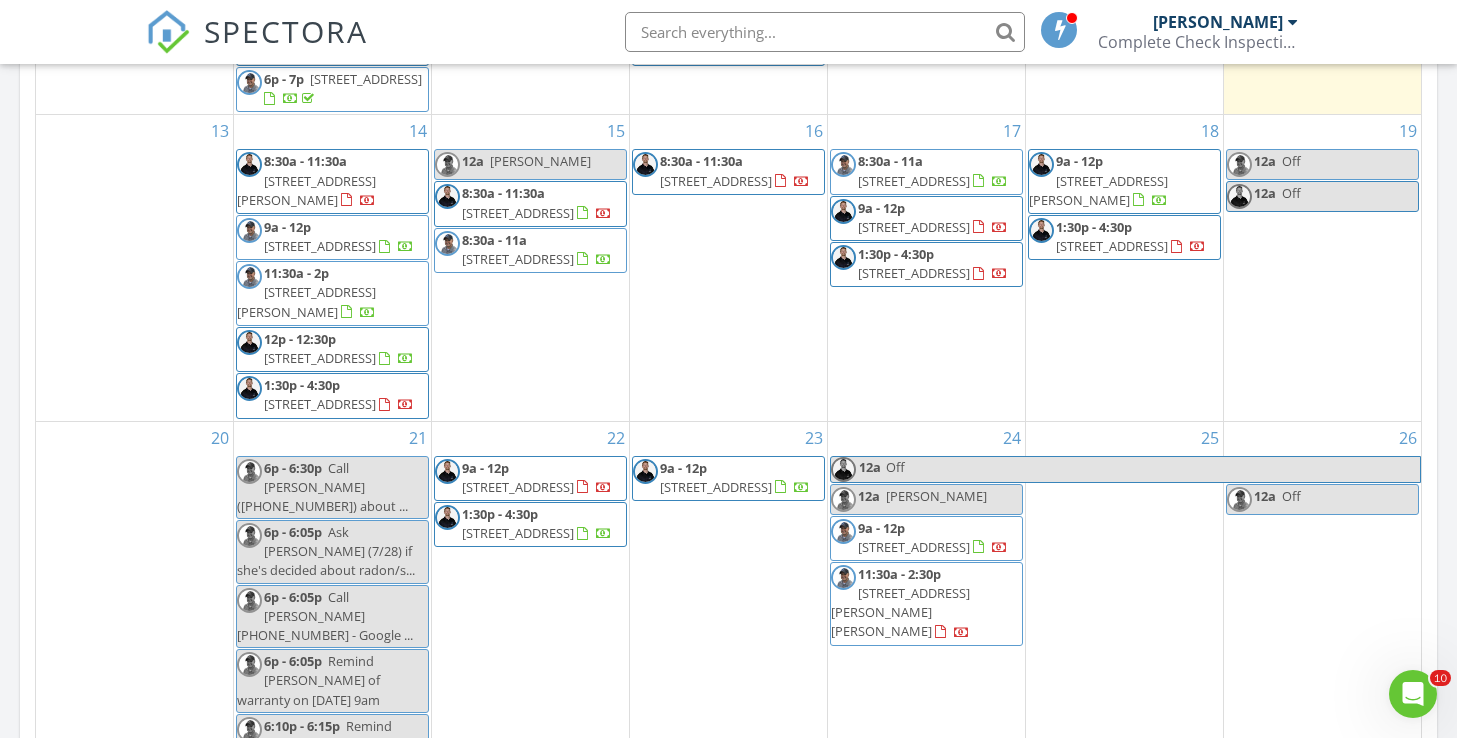 click on "1:30p - 4:30p
3355 W Barefoot St, Eagle 83616" at bounding box center [530, 524] 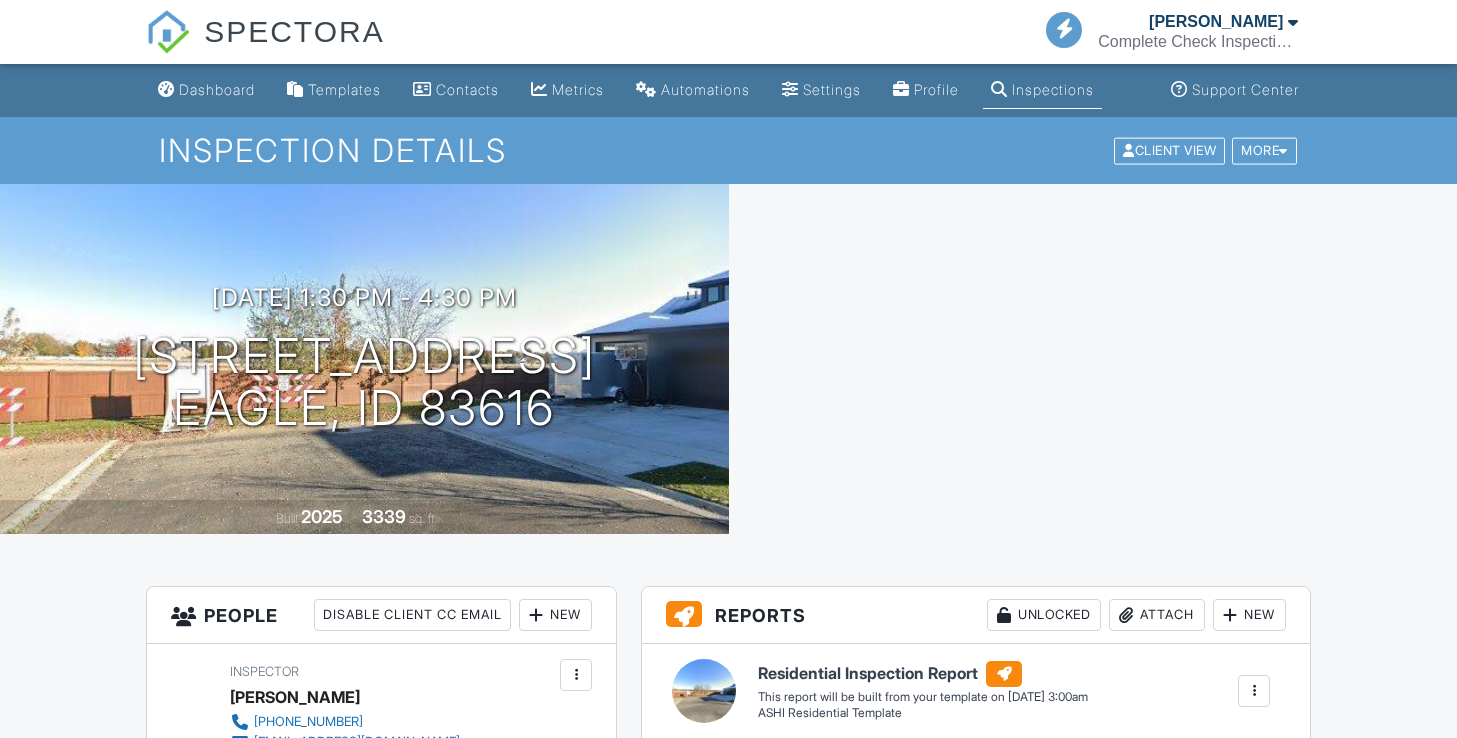 scroll, scrollTop: 0, scrollLeft: 0, axis: both 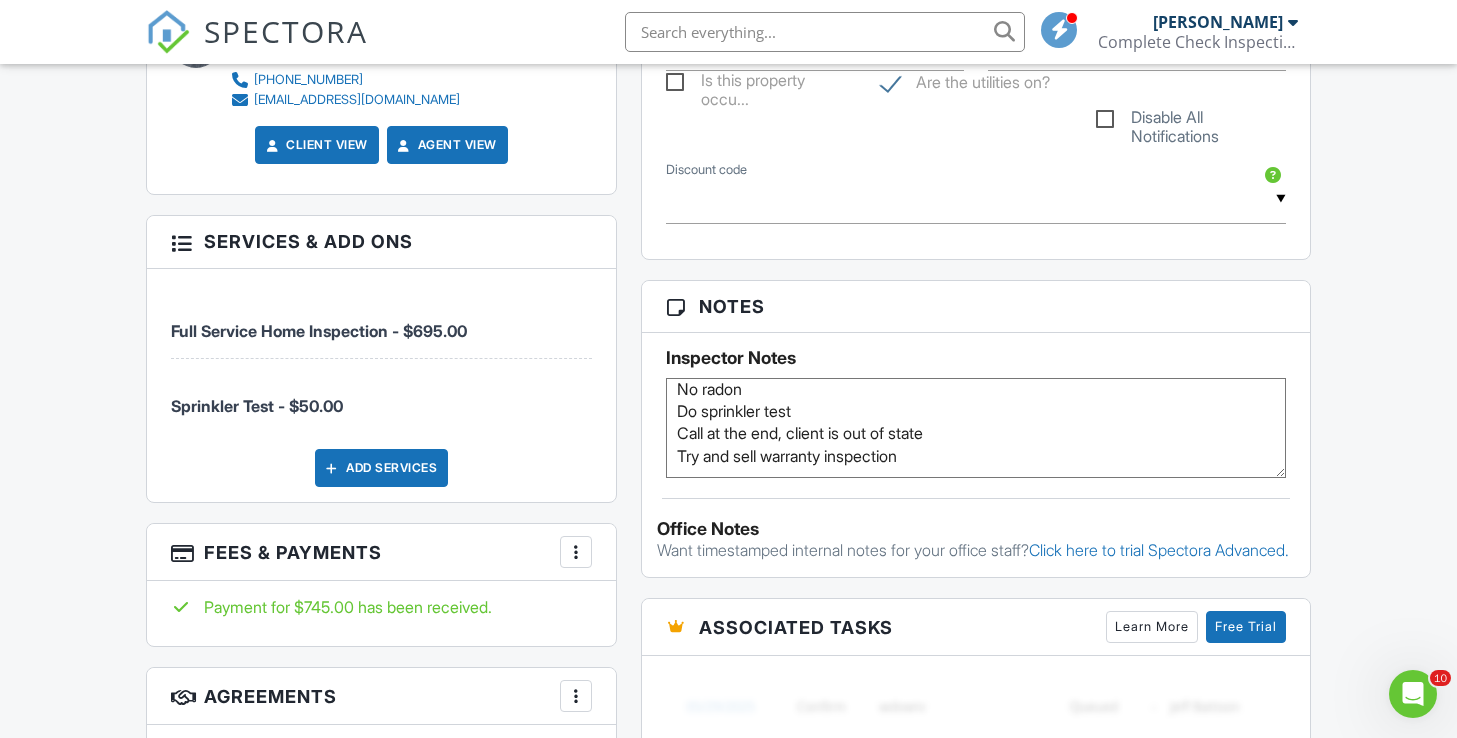 click on "New construction Asbury Homes
CBS code
No radon
Do sprinkler test
Call at the end, client is out of state
Try and sell warranty inspection" at bounding box center [976, 428] 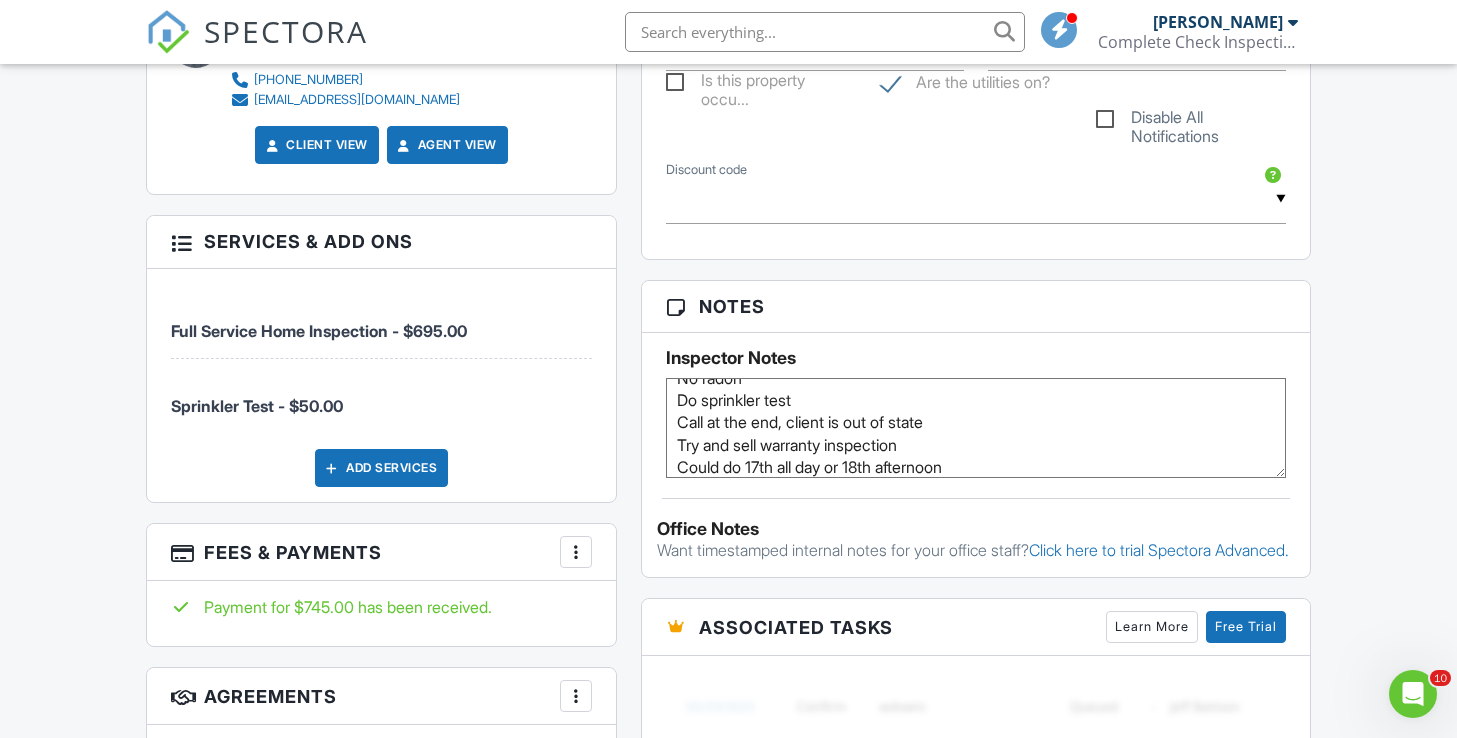type on "New construction Asbury Homes
CBS code
No radon
Do sprinkler test
Call at the end, client is out of state
Try and sell warranty inspection
Could do 17th all day or 18th afternoon" 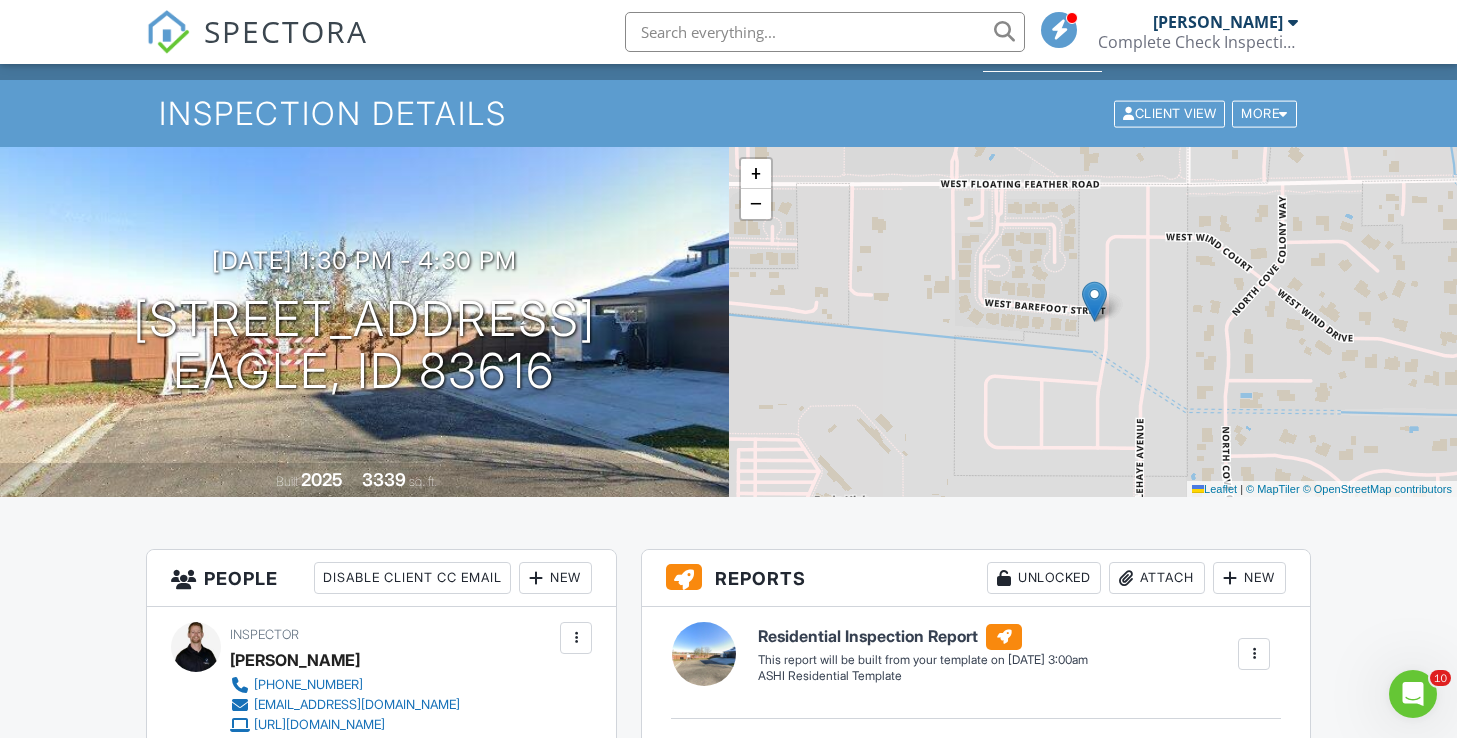 scroll, scrollTop: 0, scrollLeft: 0, axis: both 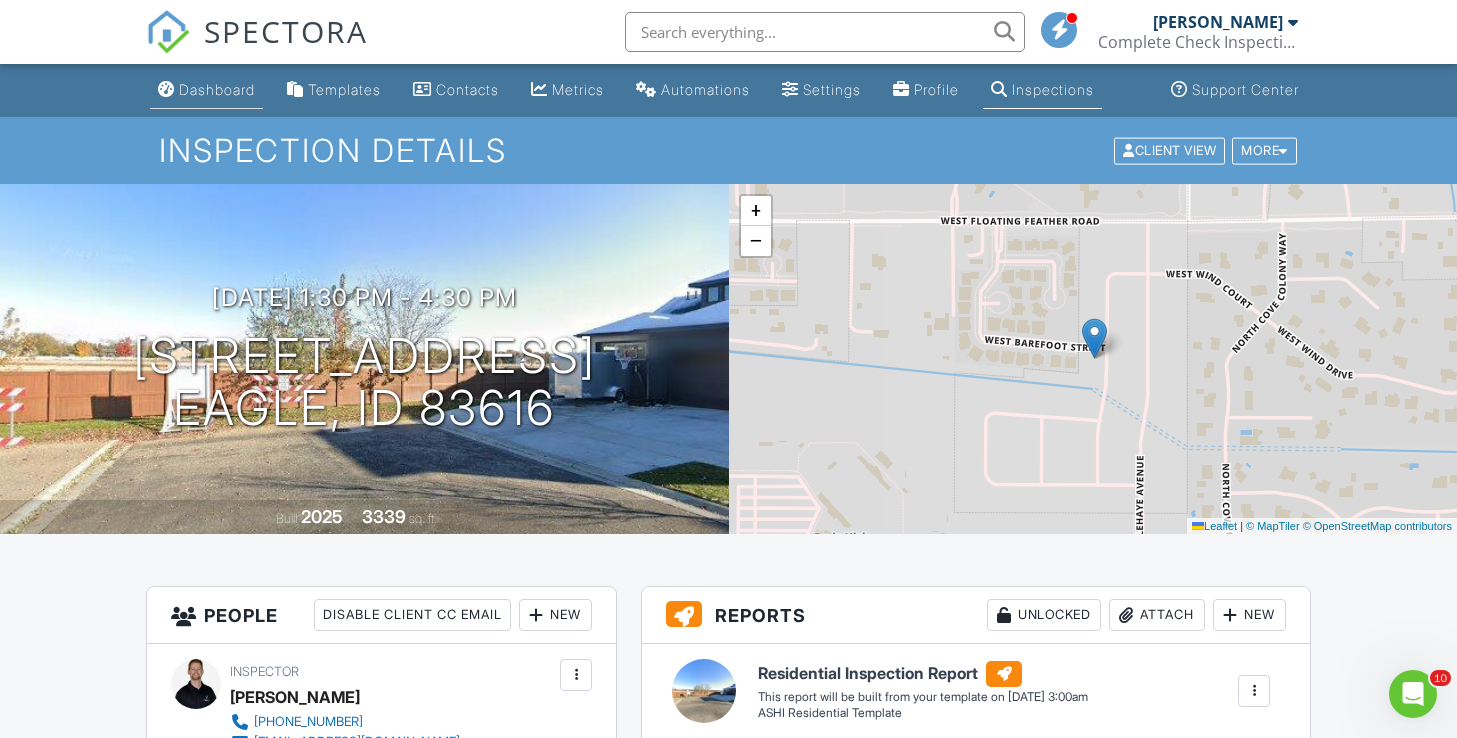 click on "Dashboard" at bounding box center (217, 89) 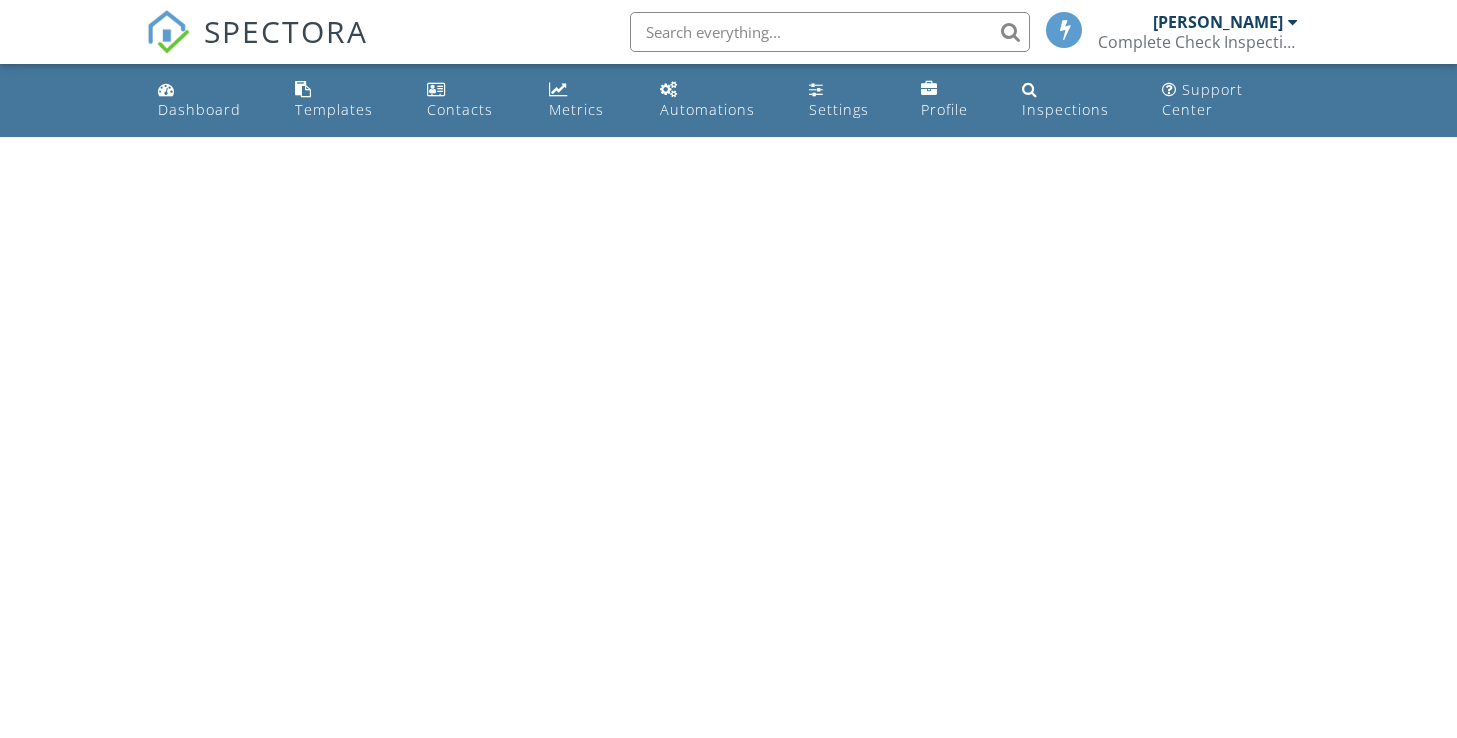 scroll, scrollTop: 0, scrollLeft: 0, axis: both 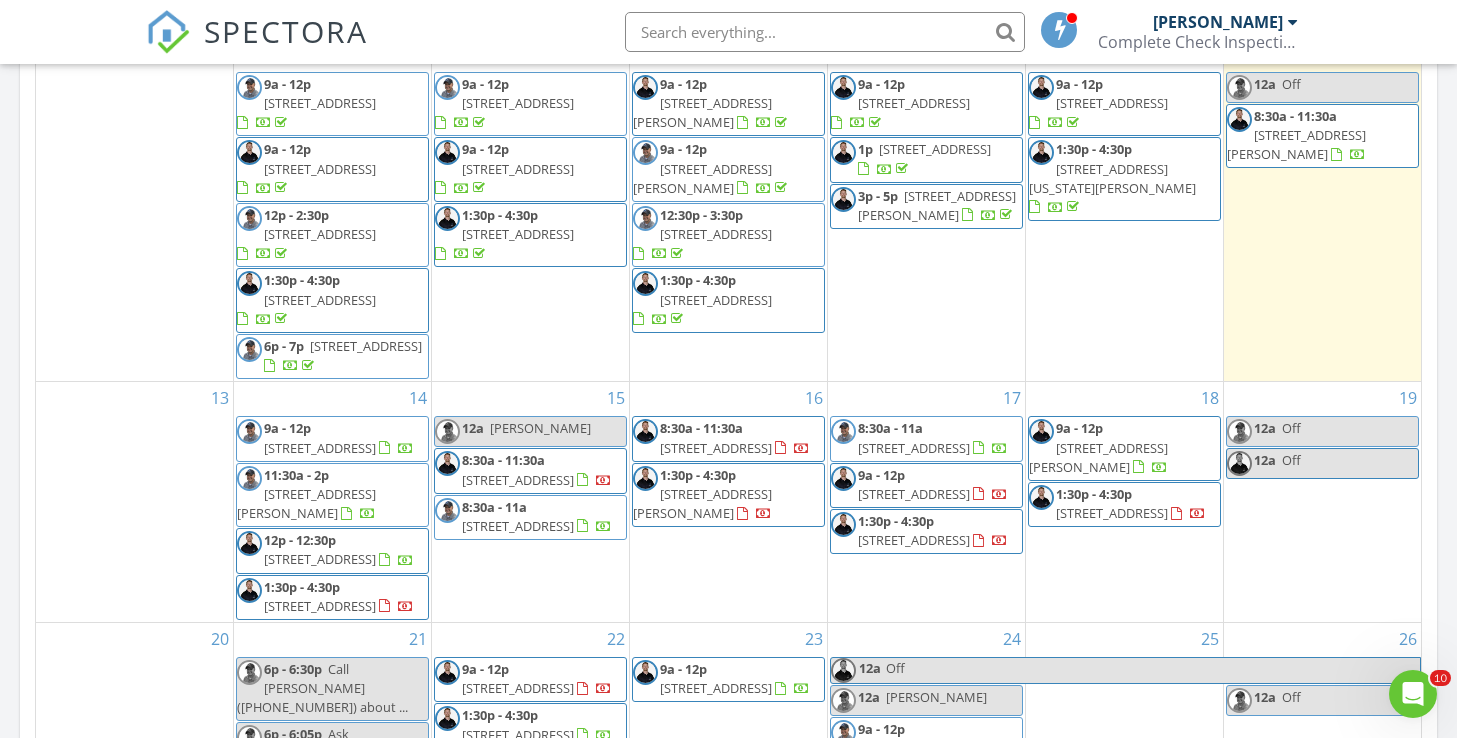 click on "7362 S Shadowmoss Ave, Boise 83709" at bounding box center (320, 606) 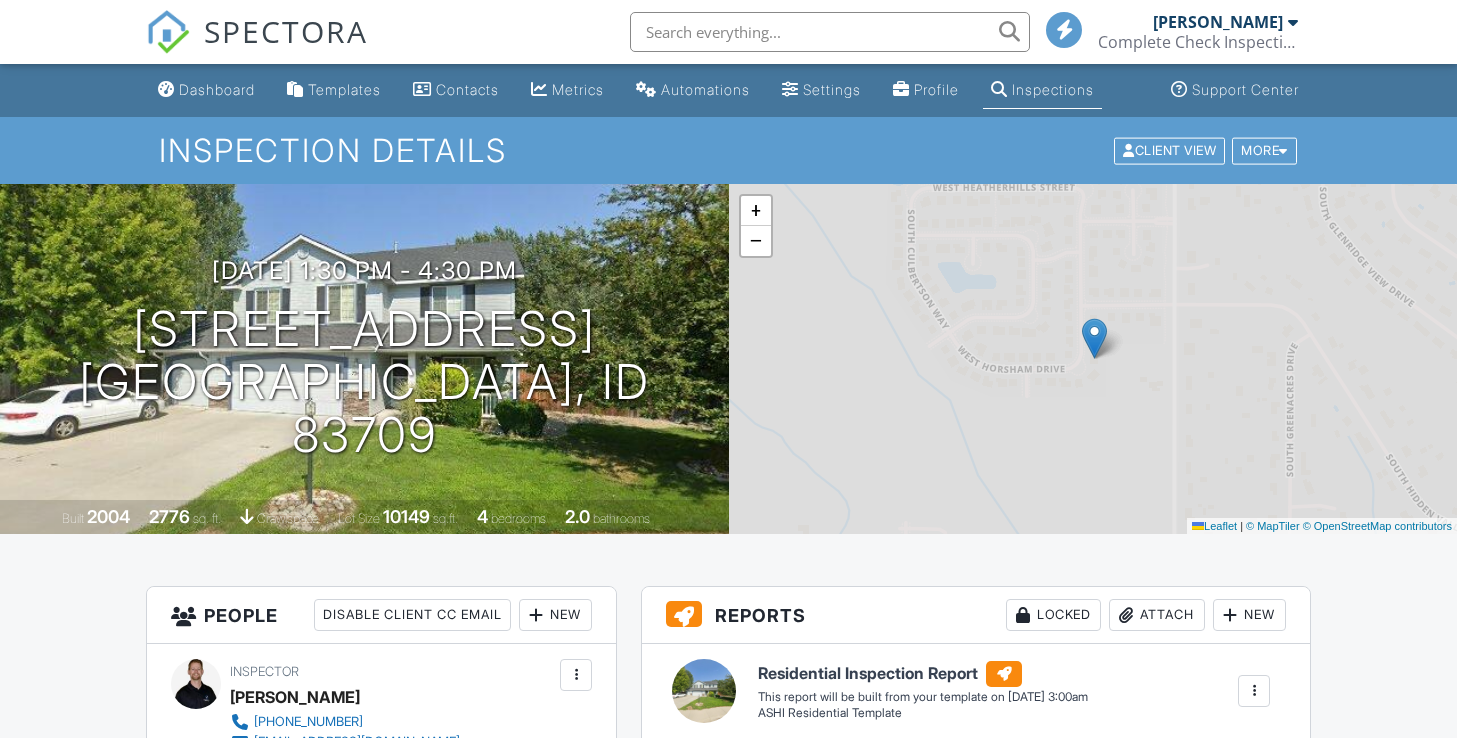 scroll, scrollTop: 0, scrollLeft: 0, axis: both 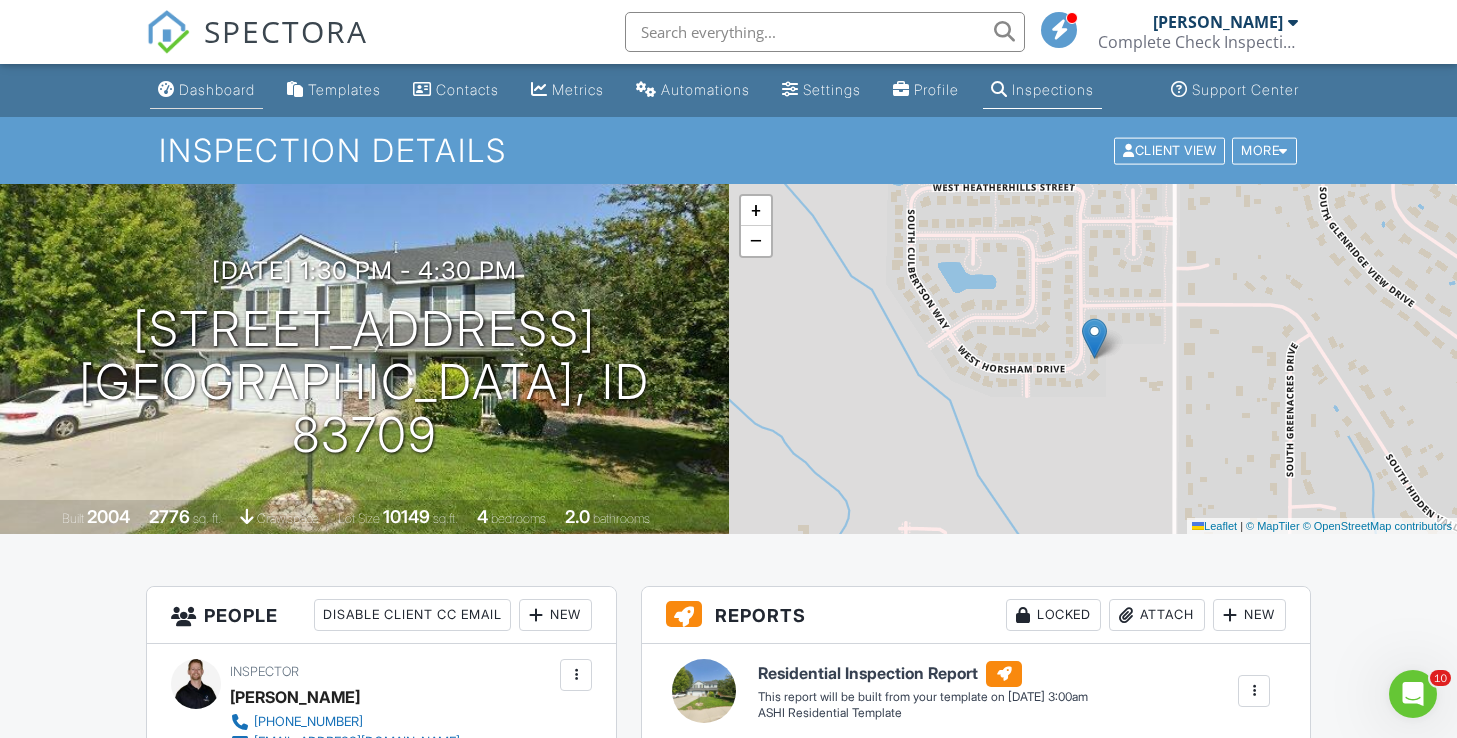 click on "Dashboard" at bounding box center [217, 89] 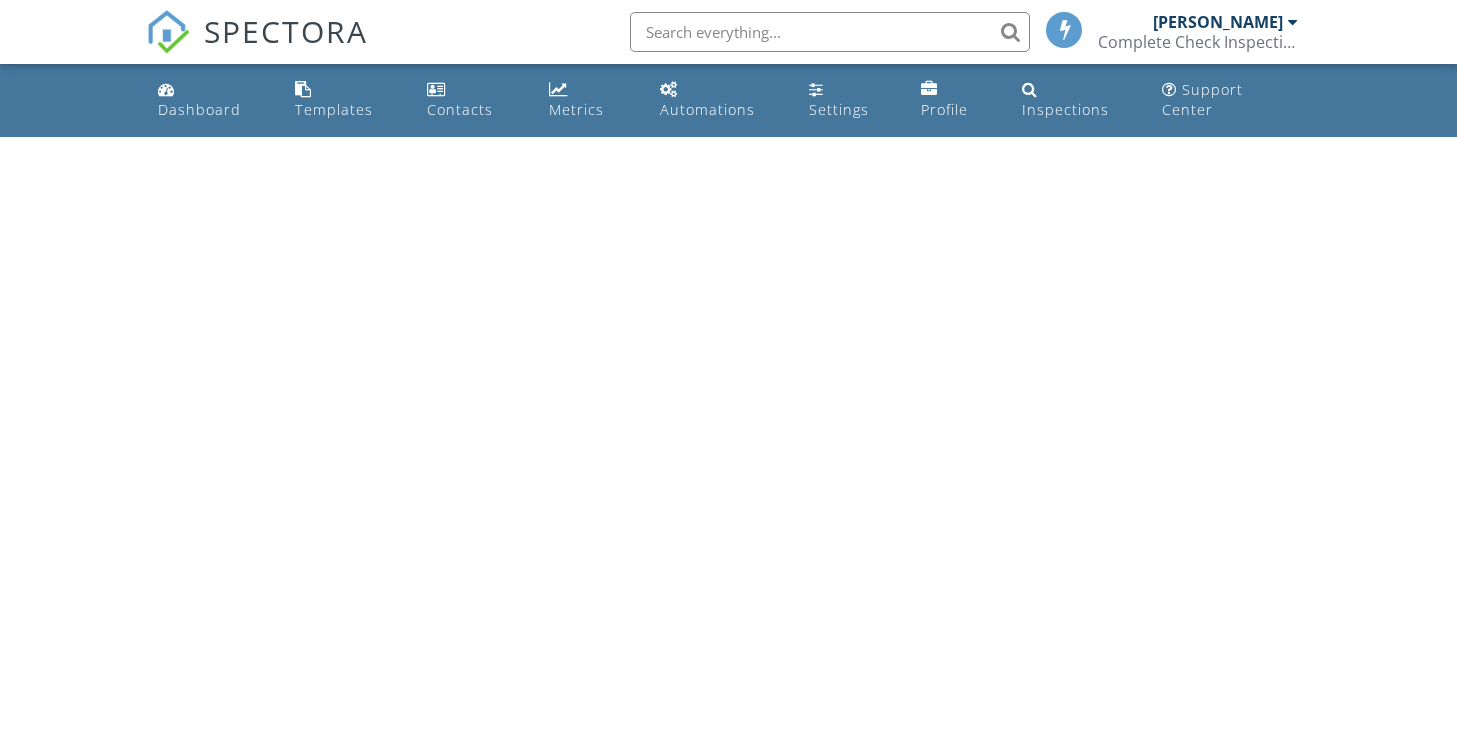 scroll, scrollTop: 0, scrollLeft: 0, axis: both 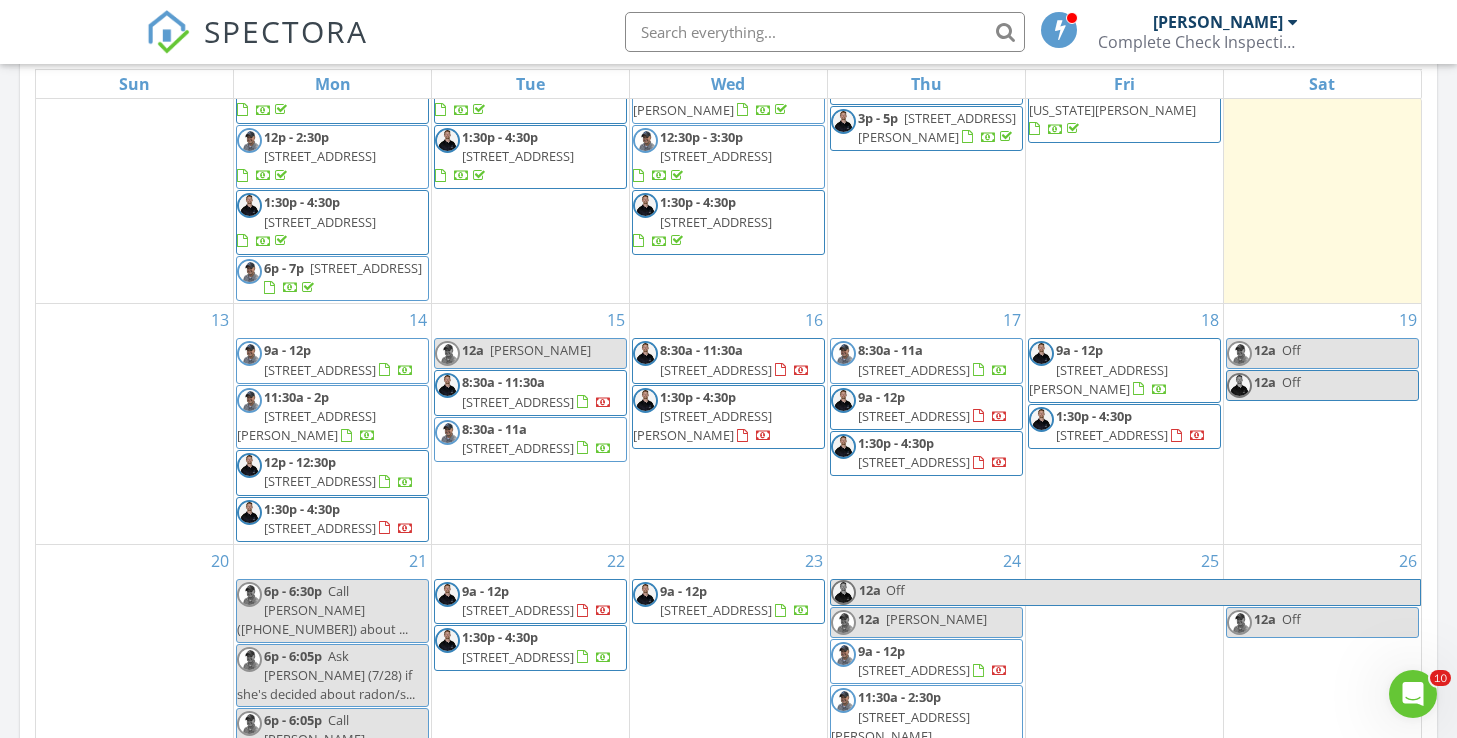 click on "10333 Mckinley St, Nampa 83687" at bounding box center [306, 425] 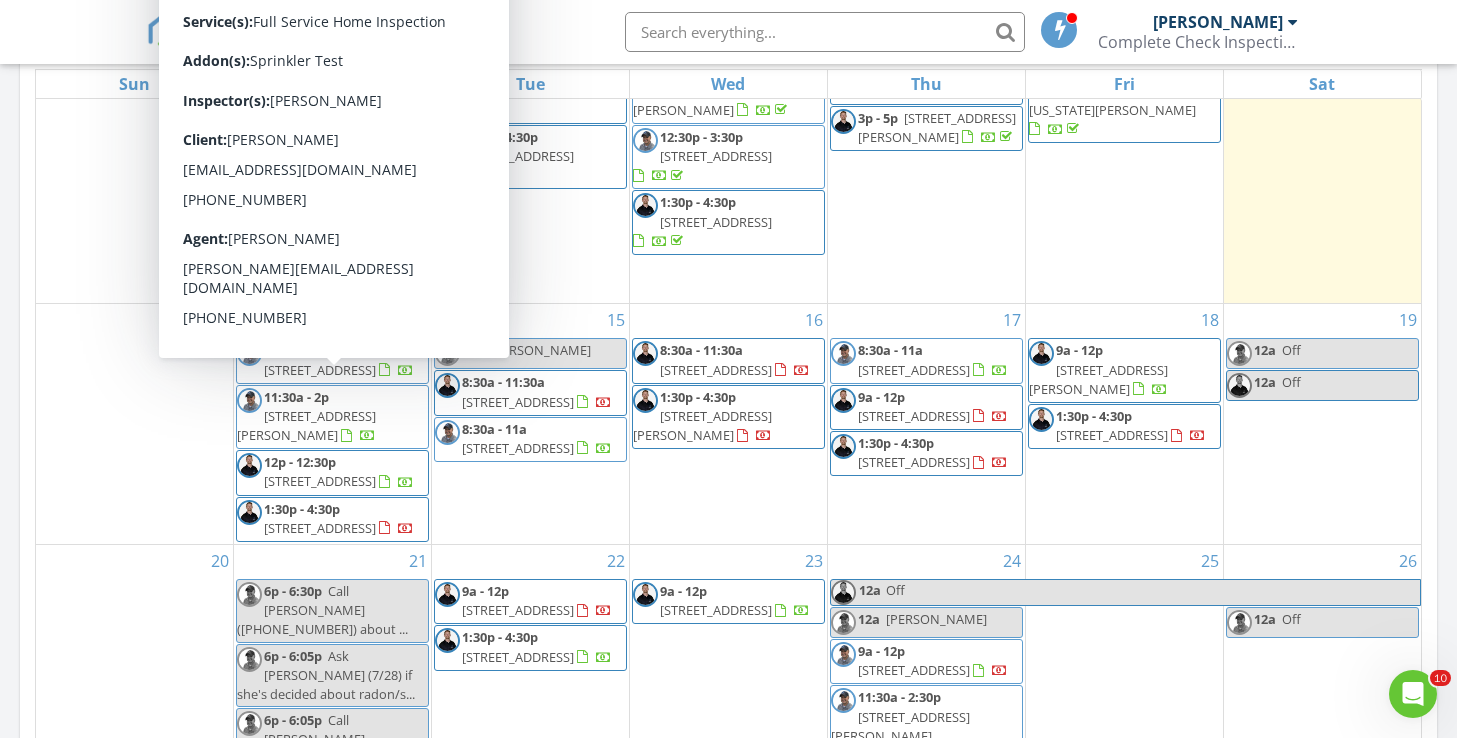 click on "10333 Mckinley St, Nampa 83687" at bounding box center (306, 425) 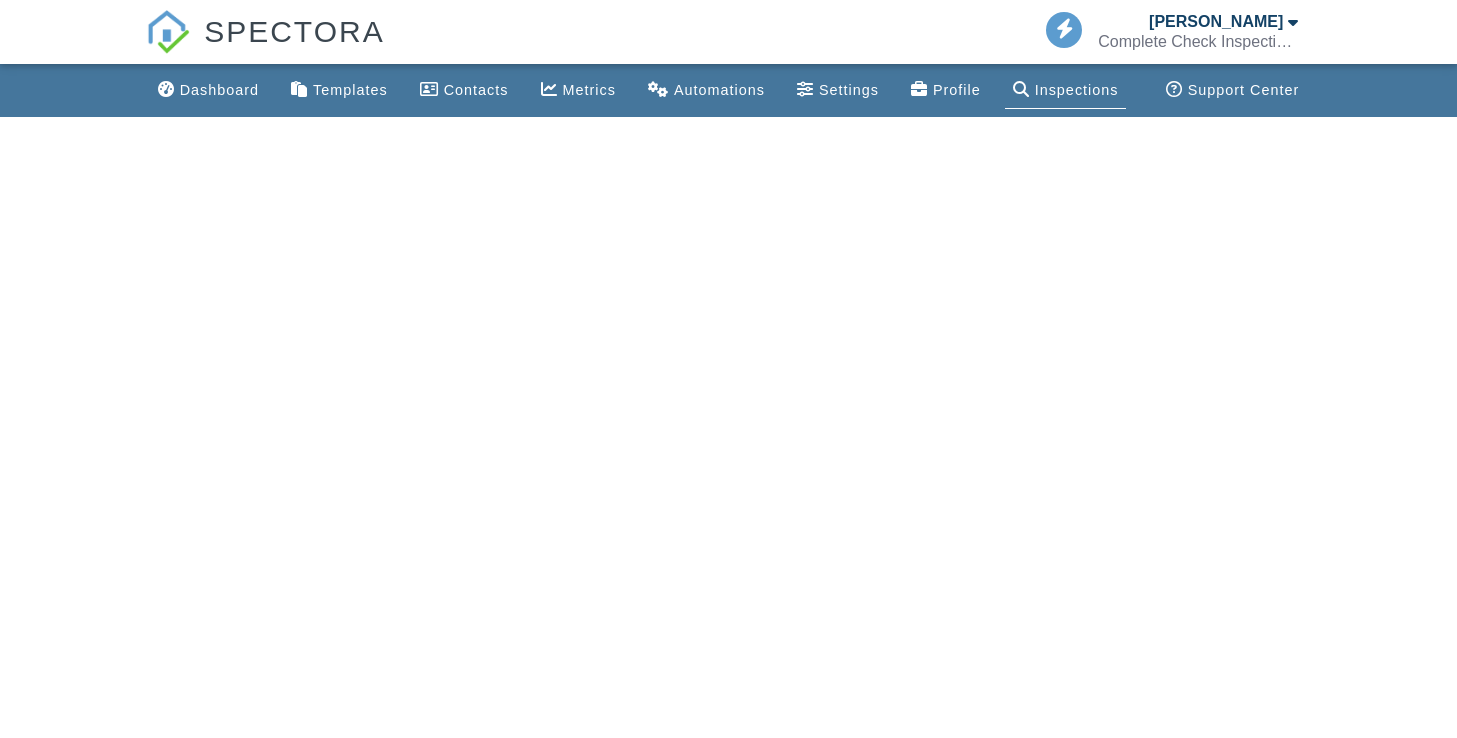 scroll, scrollTop: 0, scrollLeft: 0, axis: both 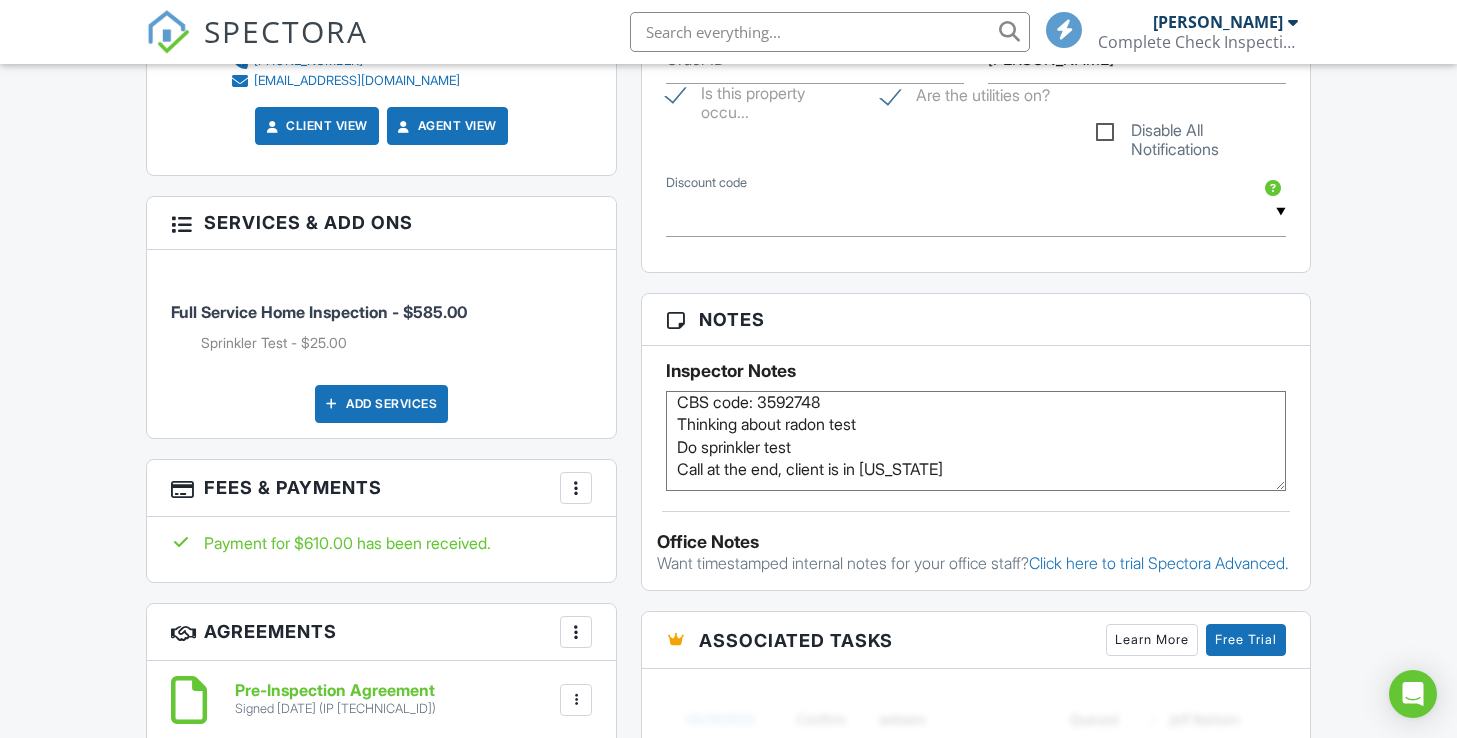 click on "Dashboard
Templates
Contacts
Metrics
Automations
Settings
Profile
Inspections
Support Center
Inspection Details
Client View
More
Property Details
Reschedule
Reorder / Copy
Share
Cancel
Delete
Print Order
Convert to V9
View Change Log
07/14/2025 11:30 am
- 2:00 pm
10333 Mckinley St
Nampa, ID 83687
Built
2007
2173
sq. ft.
Lot Size
7405
sq.ft.
3
bedrooms
4.0
bathrooms
+ −  Leaflet   |   © MapTiler   © OpenStreetMap contributors
All emails and texts are disabled for this inspection!
Turn on emails and texts
Turn on and Requeue Notifications
Reports
Unlocked
Attach
New
Residential Inspection Report
Edit" at bounding box center [728, 568] 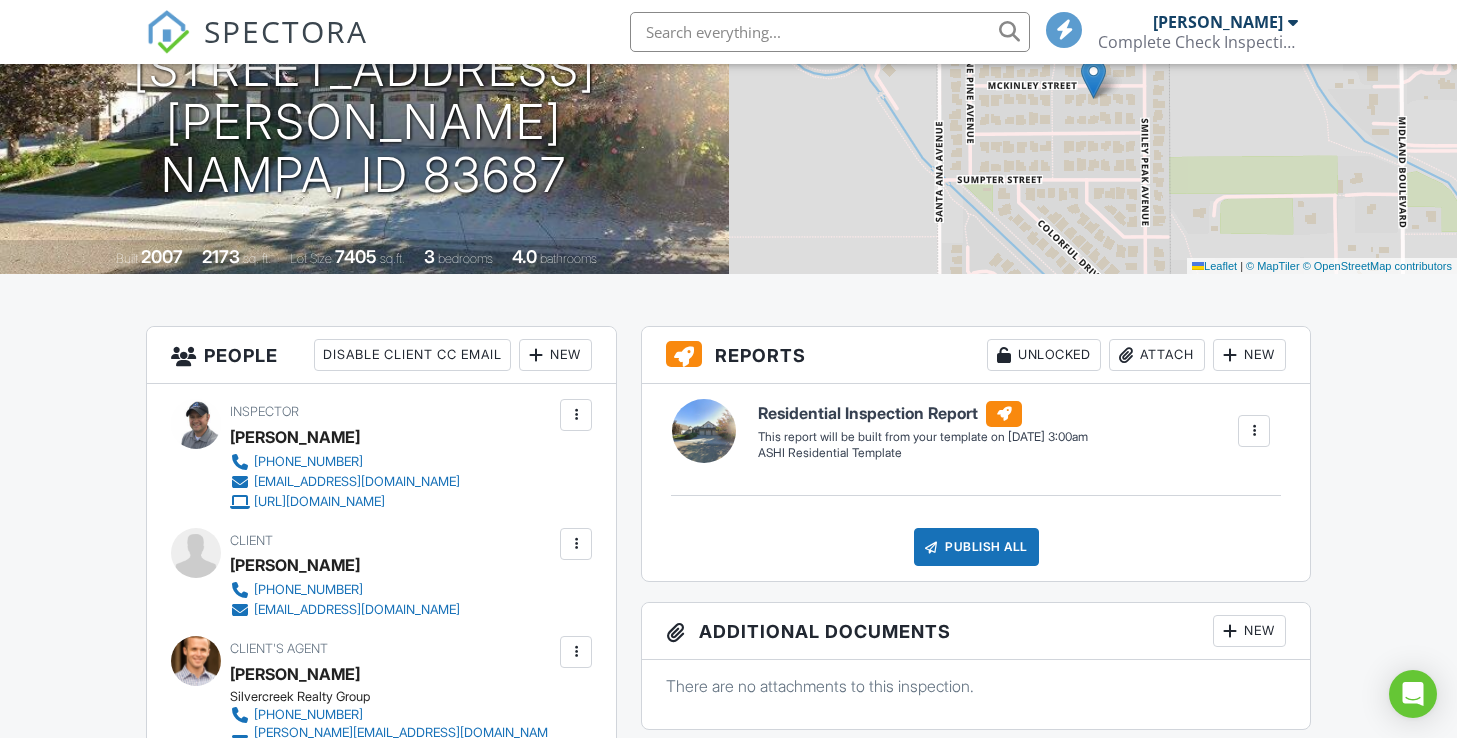 scroll, scrollTop: 0, scrollLeft: 0, axis: both 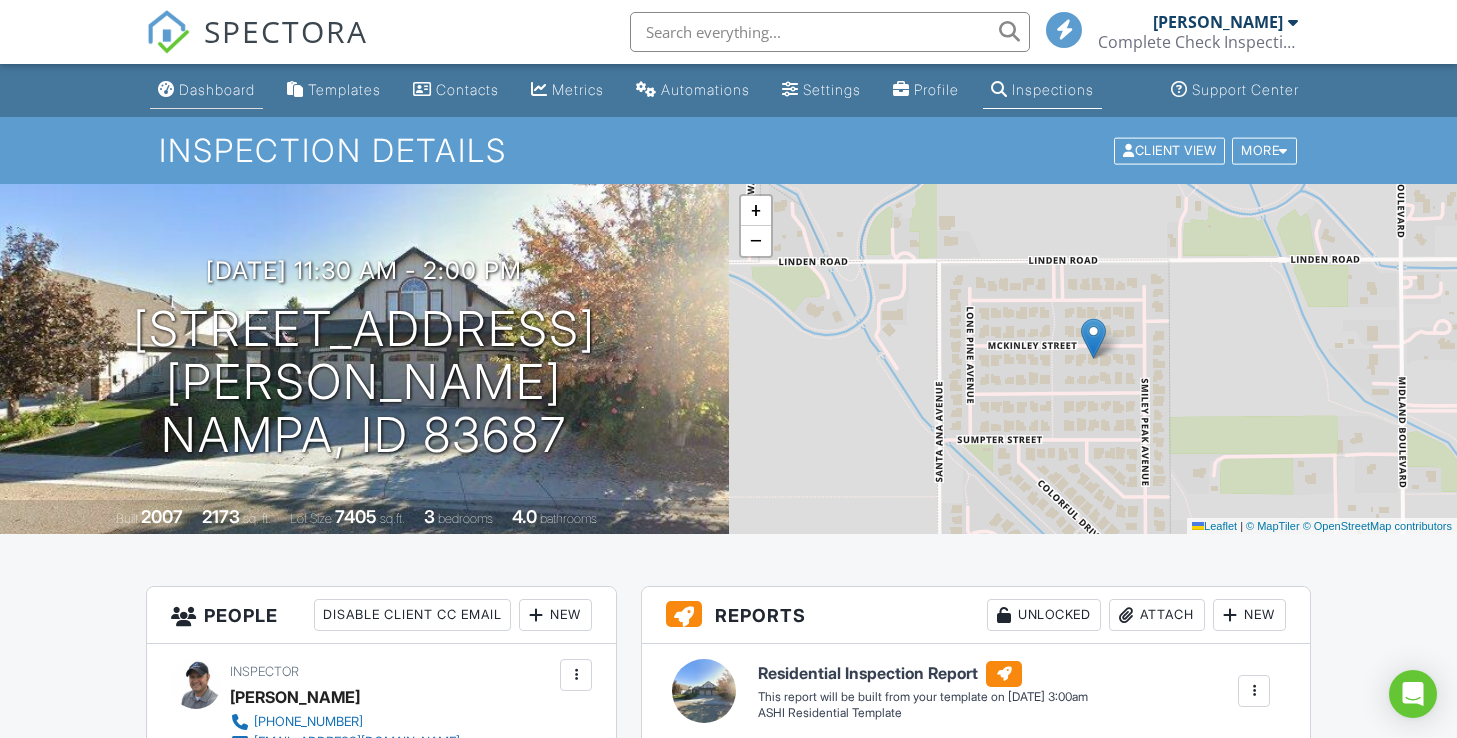 click on "Dashboard" at bounding box center [217, 89] 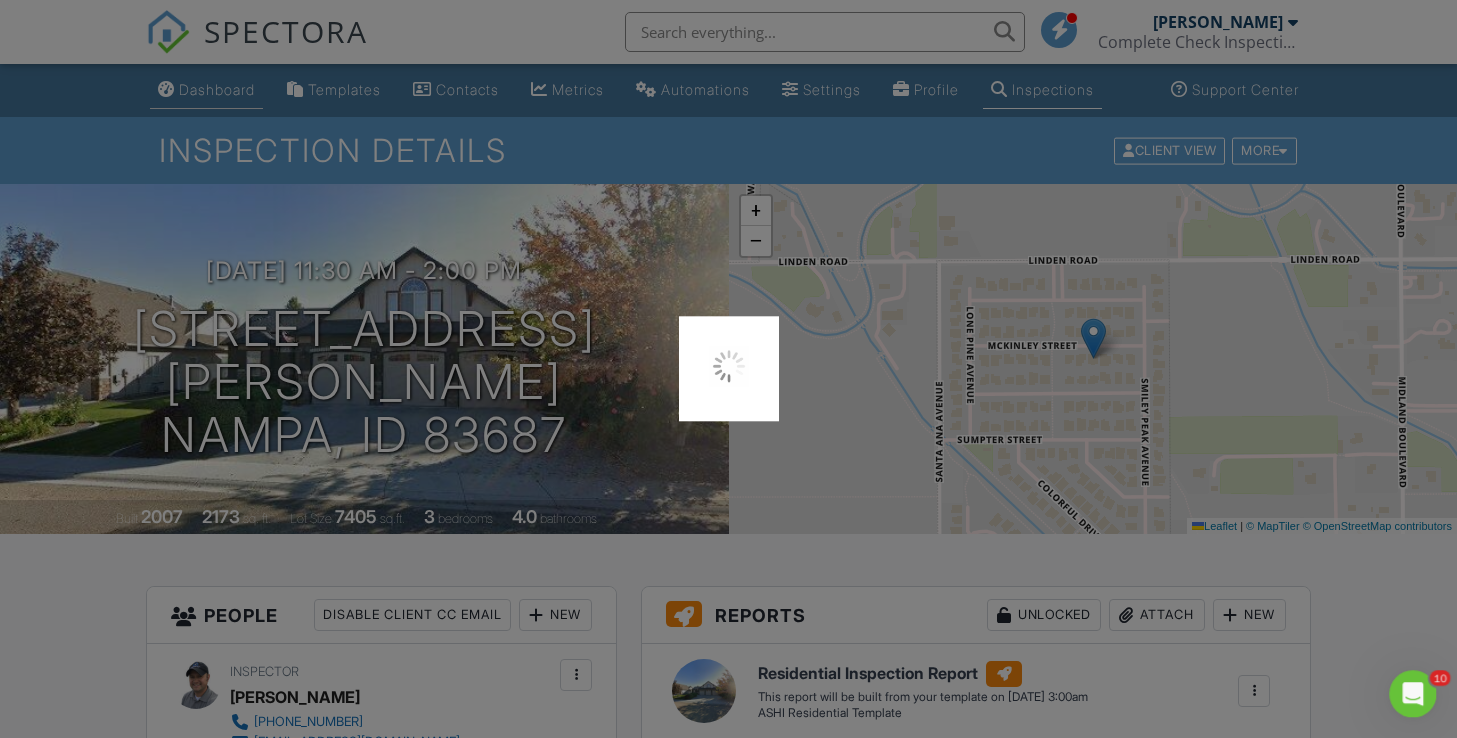 scroll, scrollTop: 0, scrollLeft: 0, axis: both 